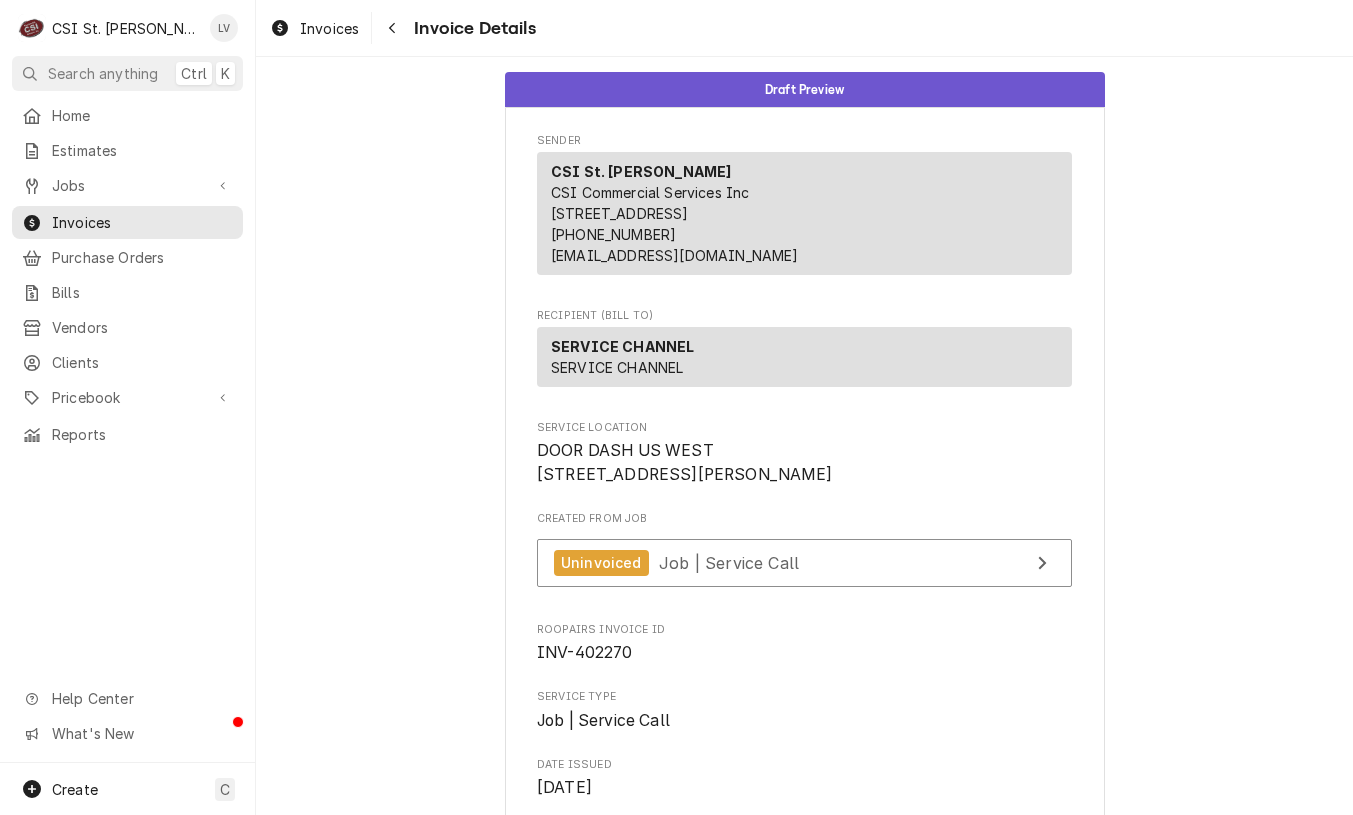 scroll, scrollTop: 0, scrollLeft: 0, axis: both 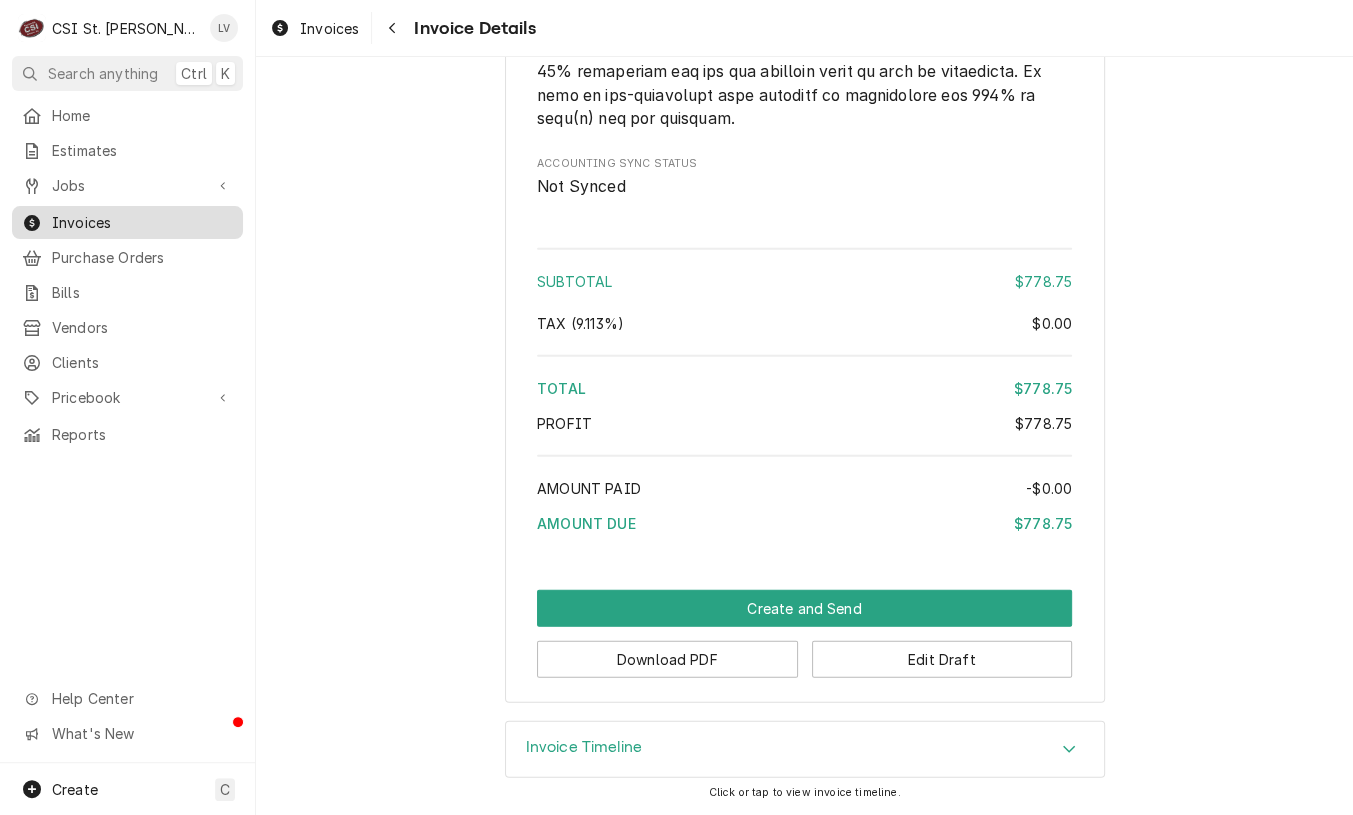 click on "Invoices" at bounding box center [142, 222] 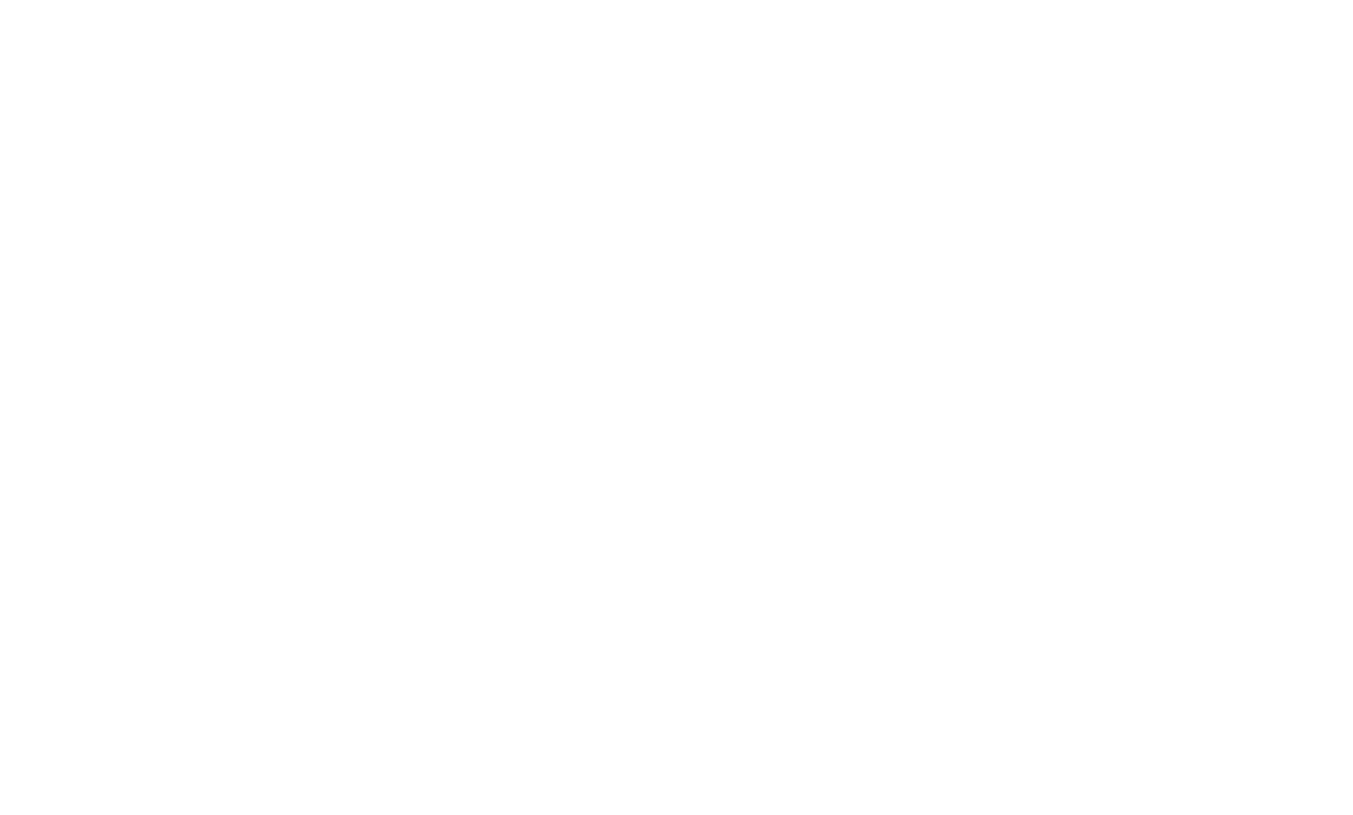 scroll, scrollTop: 0, scrollLeft: 0, axis: both 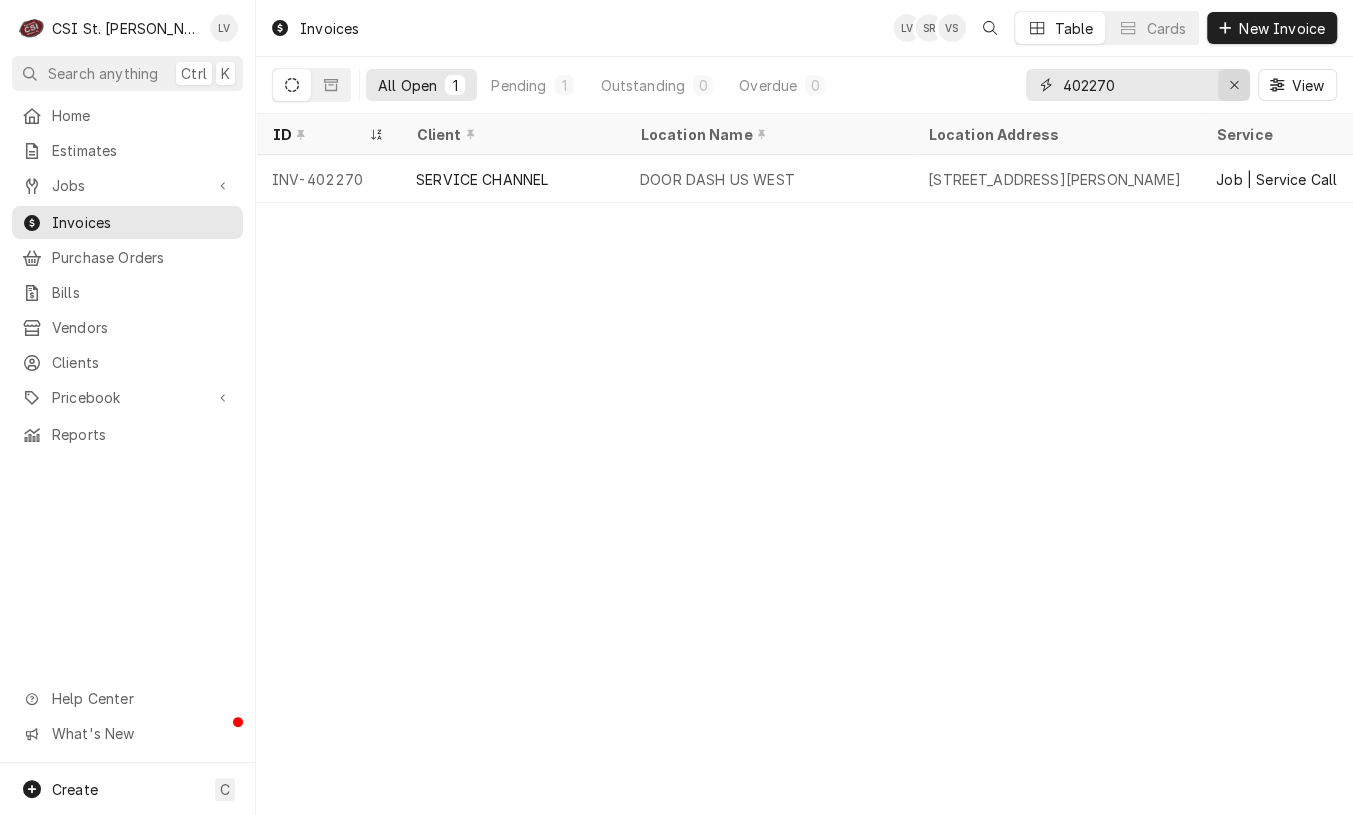 click 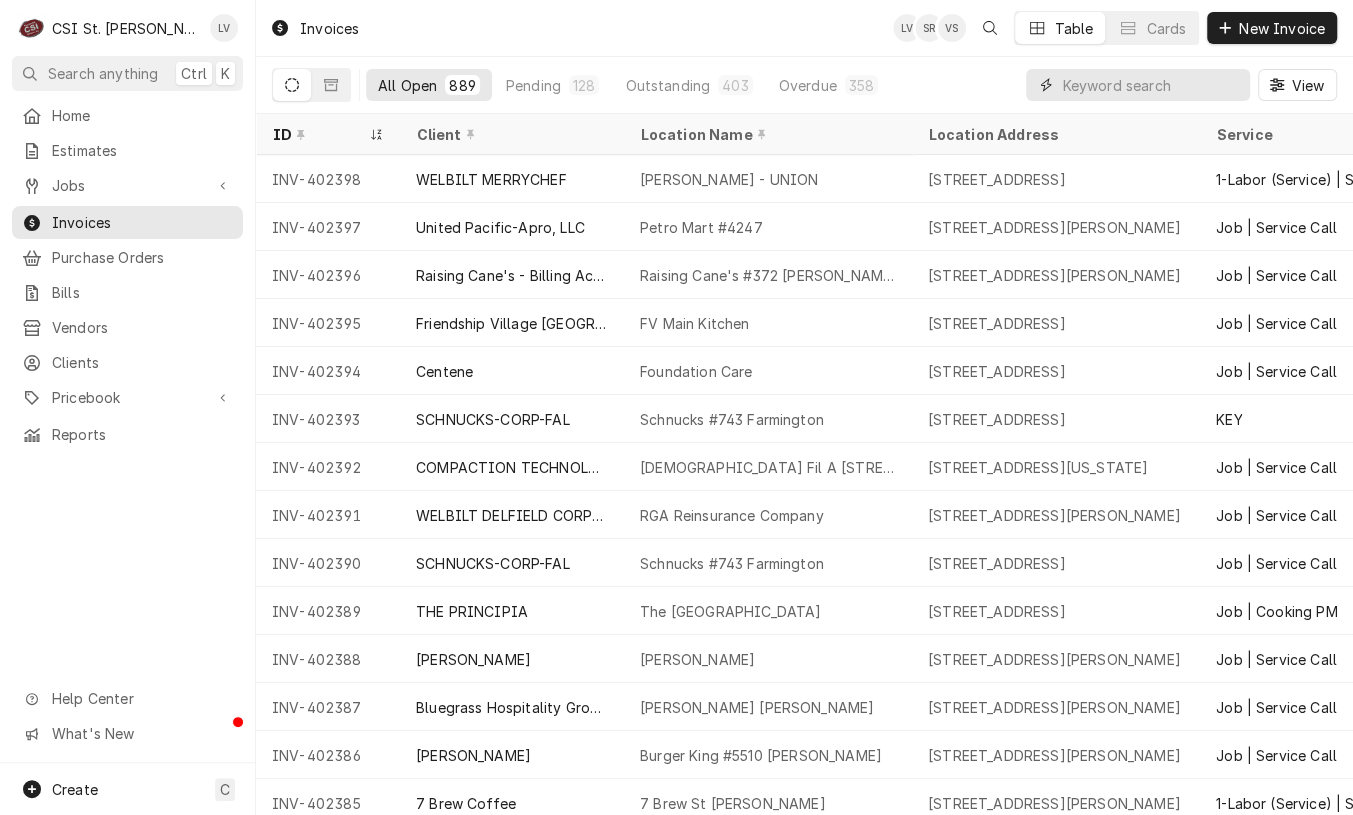 click at bounding box center (1151, 85) 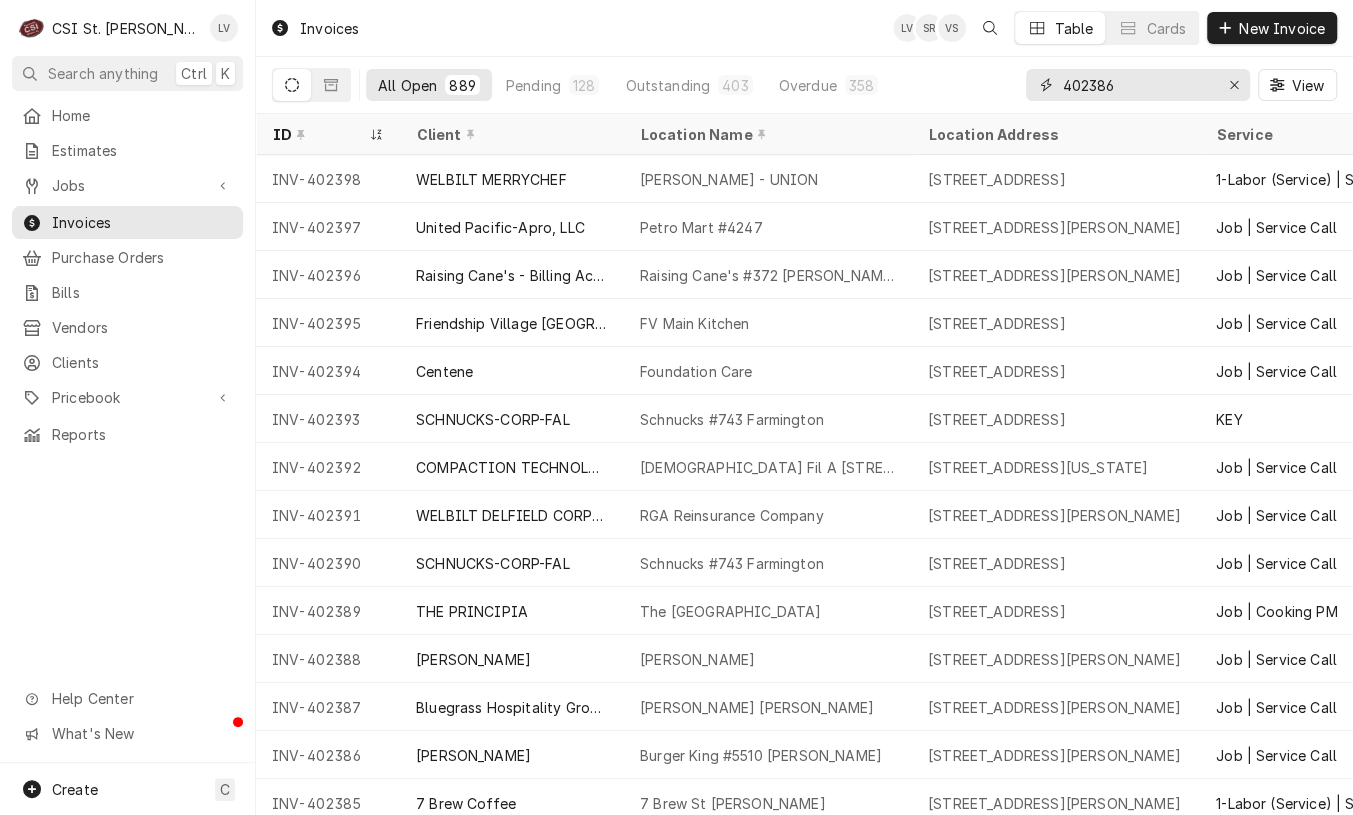 type on "402386" 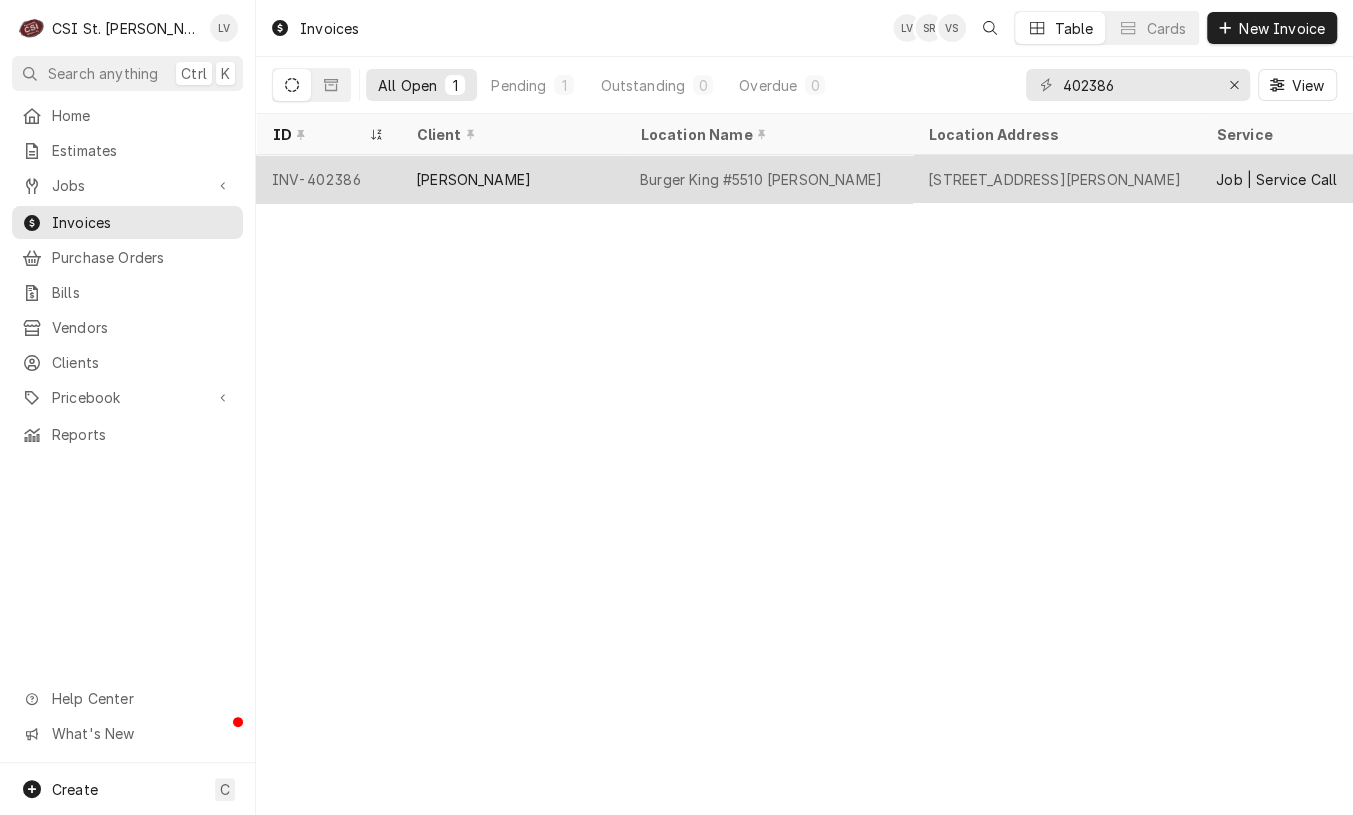 click on "Burger King #5510 Troy" at bounding box center [768, 179] 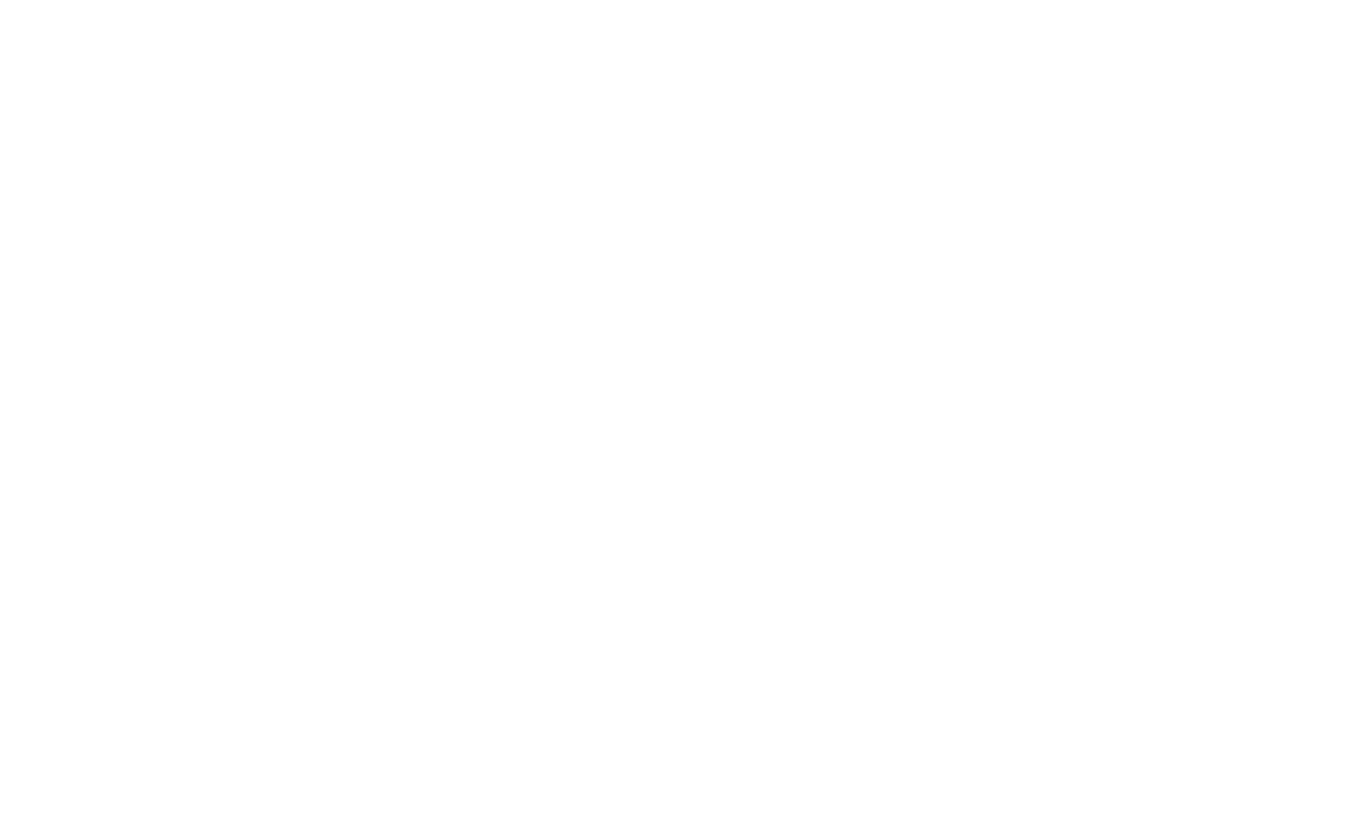 scroll, scrollTop: 0, scrollLeft: 0, axis: both 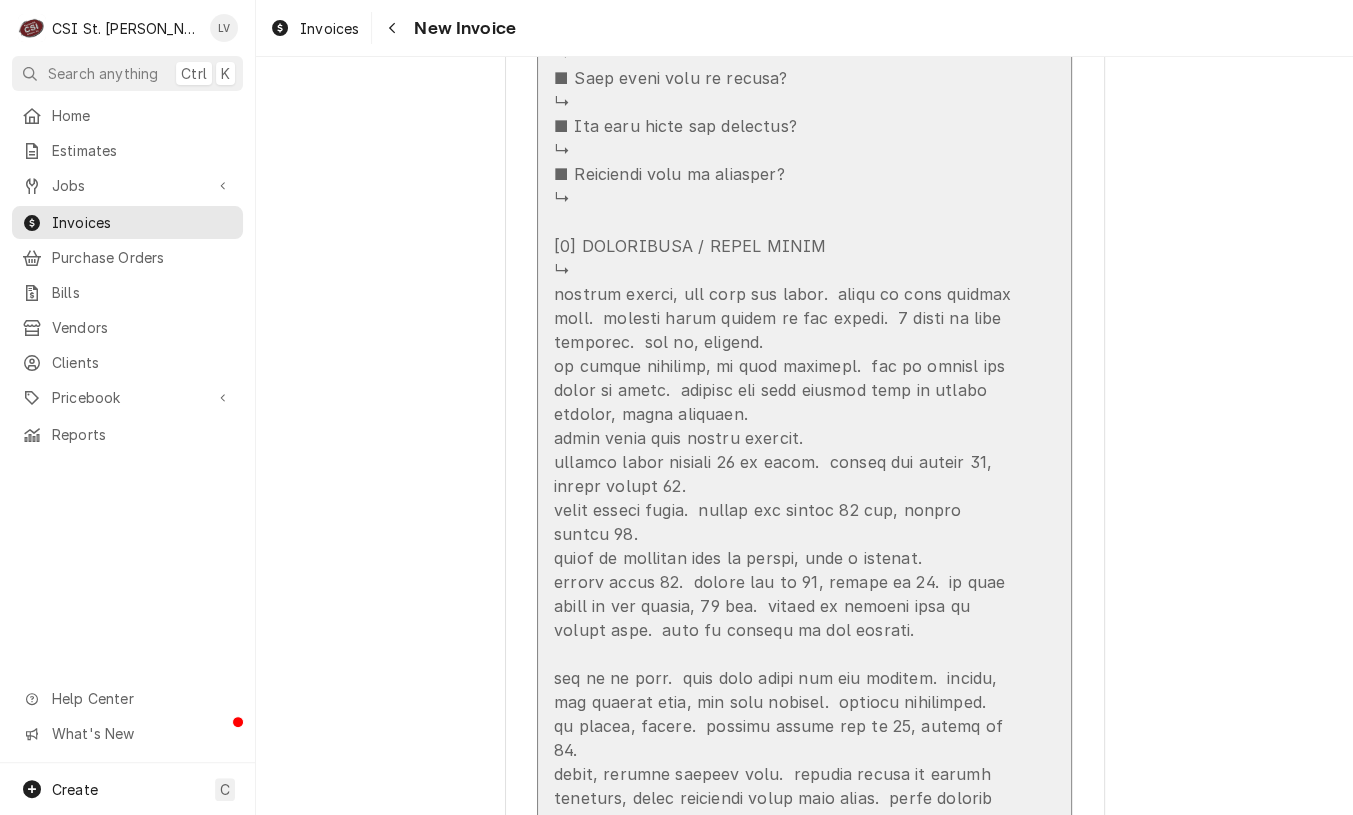 click at bounding box center [783, 54] 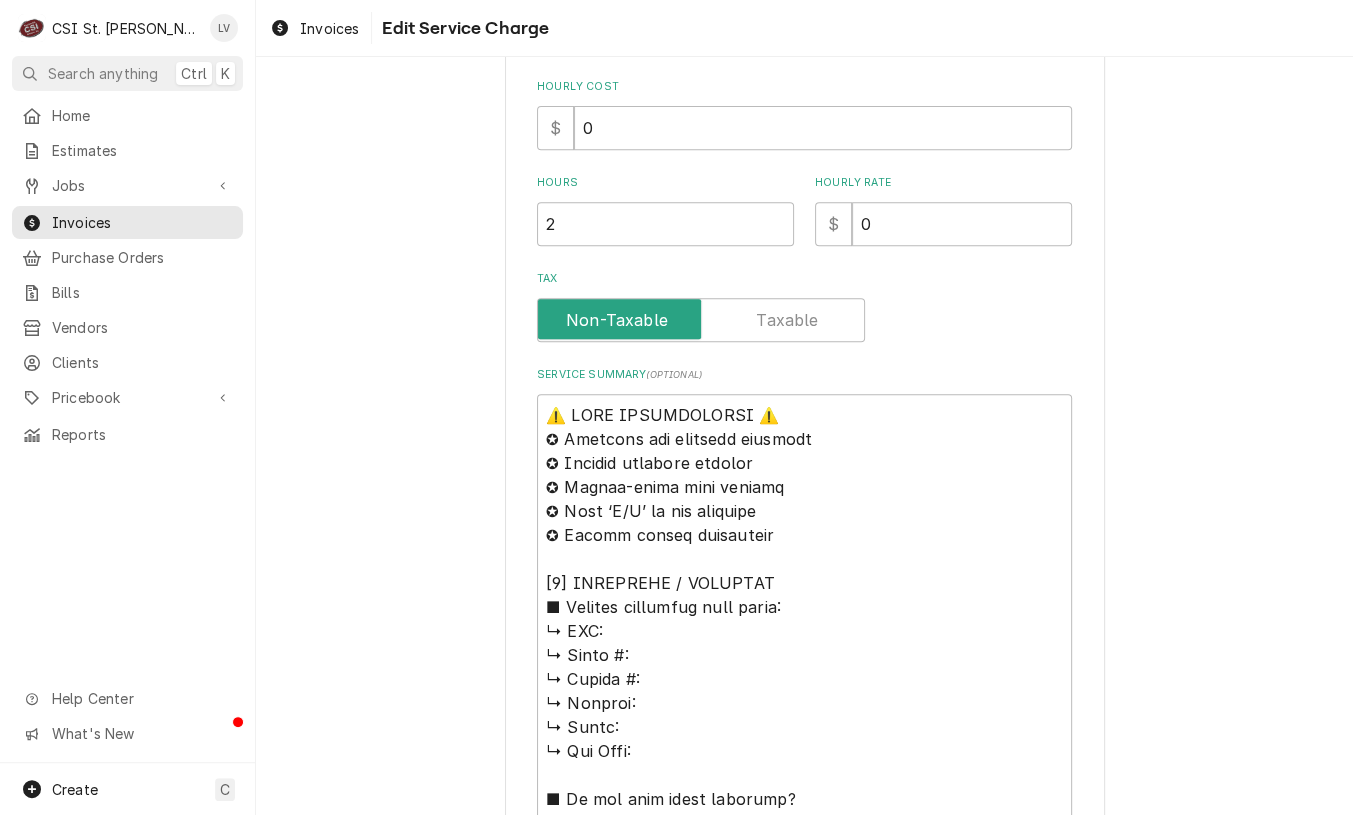 scroll, scrollTop: 800, scrollLeft: 0, axis: vertical 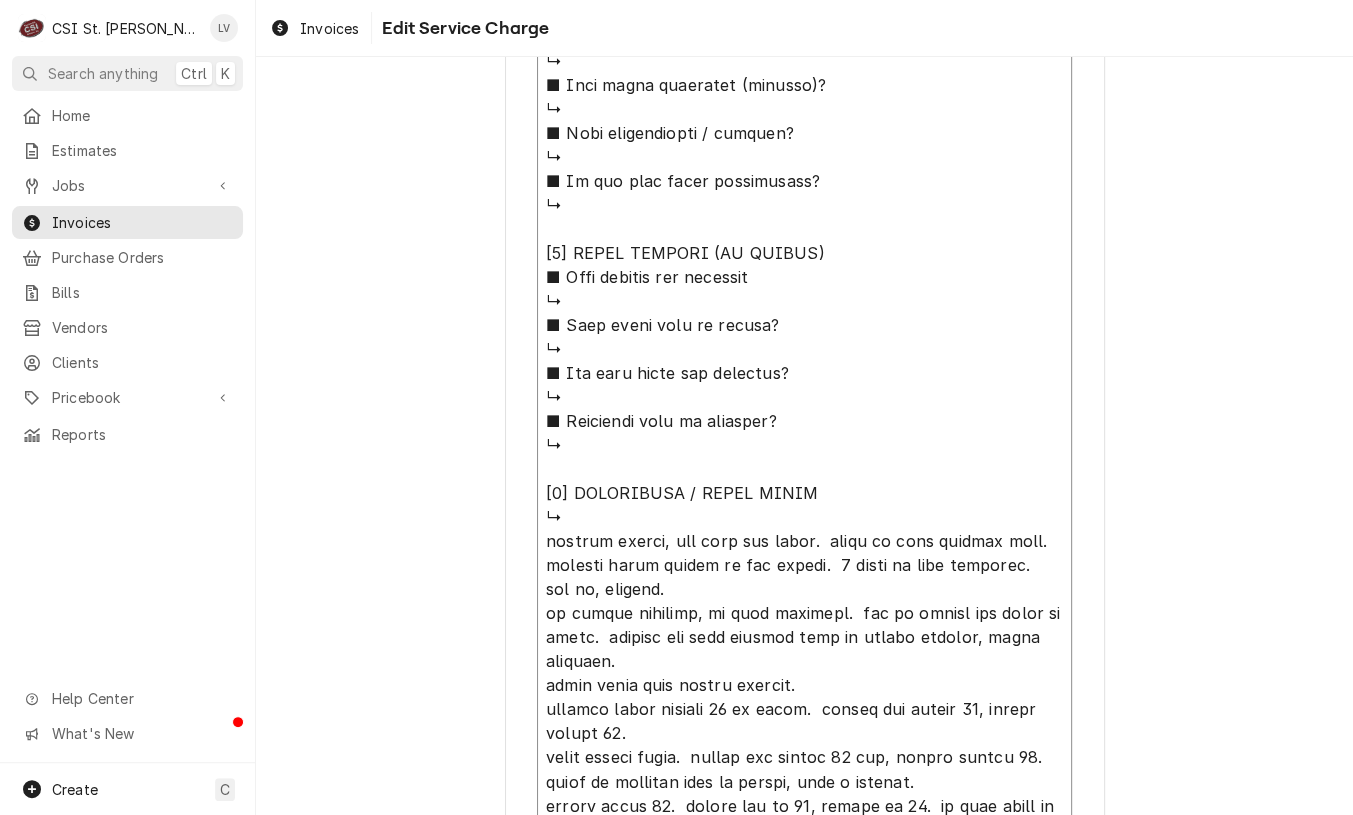 drag, startPoint x: 537, startPoint y: 175, endPoint x: 819, endPoint y: 515, distance: 441.72842 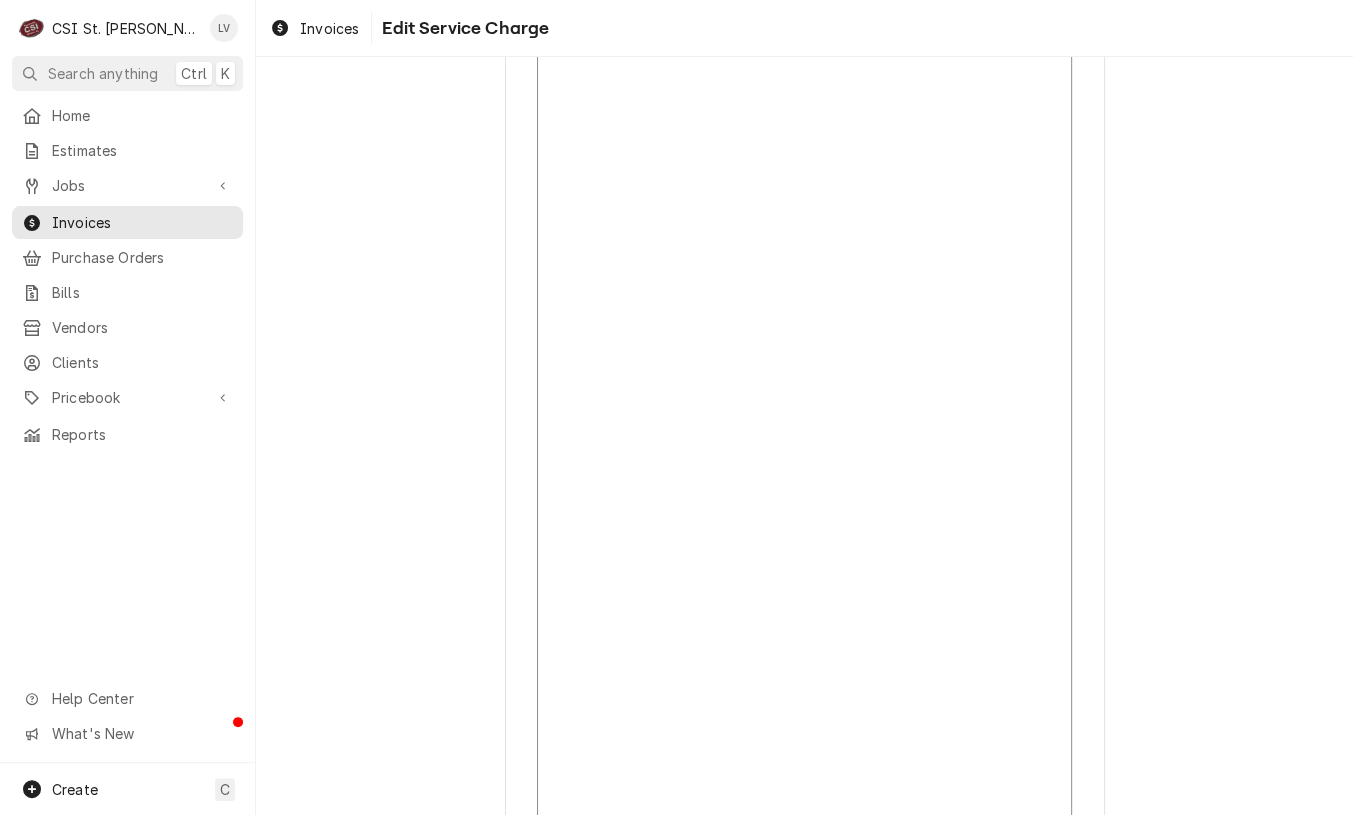 scroll, scrollTop: 464, scrollLeft: 0, axis: vertical 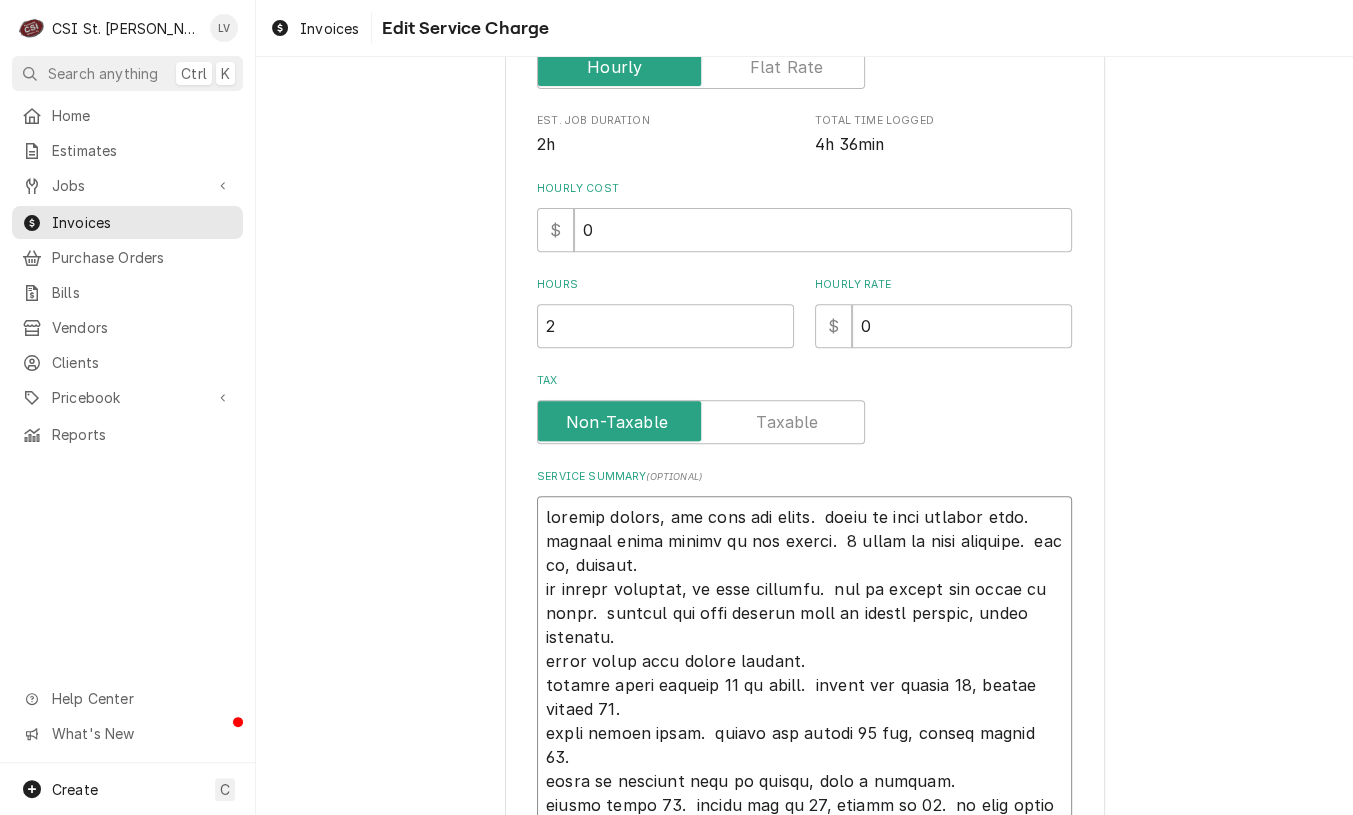 click on "Service Summary  ( optional )" at bounding box center [804, 901] 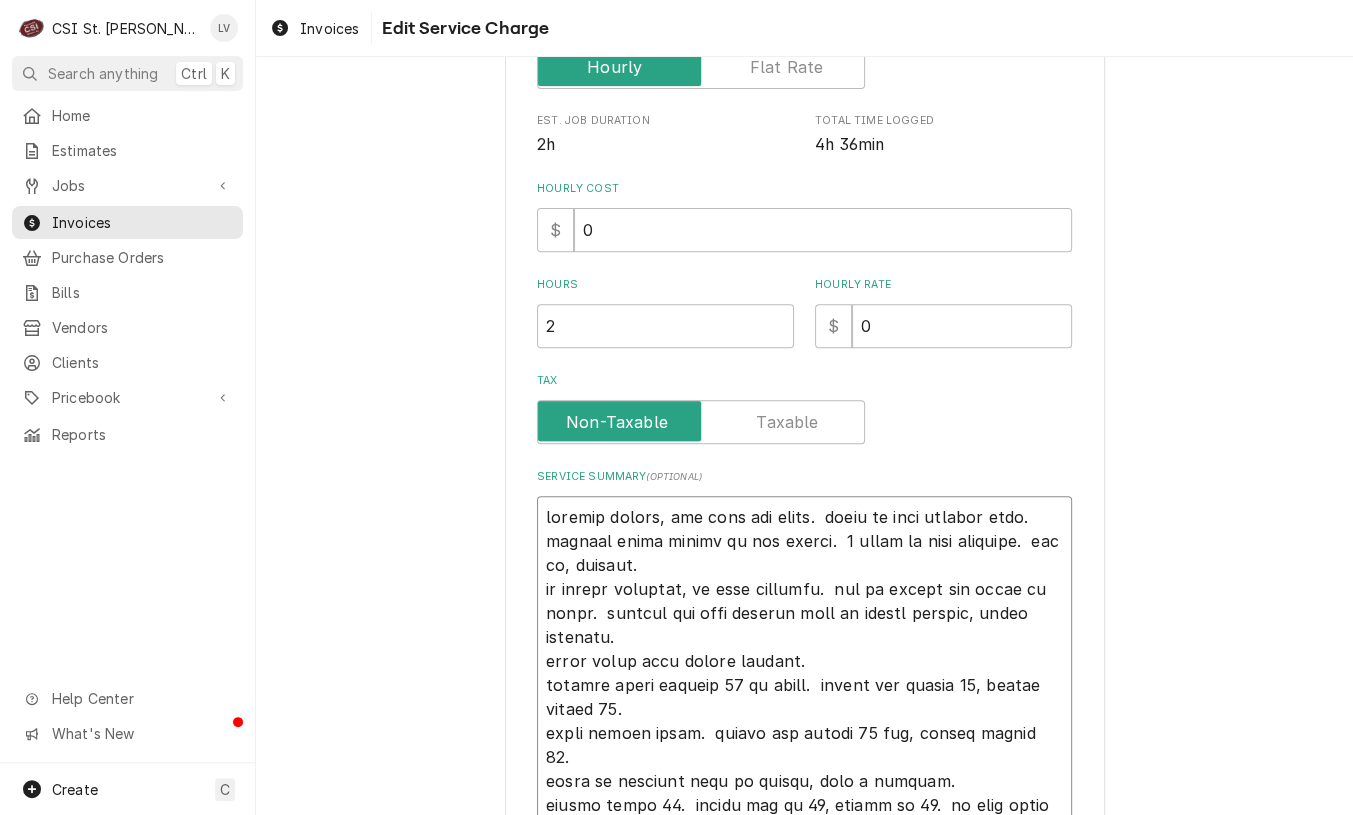 type on "x" 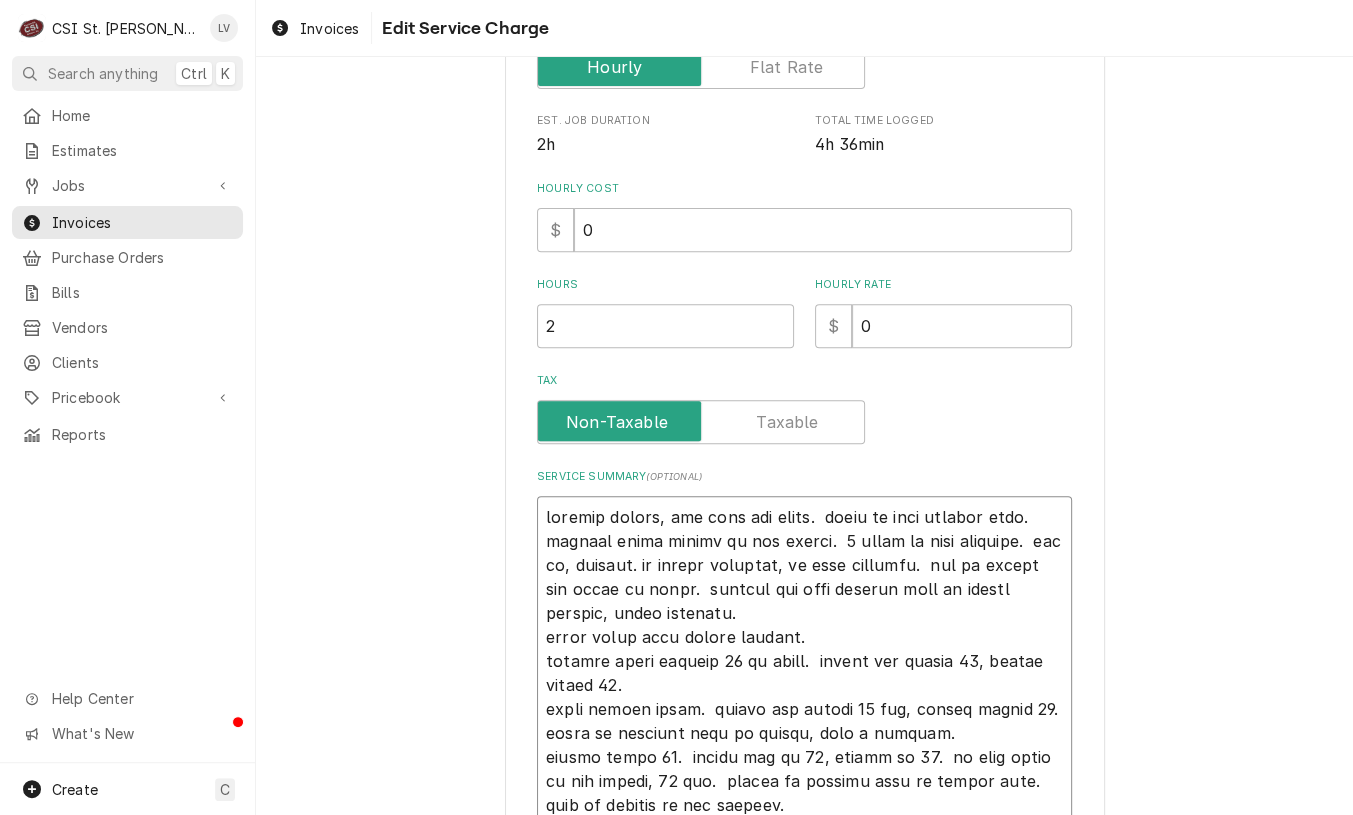 click on "Service Summary  ( optional )" at bounding box center [804, 889] 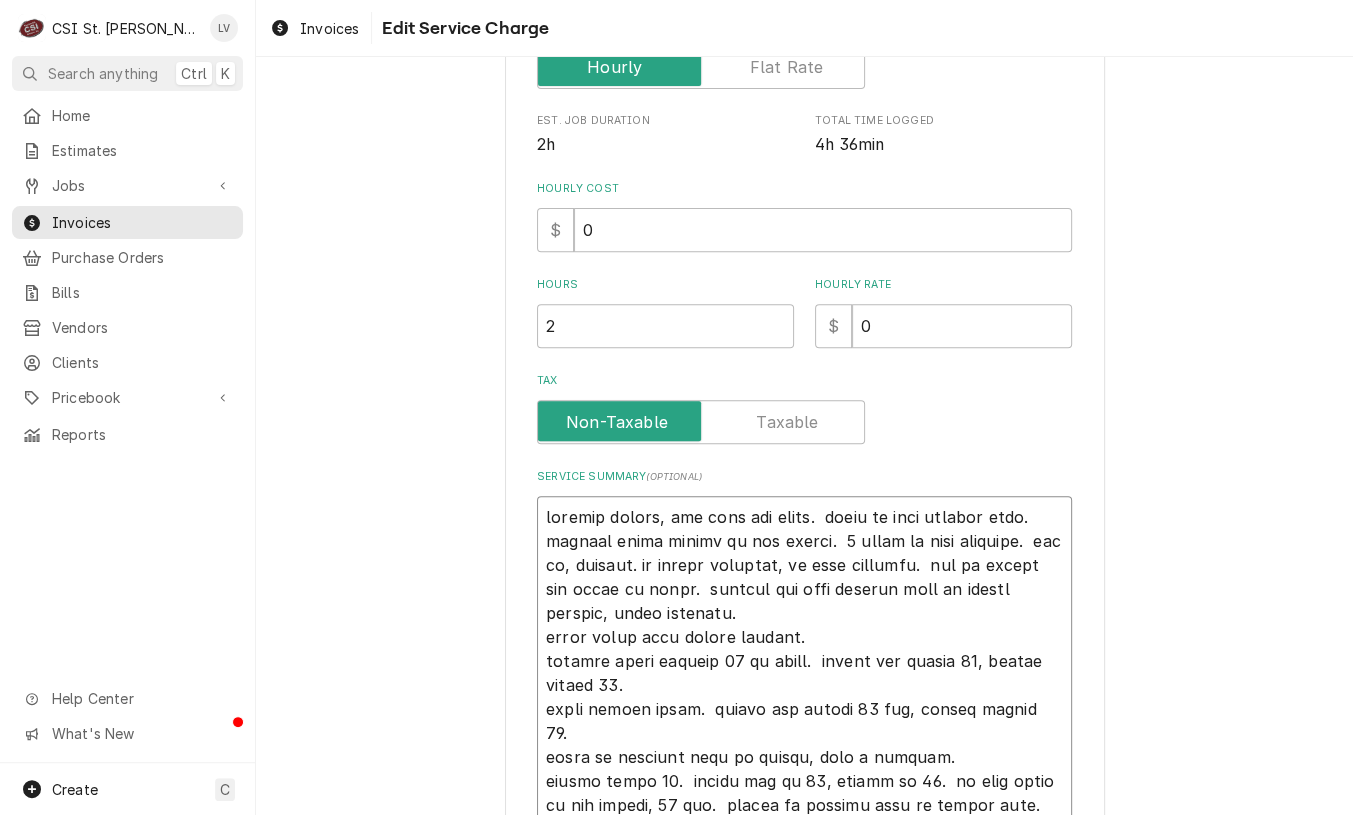 type on "x" 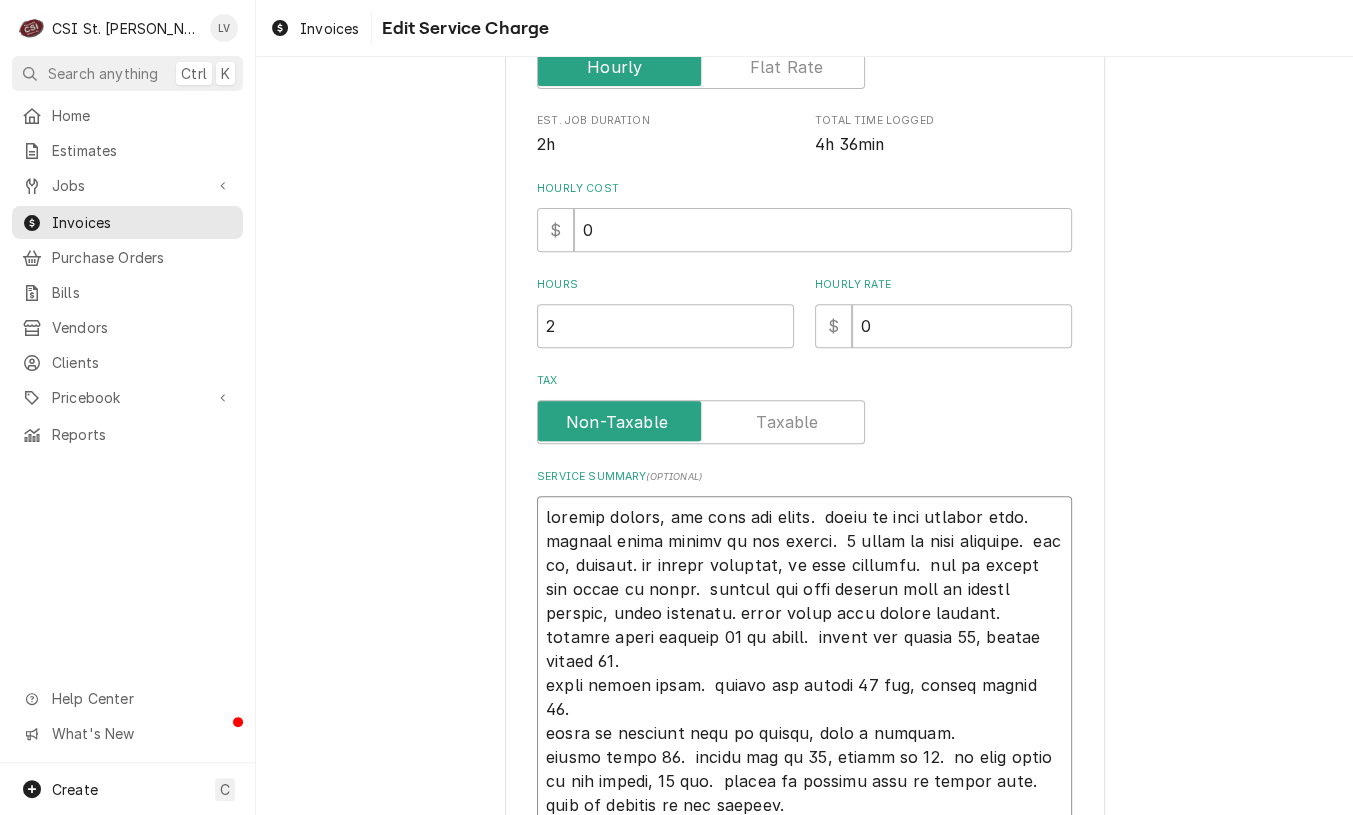 click on "Service Summary  ( optional )" at bounding box center (804, 877) 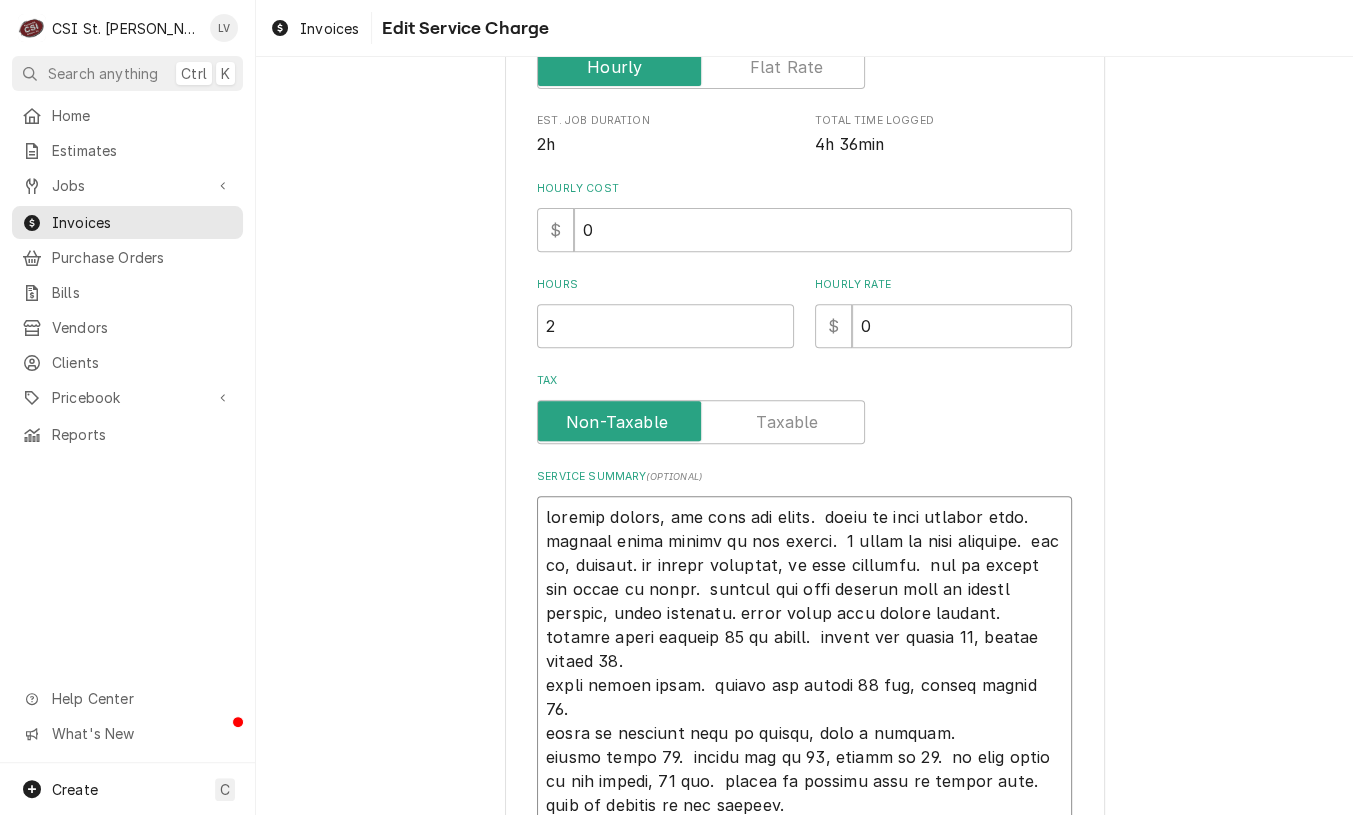 type on "x" 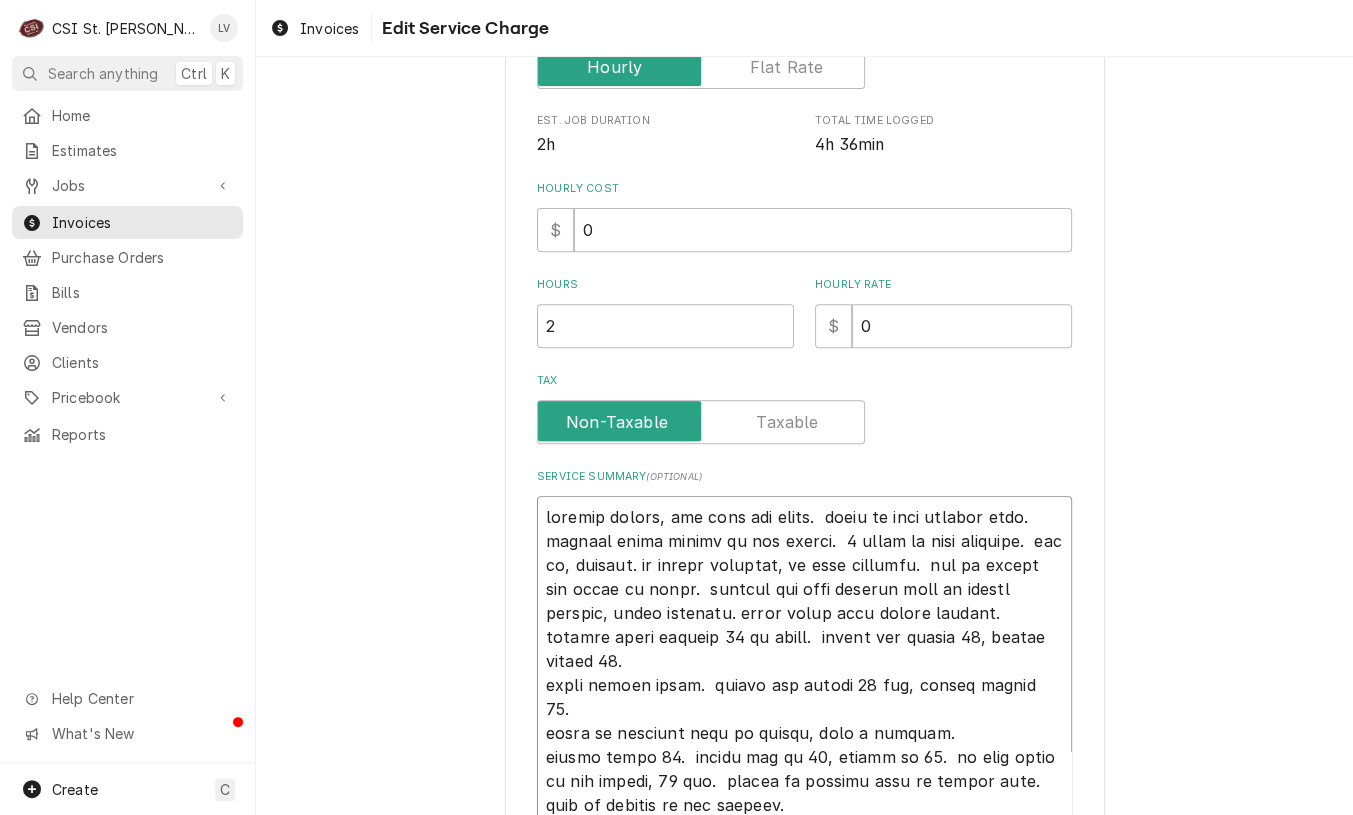 click on "Service Summary  ( optional )" at bounding box center [804, 865] 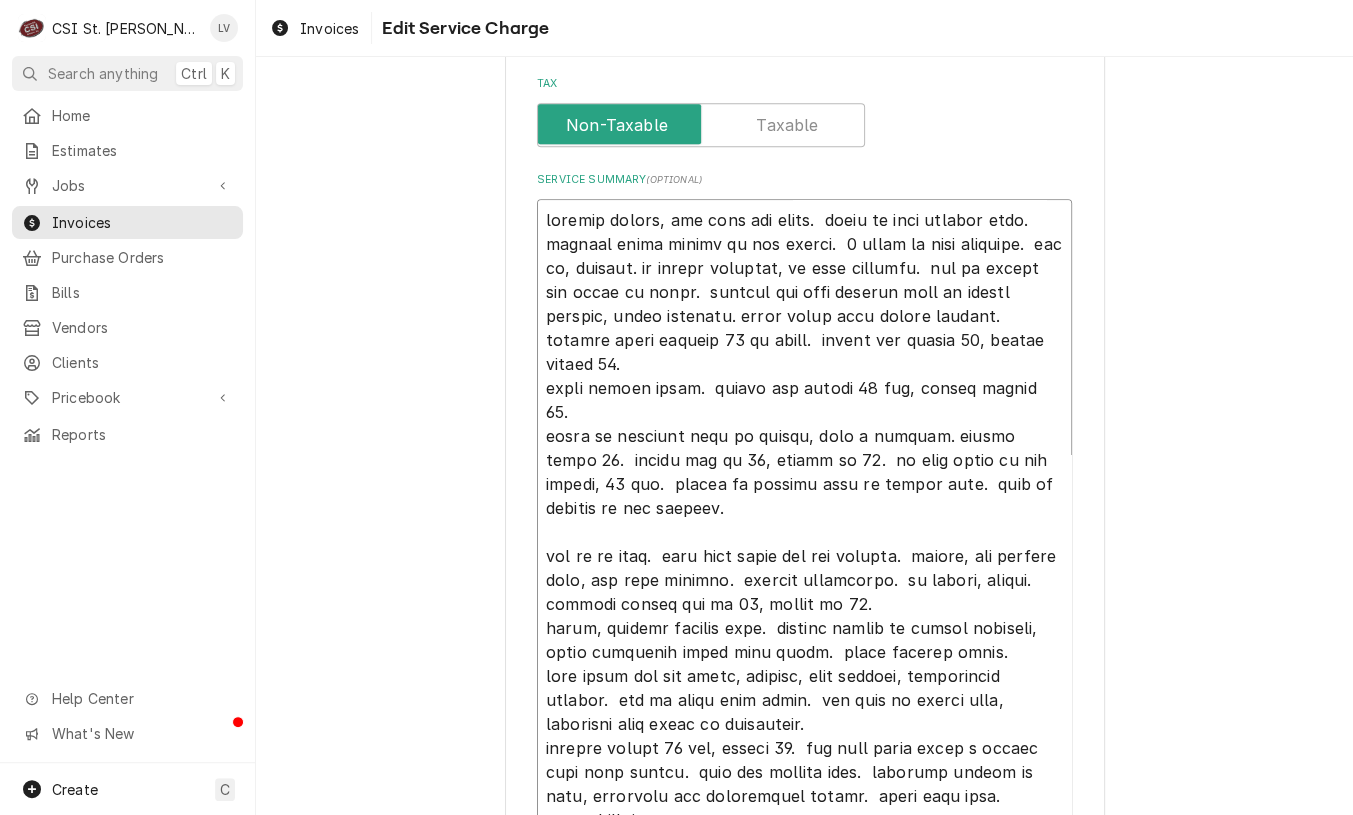 scroll, scrollTop: 764, scrollLeft: 0, axis: vertical 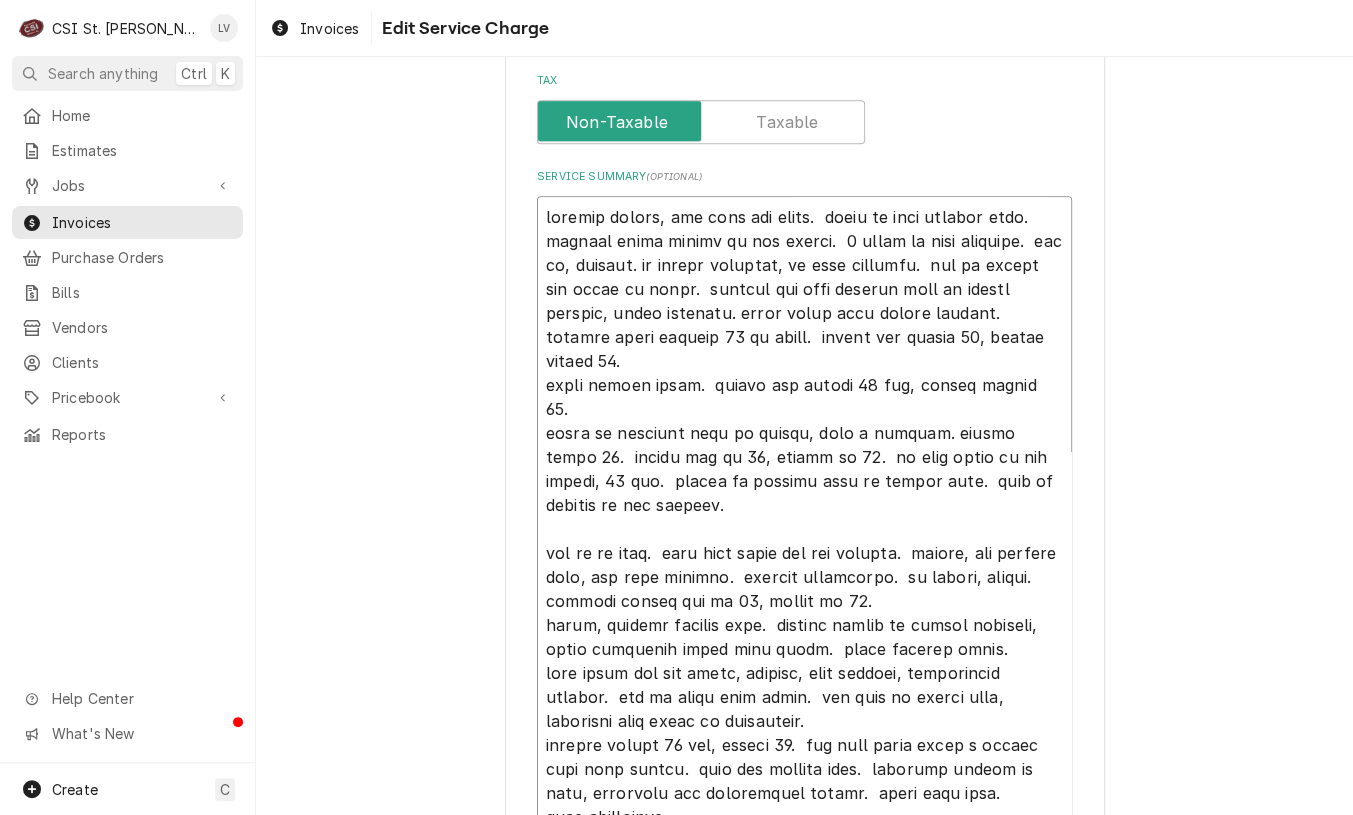 click on "Service Summary  ( optional )" at bounding box center (804, 565) 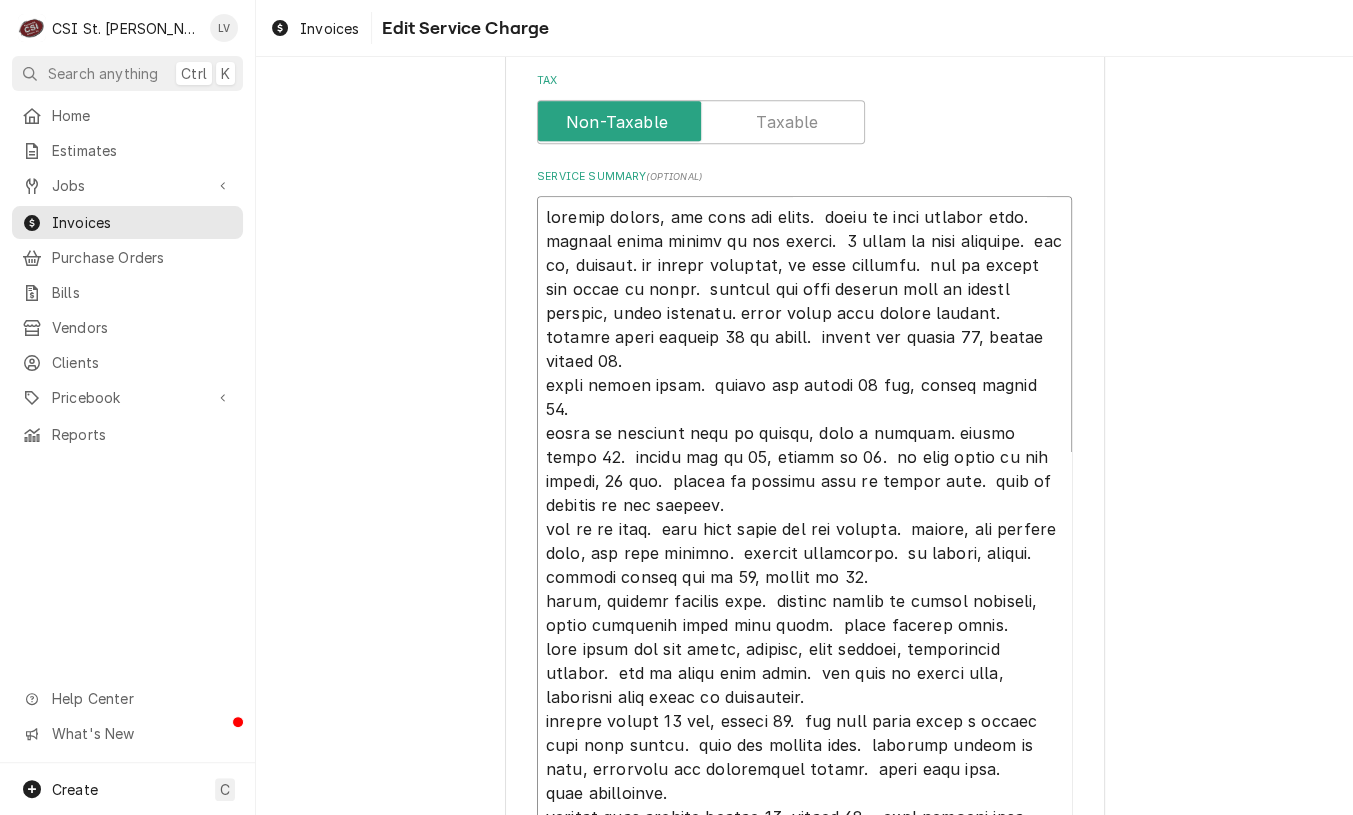 type on "x" 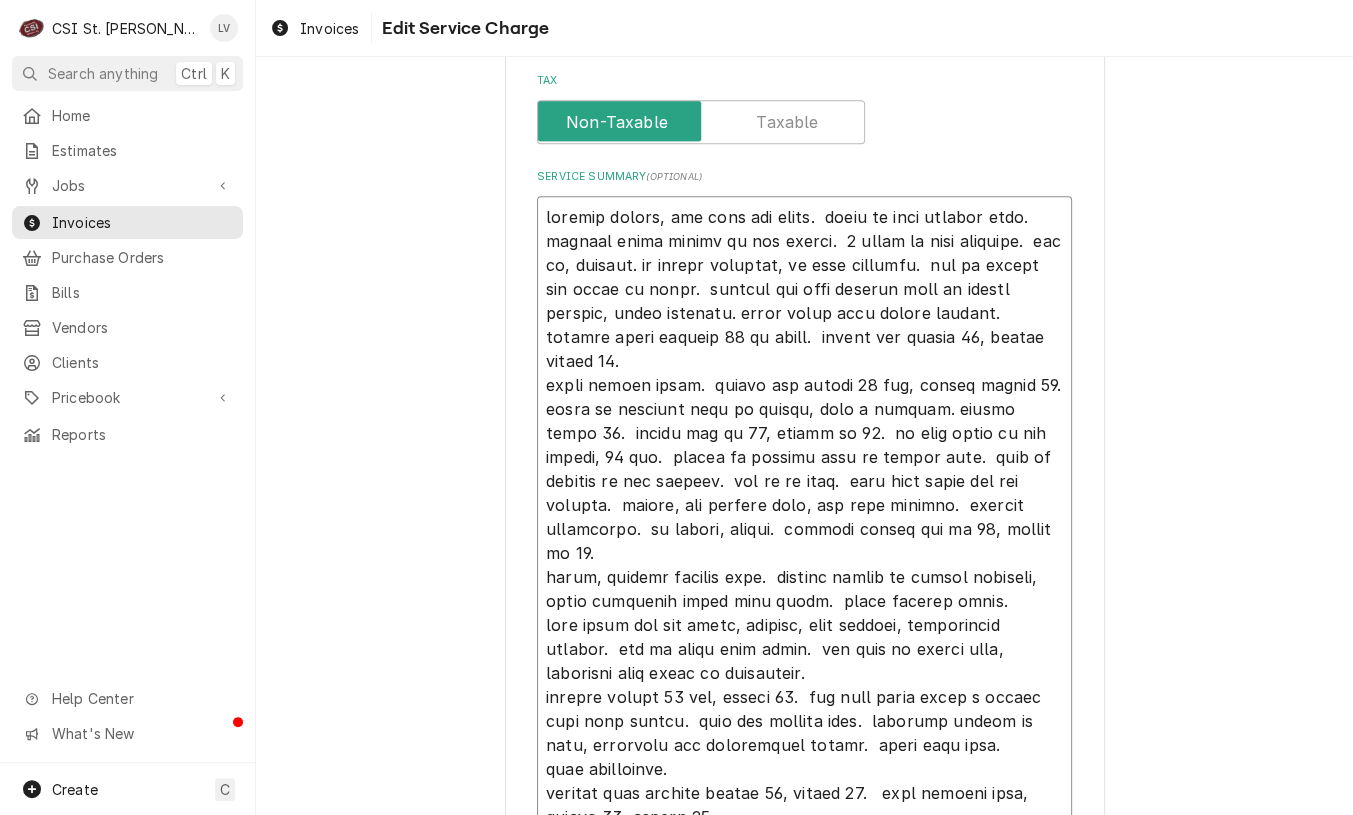 type on "x" 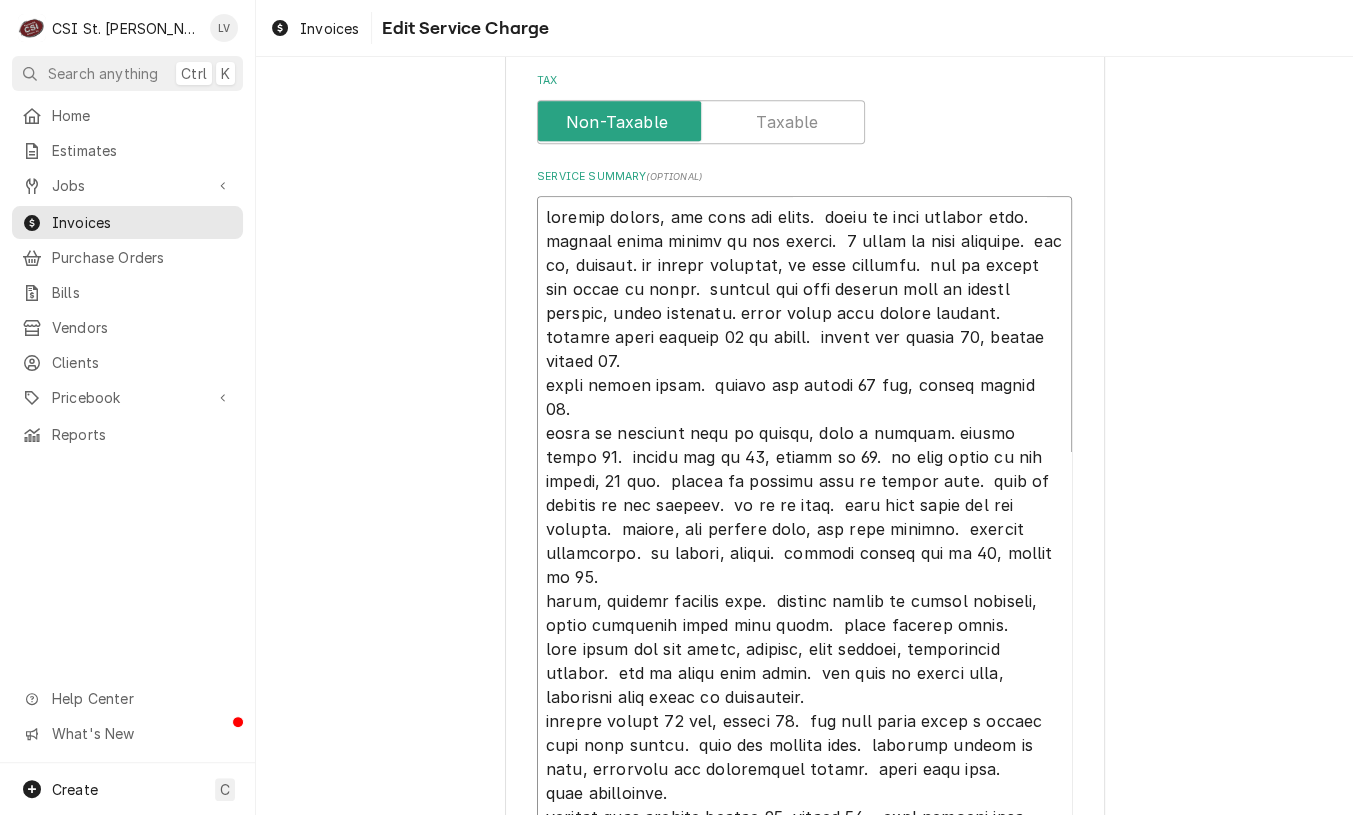 type on "x" 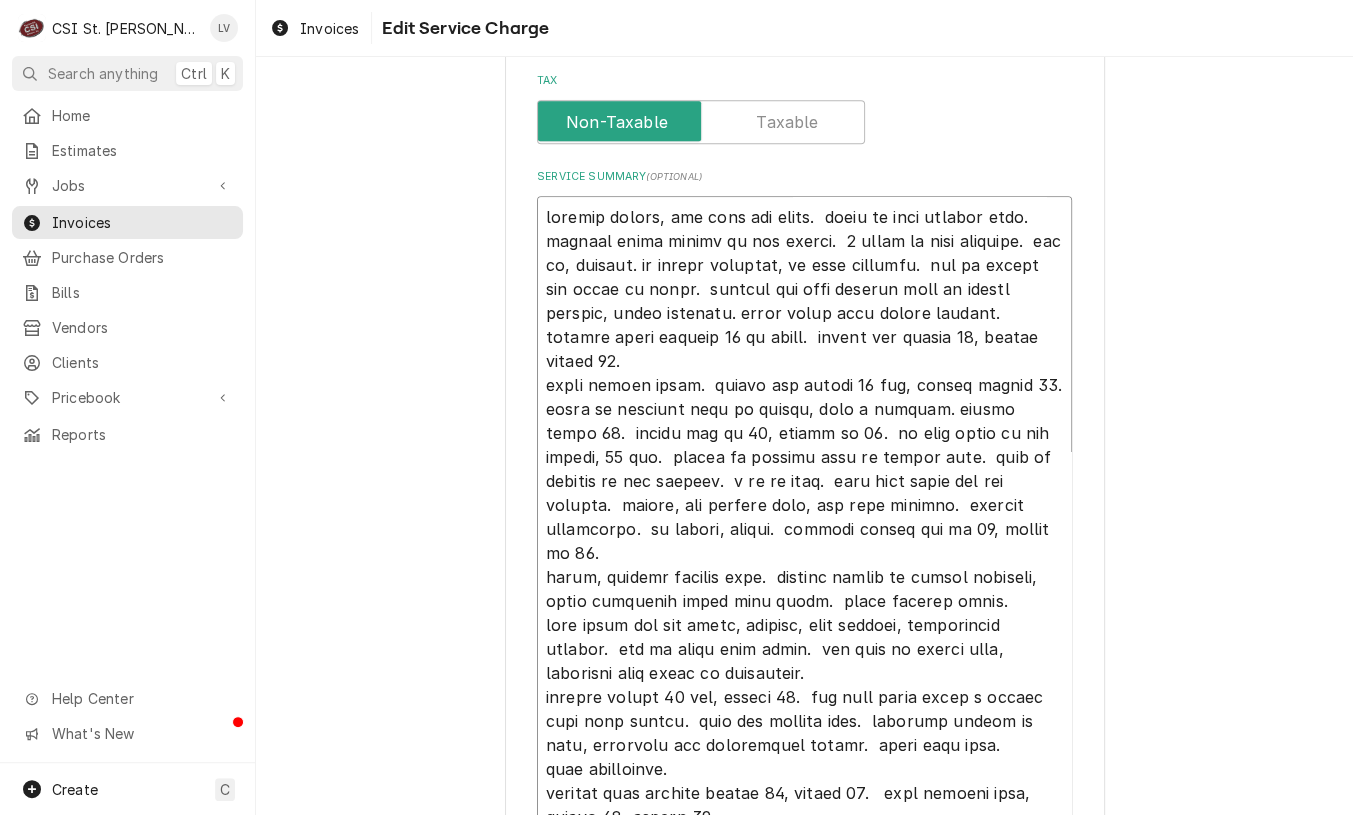 type on "x" 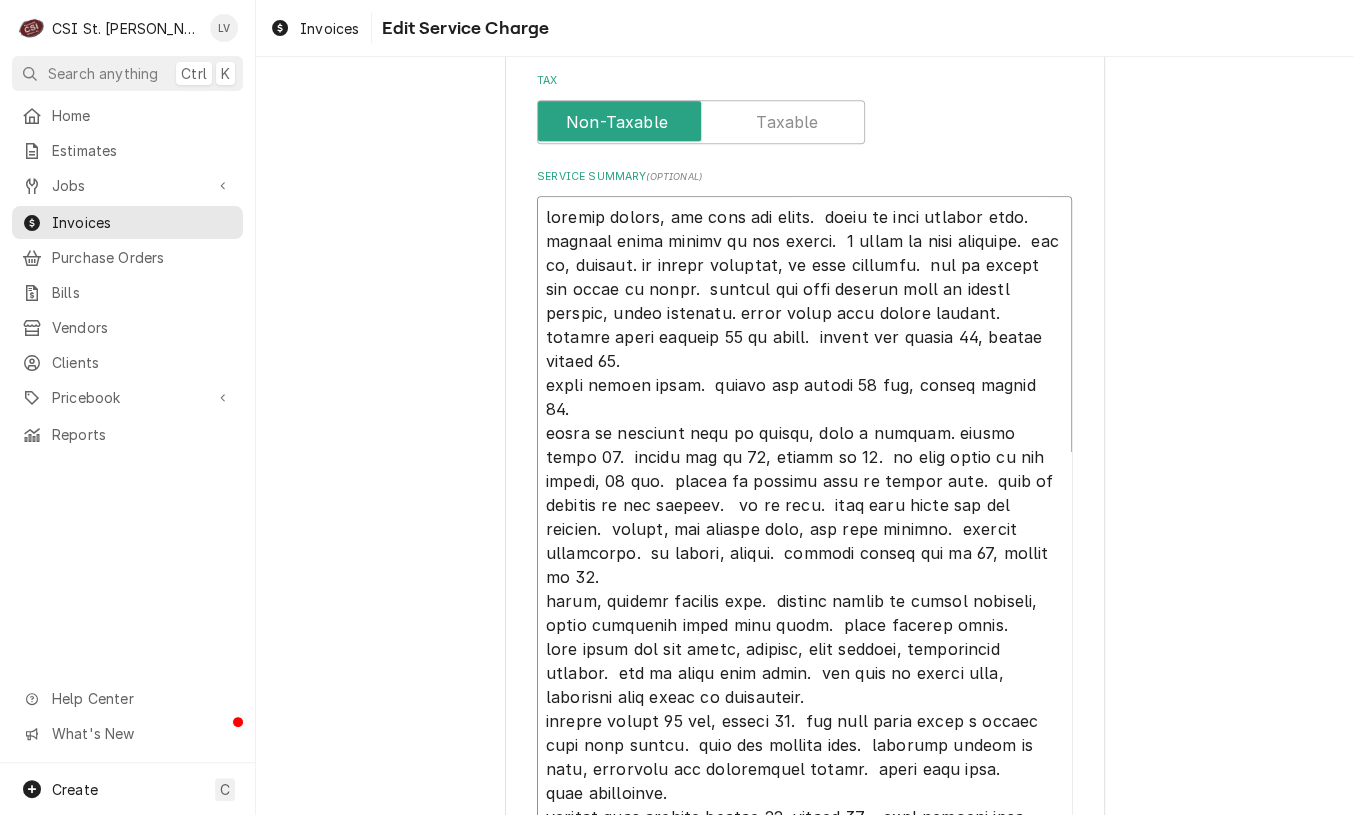 type on "x" 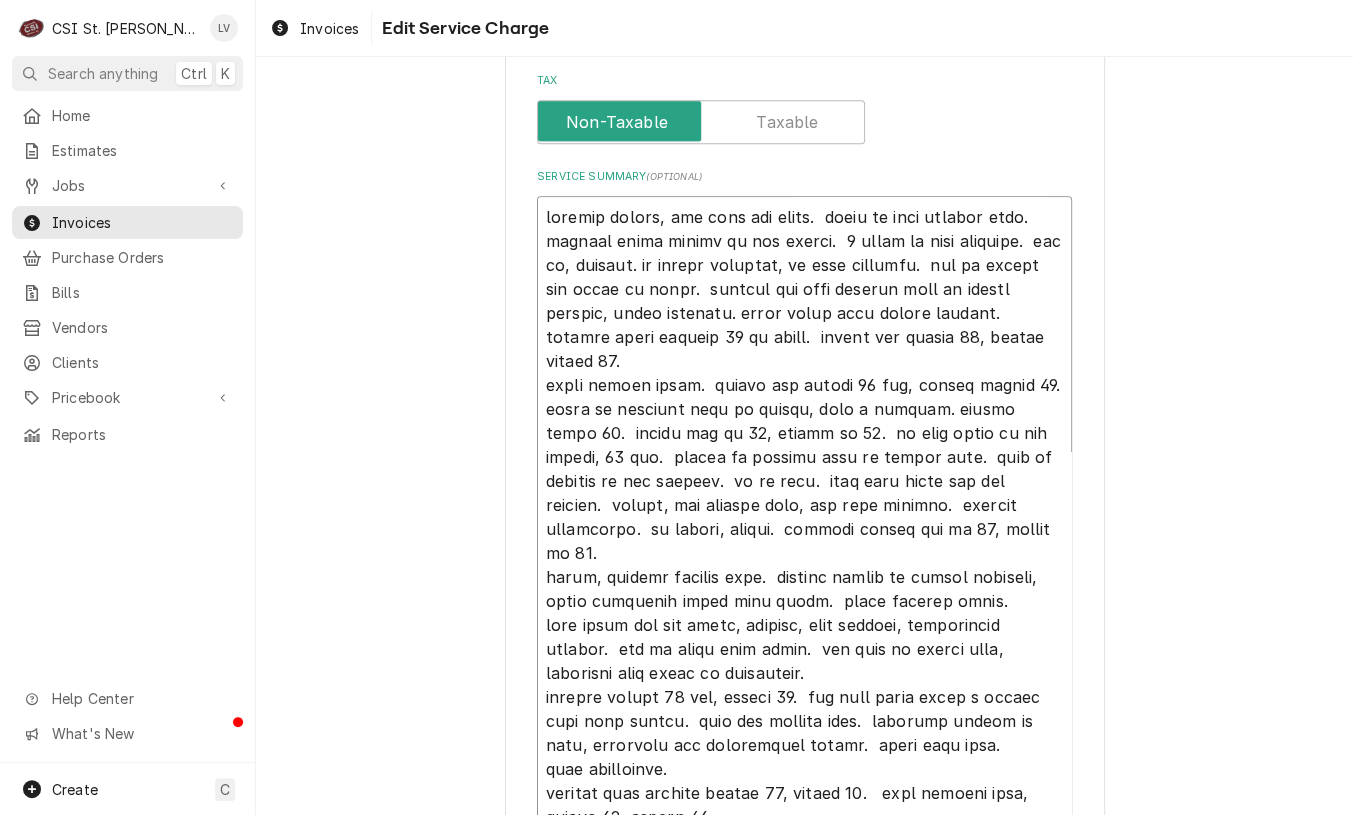 type on "x" 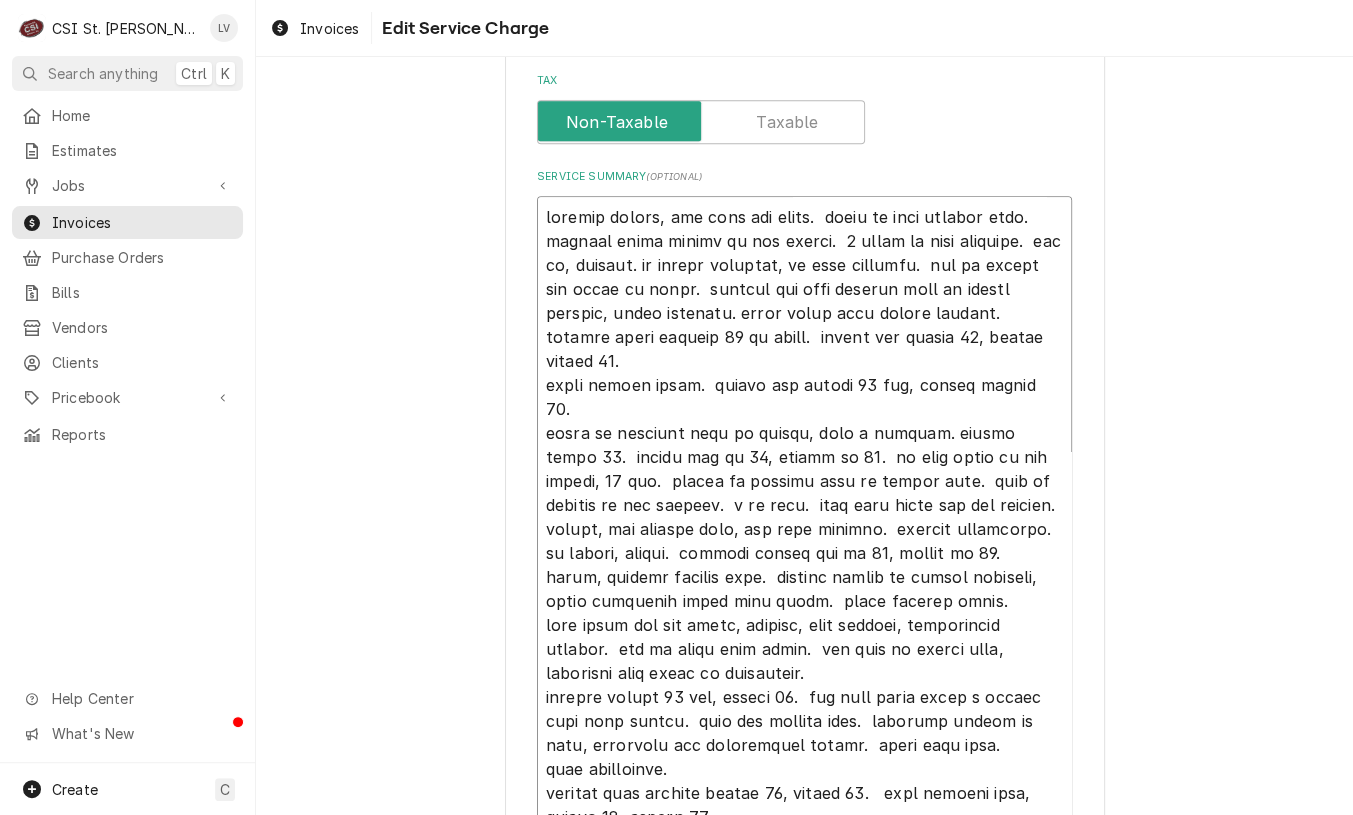 type on "x" 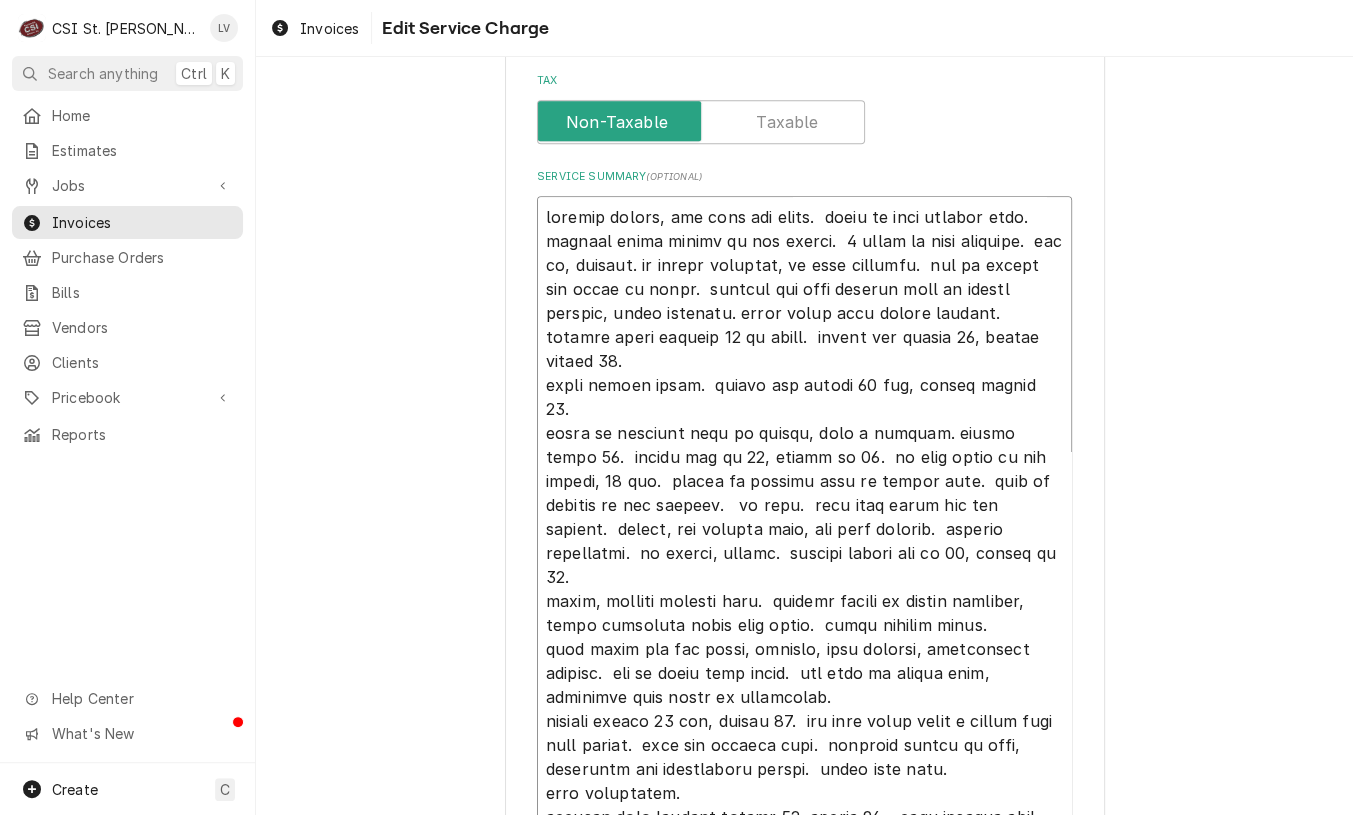 type on "x" 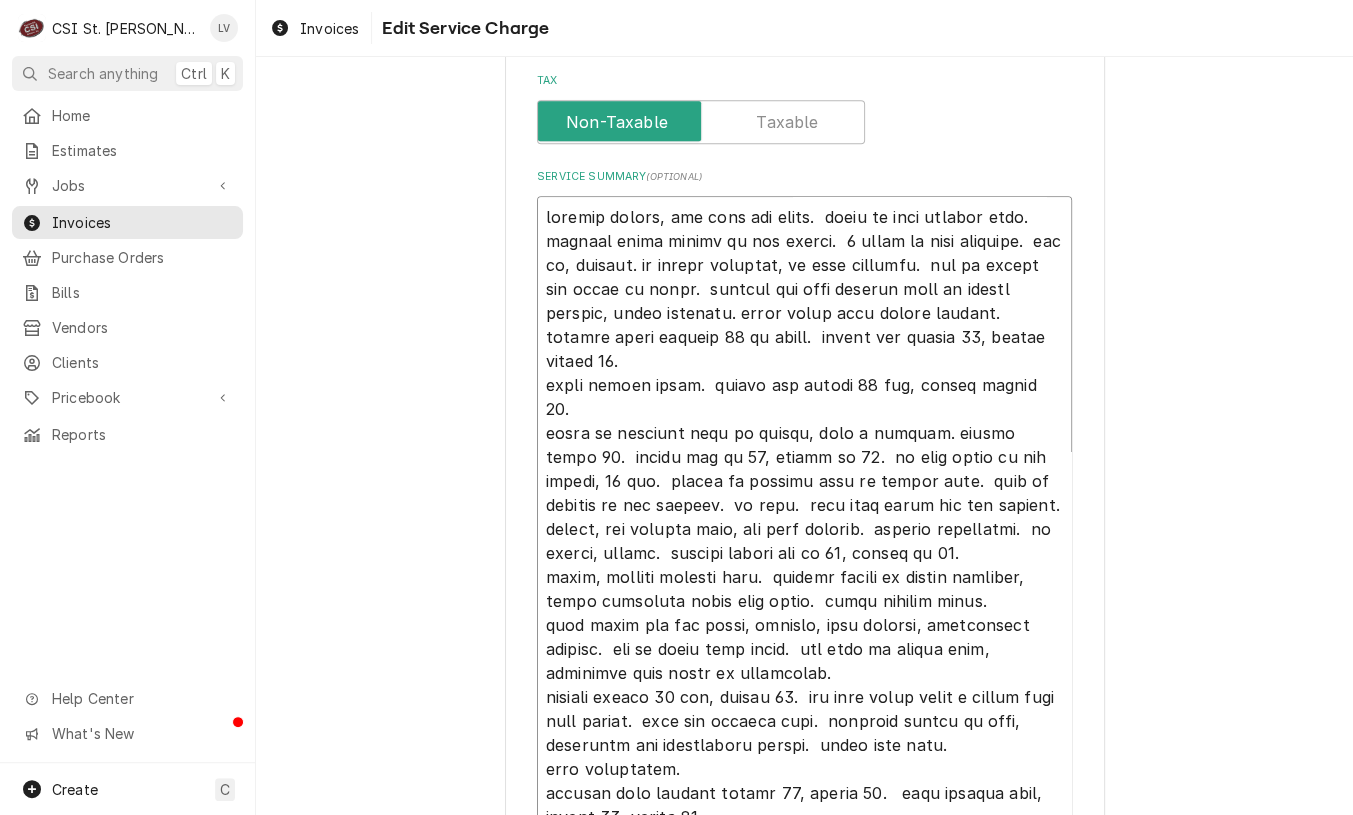 type on "x" 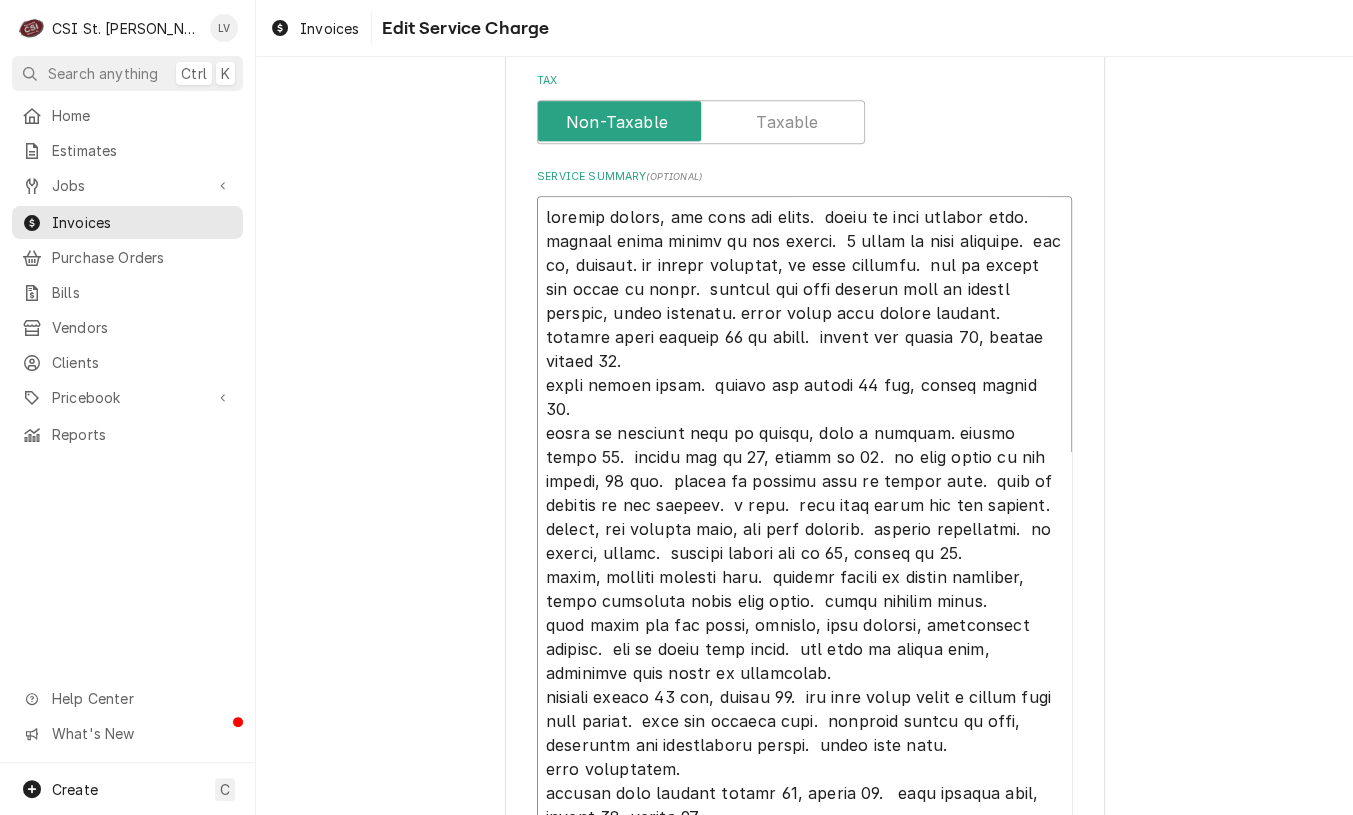 type on "x" 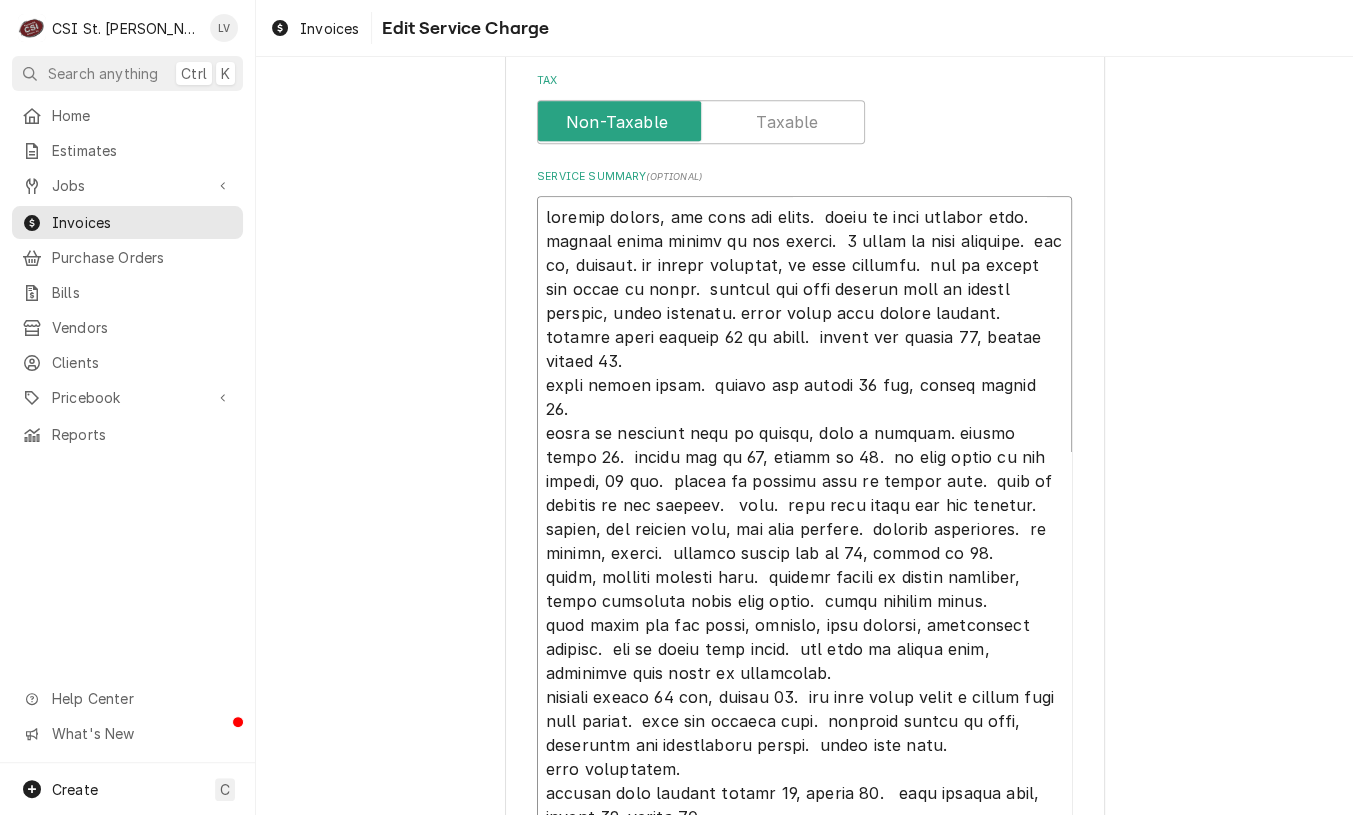 type on "x" 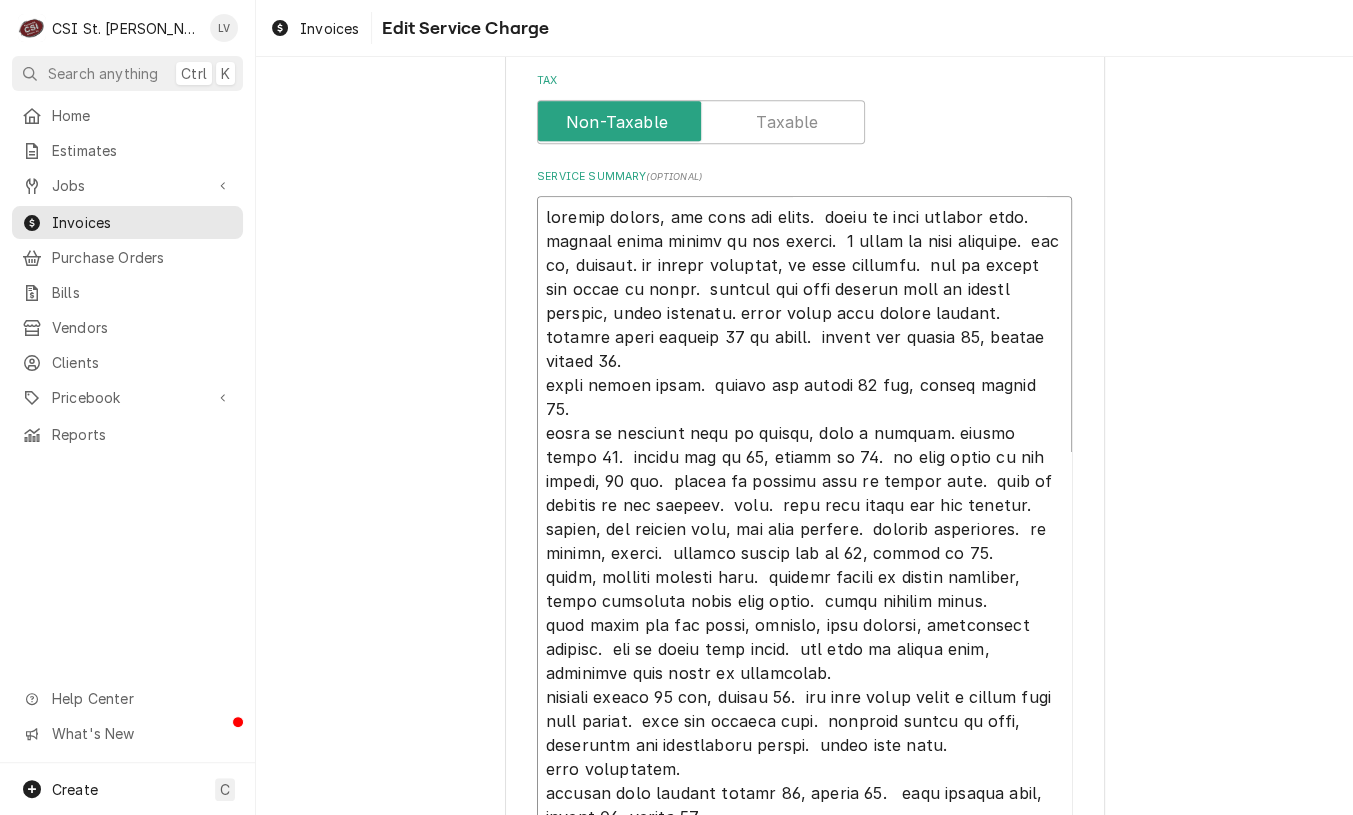 type on "x" 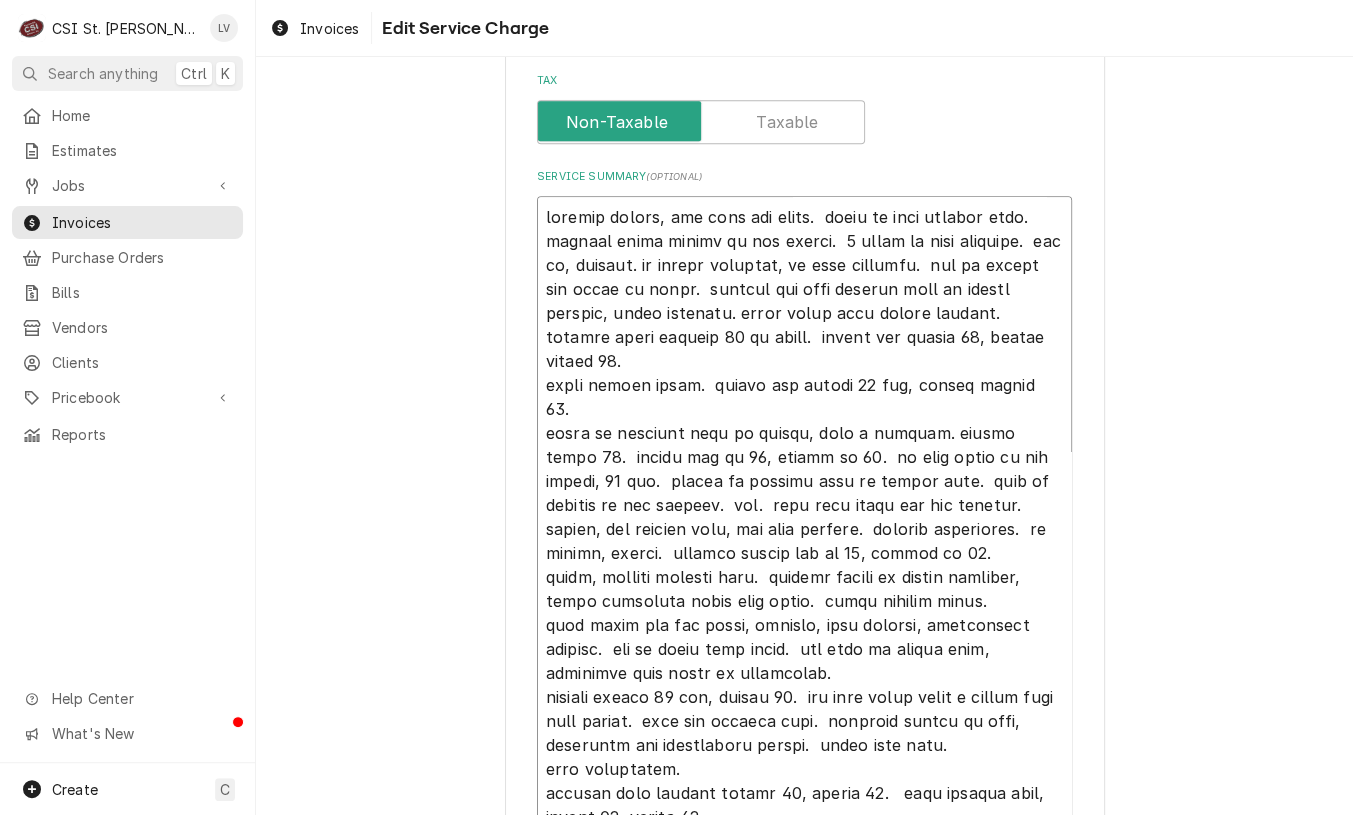 type on "x" 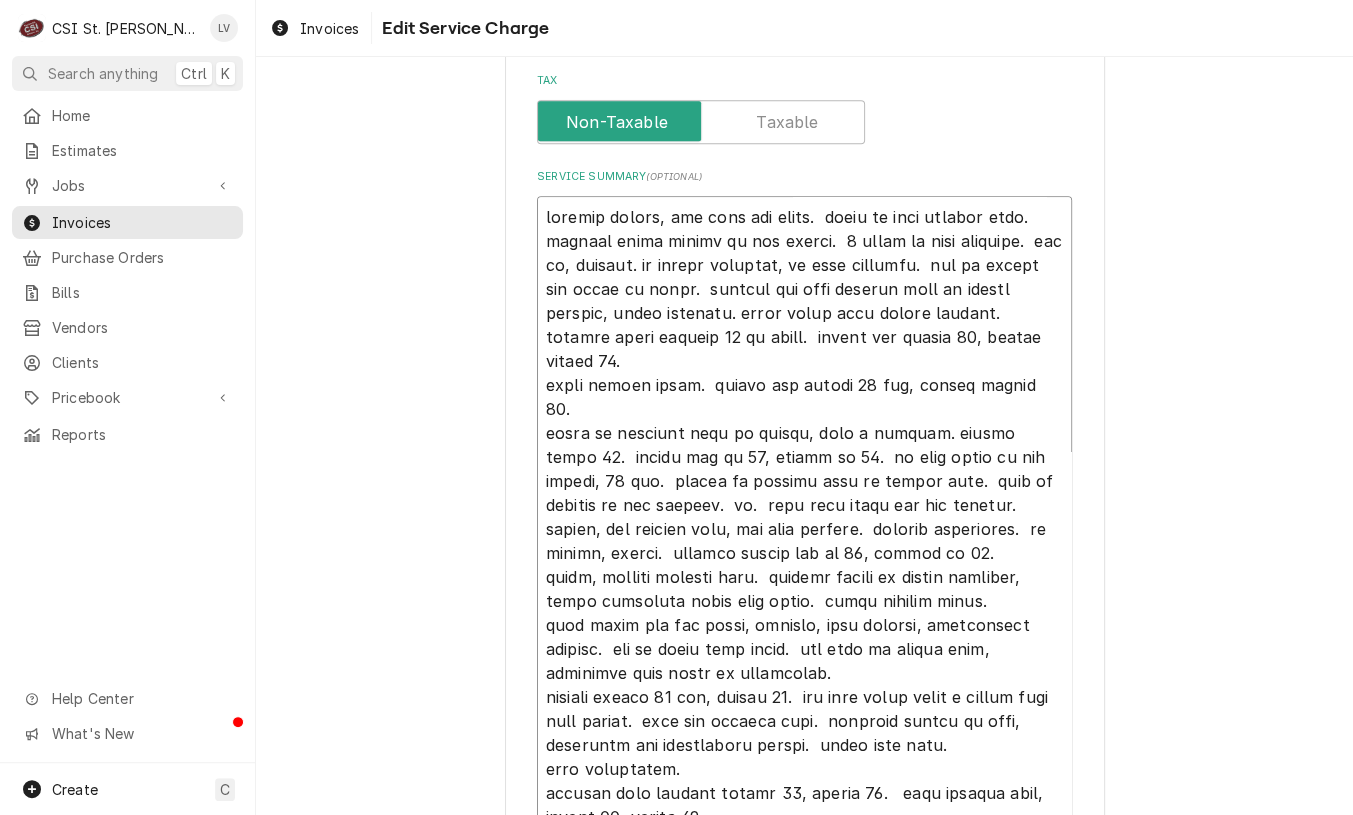 type on "x" 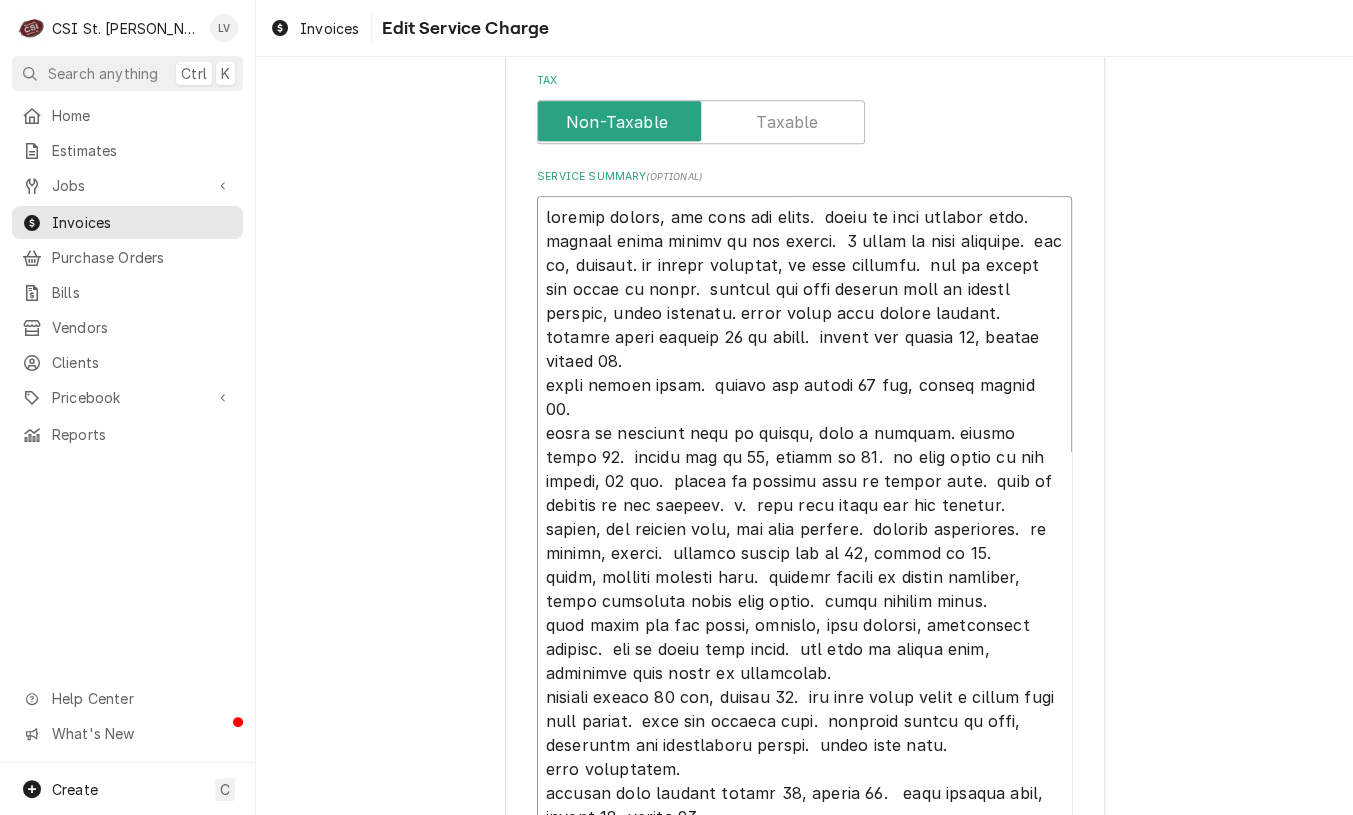 type on "x" 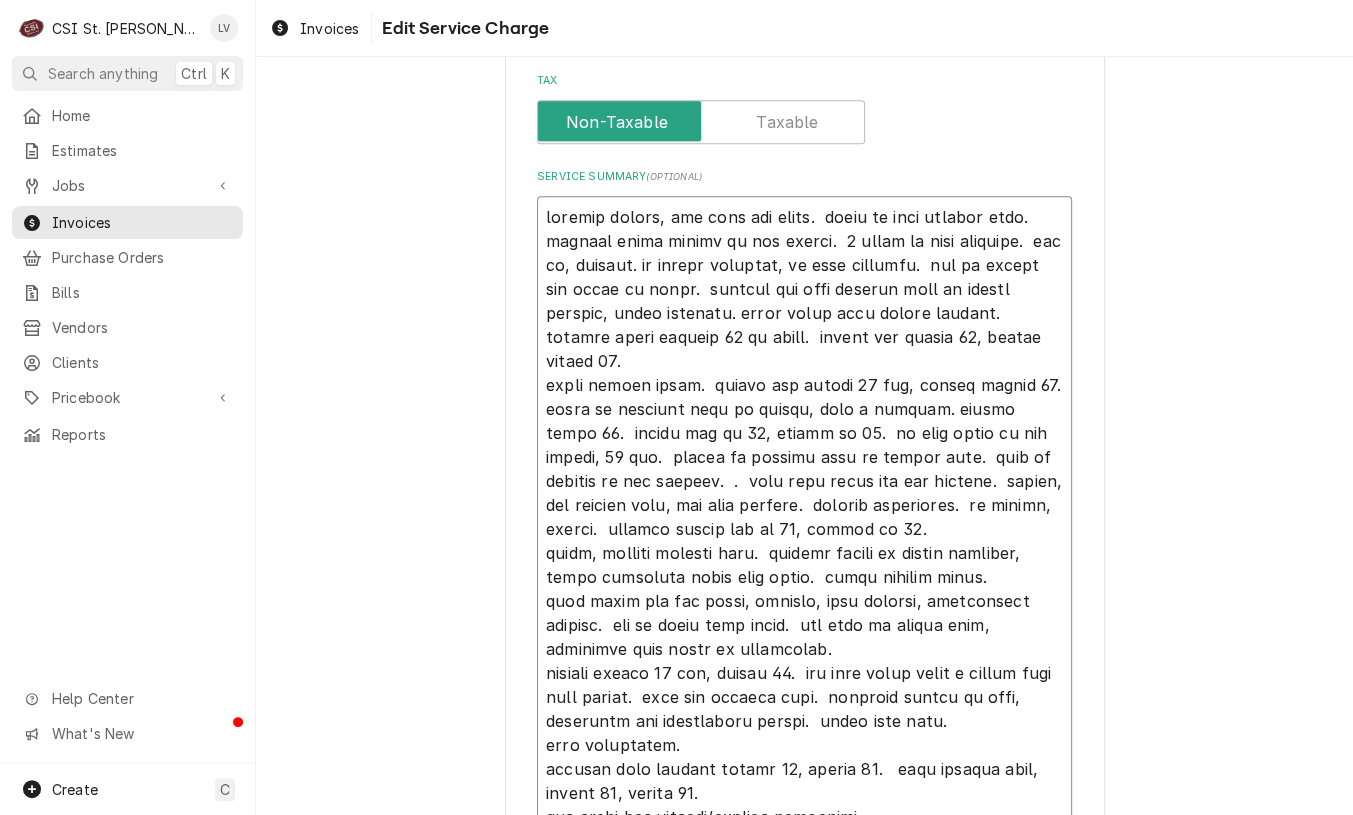 type on "x" 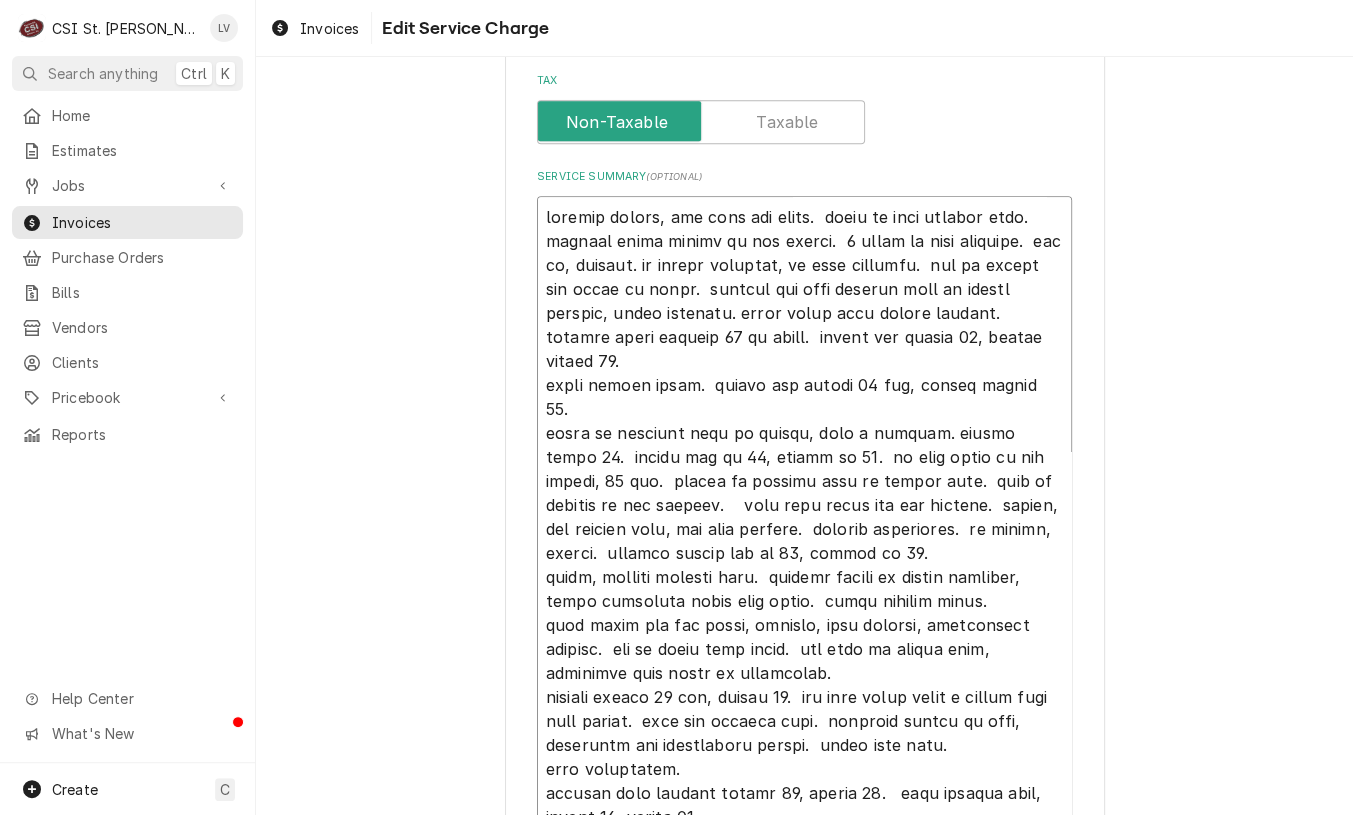type on "x" 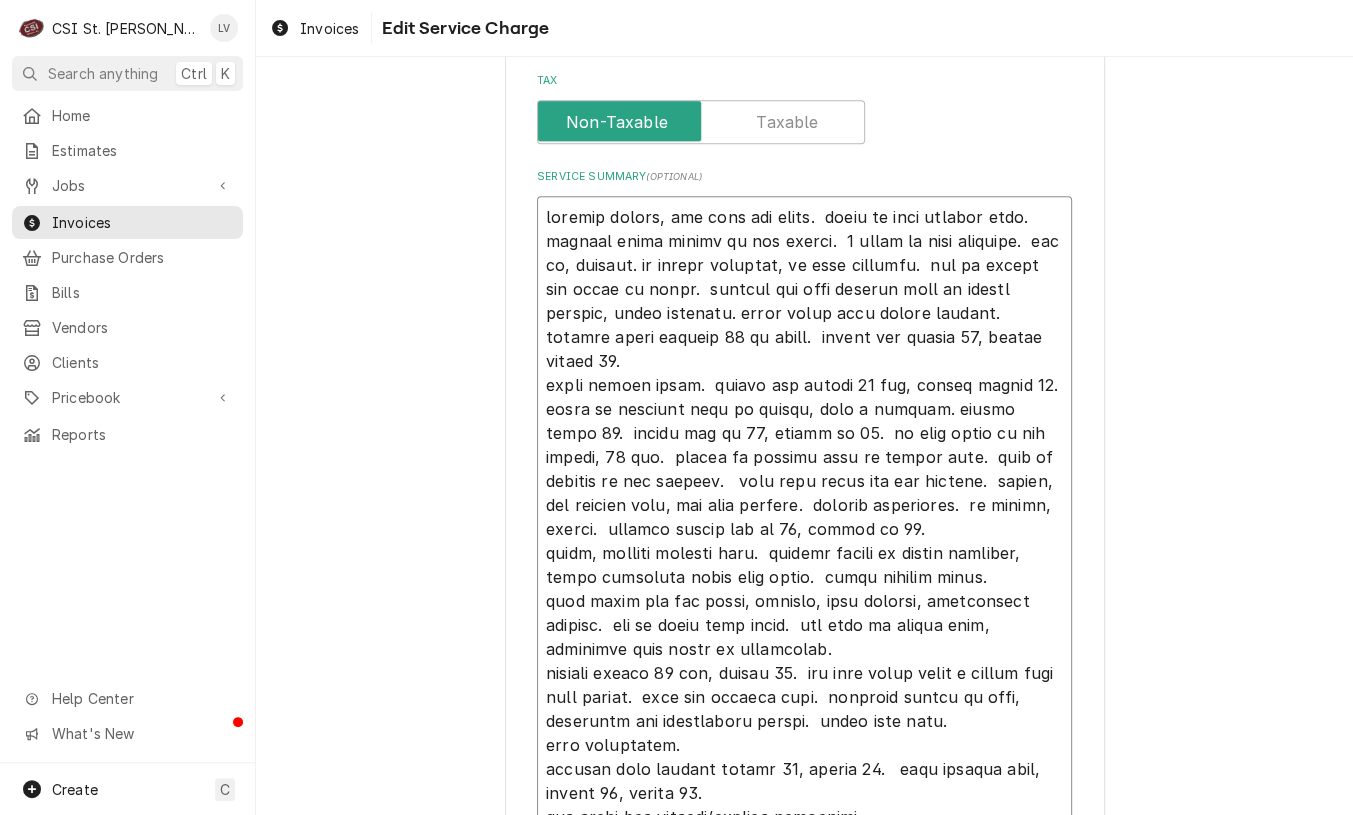 type on "x" 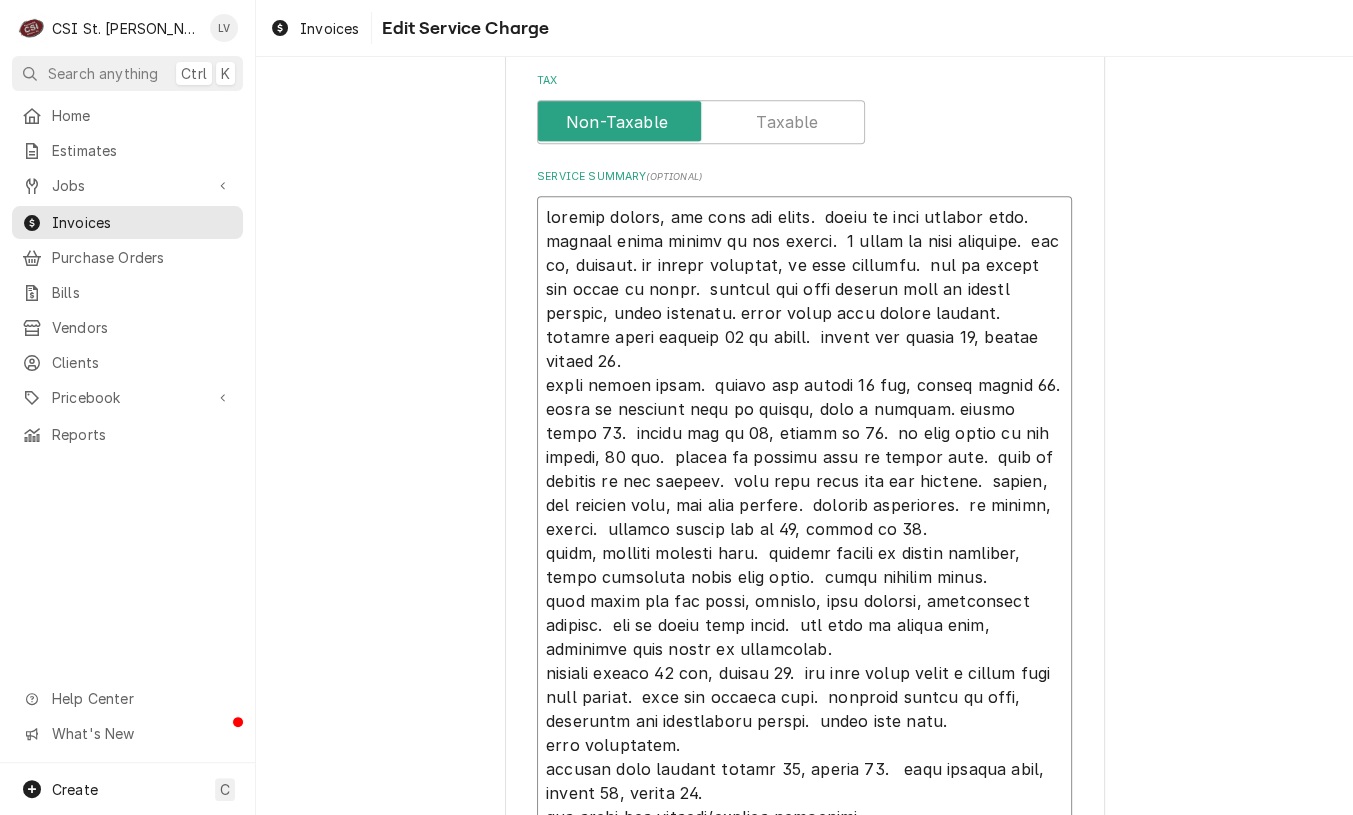 click on "Service Summary  ( optional )" at bounding box center (804, 541) 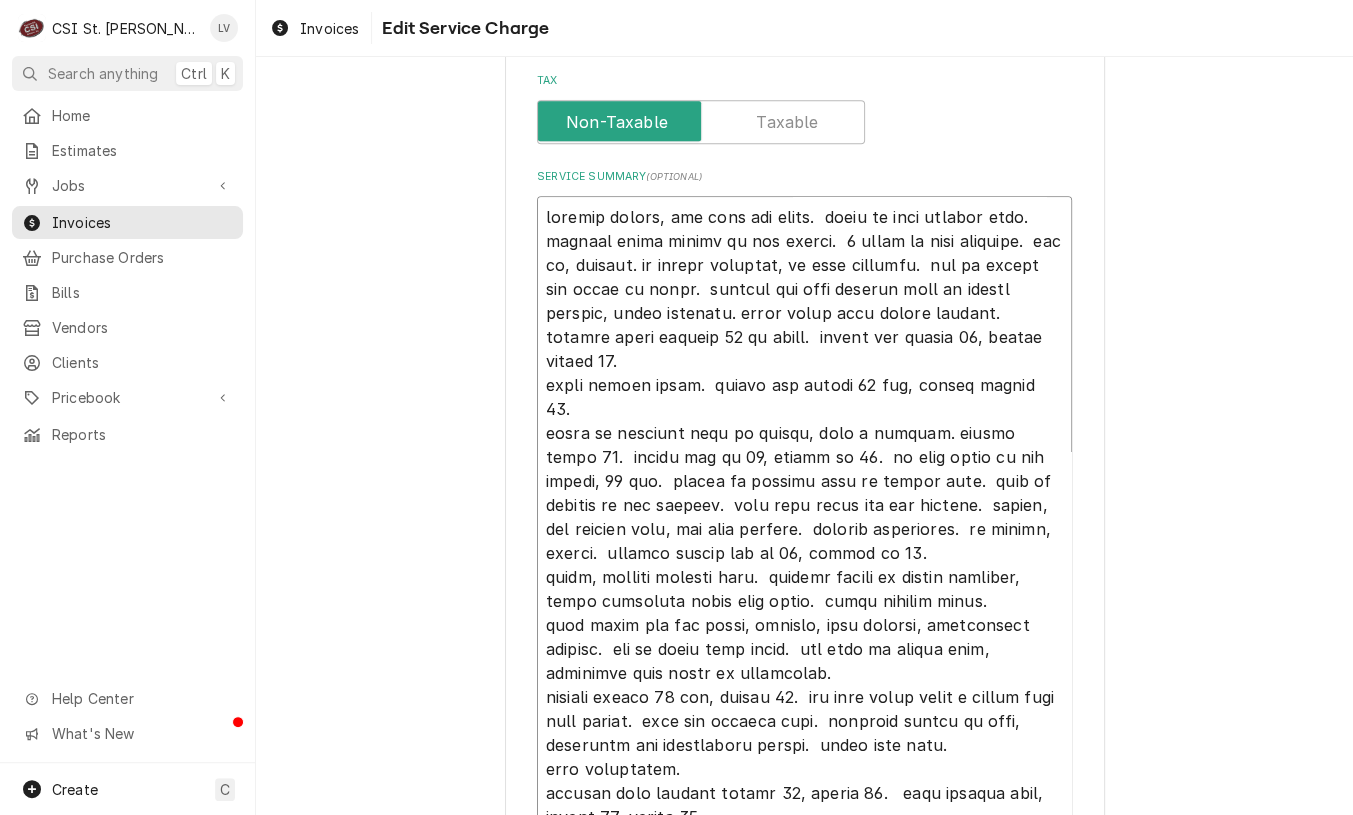 type on "x" 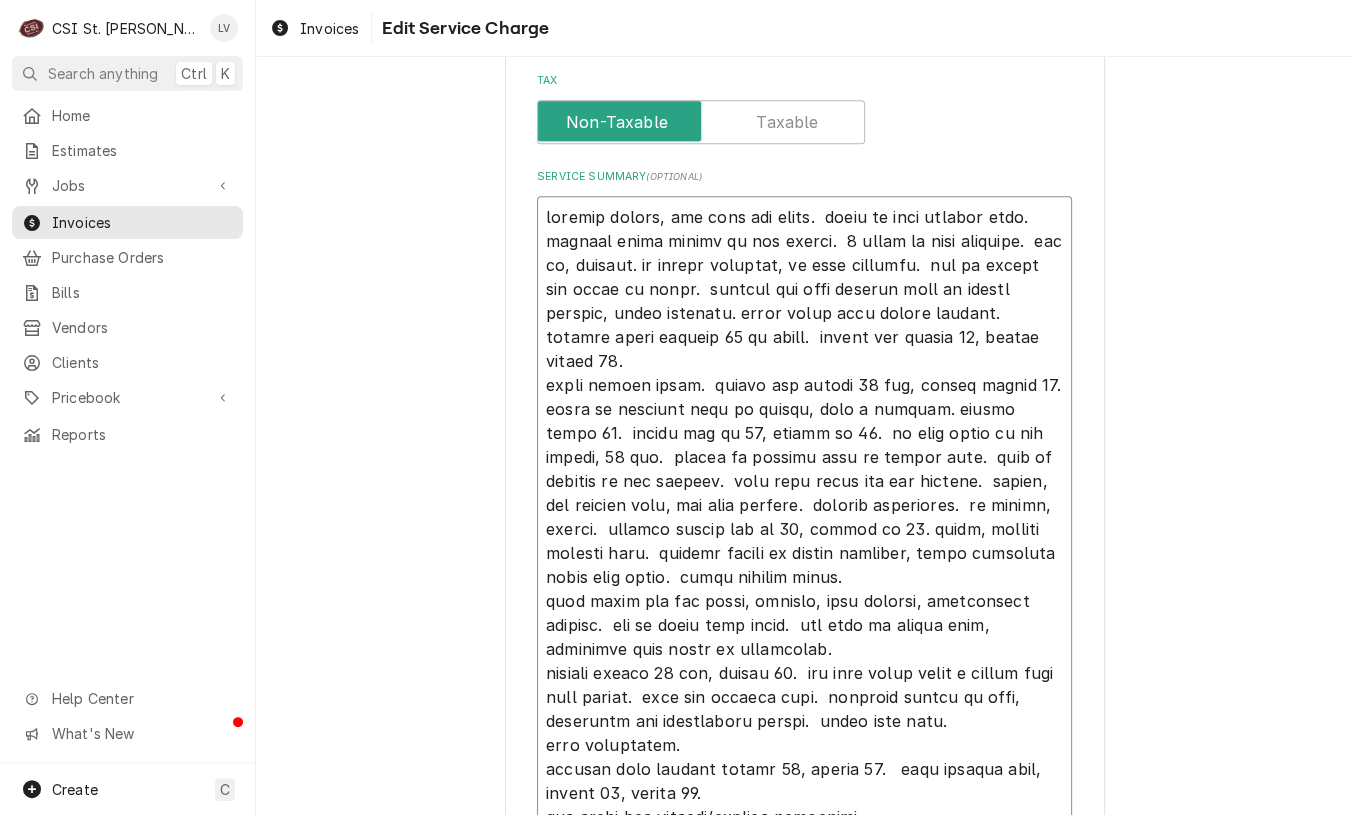 type on "x" 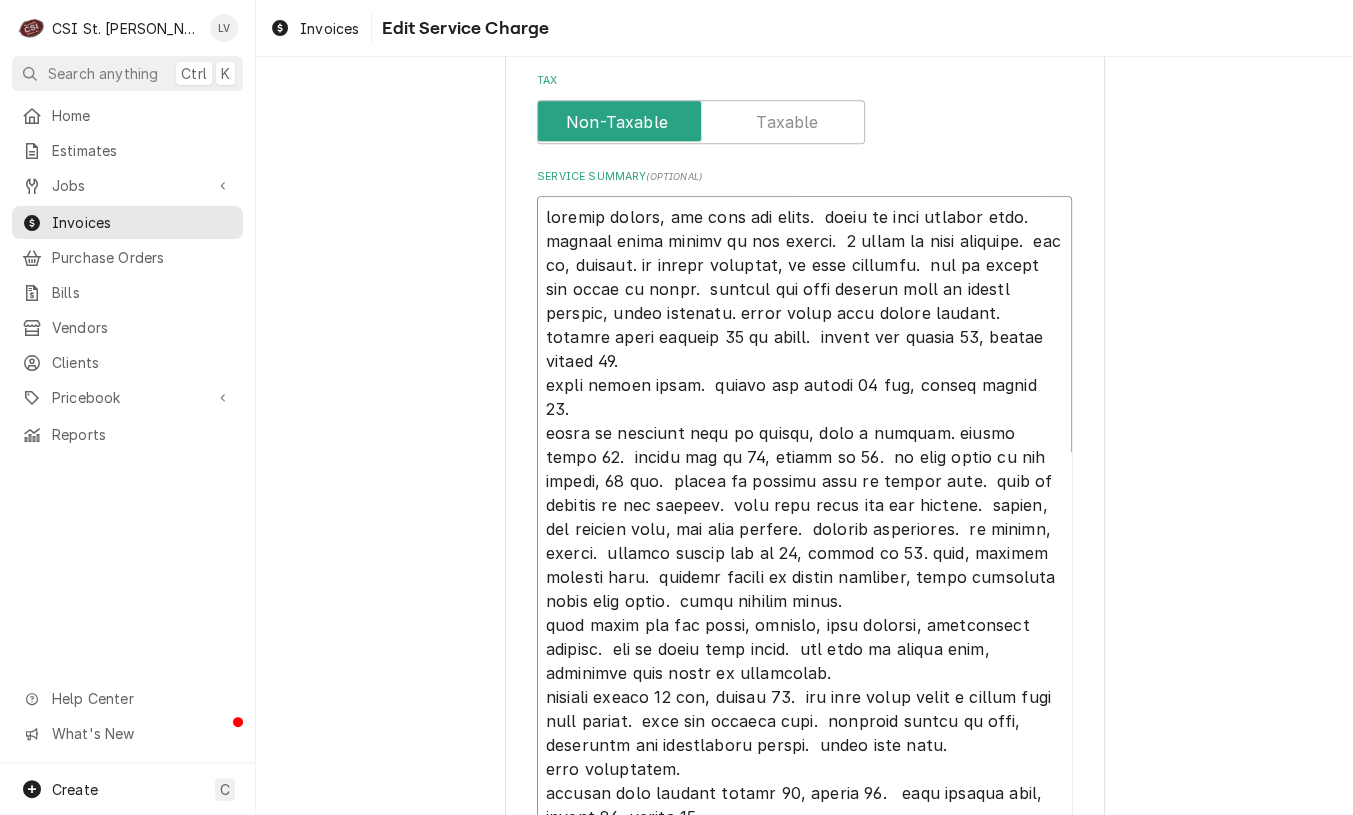 type on "x" 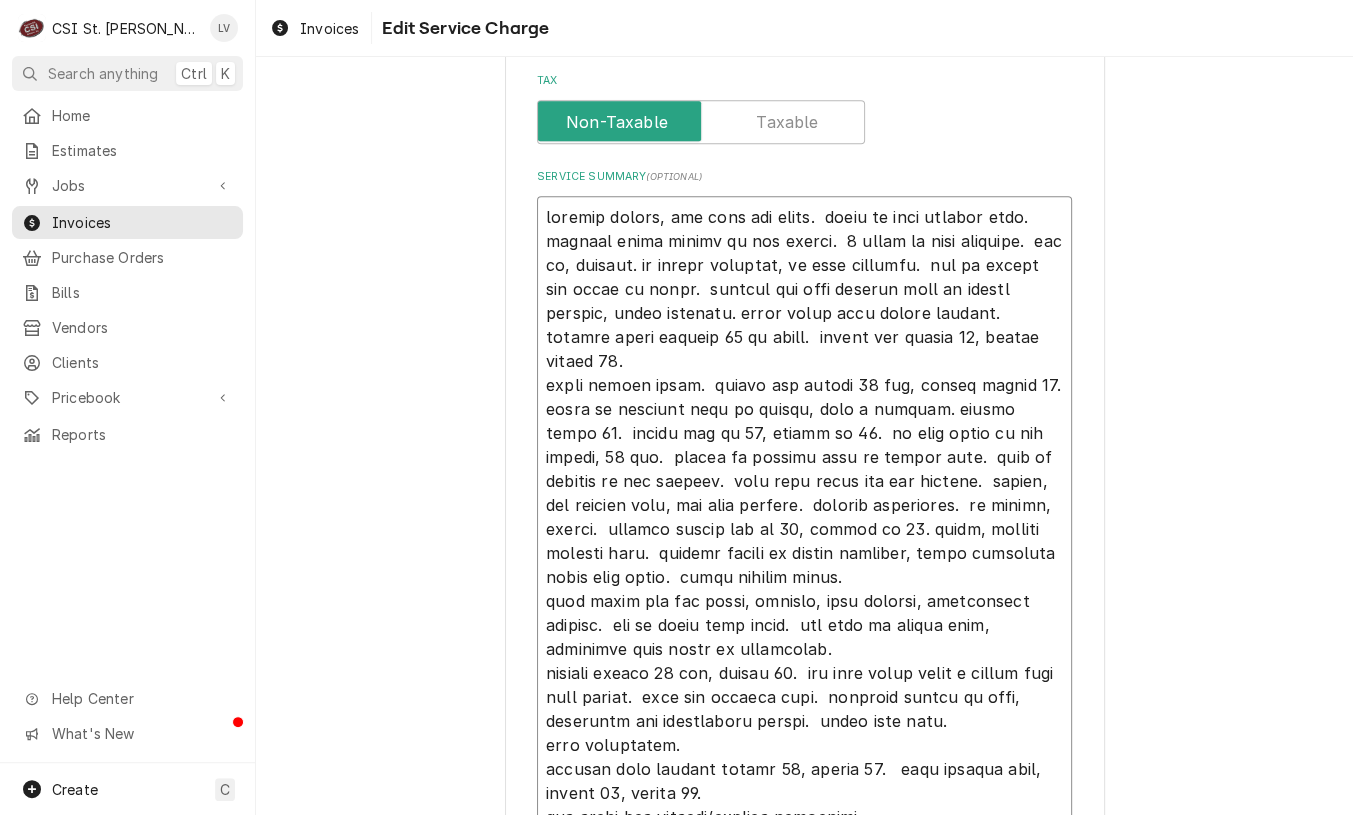 click on "Service Summary  ( optional )" at bounding box center (804, 541) 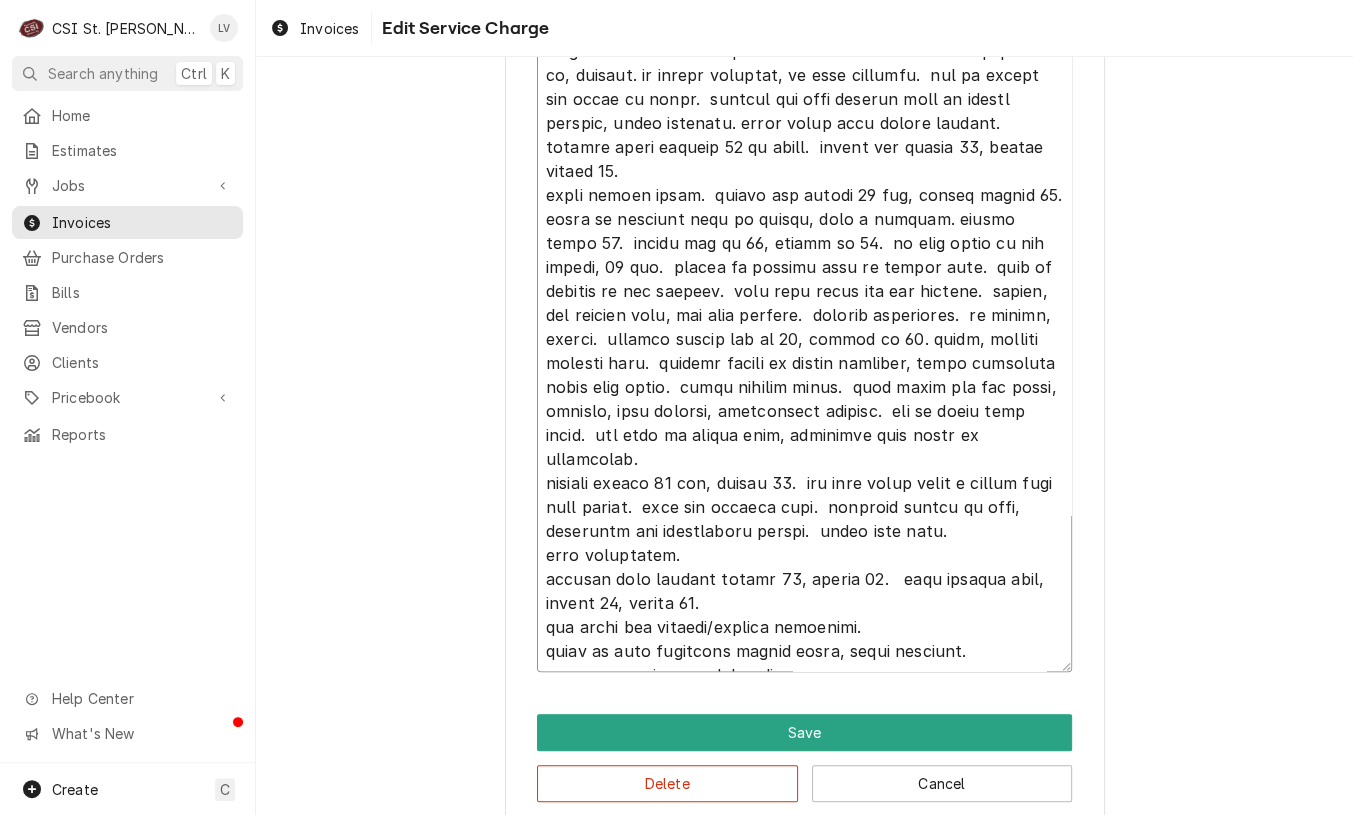 scroll, scrollTop: 981, scrollLeft: 0, axis: vertical 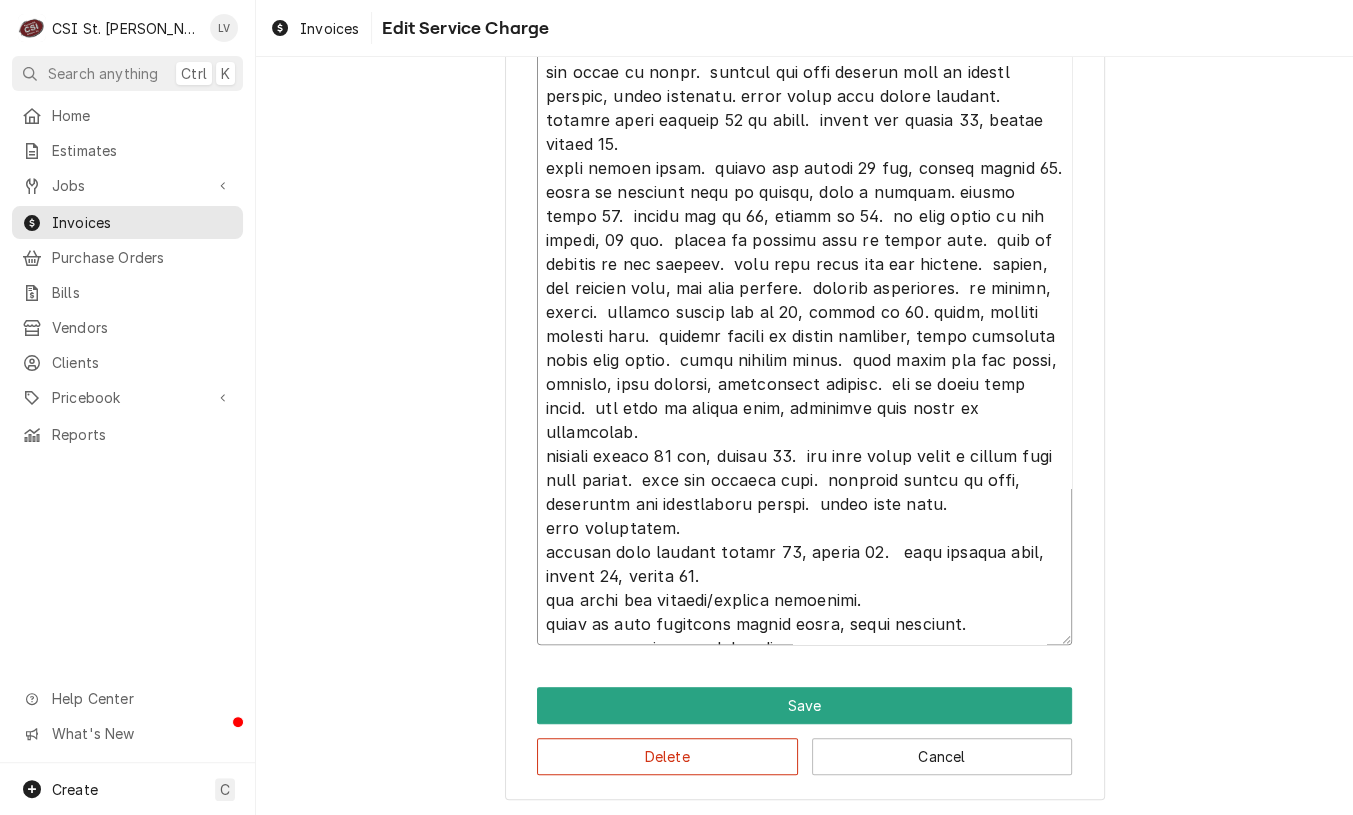 click on "Service Summary  ( optional )" at bounding box center [804, 312] 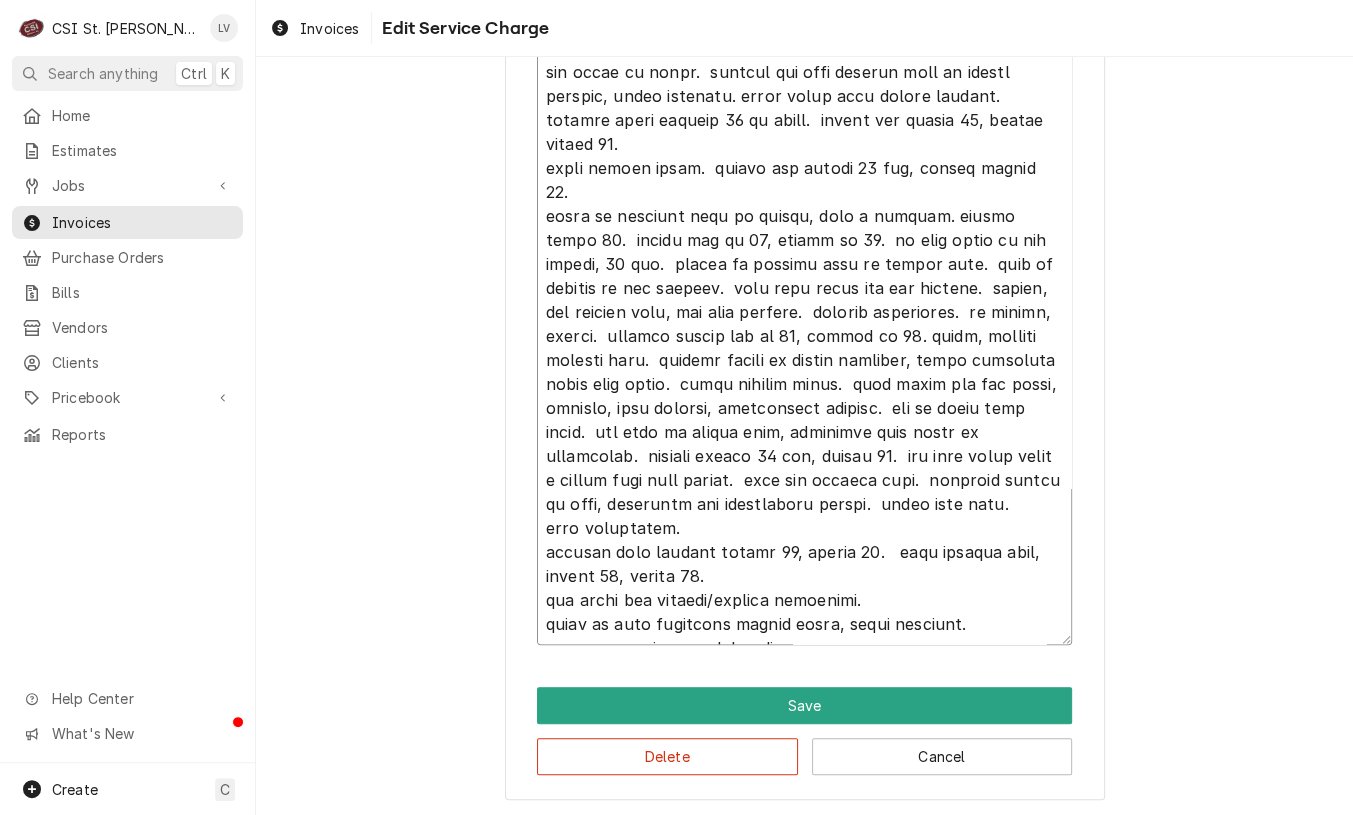 click on "Service Summary  ( optional )" at bounding box center [804, 312] 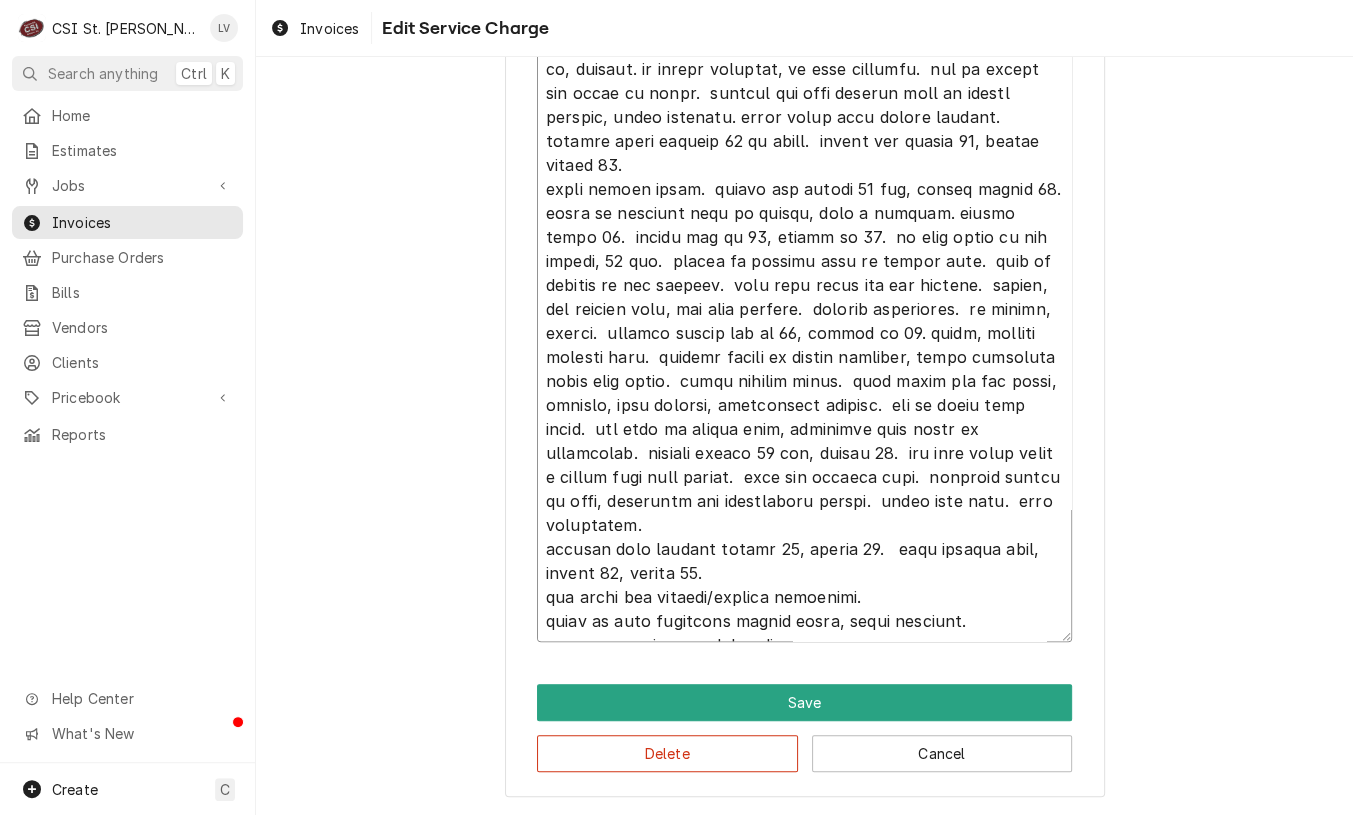 scroll, scrollTop: 958, scrollLeft: 0, axis: vertical 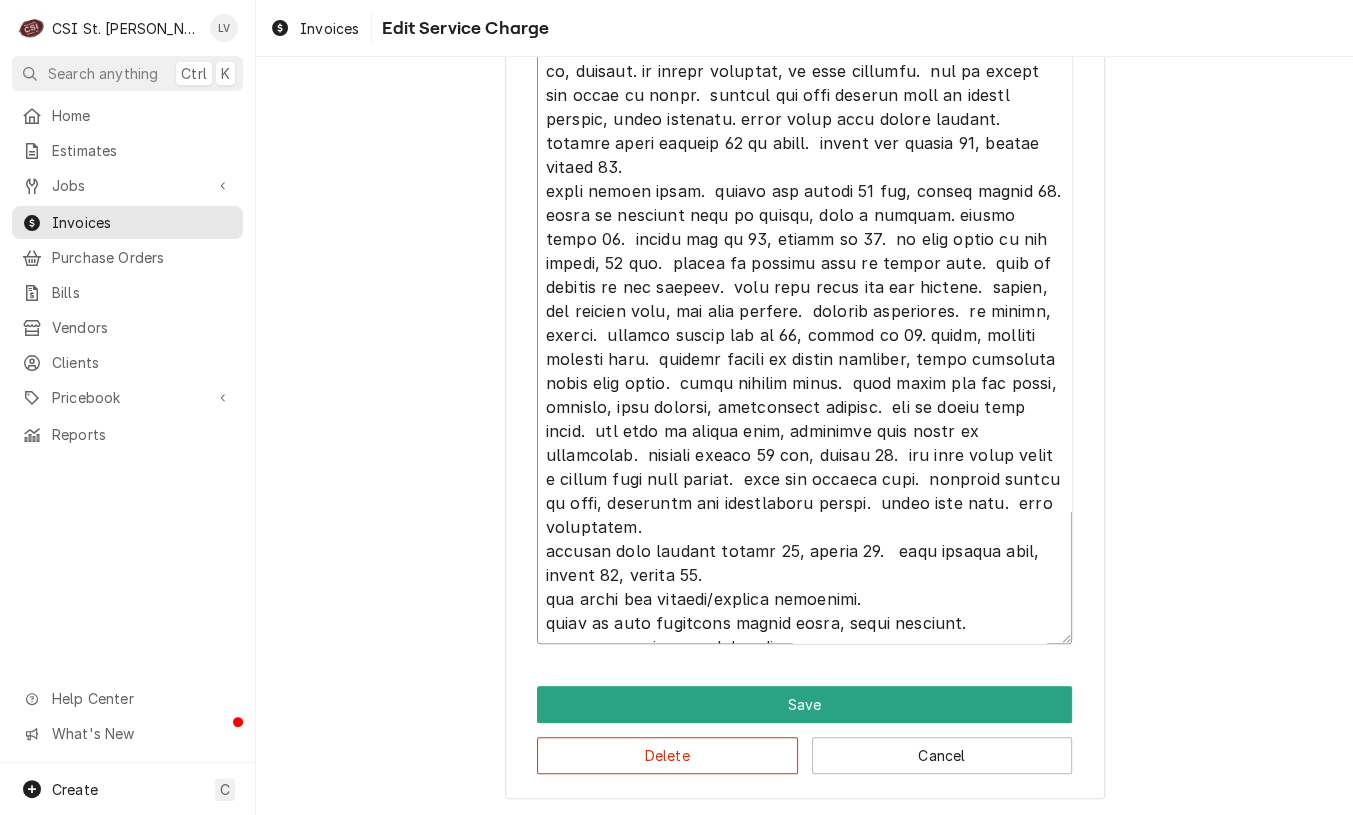 type on "x" 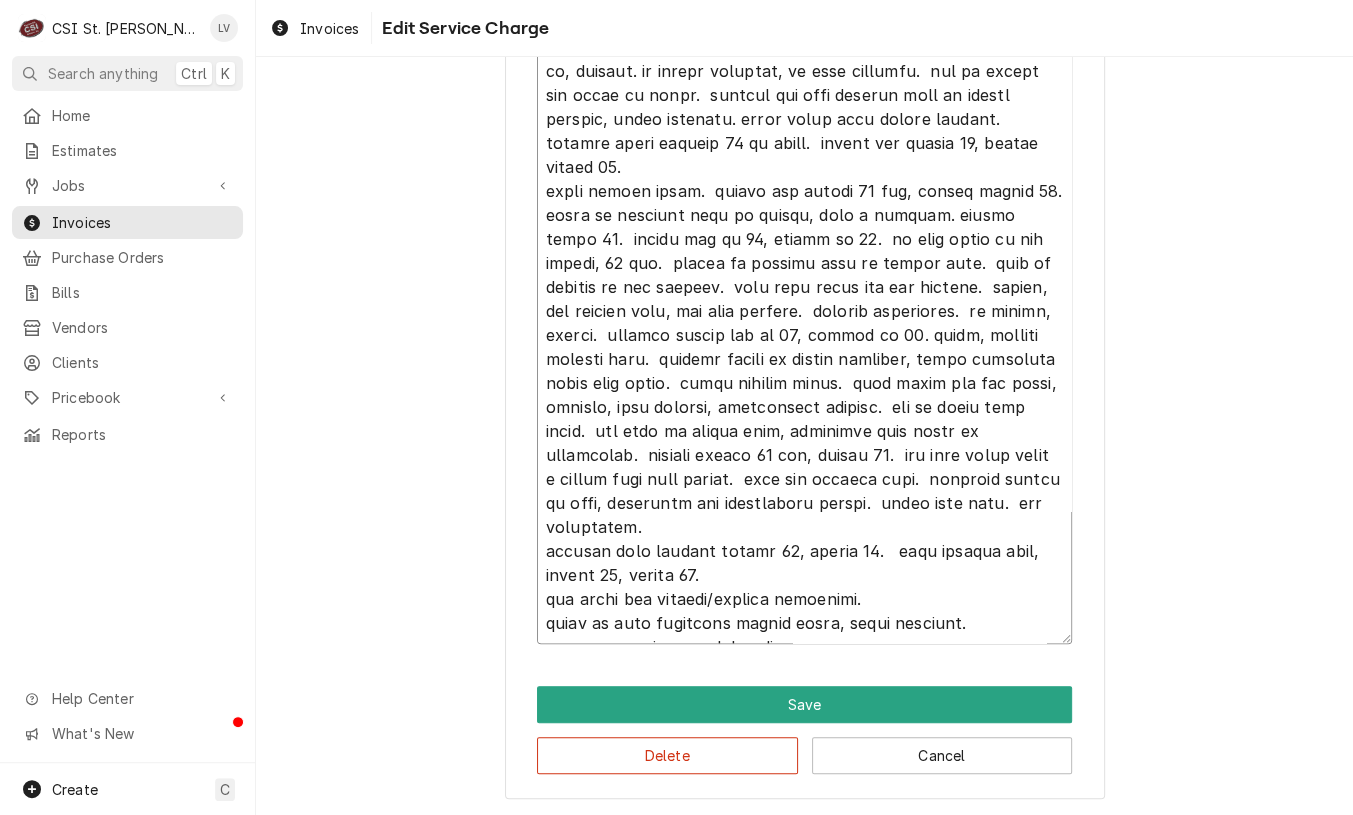 type on "x" 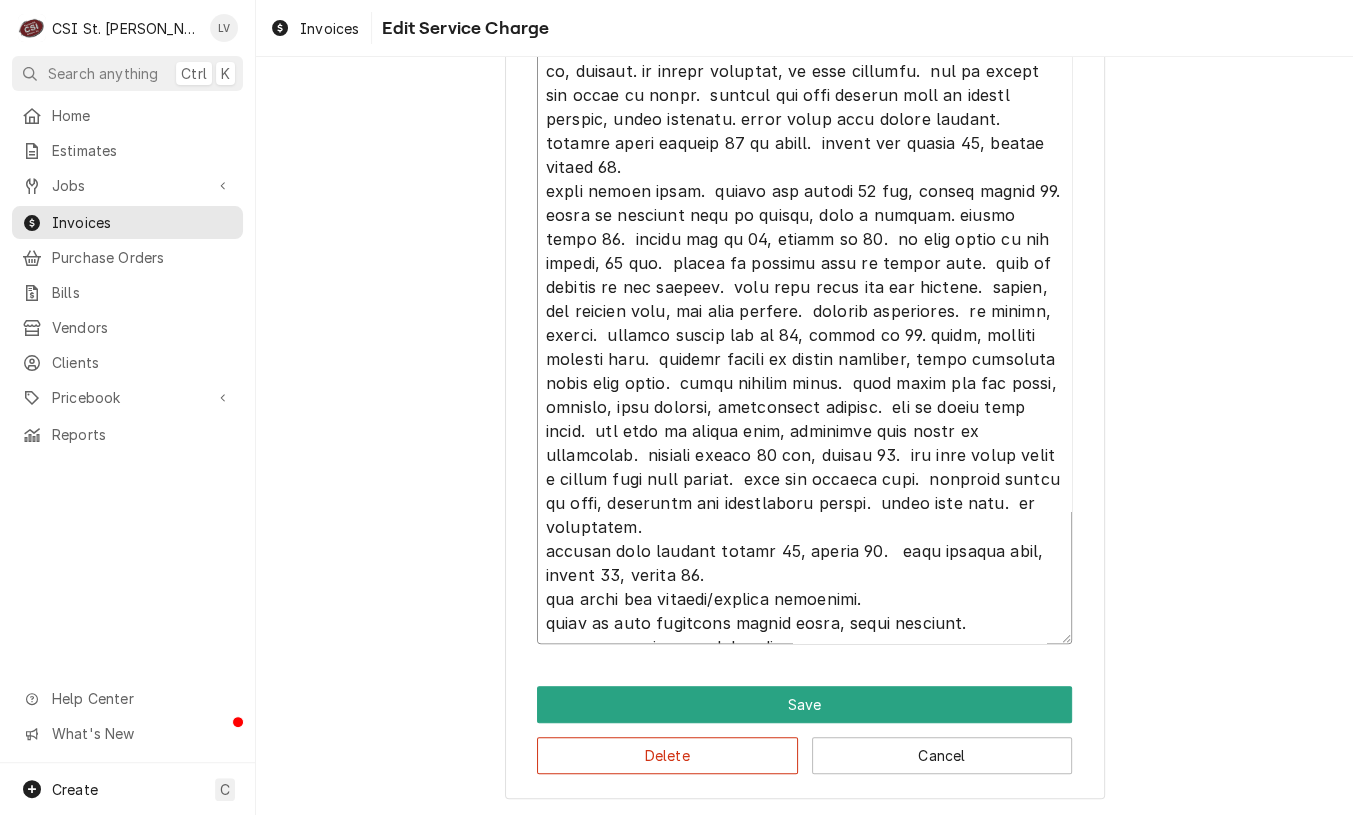 type on "x" 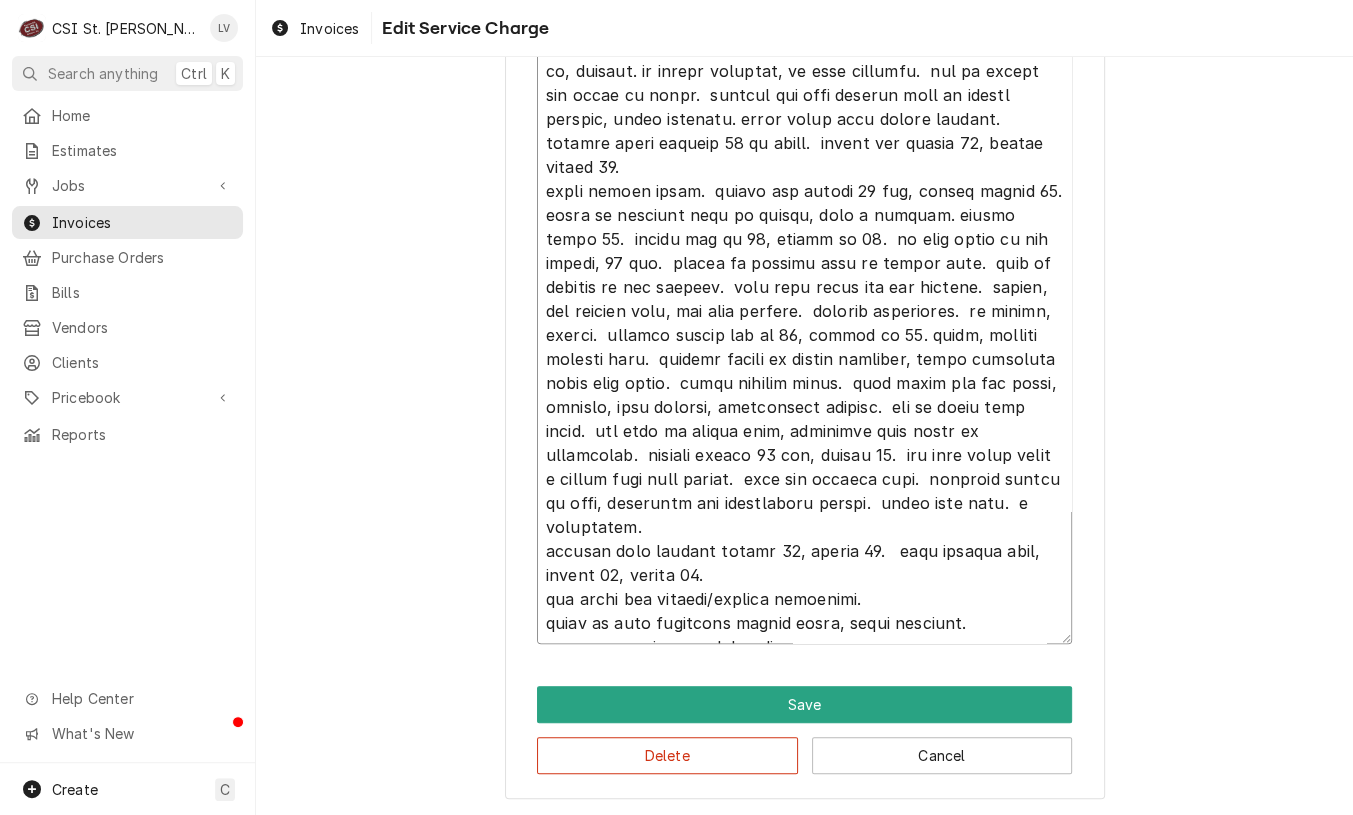 type on "x" 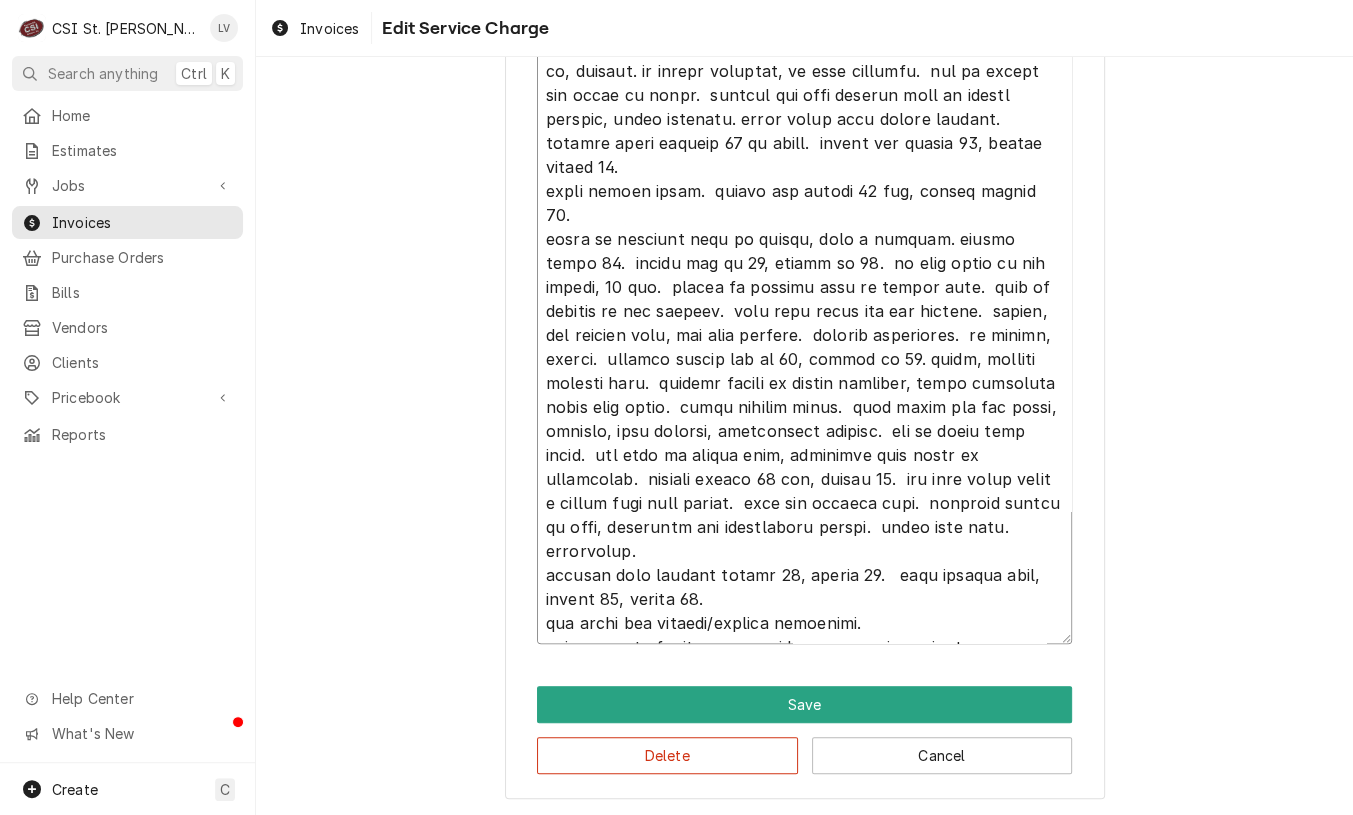 type on "x" 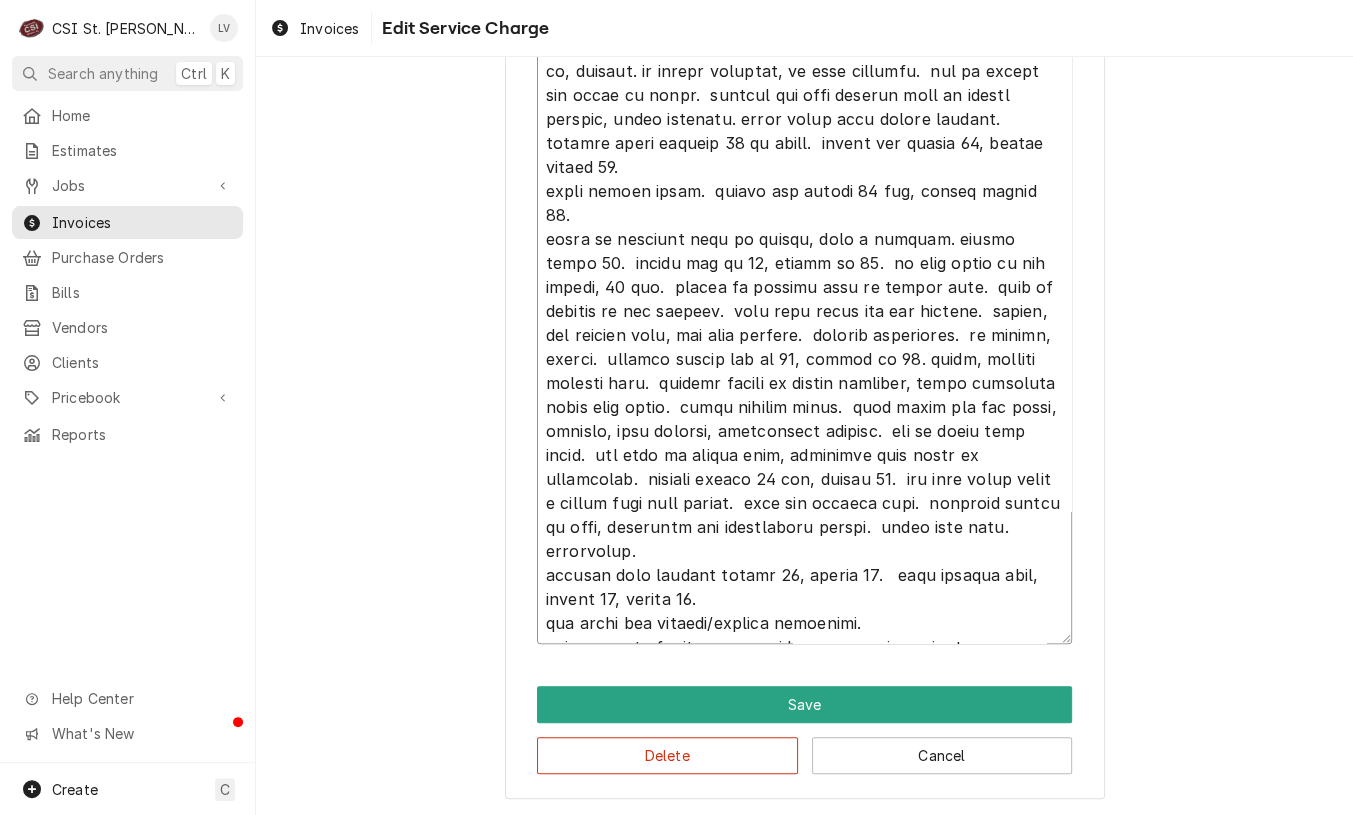 type on "x" 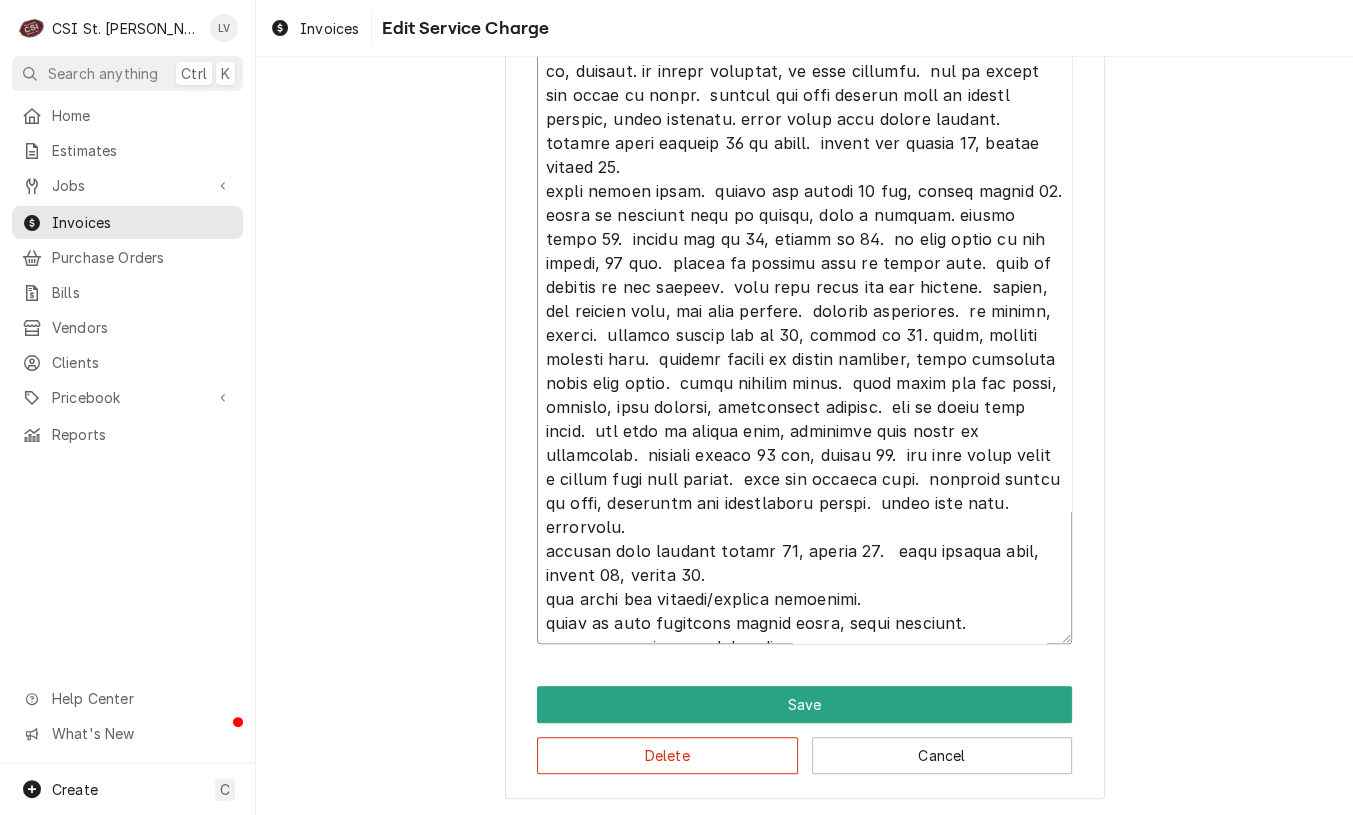 type on "x" 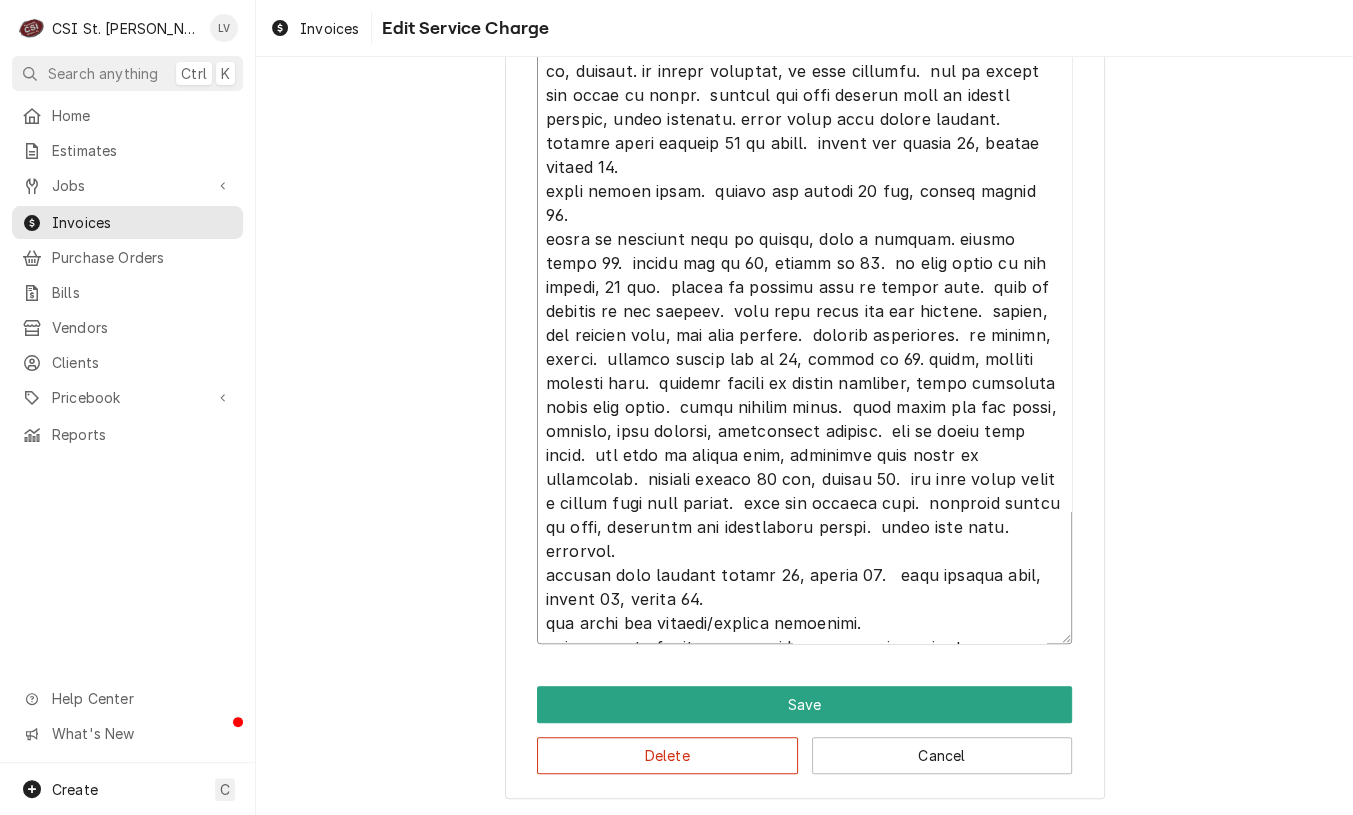 type on "x" 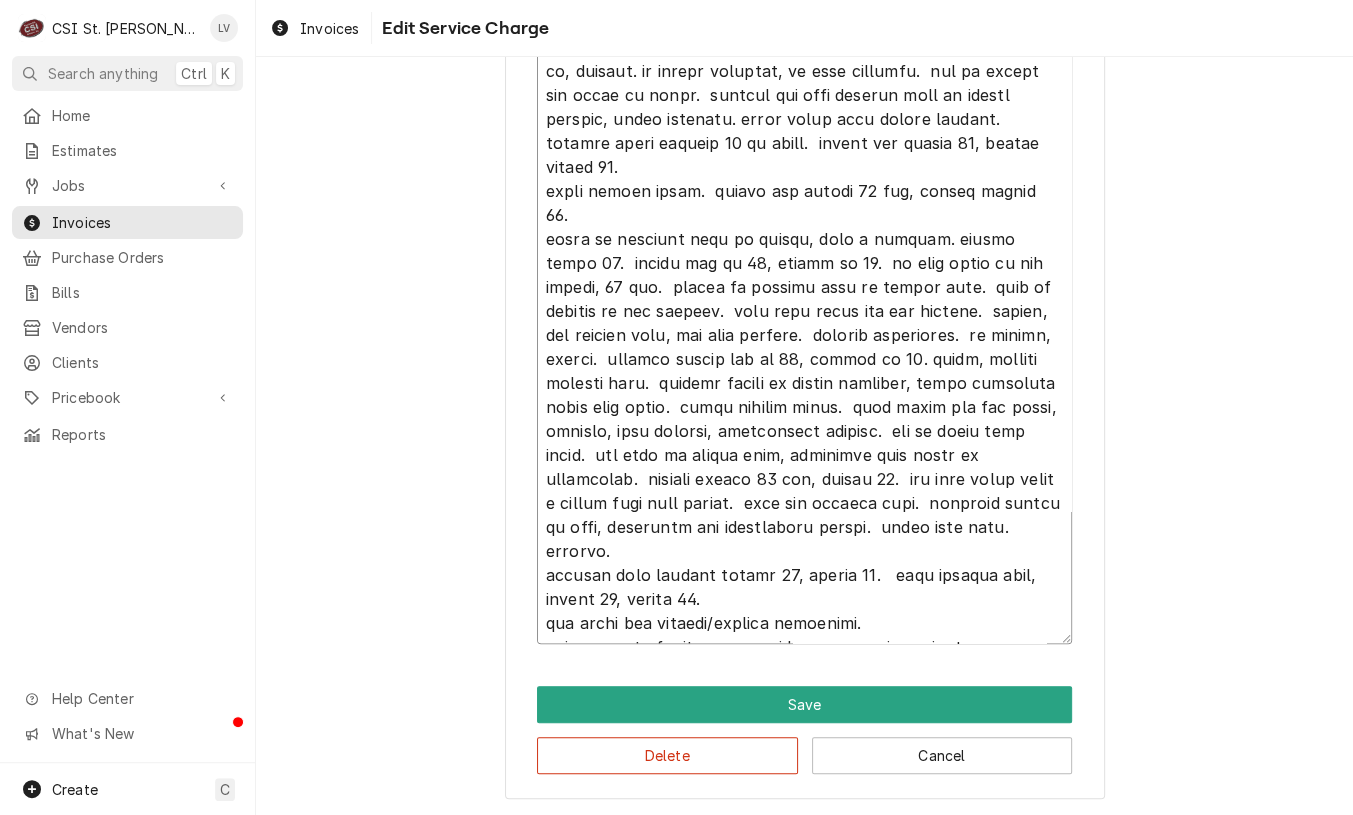 type on "x" 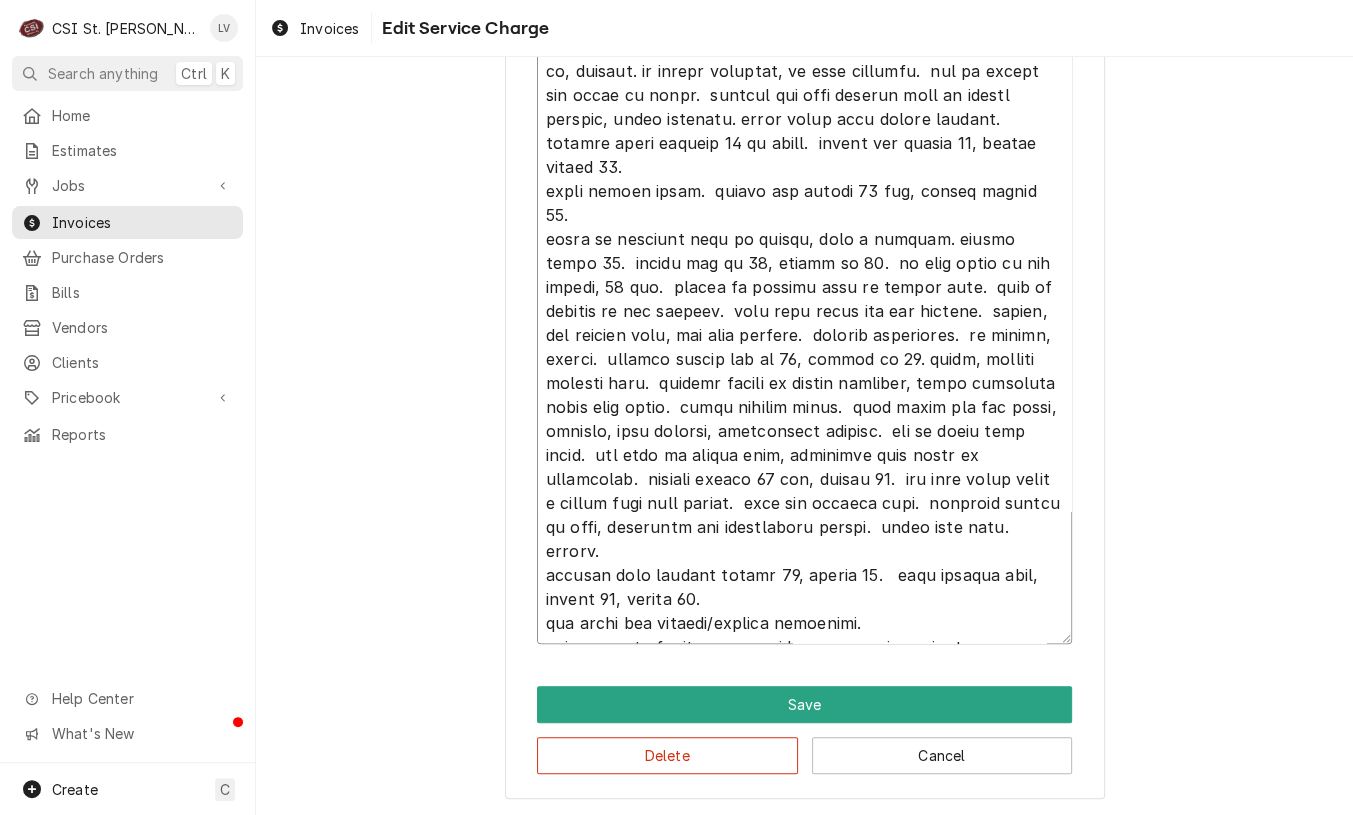 type on "x" 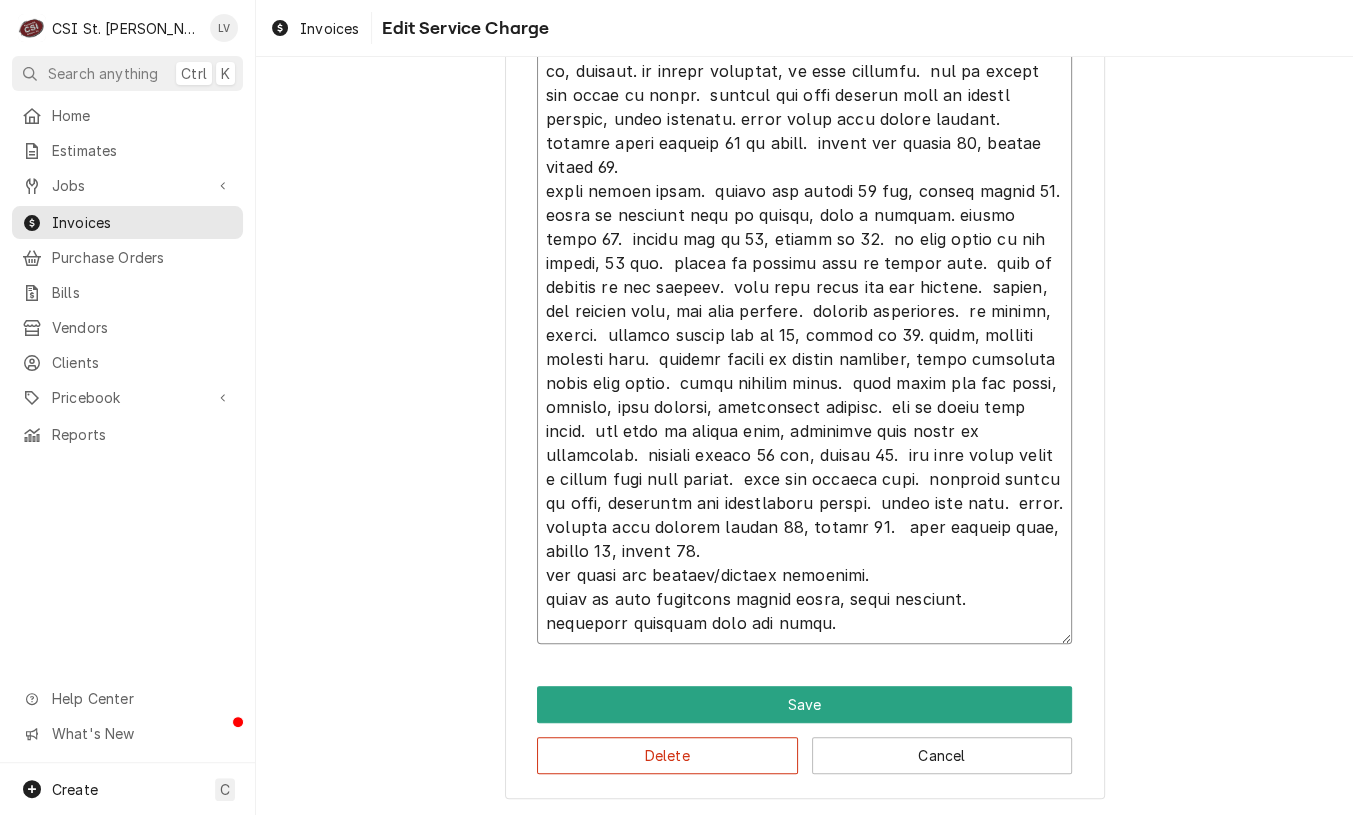 type on "x" 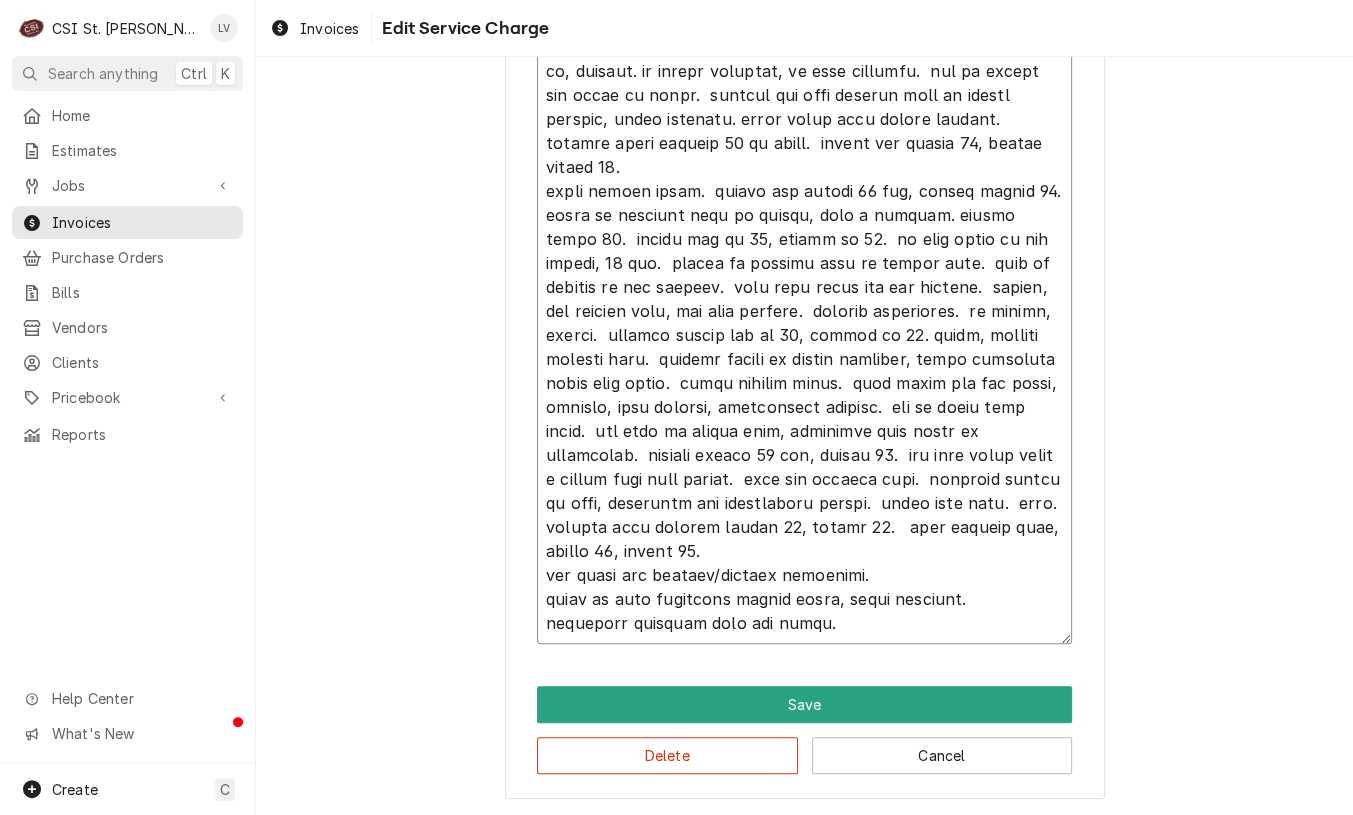 type on "arrived onsite, met with mod scott.  issue is with kitchen temp.  finally found tstats in mgr office.  4 units at this location.  all on, cooling. no tstats labelled, no rtus labelled.  had to figure out which is which.  kitchen and back kitchen have no remote sensors, using internal. front units have remote sensors. kitchen units showing 80 on tstat.  supply air around 74, return around 83.
front dining units.  supply air around 64 deg, return around 74.
there is seperate room of dining, like a sunroom. sensor reads 83.  supply air at 64, return at 74.  if temp taken on the sensor, 83 deg.  sensor is located next to return duct.  also in ceiling of the sunroom.  both back units are for kitchen.  larger, new carrier unit, for main kitchen.  checked controller.  no faults, alerts.  showing supply air at 65, return at 82. older, smaller carrier unit.  removed covers to access controls, found condensor coils very dirty.  brush cleaned coils.  both units for the front, running, fans running, compressors r..." 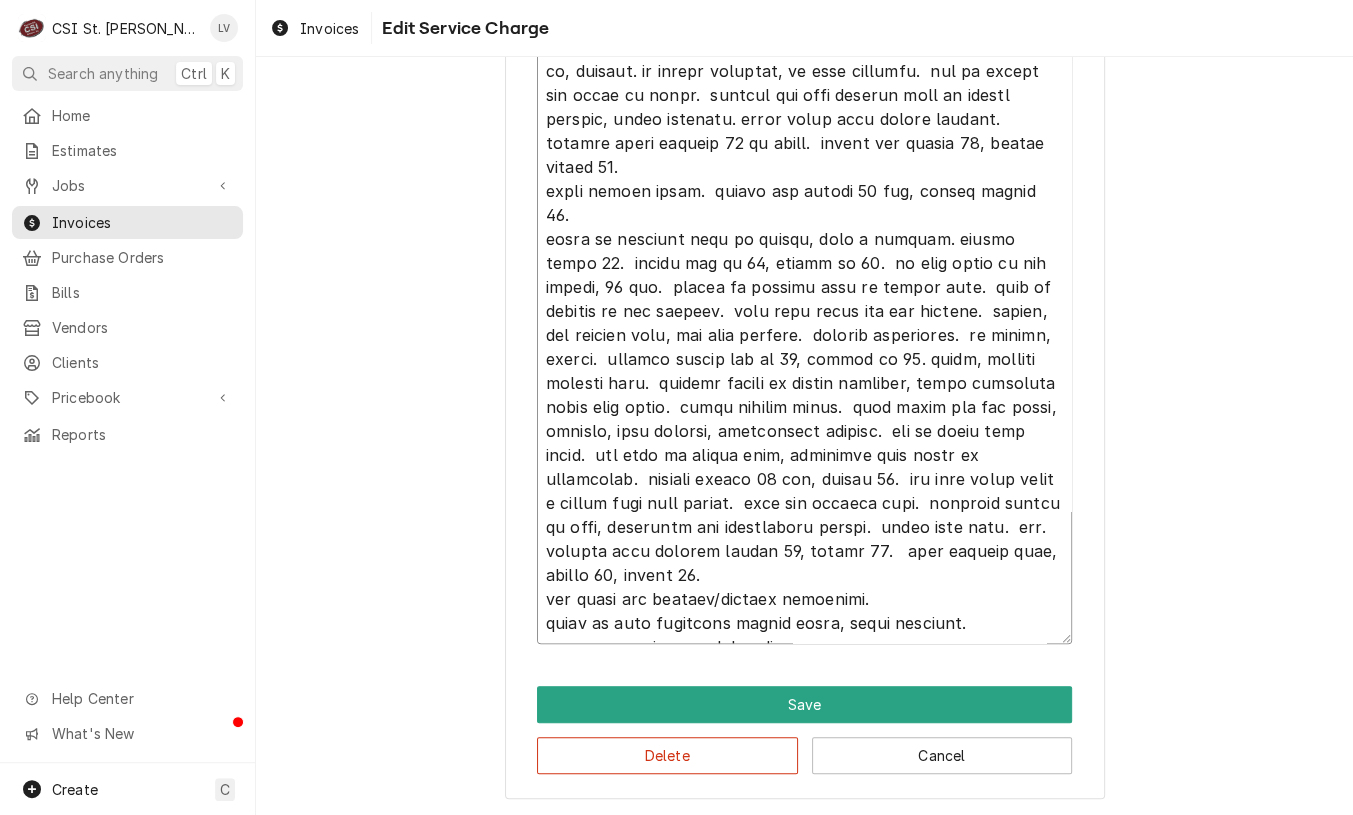type on "x" 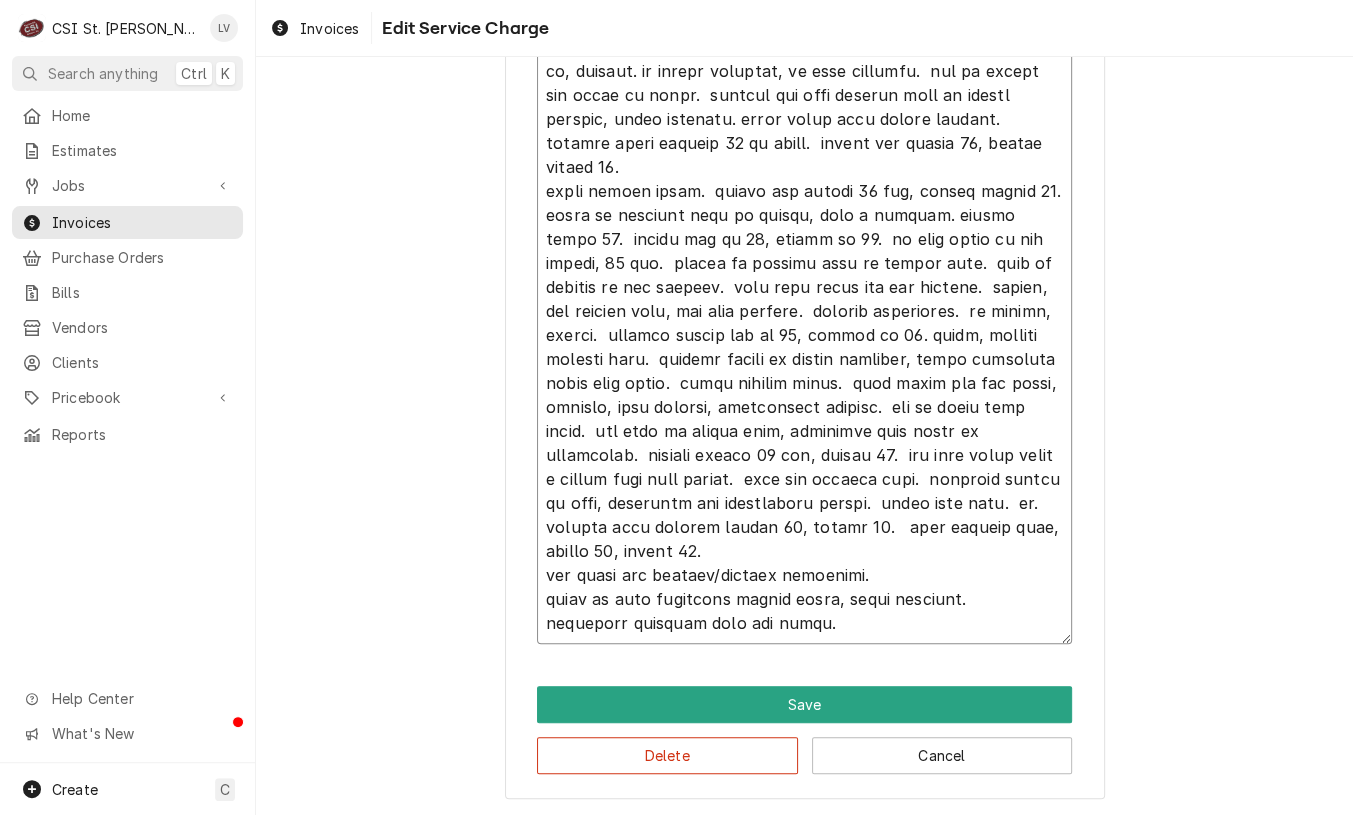 type on "x" 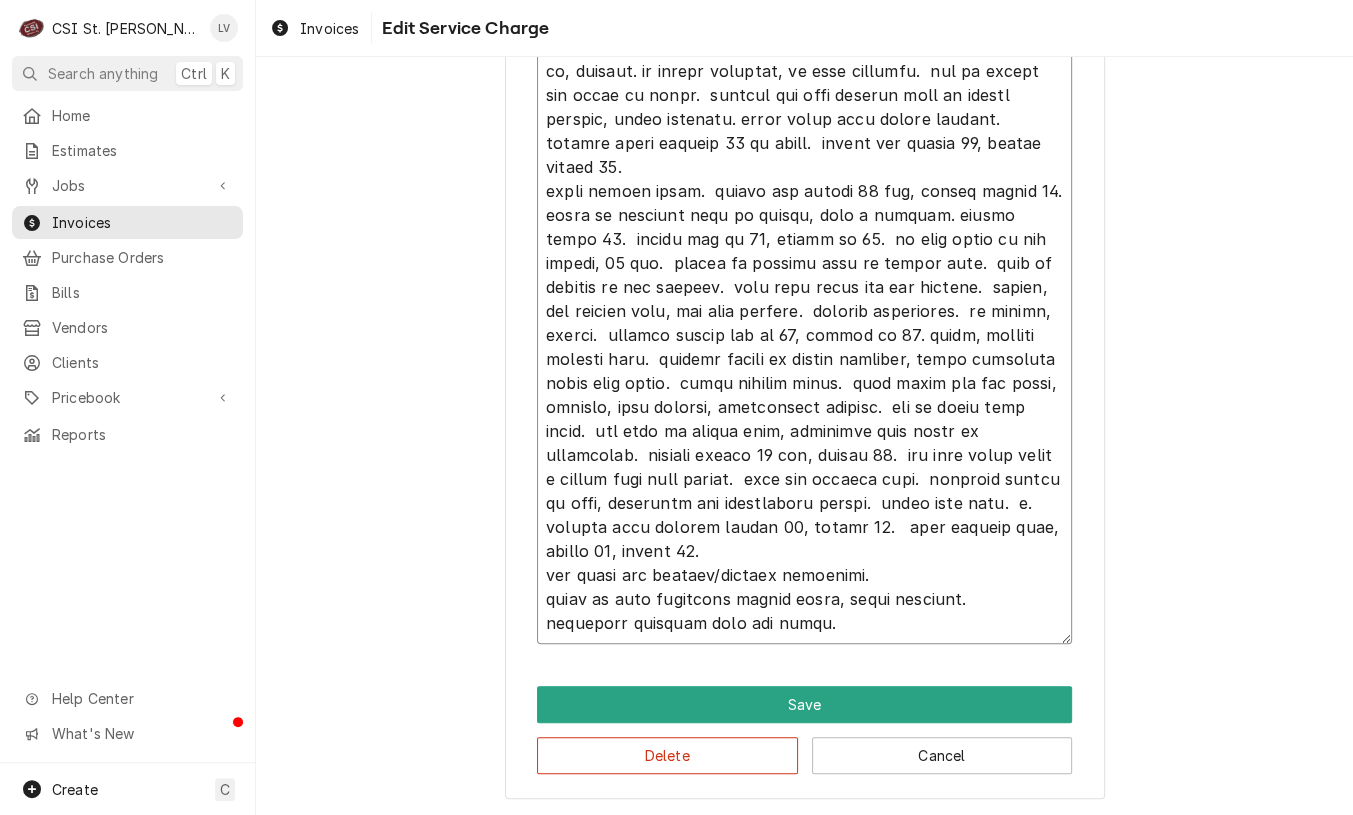 type on "x" 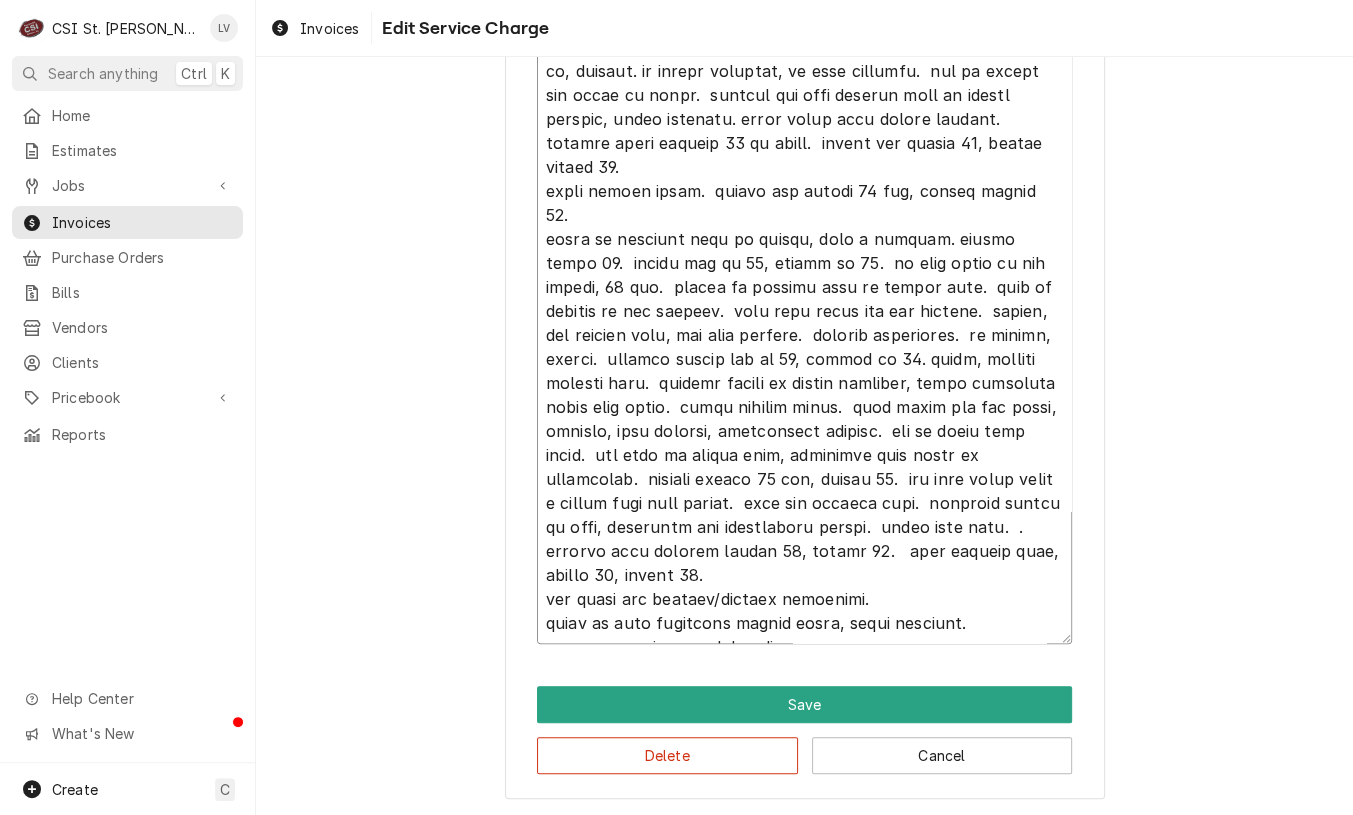 type on "x" 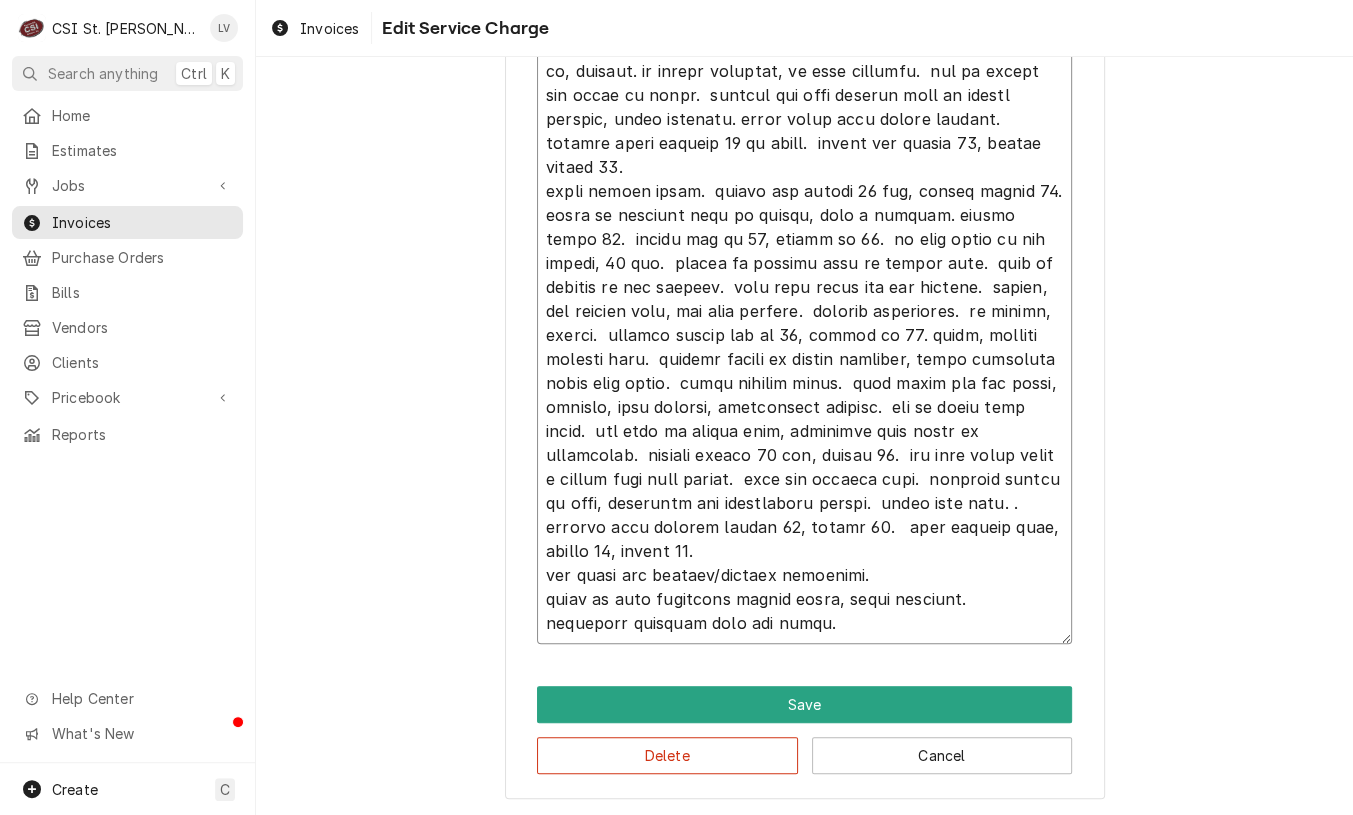 type on "x" 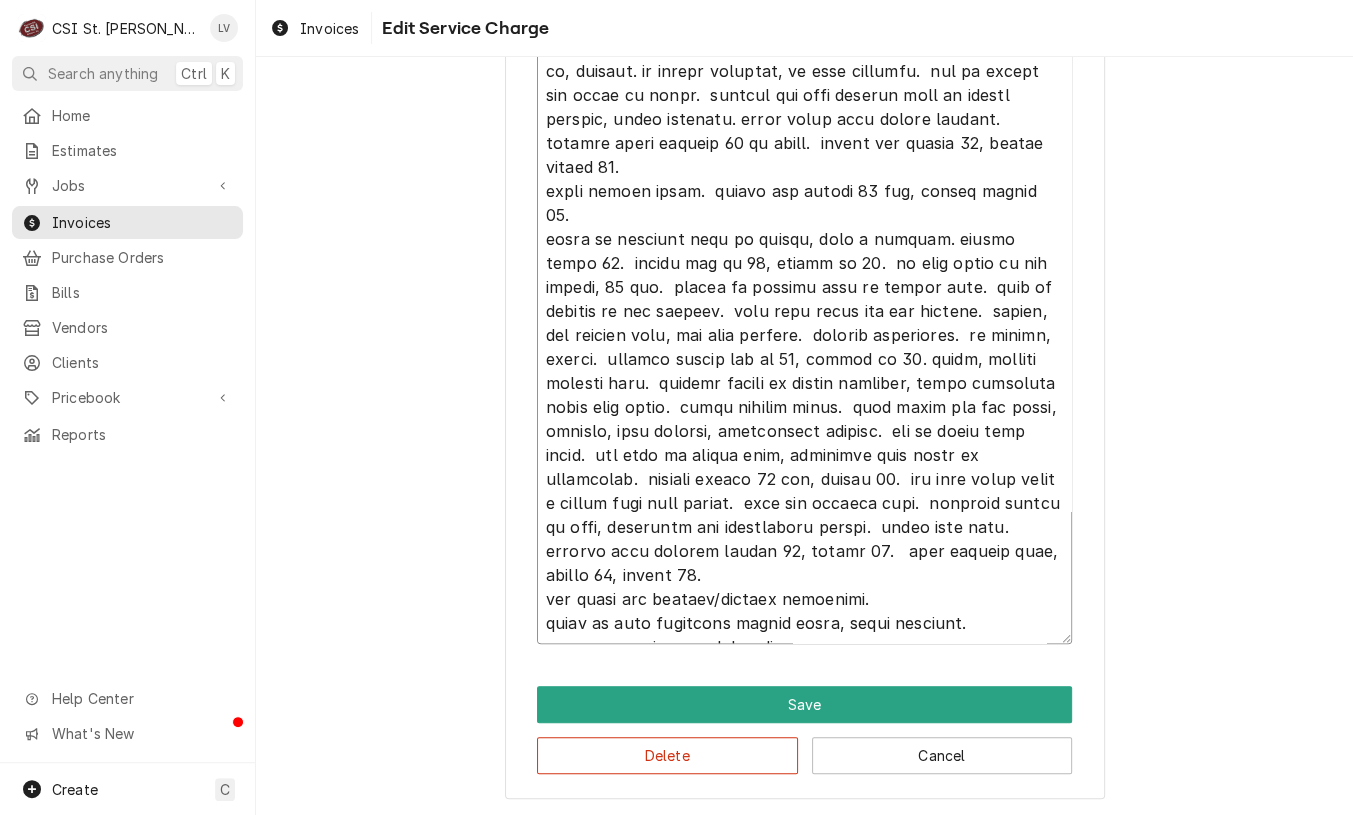 type on "x" 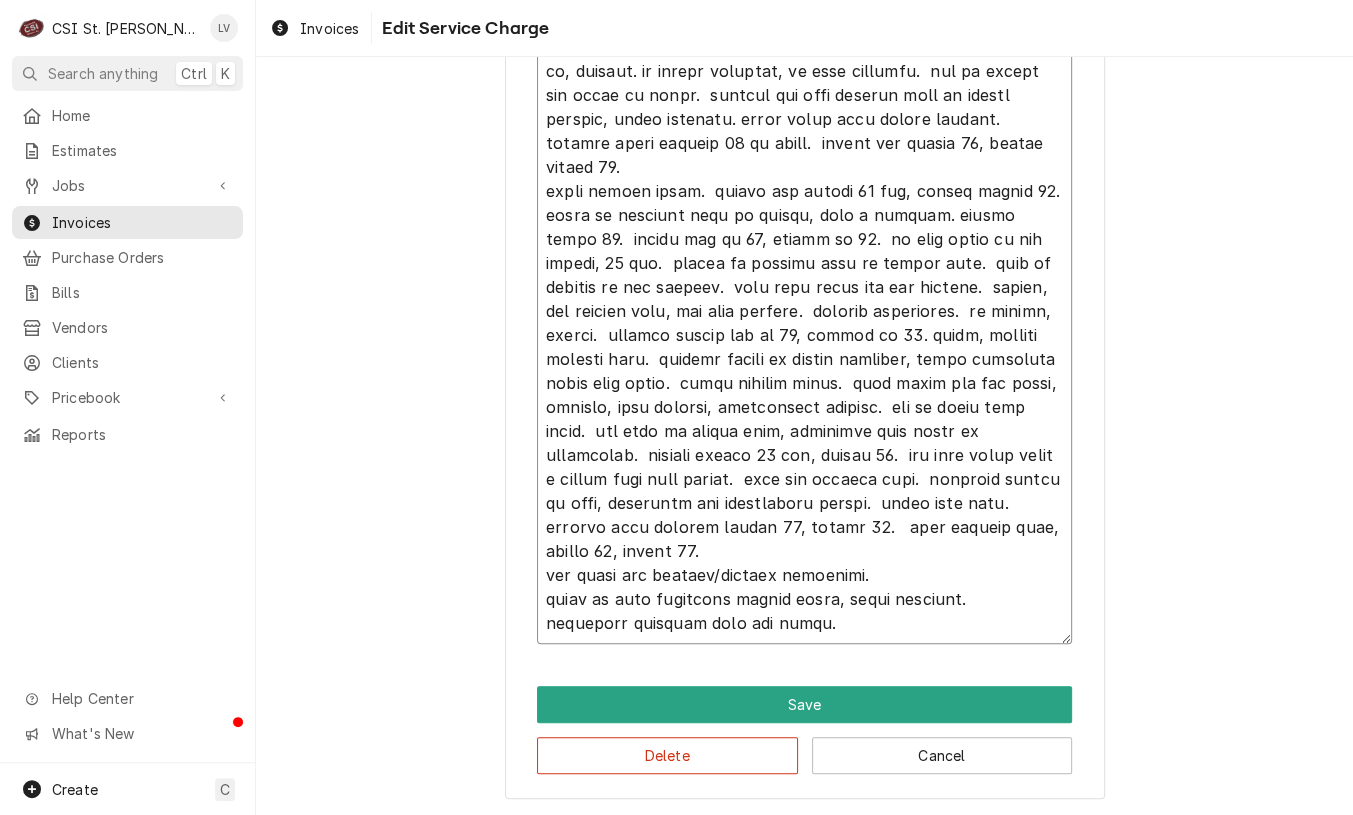 type on "x" 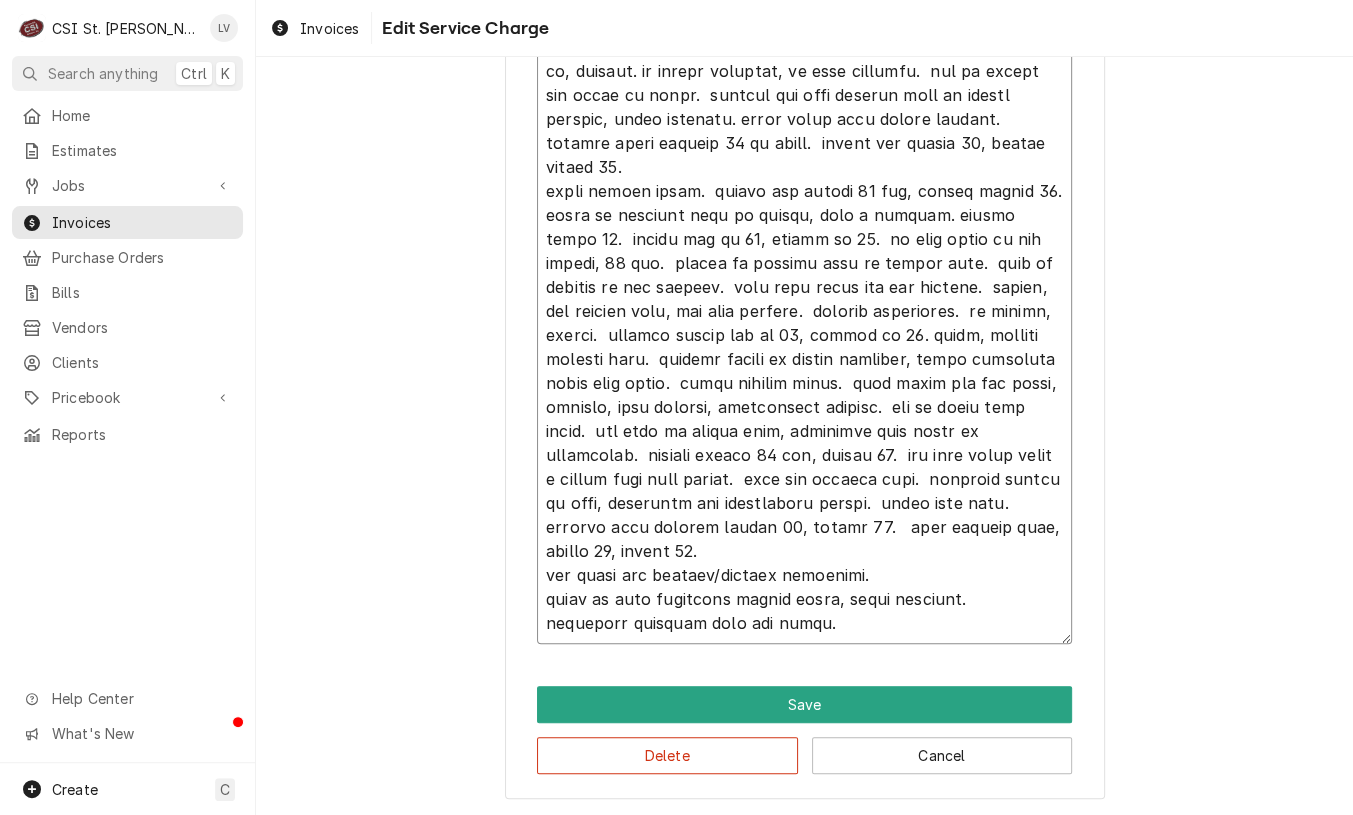 type on "x" 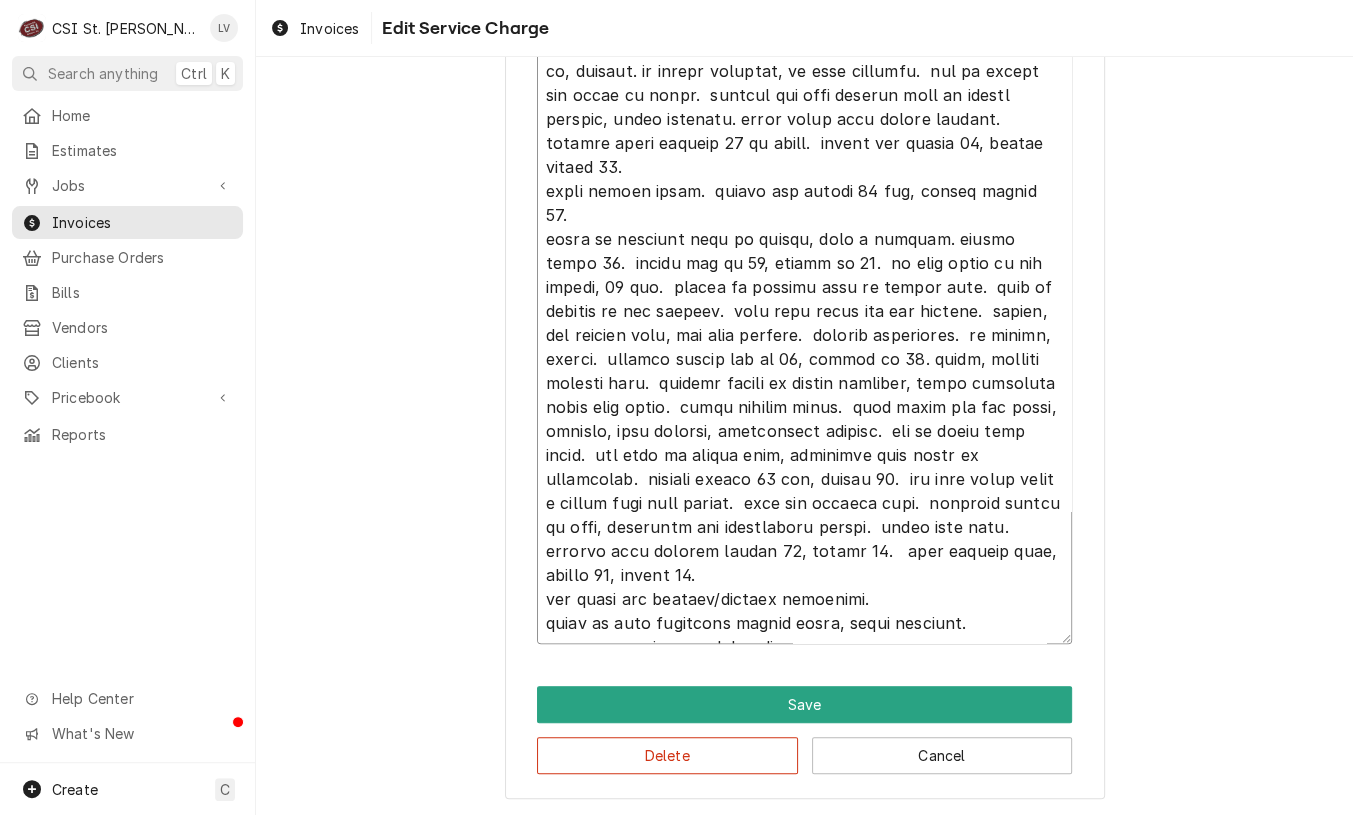 scroll, scrollTop: 934, scrollLeft: 0, axis: vertical 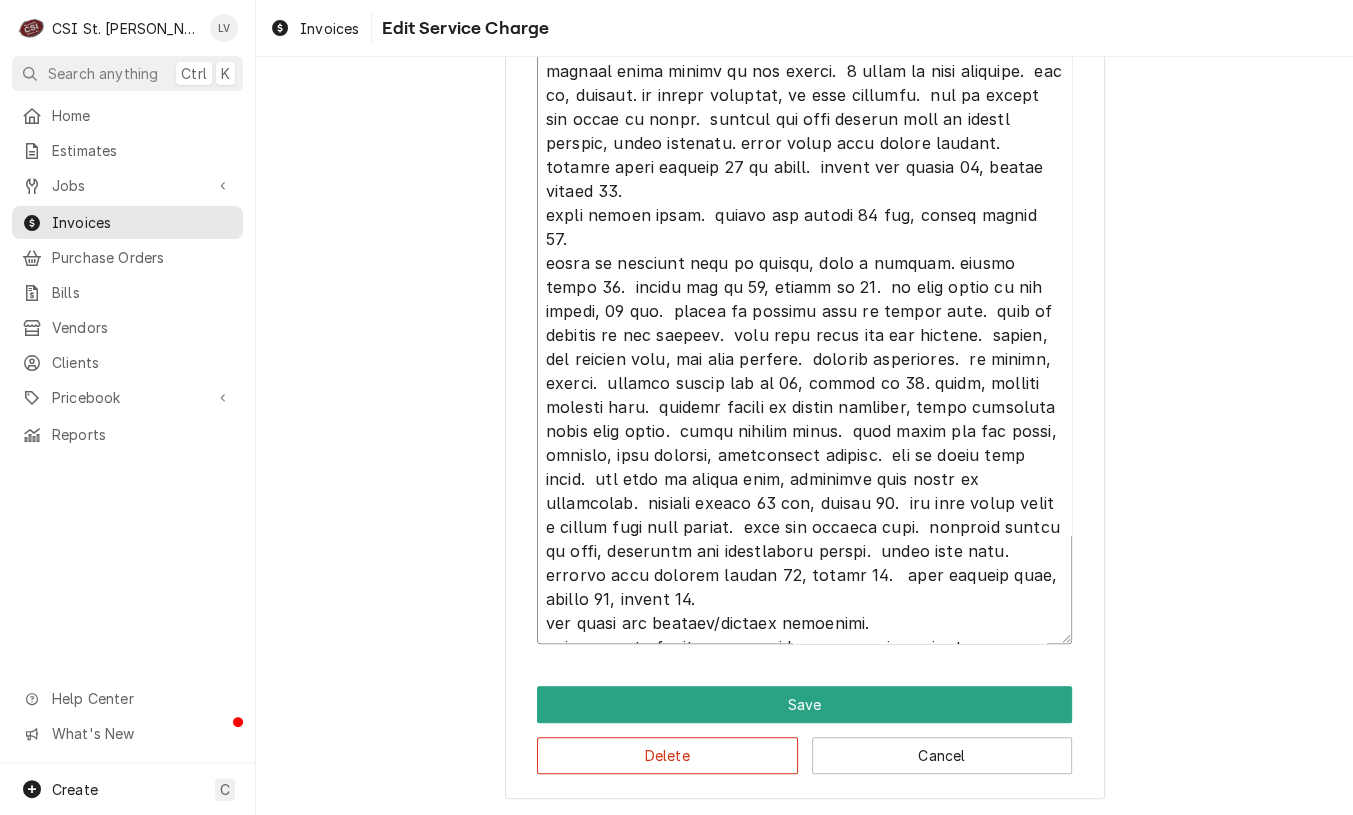 click on "Service Summary  ( optional )" at bounding box center (804, 335) 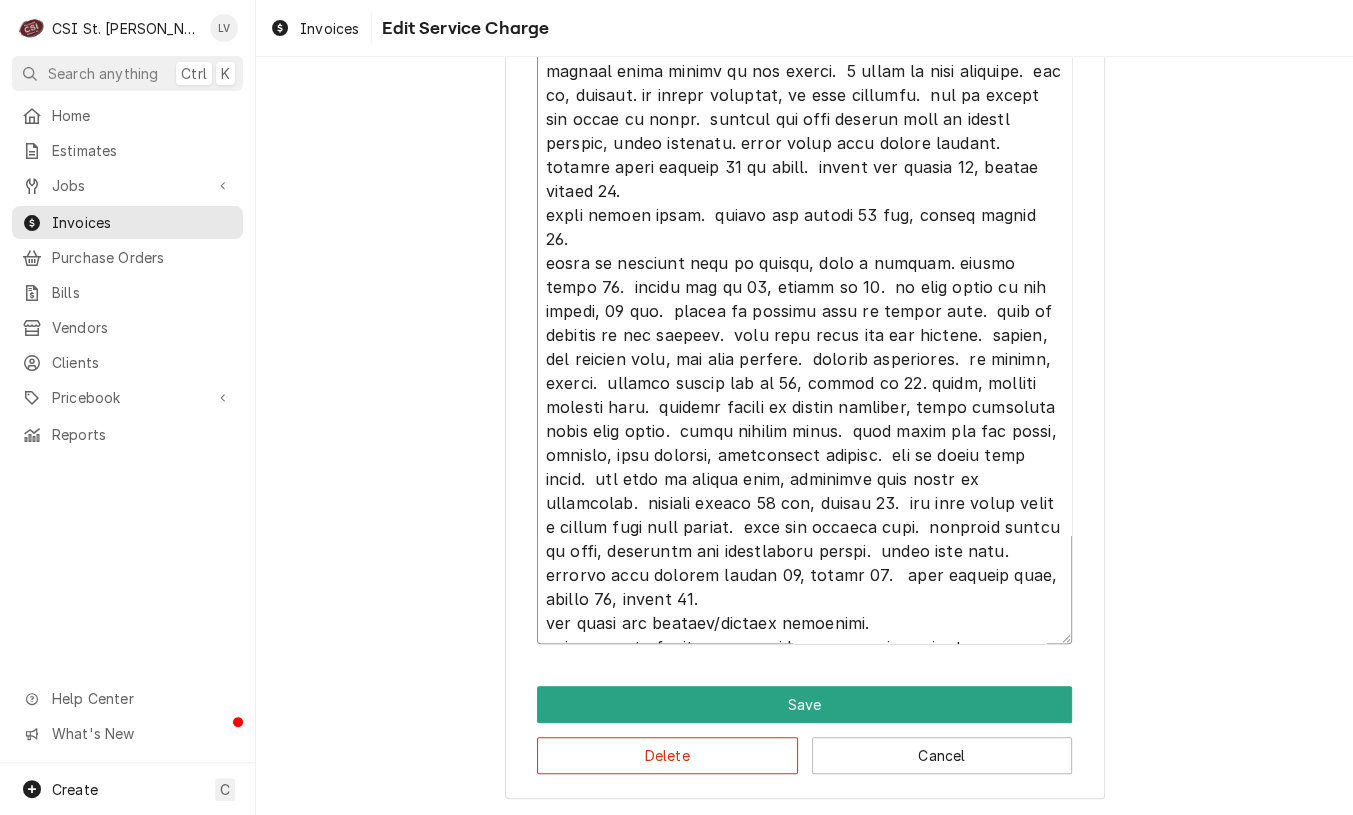 type on "x" 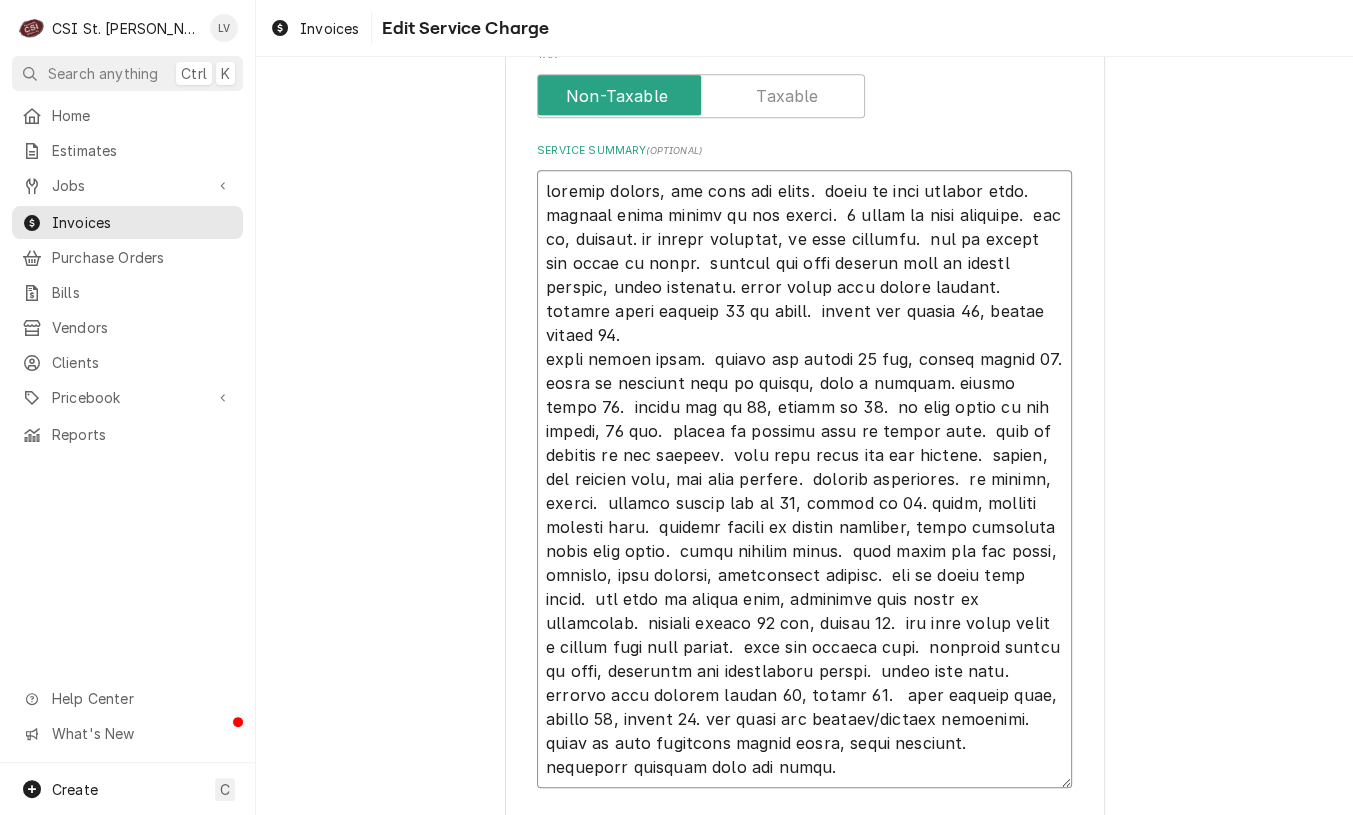 scroll, scrollTop: 597, scrollLeft: 0, axis: vertical 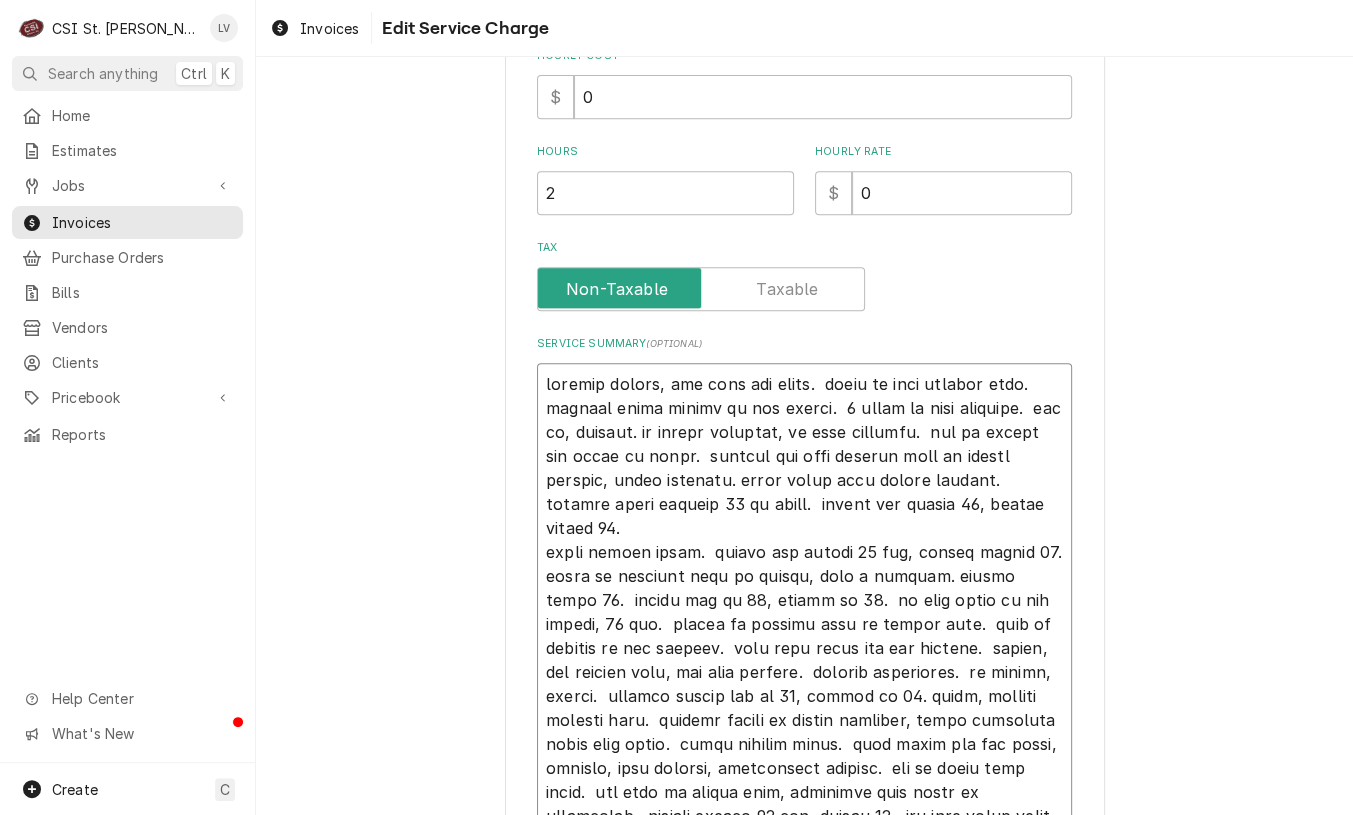 drag, startPoint x: 743, startPoint y: 567, endPoint x: 812, endPoint y: 409, distance: 172.4094 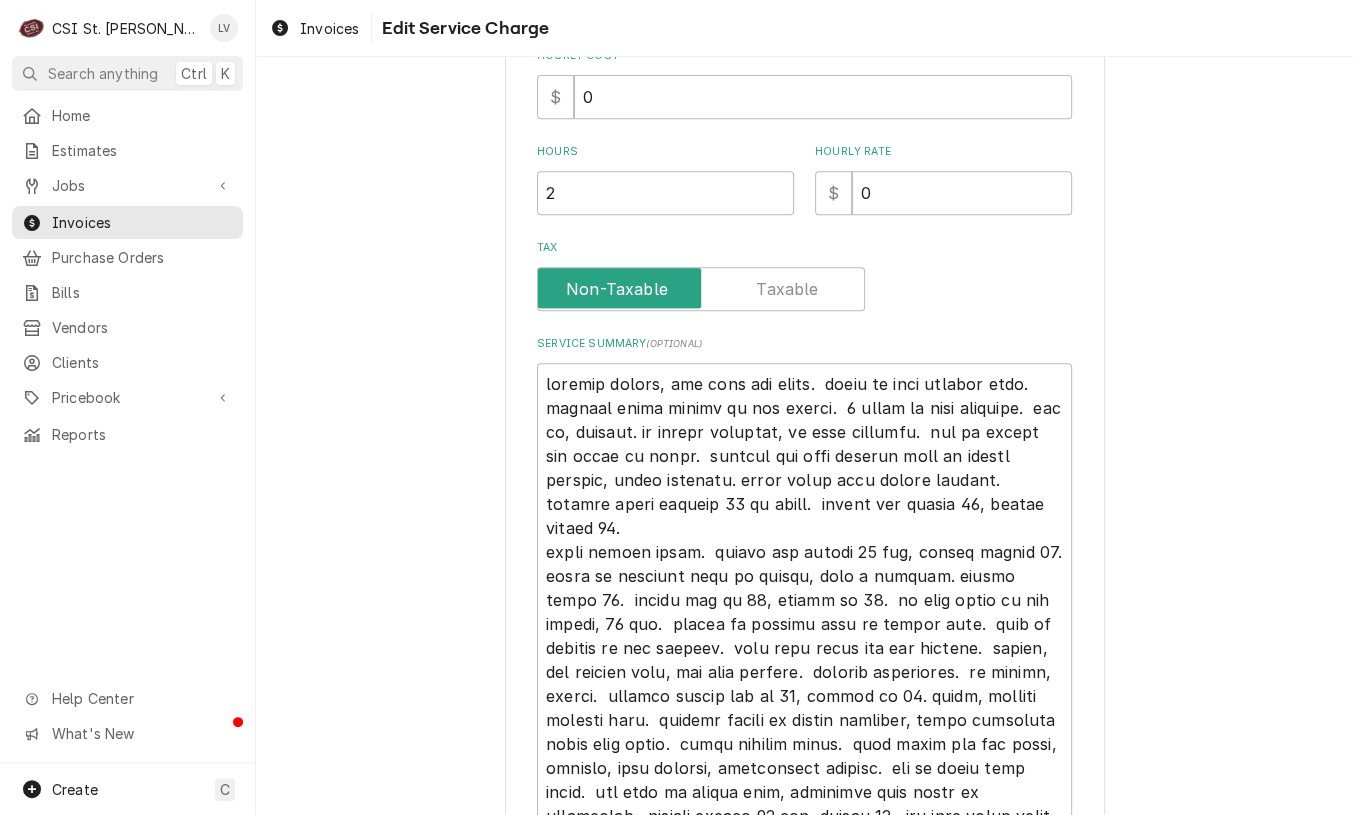 click on "Use the fields below to edit this service charge Short Description Job | Service Call ¹ Service Type 🛠️ Edit Pricebook Item    Subtype Choose a subtype... [#1-SALE] LABR-BEV [#1-SALE] LABR-DBL [#1-SALE] LABR-OT [#1-SALE] LABR-PM [#1-SALE] LABR-PROJ [#1-SALE] LABR-REG [#1-SALE] LEASING-1 [#NON-POSTING#] Start Date 2025-07-09 End Date 2025-07-09 Unit Type Est. Job Duration 2h Total Time Logged 4h 36min Hourly Cost $ 0 Hours 2 Hourly Rate $ 0 Tax Service Summary  ( optional ) Save Delete Cancel" at bounding box center (804, 317) 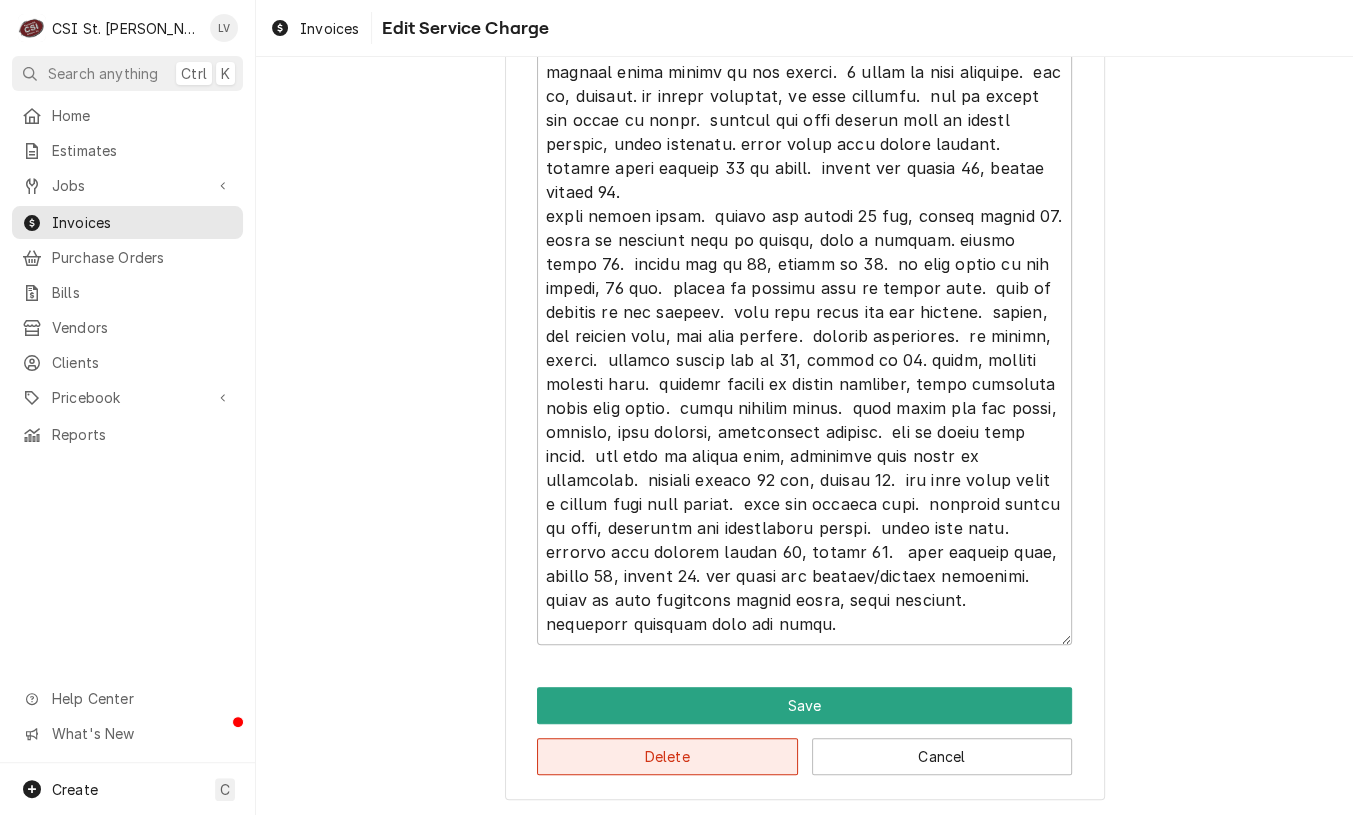 click on "Delete" at bounding box center [667, 756] 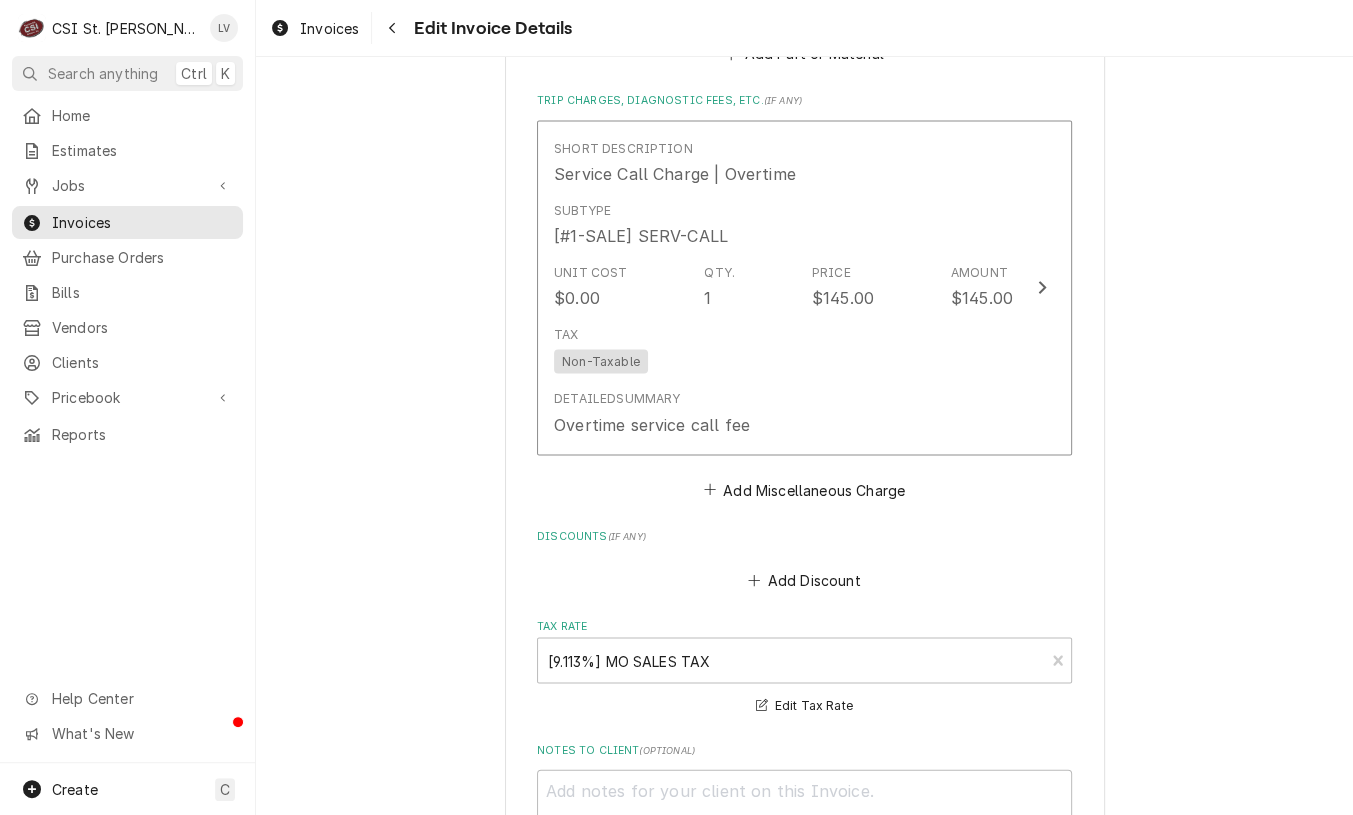 scroll, scrollTop: 2363, scrollLeft: 0, axis: vertical 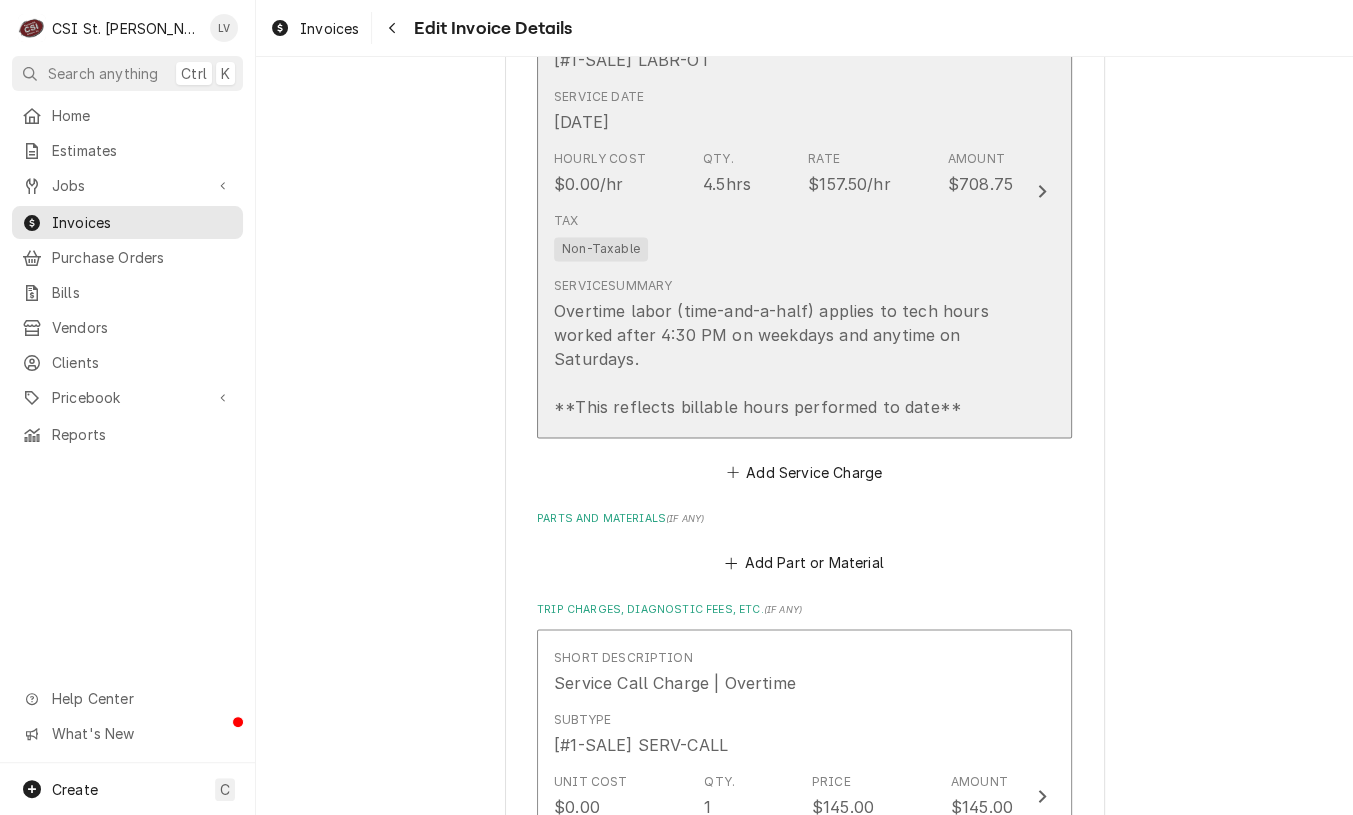 click on "Overtime labor (time-and-a-half) applies to tech hours worked after 4:30 PM on weekdays and anytime on Saturdays.
**This reflects billable hours performed to date**" at bounding box center (783, 359) 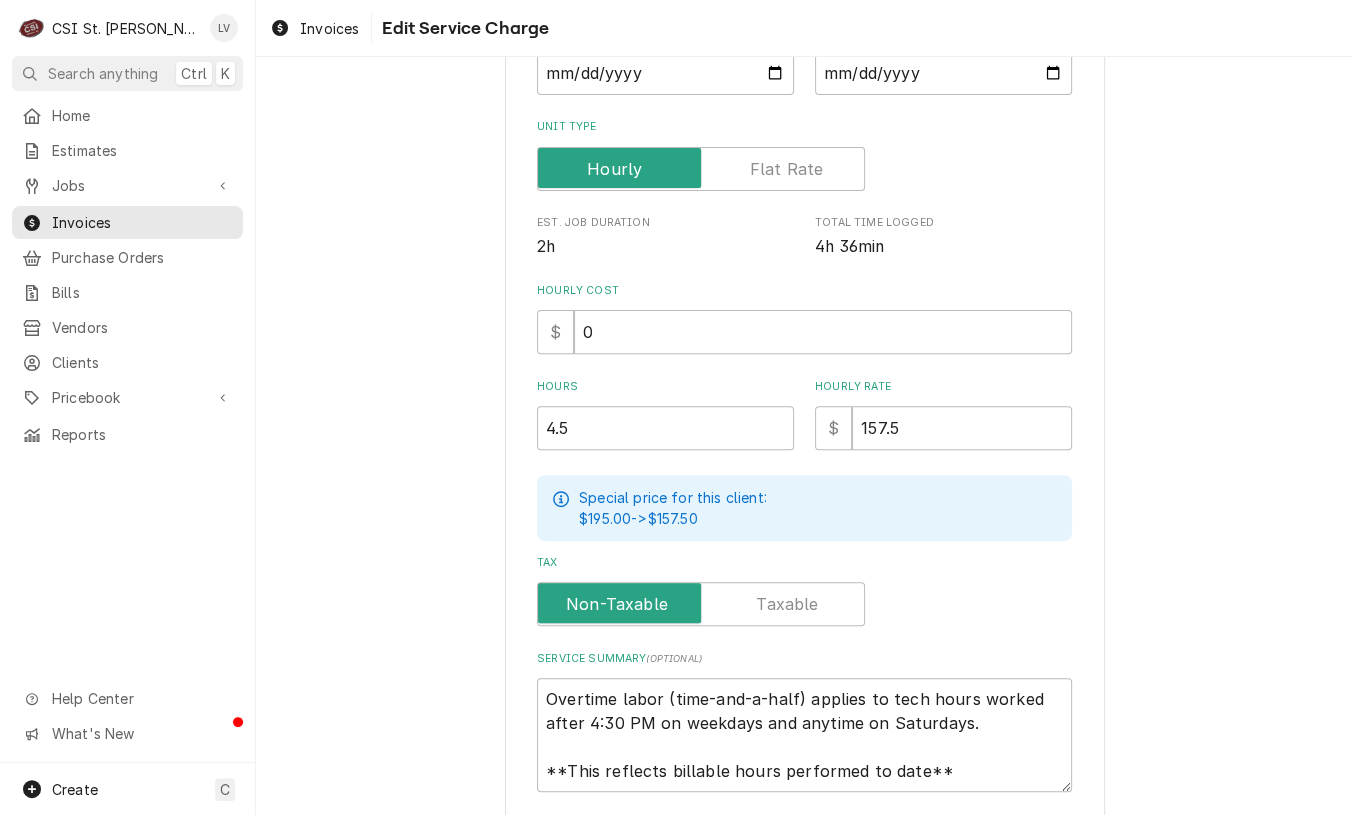 scroll, scrollTop: 500, scrollLeft: 0, axis: vertical 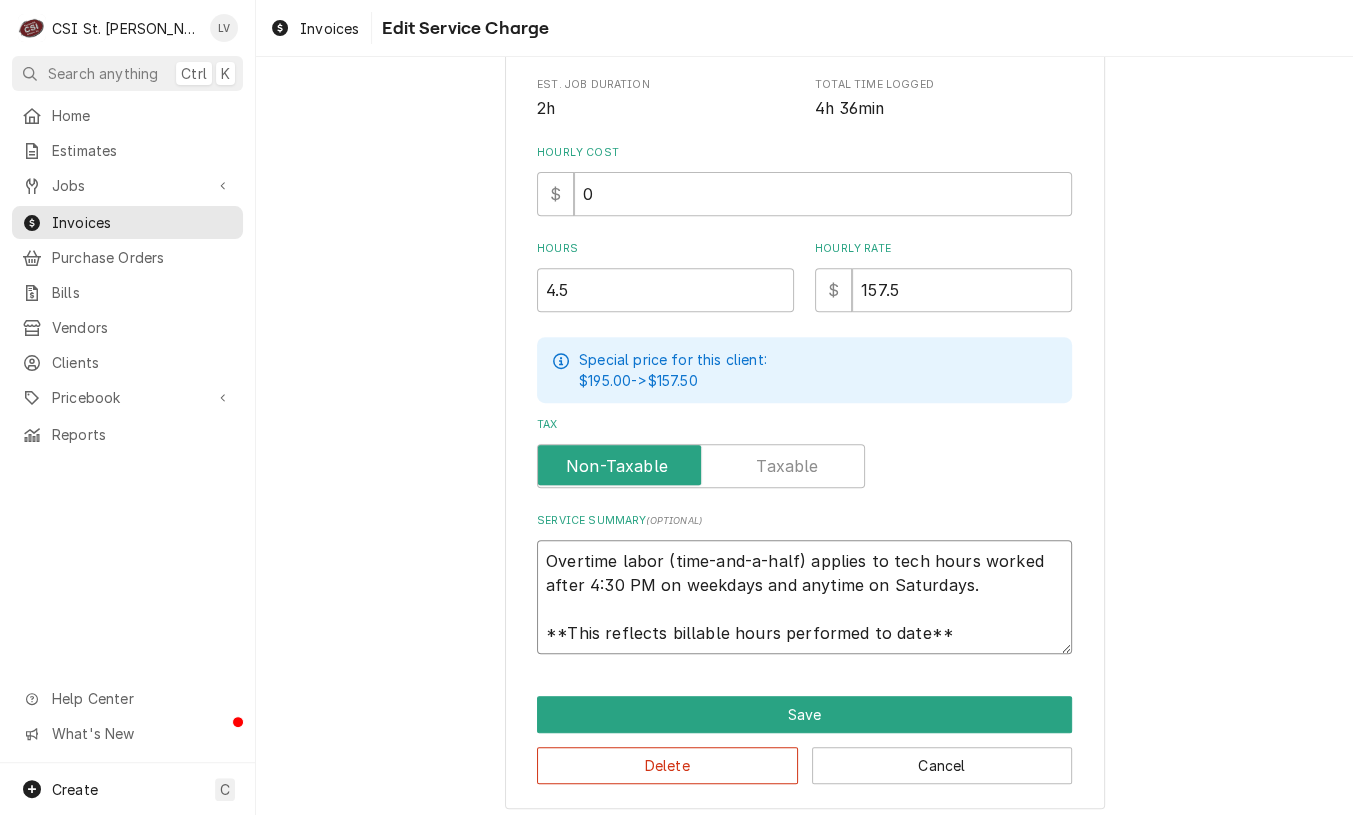 drag, startPoint x: 539, startPoint y: 556, endPoint x: 1104, endPoint y: 694, distance: 581.60895 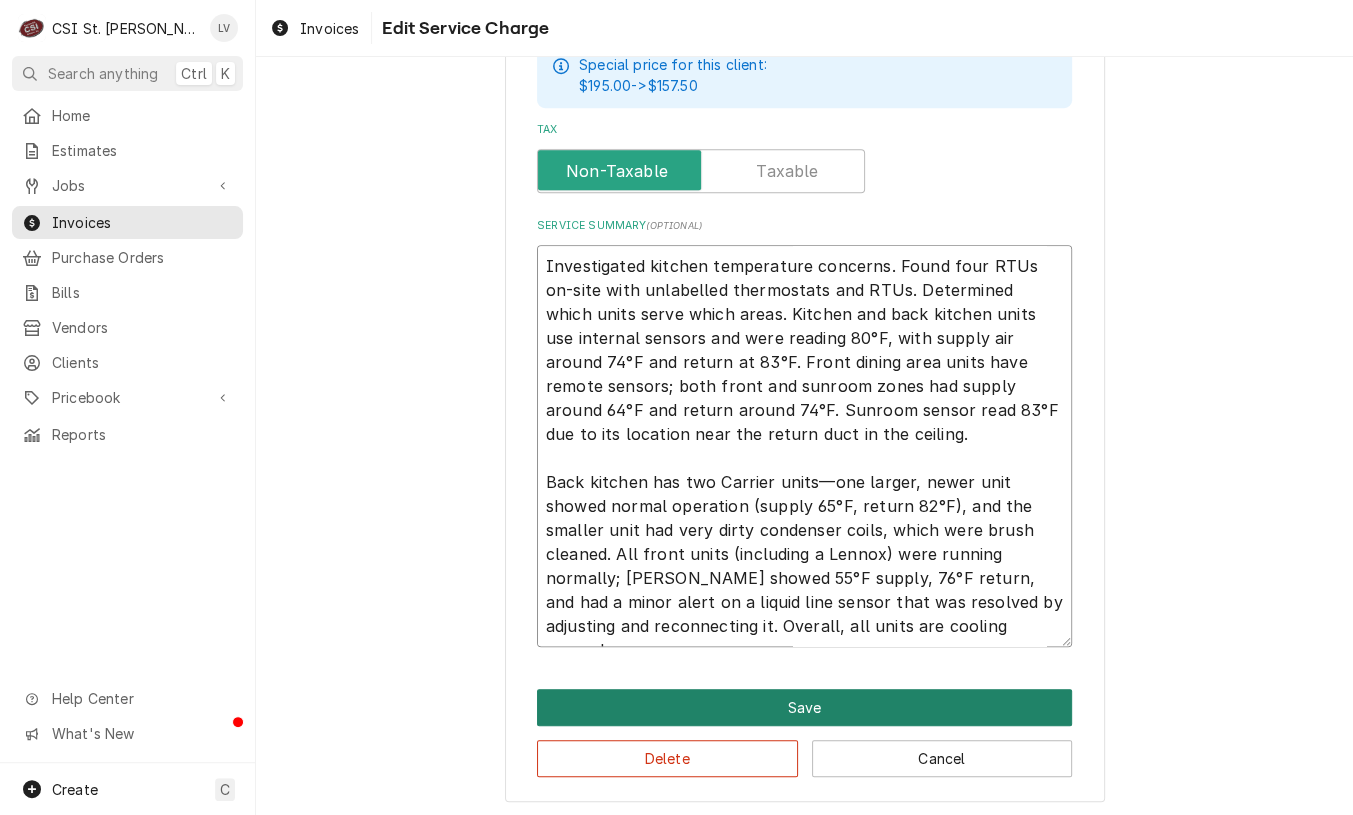 type on "Investigated kitchen temperature concerns. Found four RTUs on-site with unlabelled thermostats and RTUs. Determined which units serve which areas. Kitchen and back kitchen units use internal sensors and were reading 80°F, with supply air around 74°F and return at 83°F. Front dining area units have remote sensors; both front and sunroom zones had supply around 64°F and return around 74°F. Sunroom sensor read 83°F due to its location near the return duct in the ceiling.
Back kitchen has two Carrier units—one larger, newer unit showed normal operation (supply 65°F, return 82°F), and the smaller unit had very dirty condenser coils, which were brush cleaned. All front units (including a Lennox) were running normally; Lennox showed 55°F supply, 76°F return, and had a minor alert on a liquid line sensor that was resolved by adjusting and reconnecting it. Overall, all units are cooling properly." 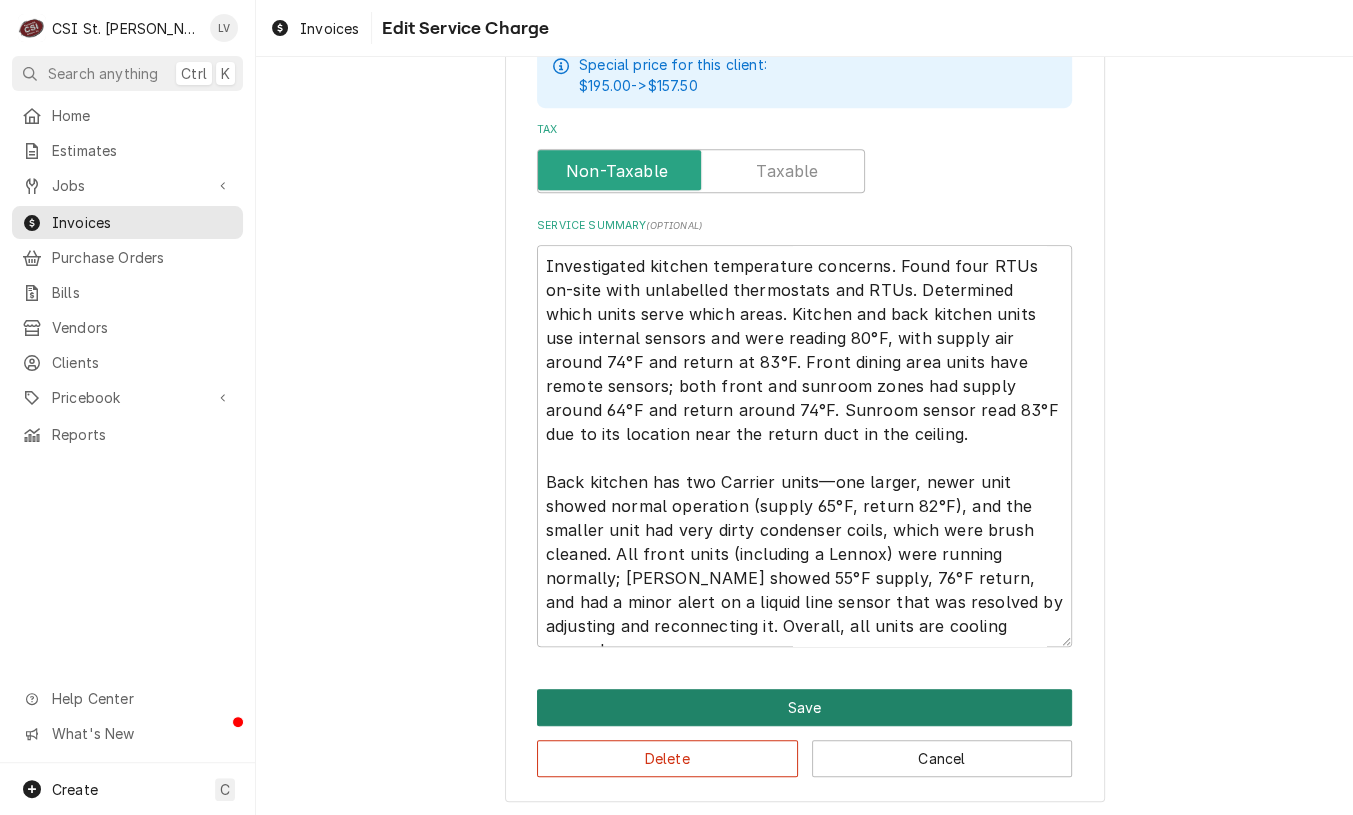 click on "Save" at bounding box center [804, 707] 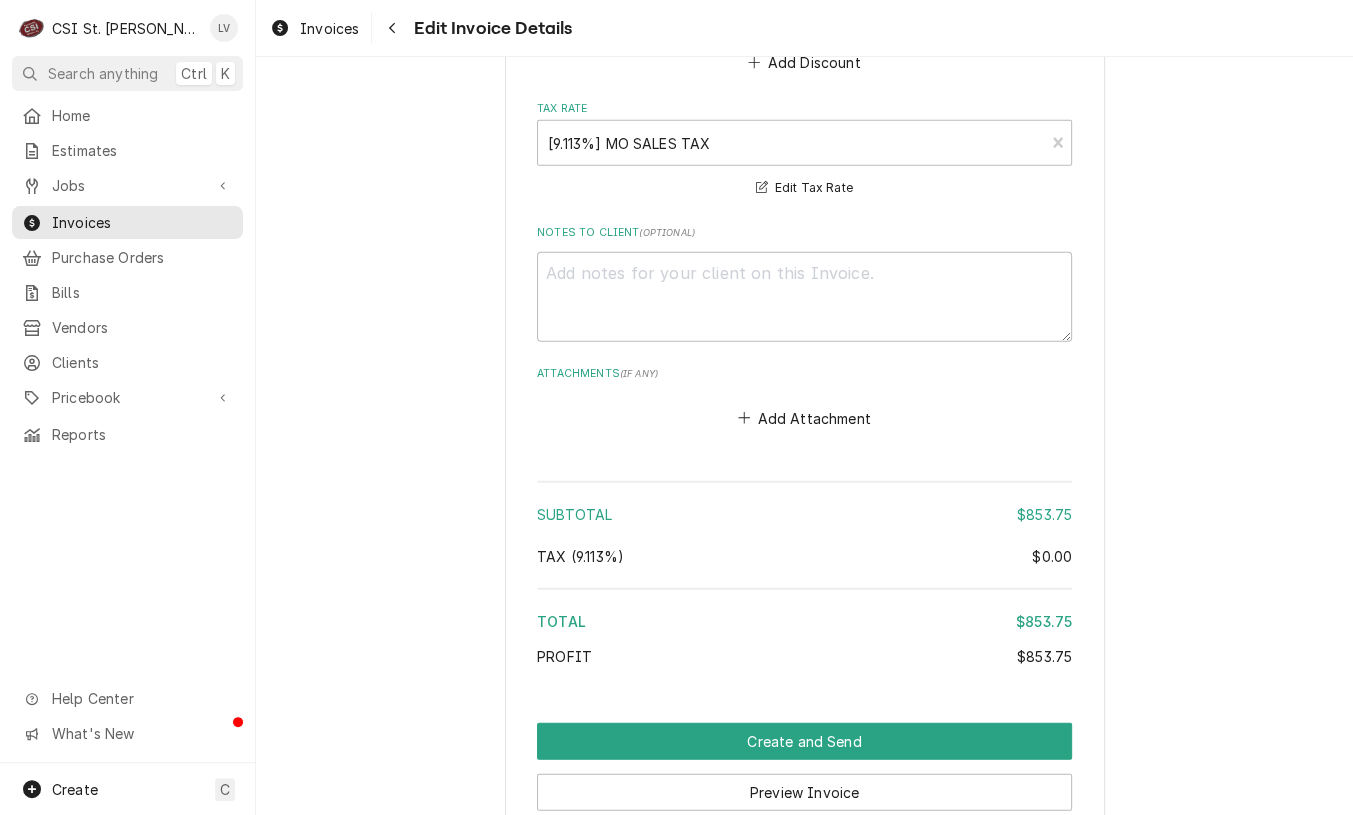 scroll, scrollTop: 3480, scrollLeft: 0, axis: vertical 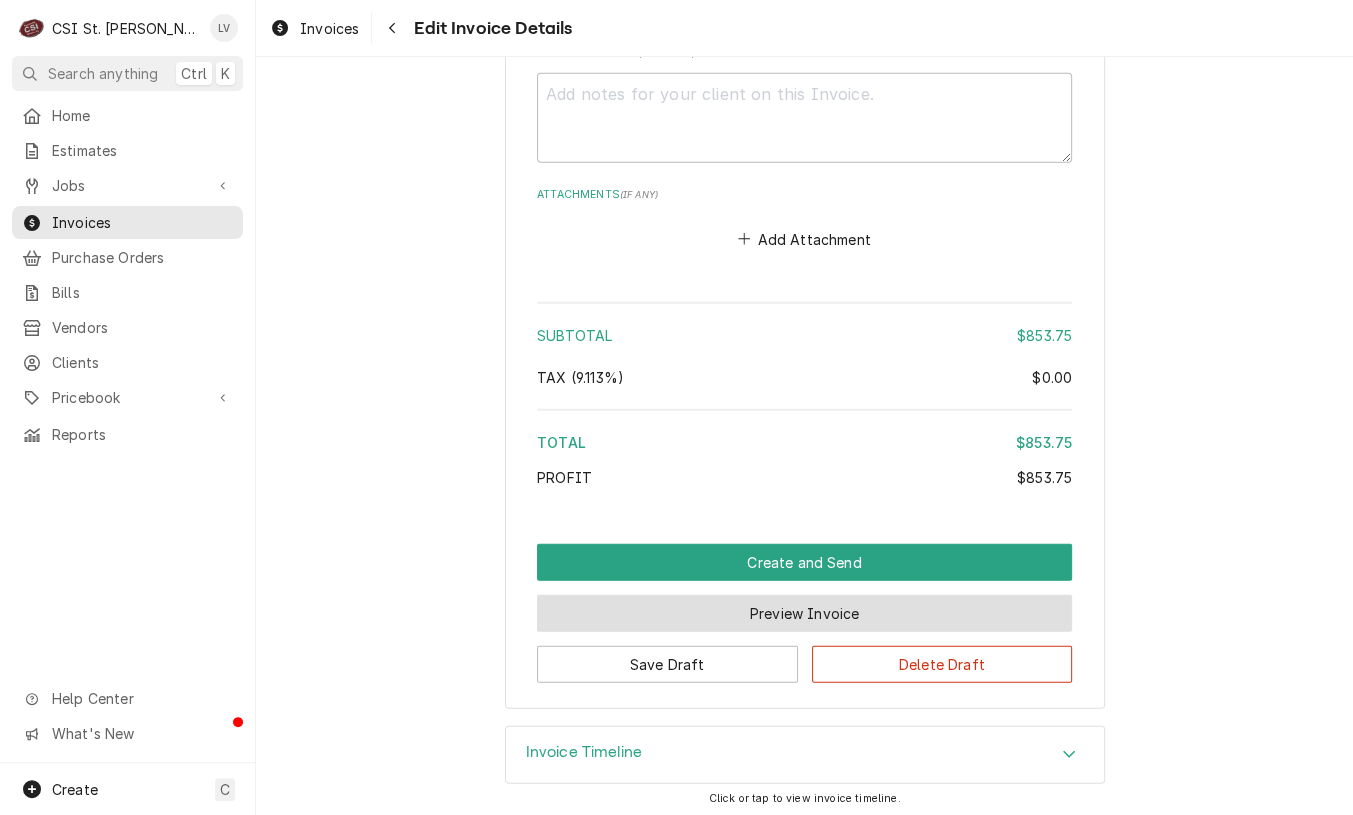 click on "Preview Invoice" at bounding box center [804, 613] 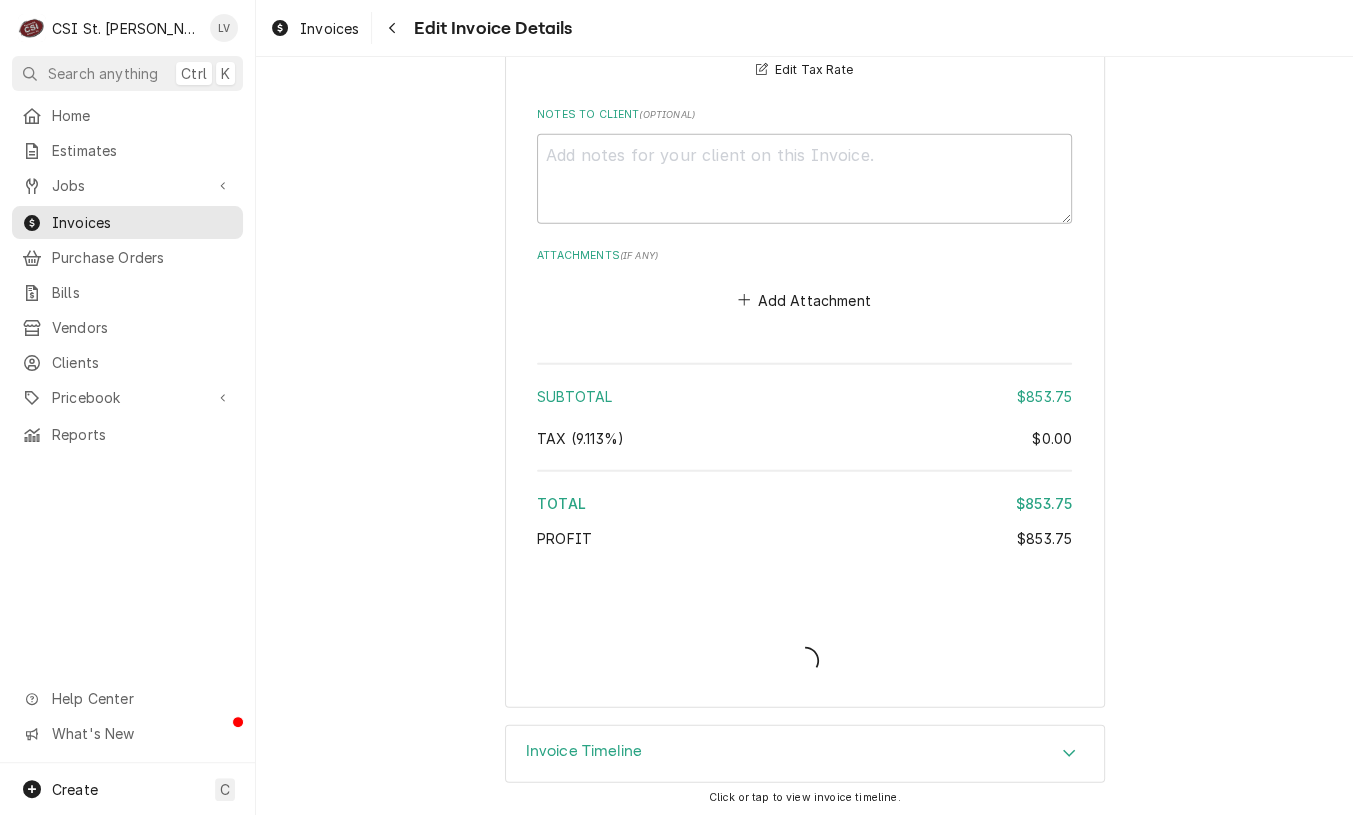 type on "x" 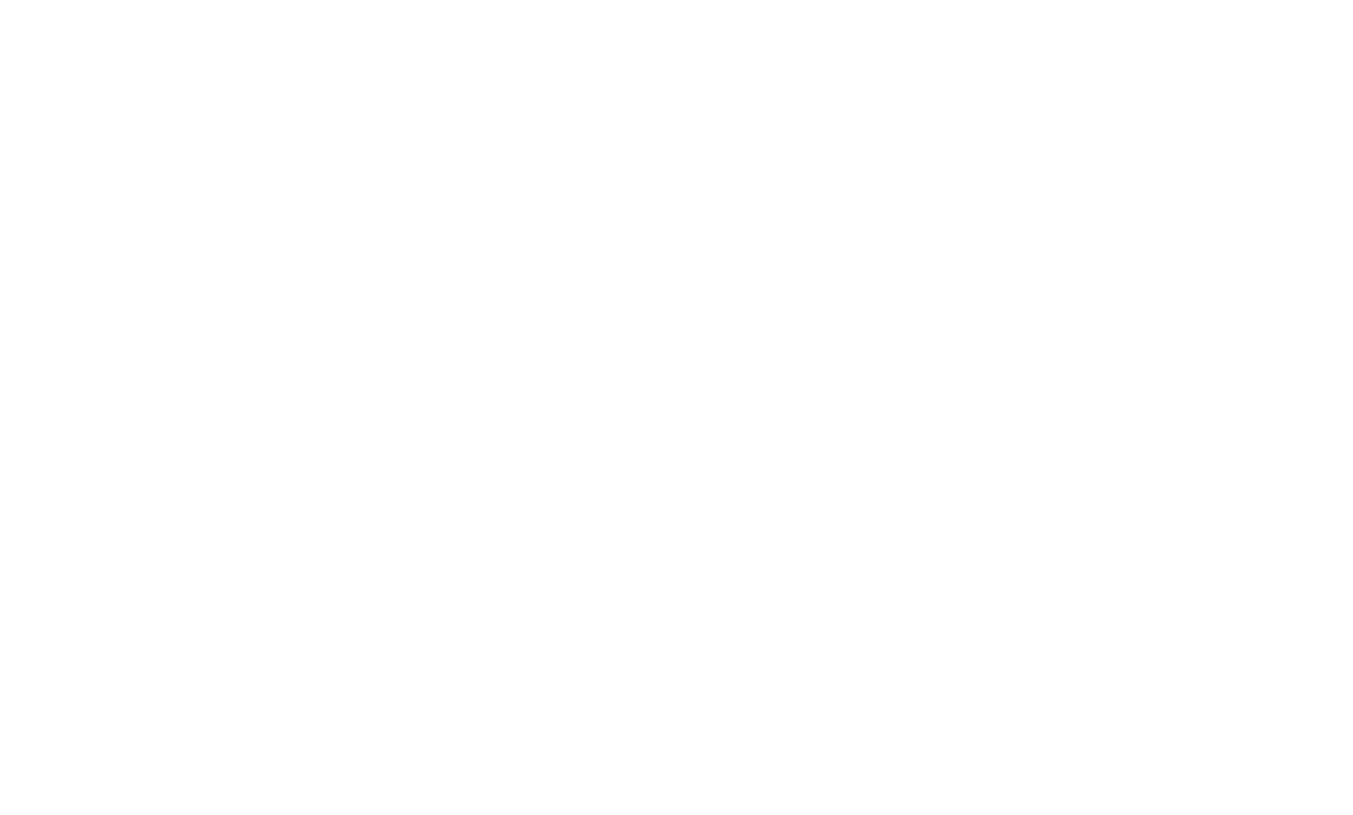 scroll, scrollTop: 0, scrollLeft: 0, axis: both 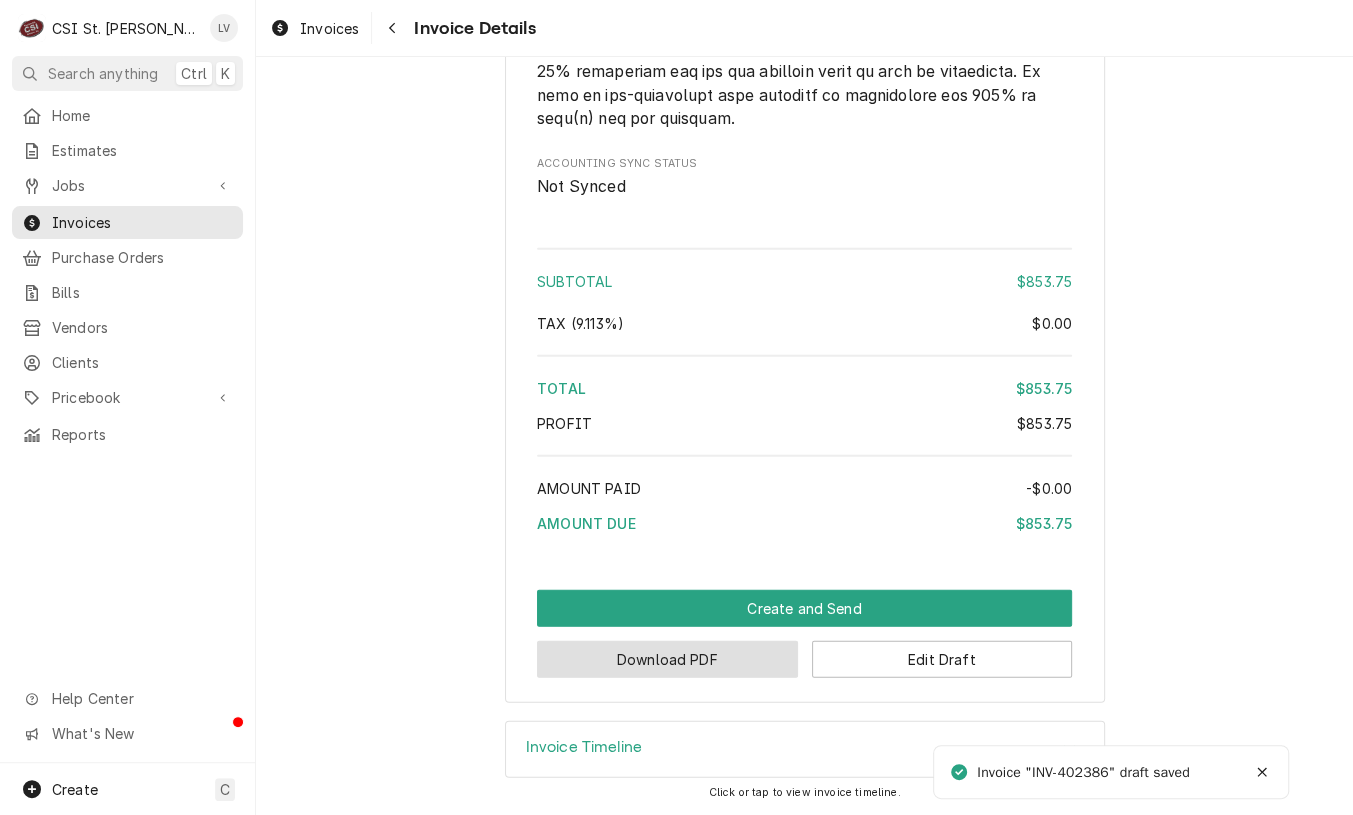 click on "Download PDF" at bounding box center (667, 659) 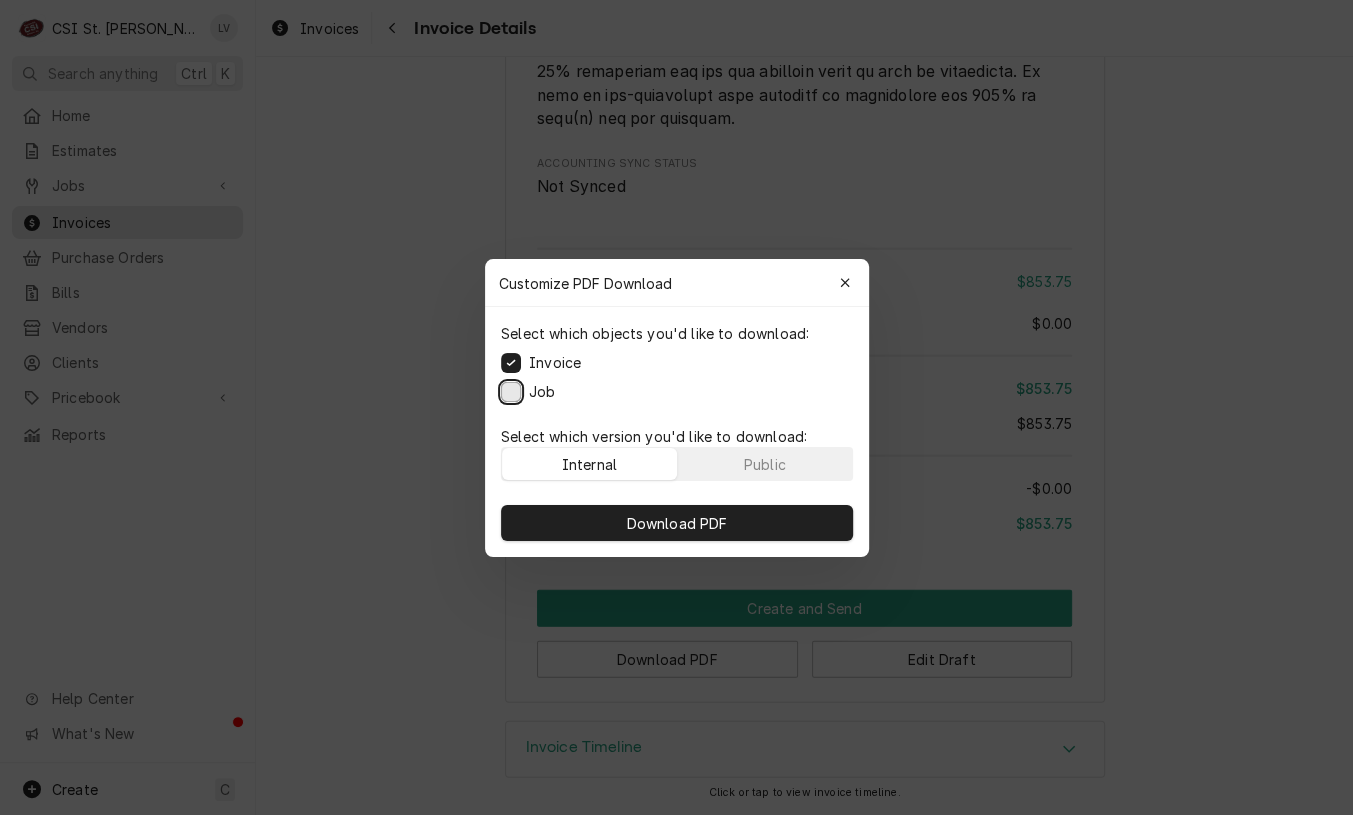click on "Job" at bounding box center (511, 391) 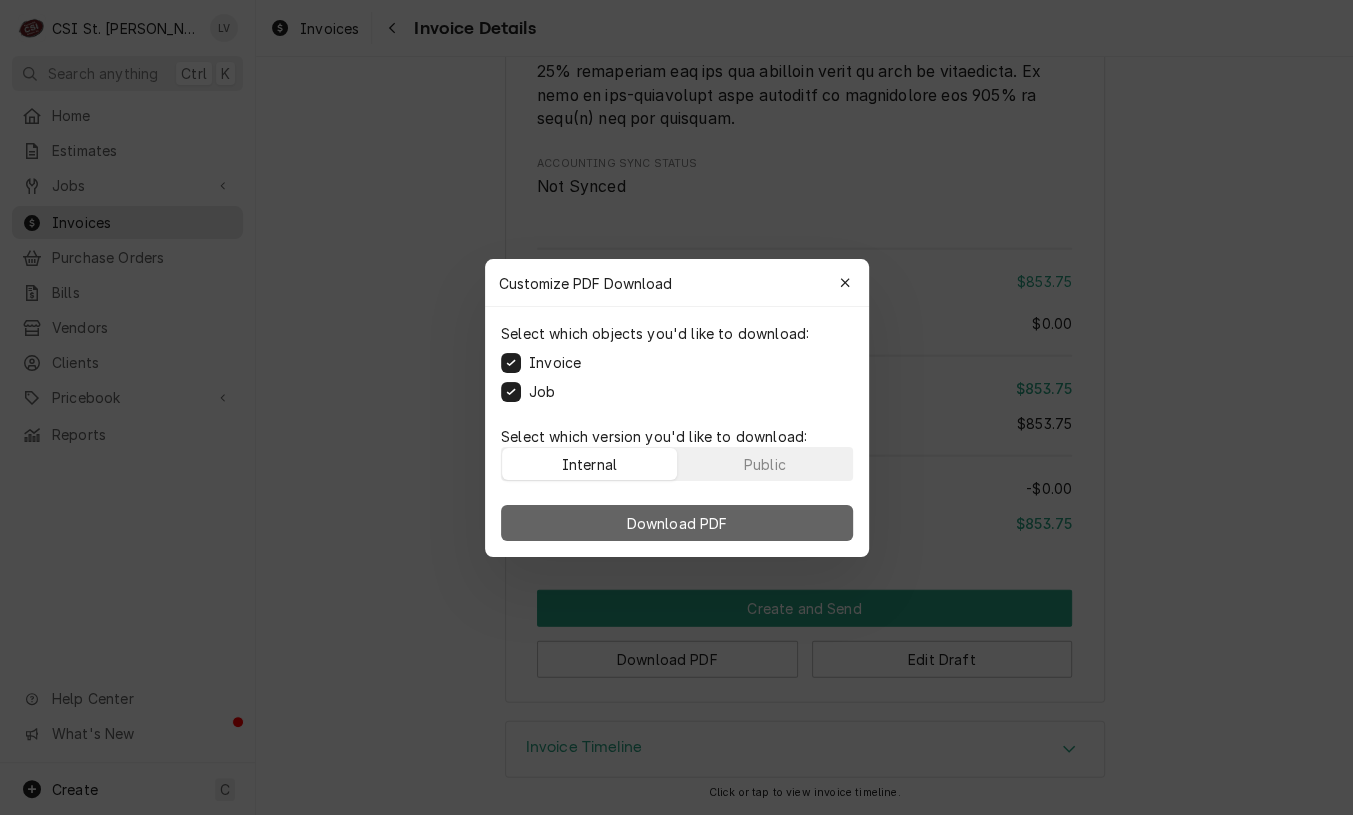 click on "Download PDF" at bounding box center [676, 522] 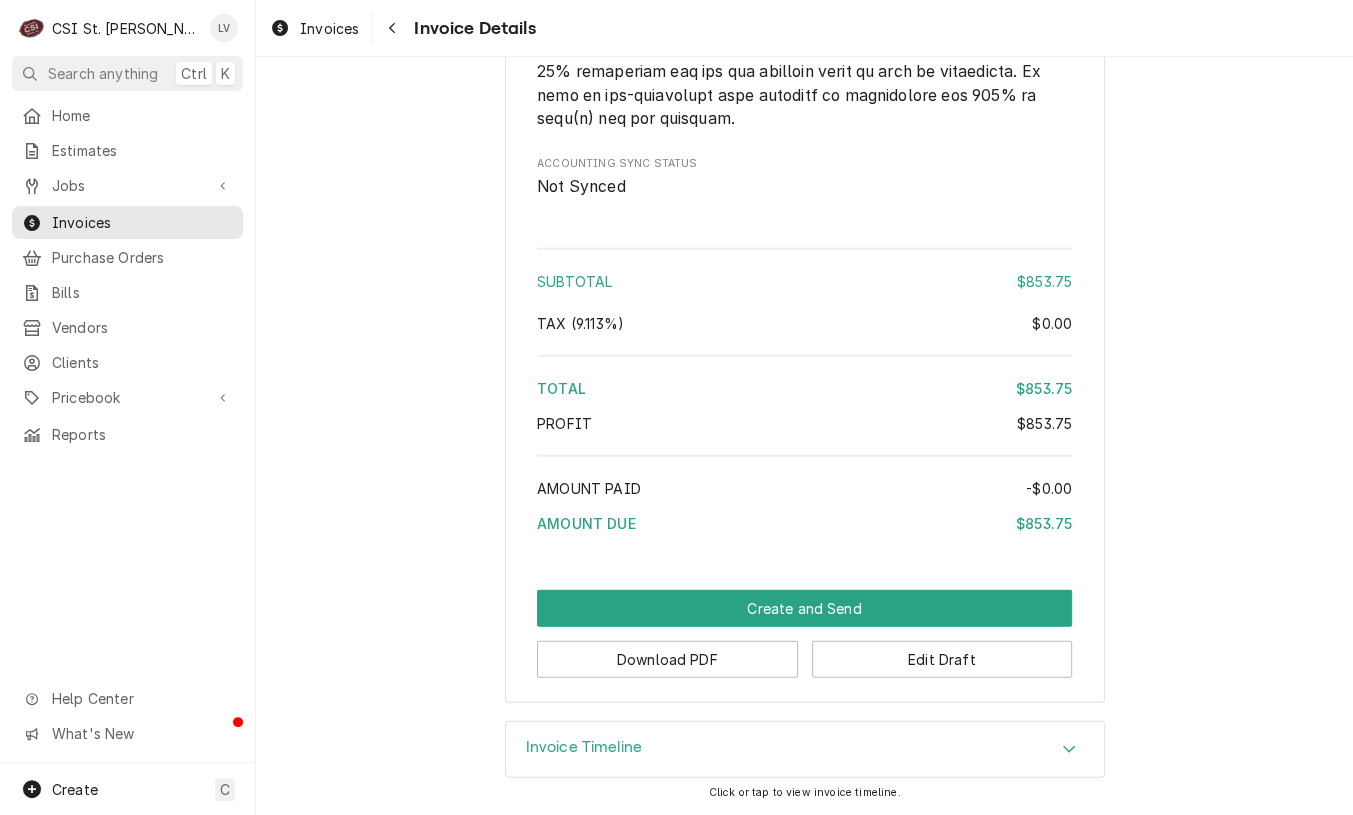 click on "Home Estimates Jobs Jobs Job Series Invoices Purchase Orders Bills Vendors Clients Pricebook Services Parts & Materials Miscellaneous Discounts Tax Rates Reports Help Center What's New" at bounding box center (127, 431) 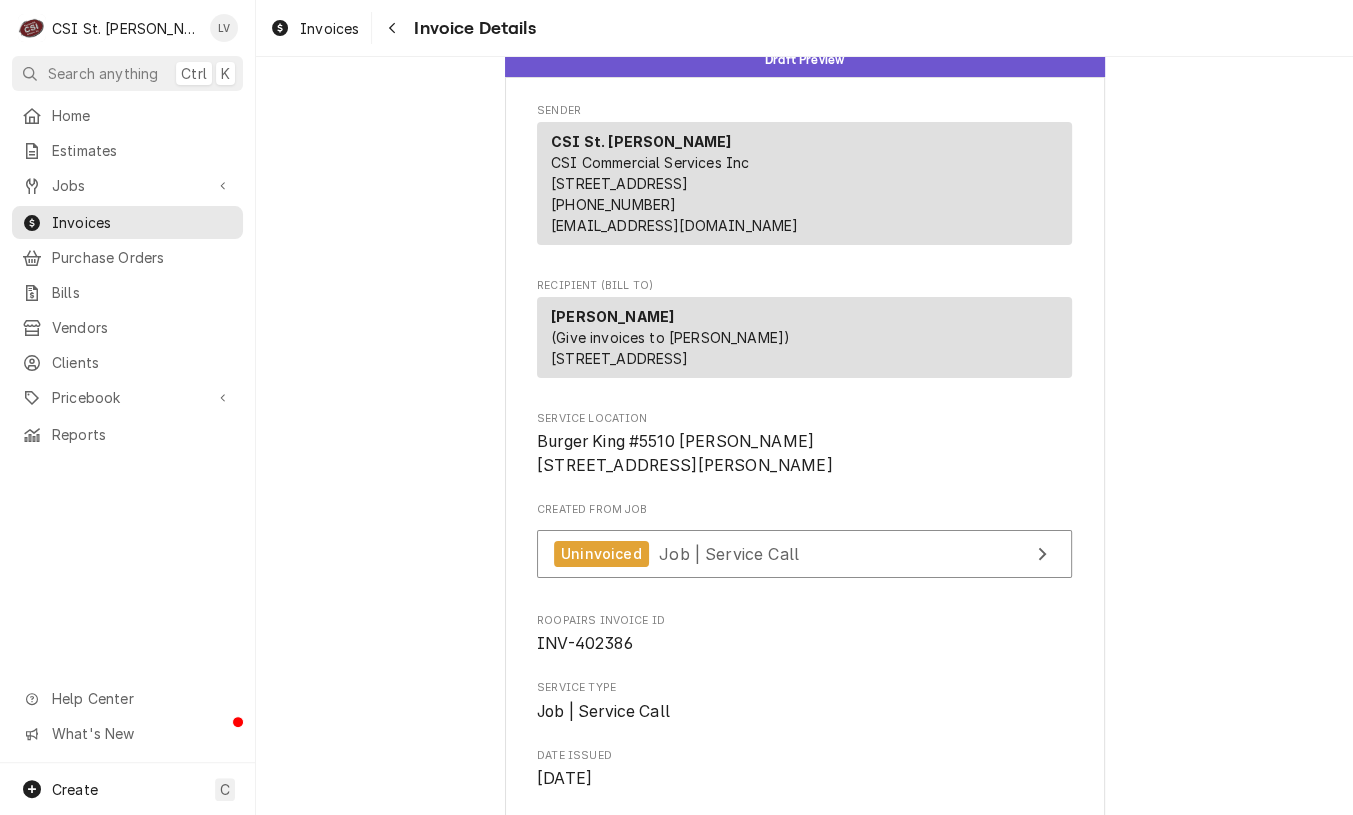 scroll, scrollTop: 0, scrollLeft: 0, axis: both 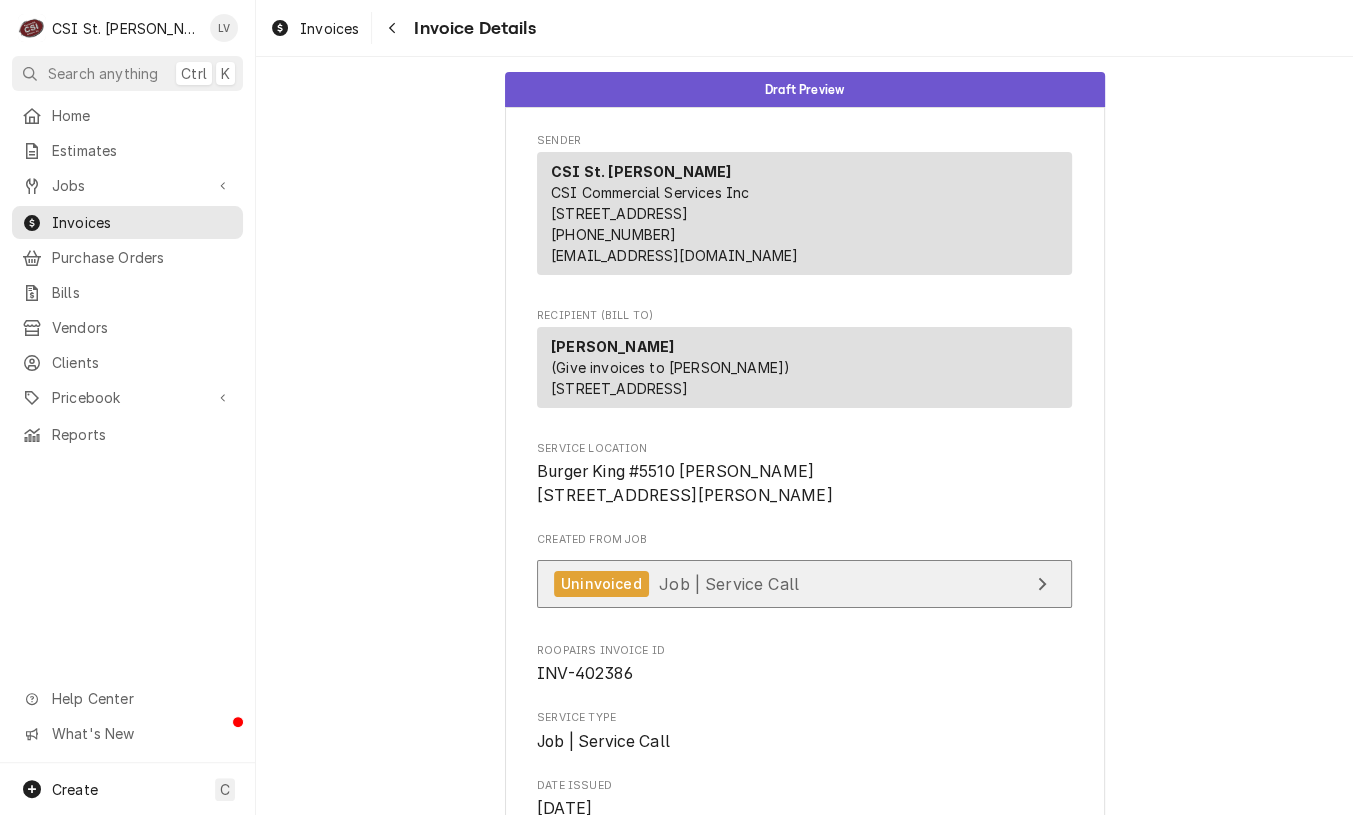 click on "Uninvoiced Job | Service Call" at bounding box center (804, 584) 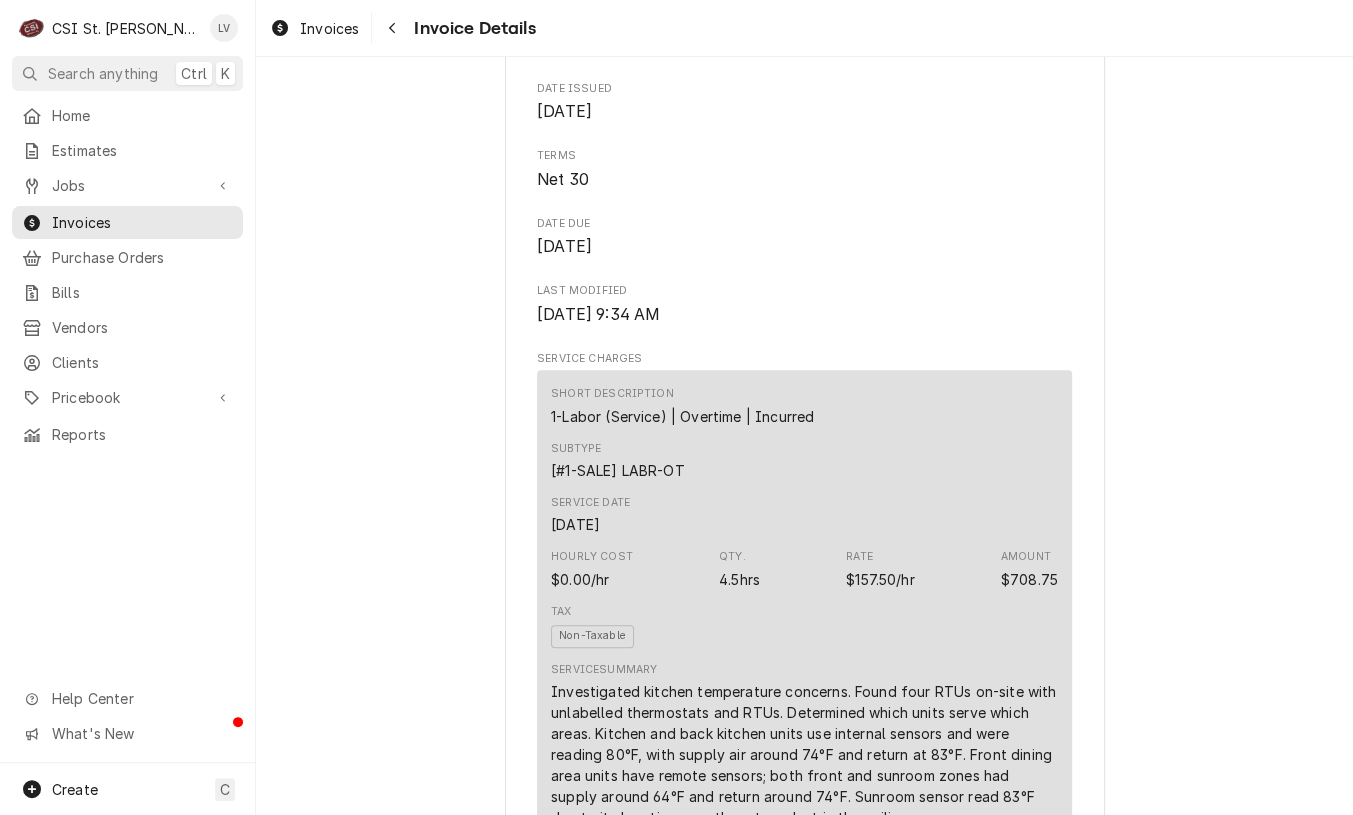 scroll, scrollTop: 1200, scrollLeft: 0, axis: vertical 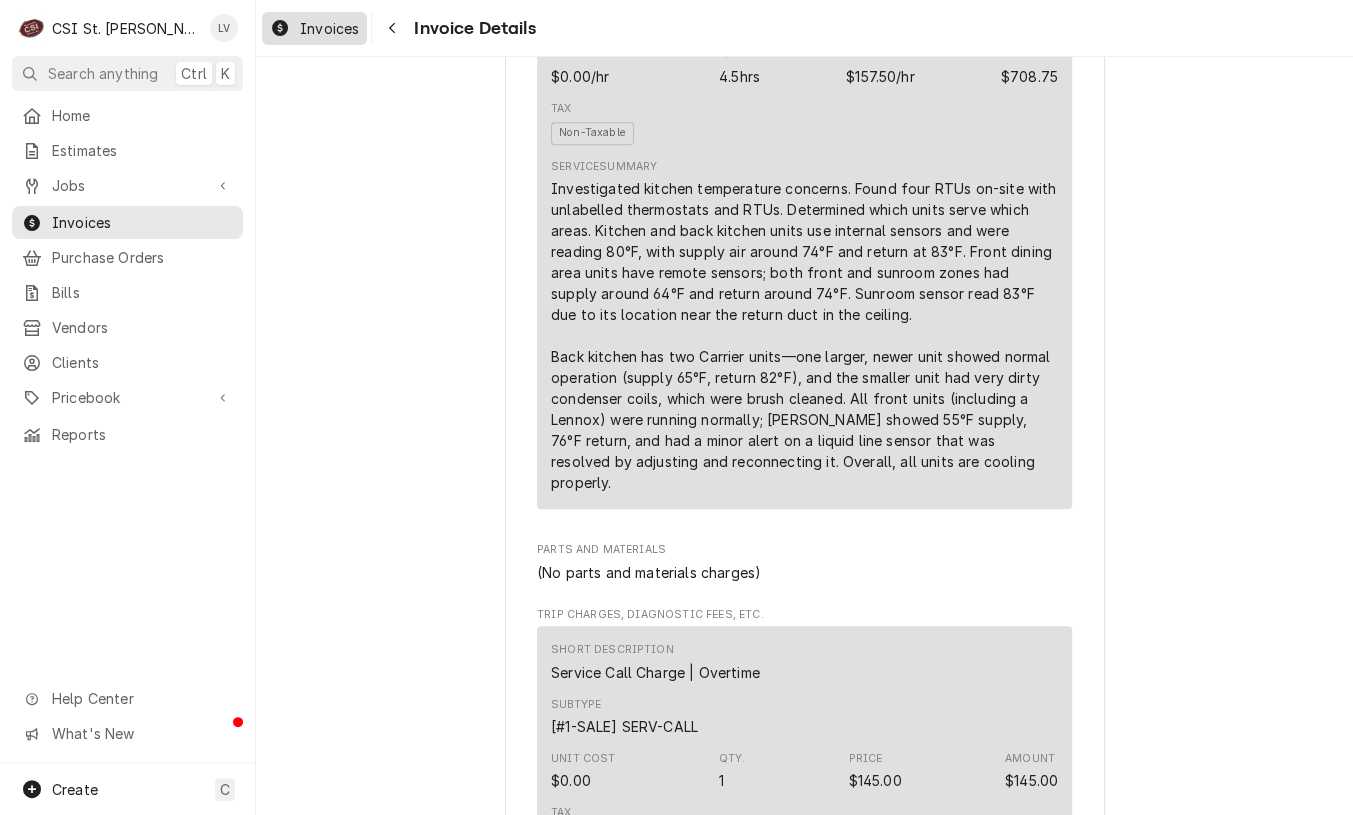 click on "Invoices" at bounding box center (329, 28) 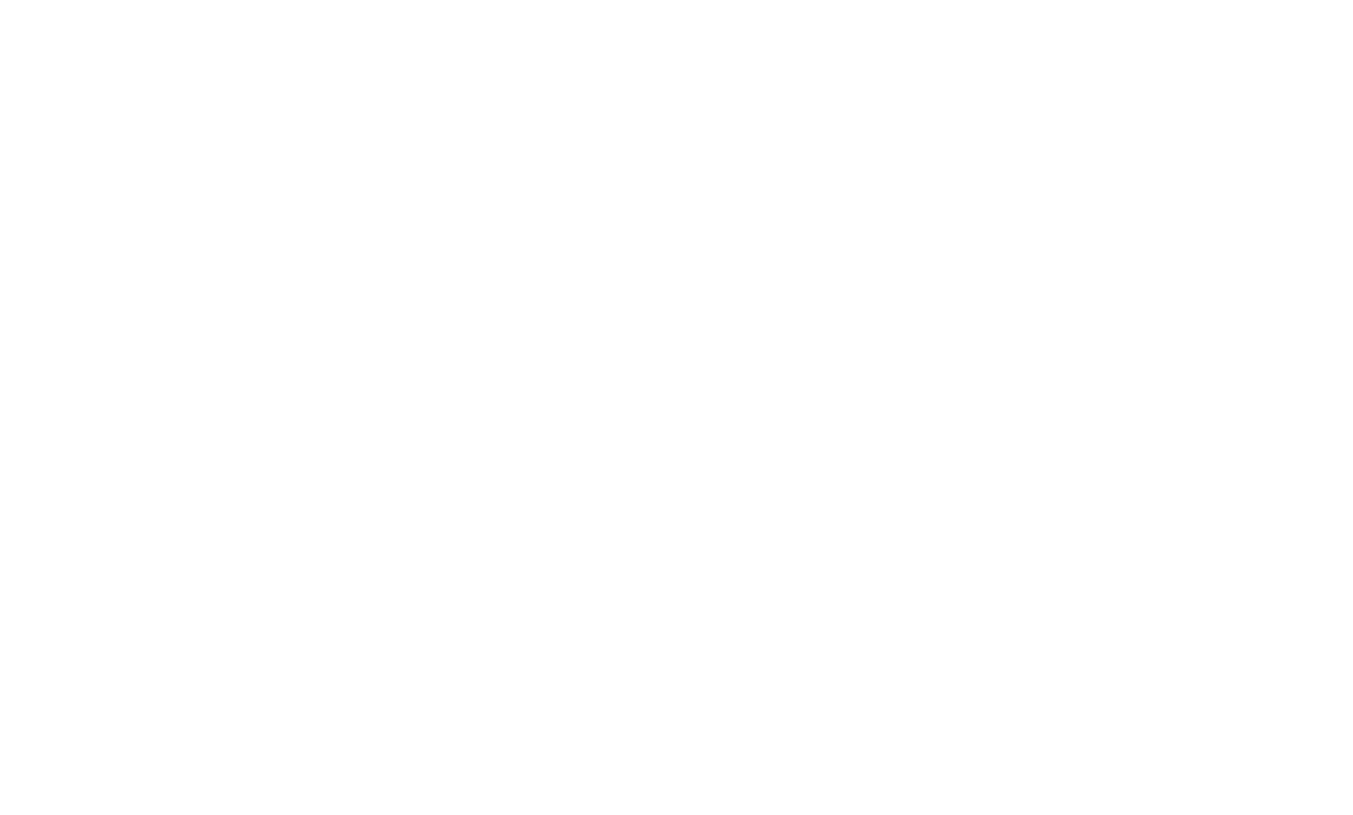 scroll, scrollTop: 0, scrollLeft: 0, axis: both 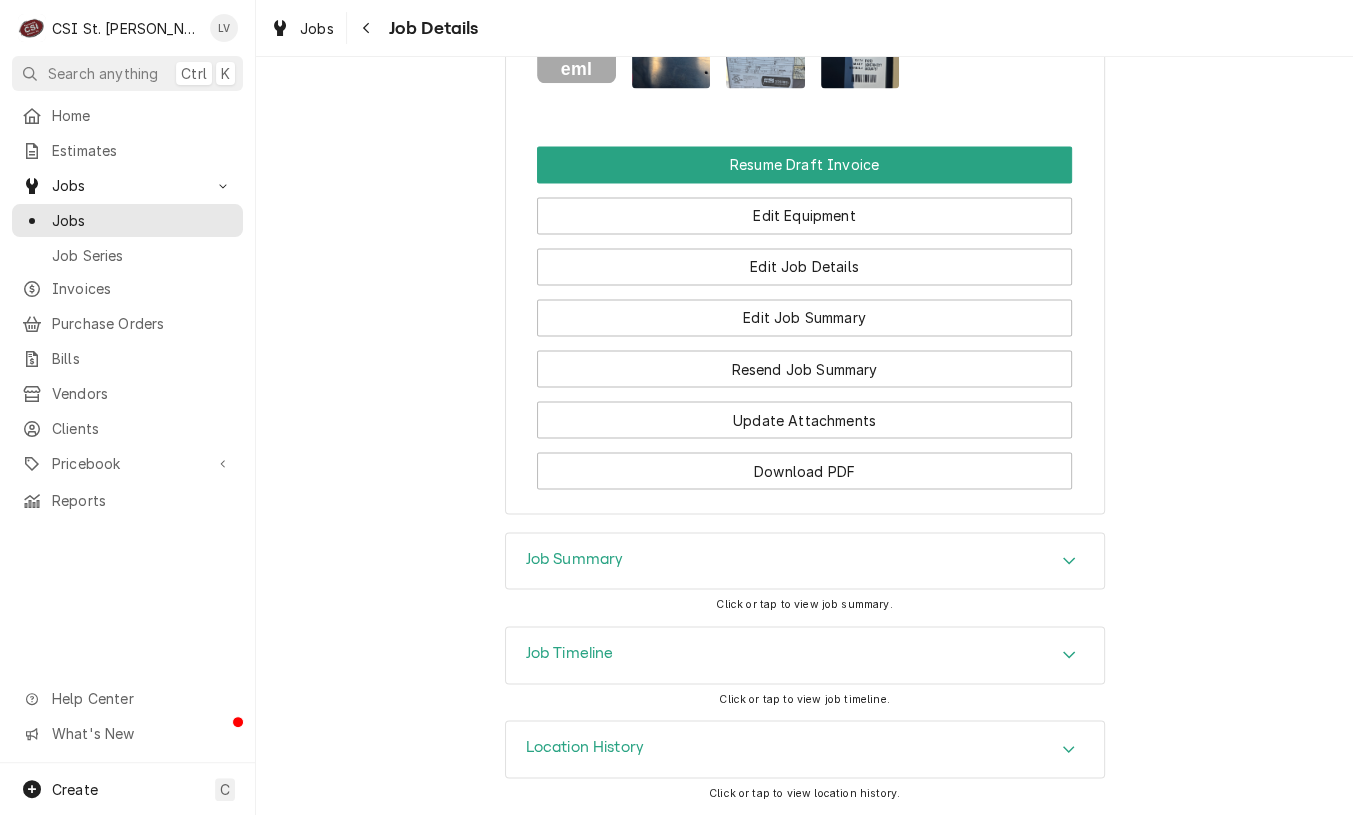 click on "Job Timeline" at bounding box center [570, 652] 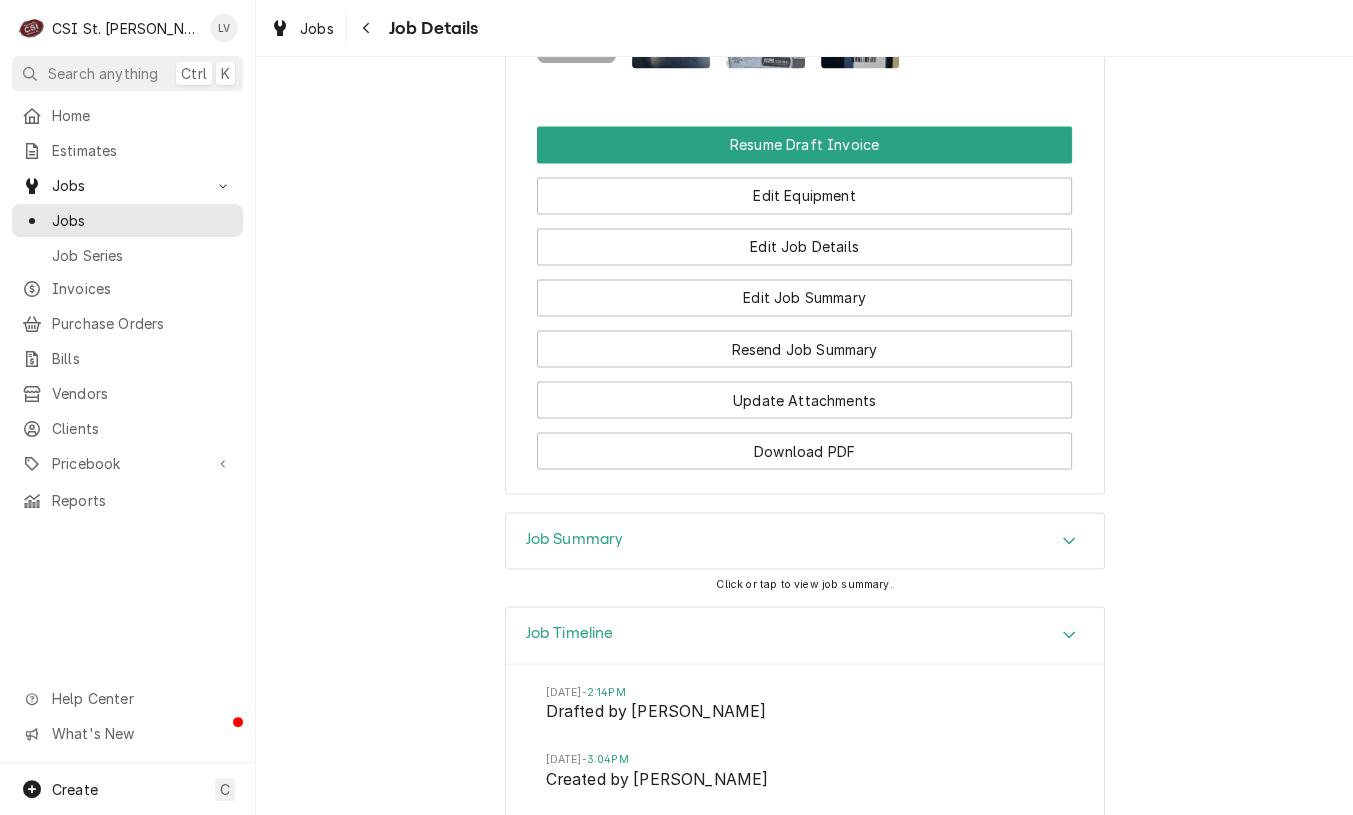 scroll, scrollTop: 2850, scrollLeft: 0, axis: vertical 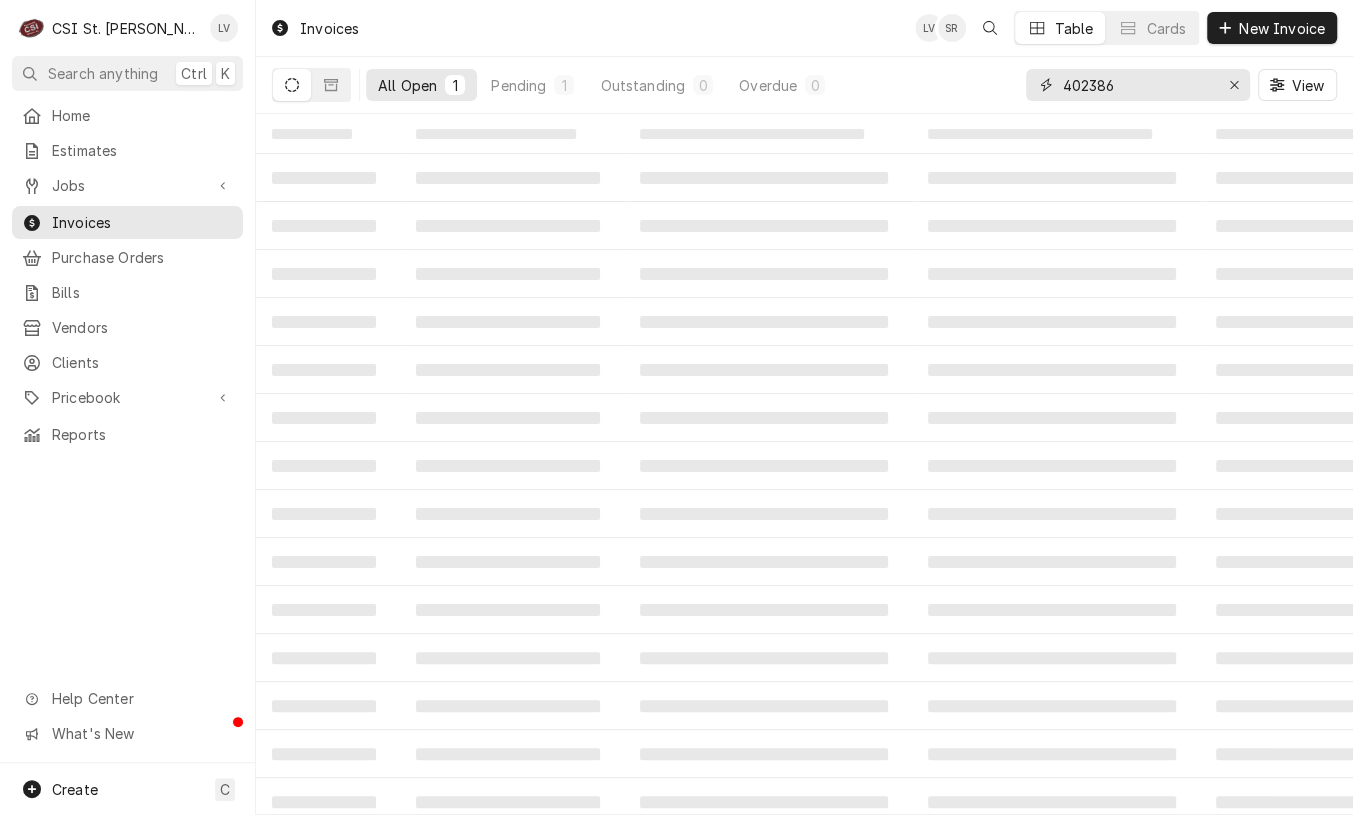 click on "402386" at bounding box center (1137, 85) 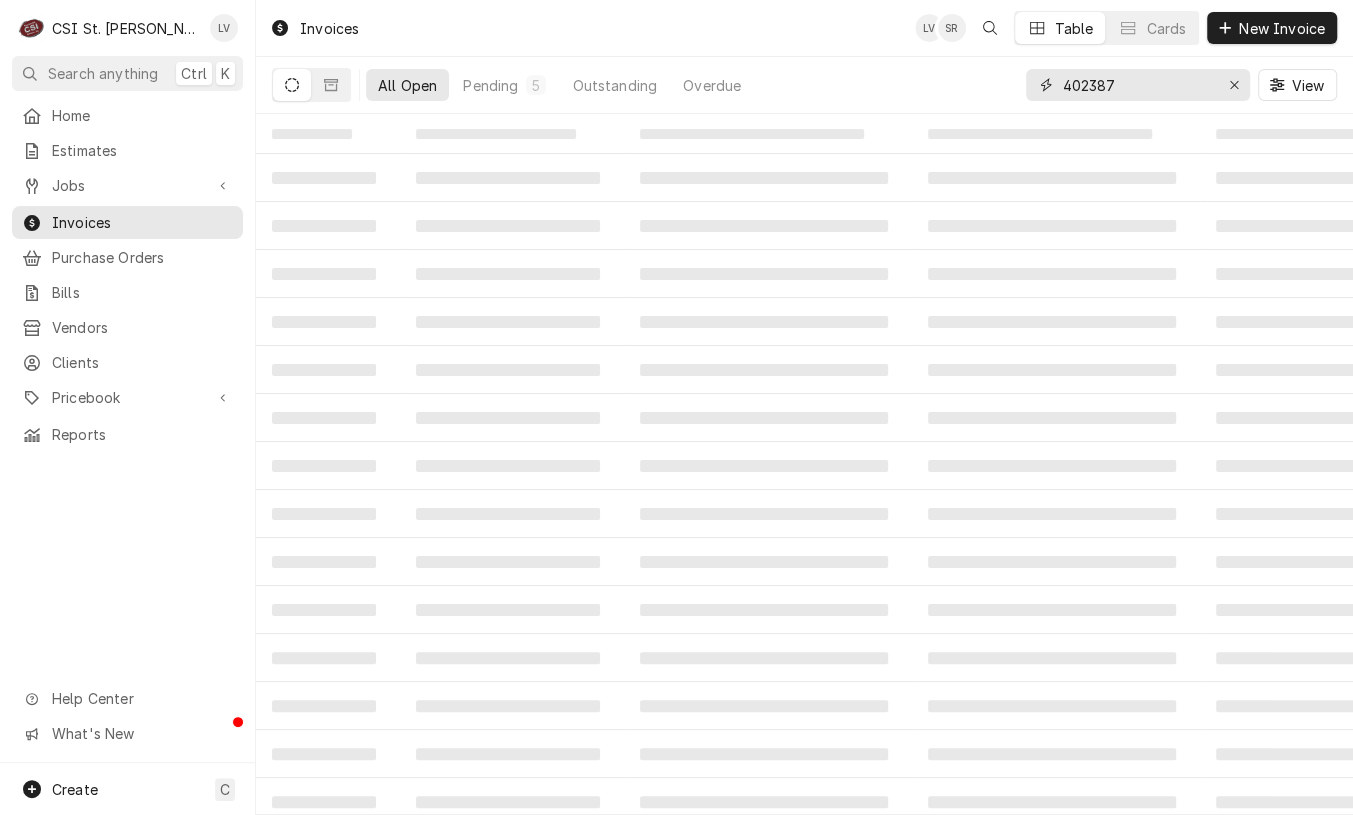 type on "402387" 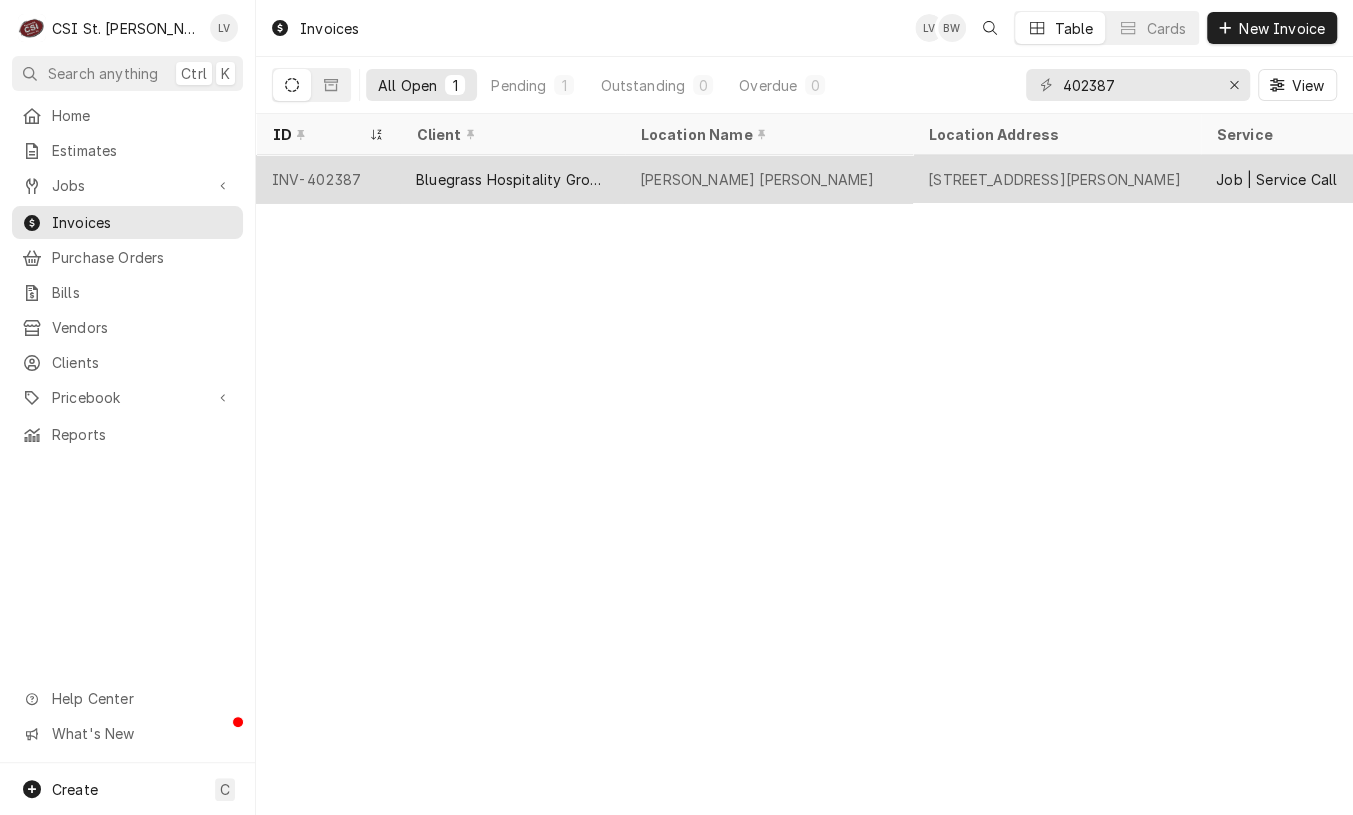 click on "Bluegrass Hospitality Group - BHG" at bounding box center (512, 179) 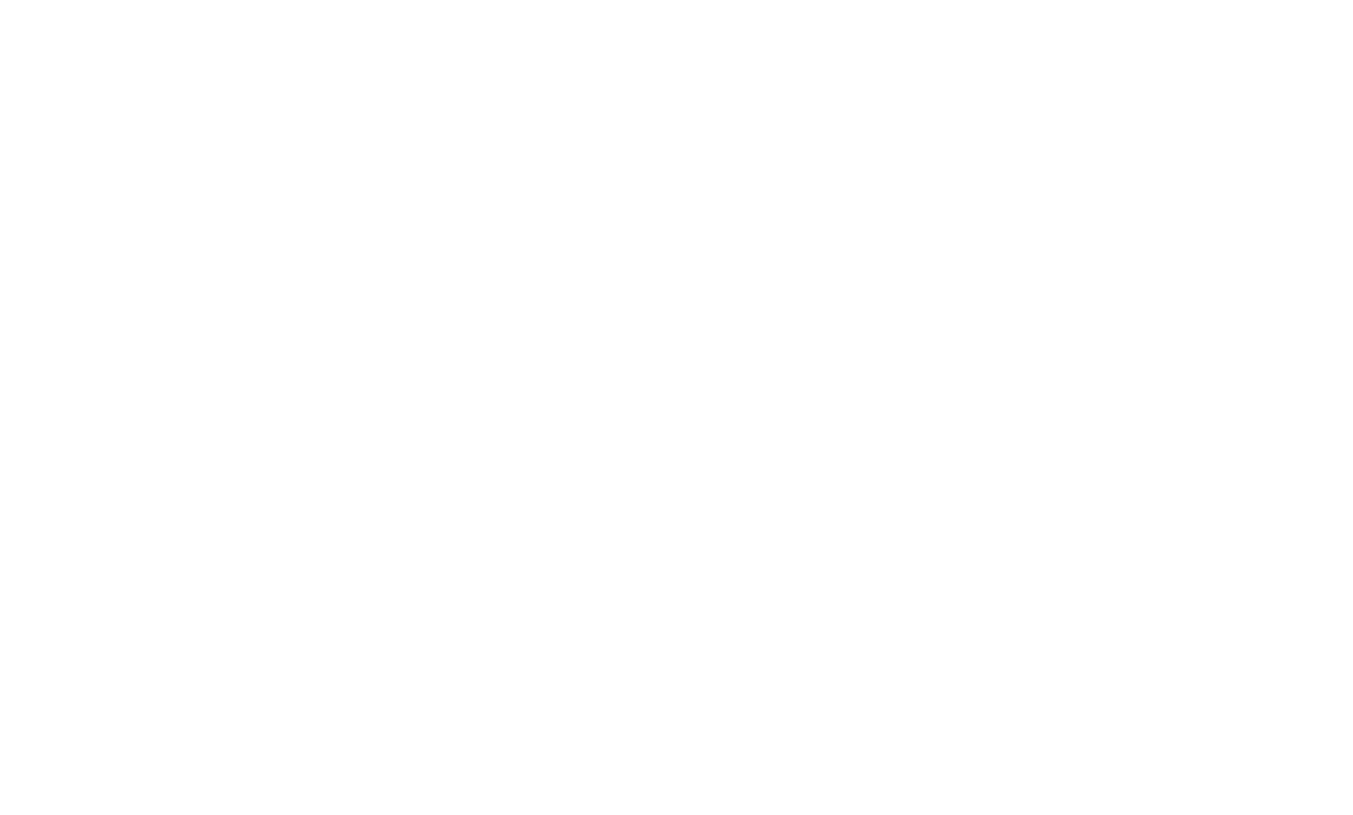 scroll, scrollTop: 0, scrollLeft: 0, axis: both 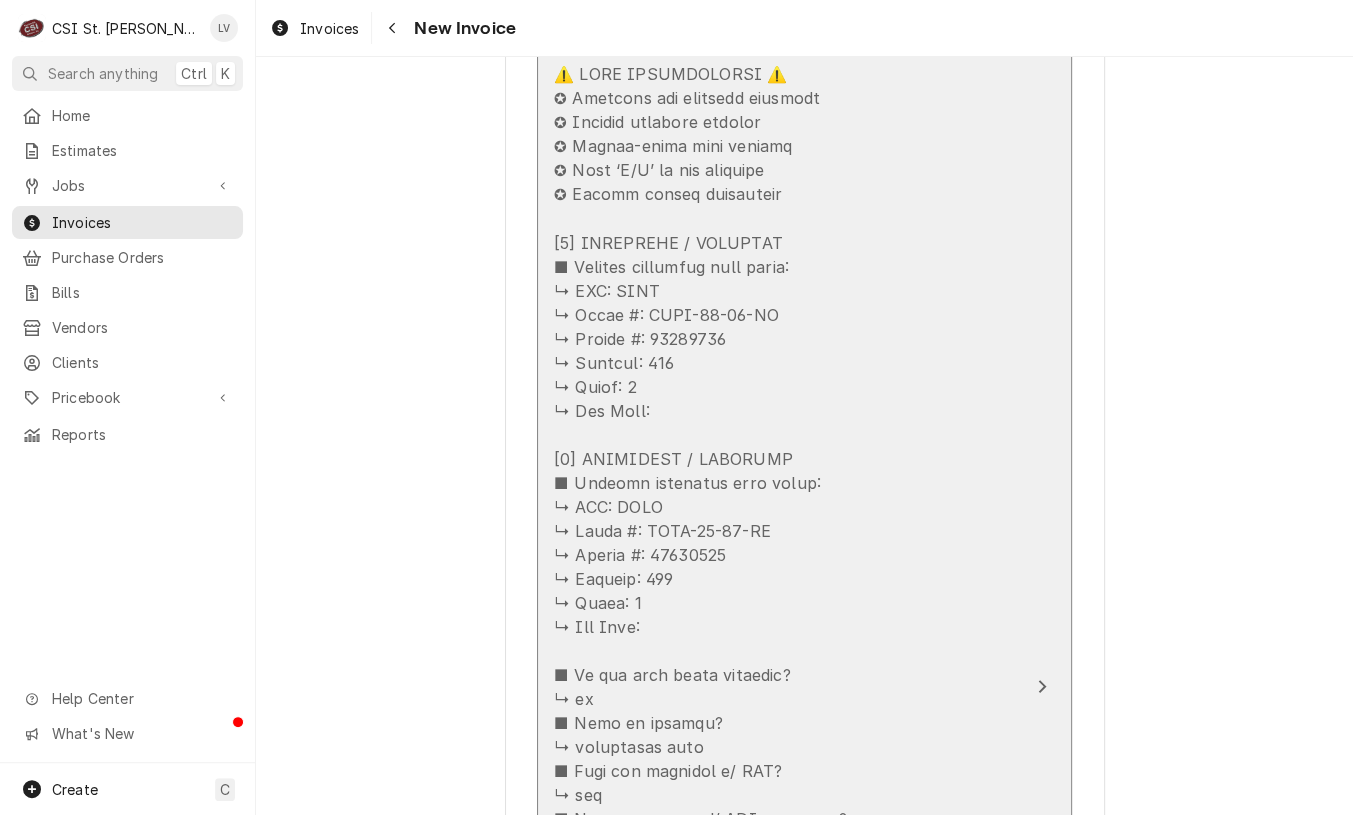 click at bounding box center (783, 854) 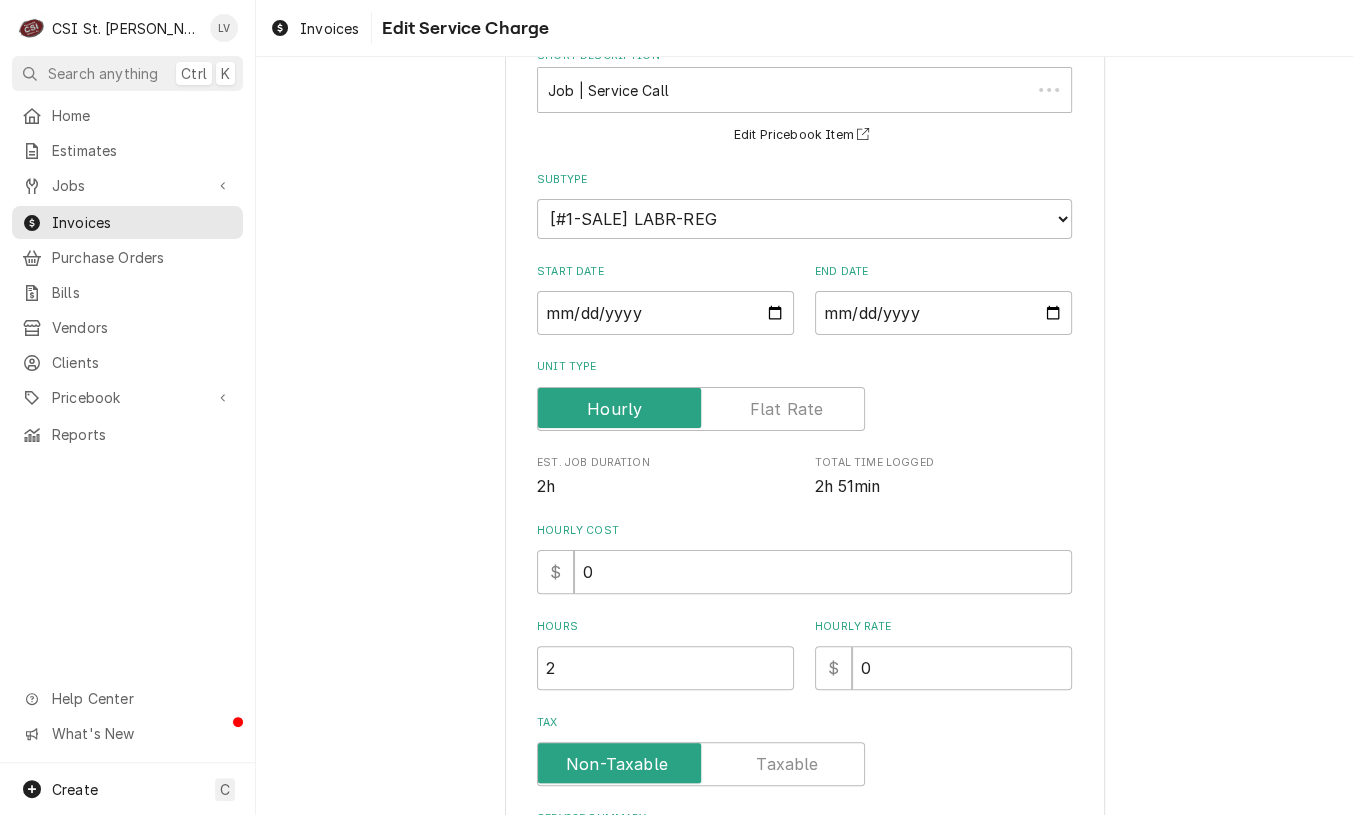 scroll, scrollTop: 398, scrollLeft: 0, axis: vertical 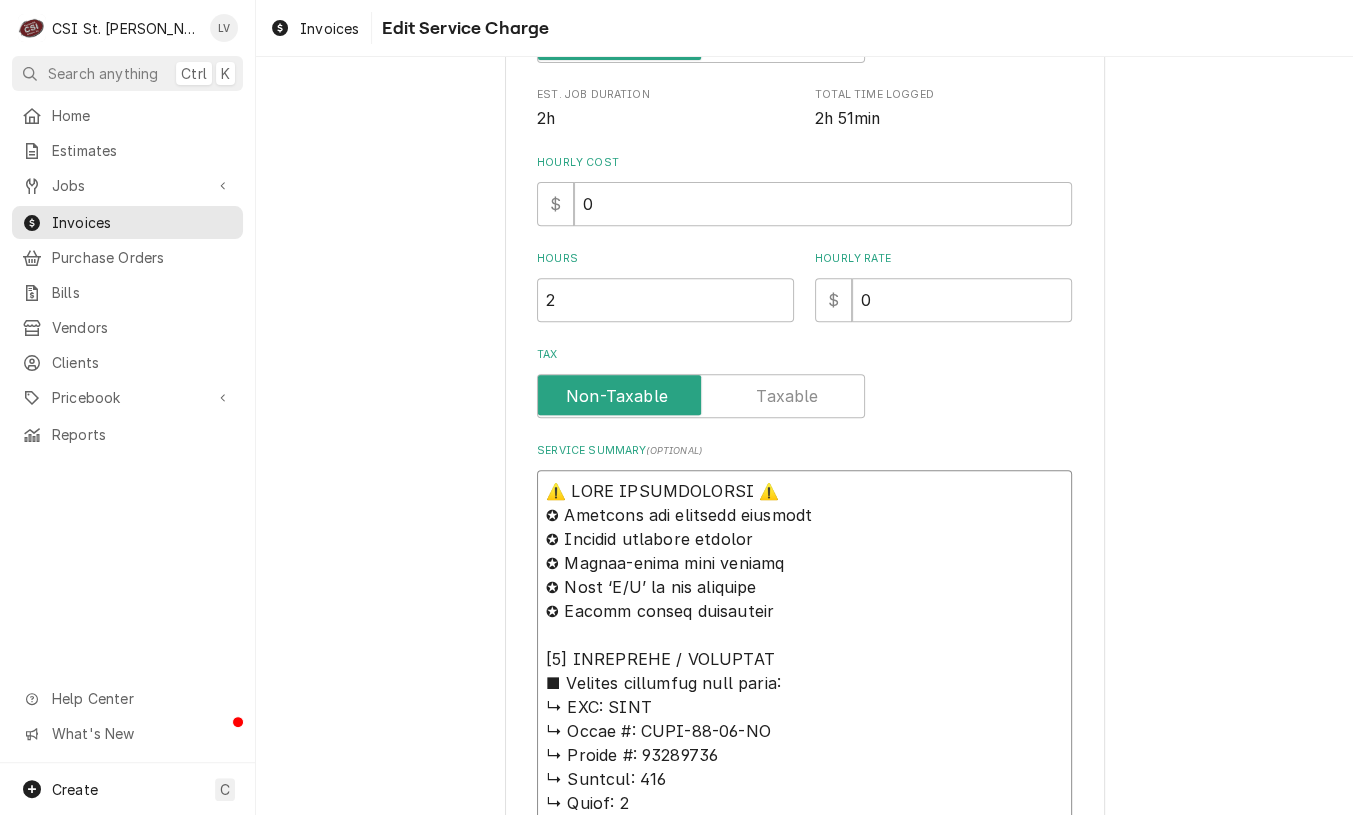 drag, startPoint x: 538, startPoint y: 584, endPoint x: 810, endPoint y: 673, distance: 286.1905 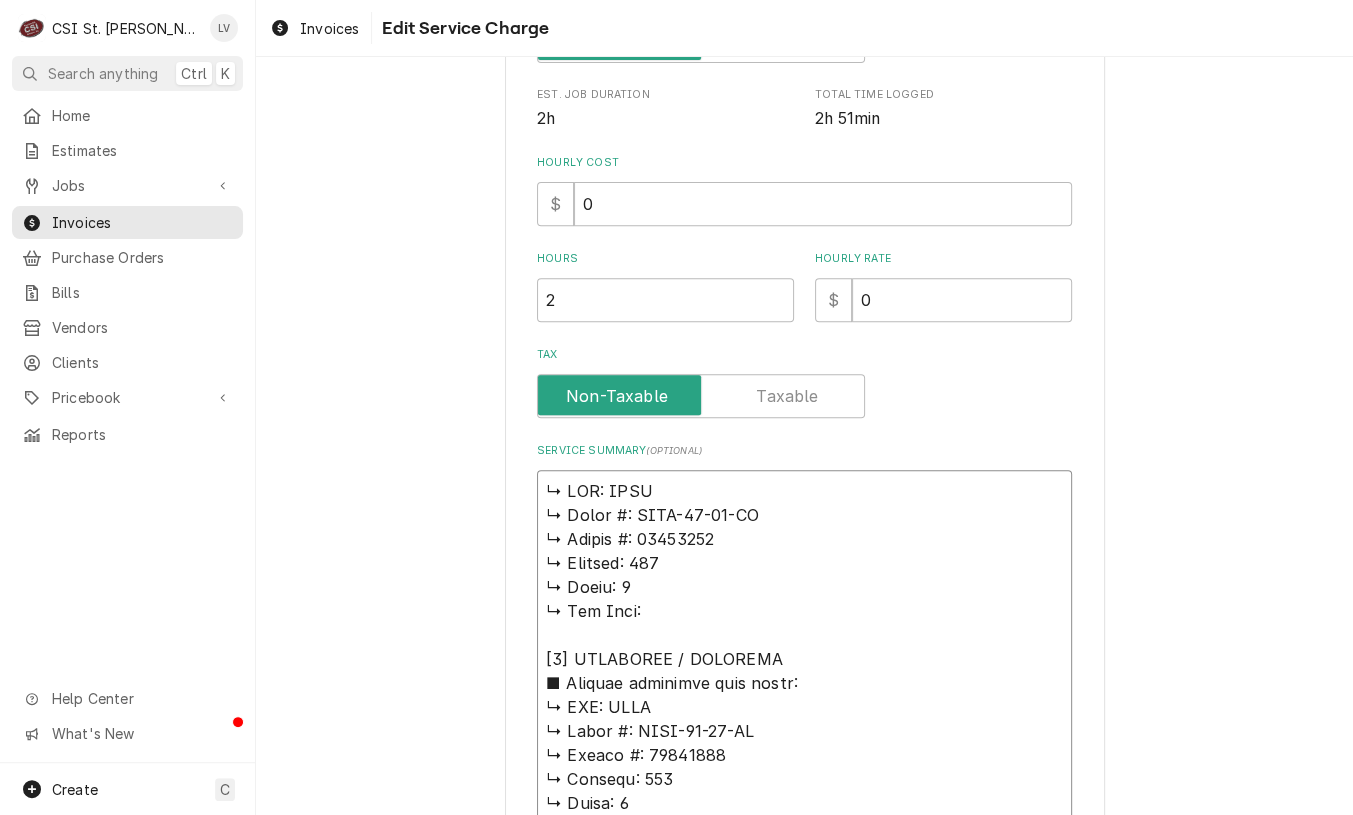 type on "x" 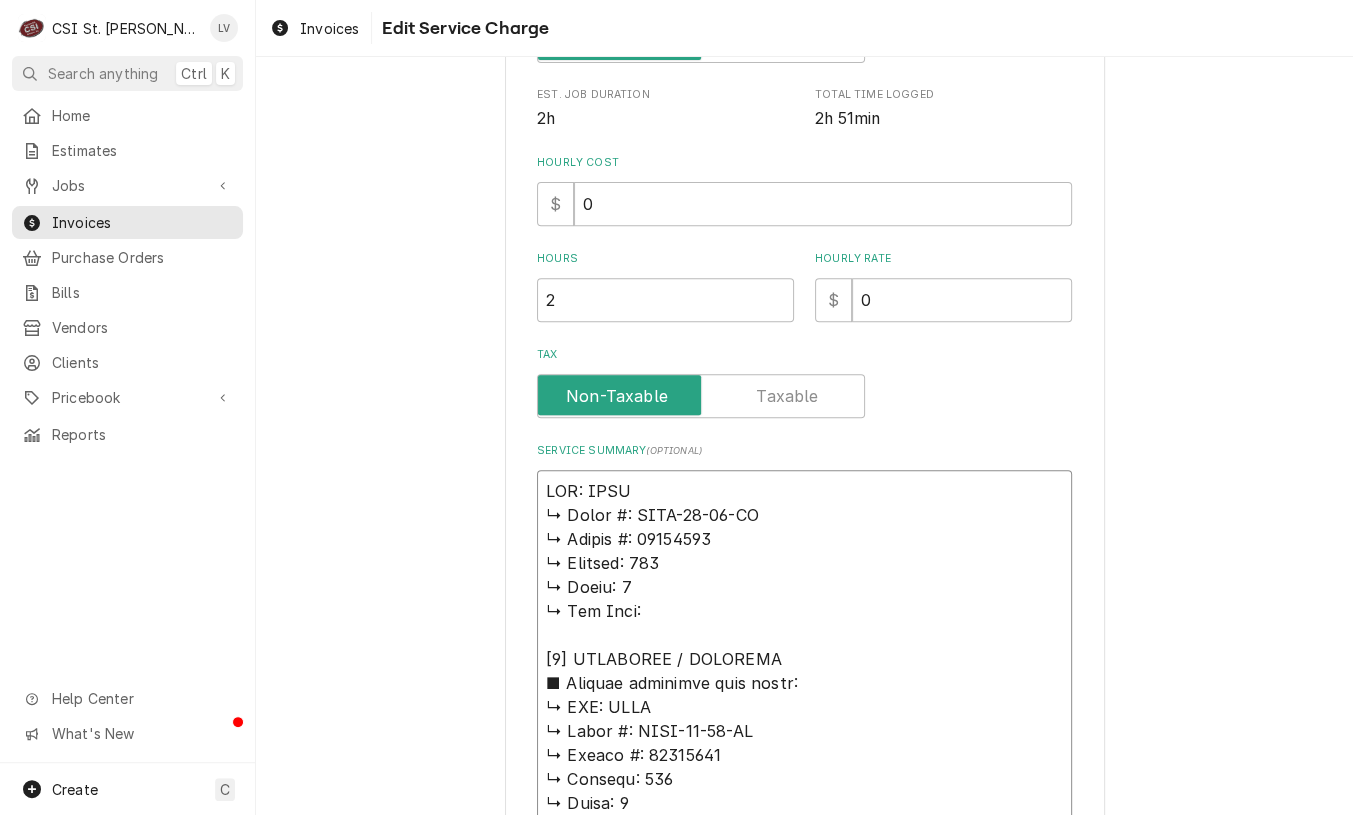 type on "x" 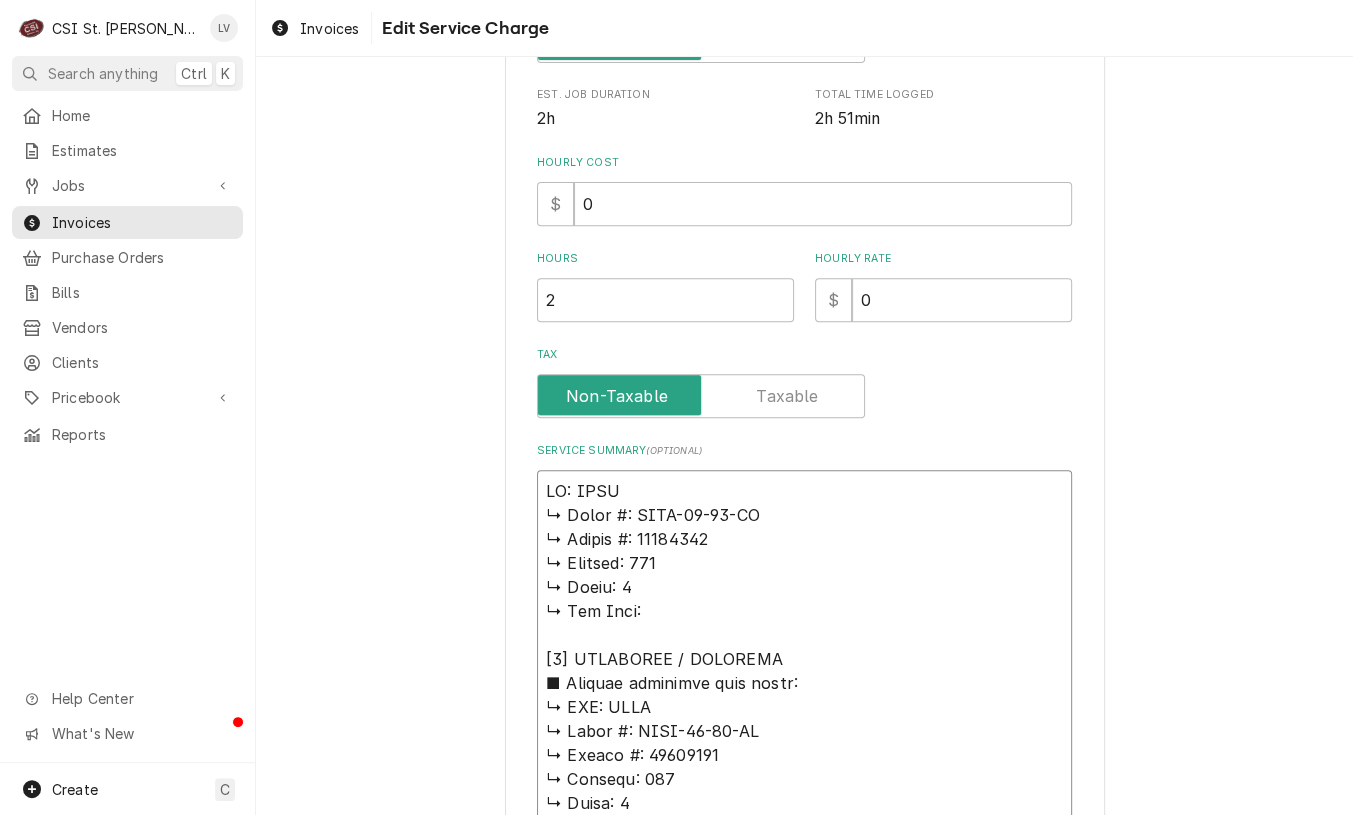 type on "x" 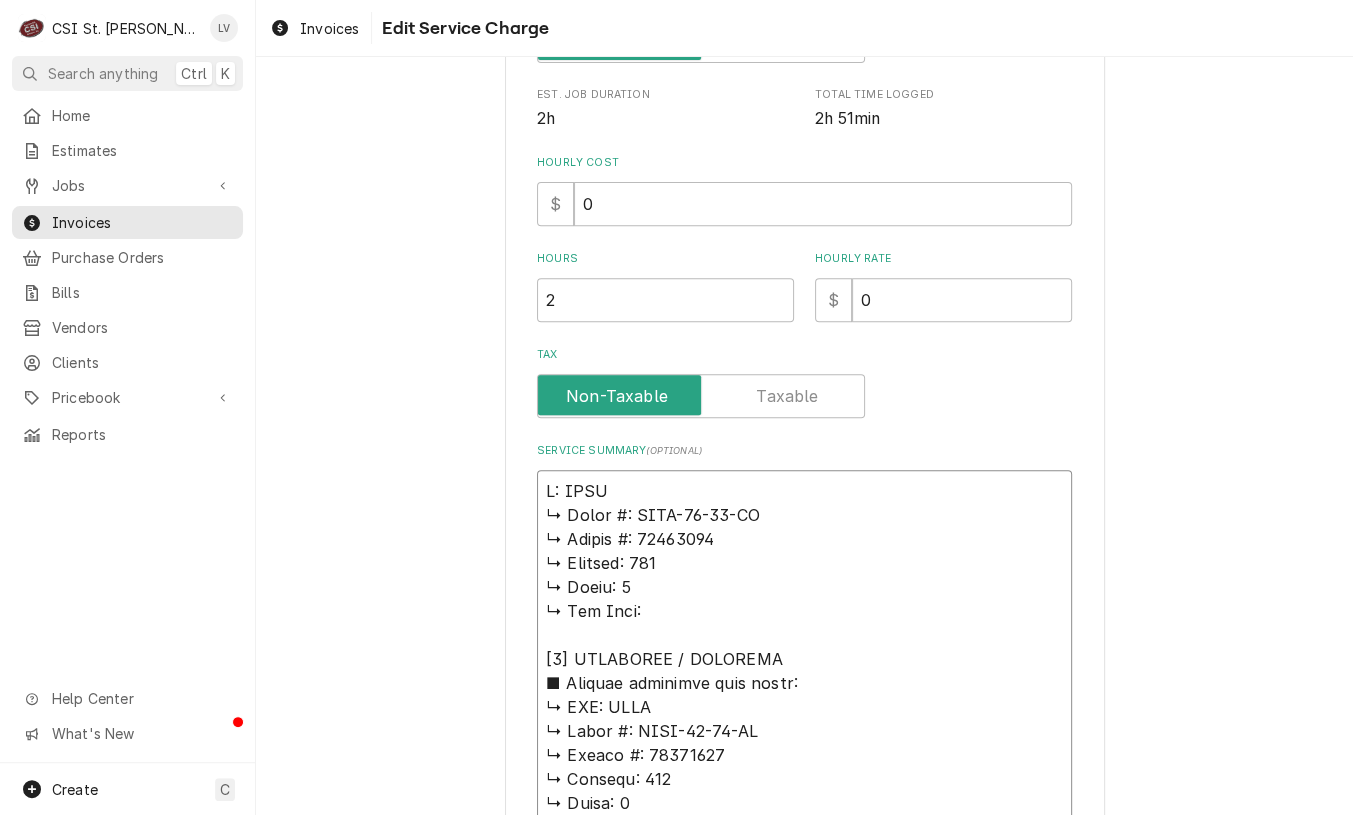 type on "x" 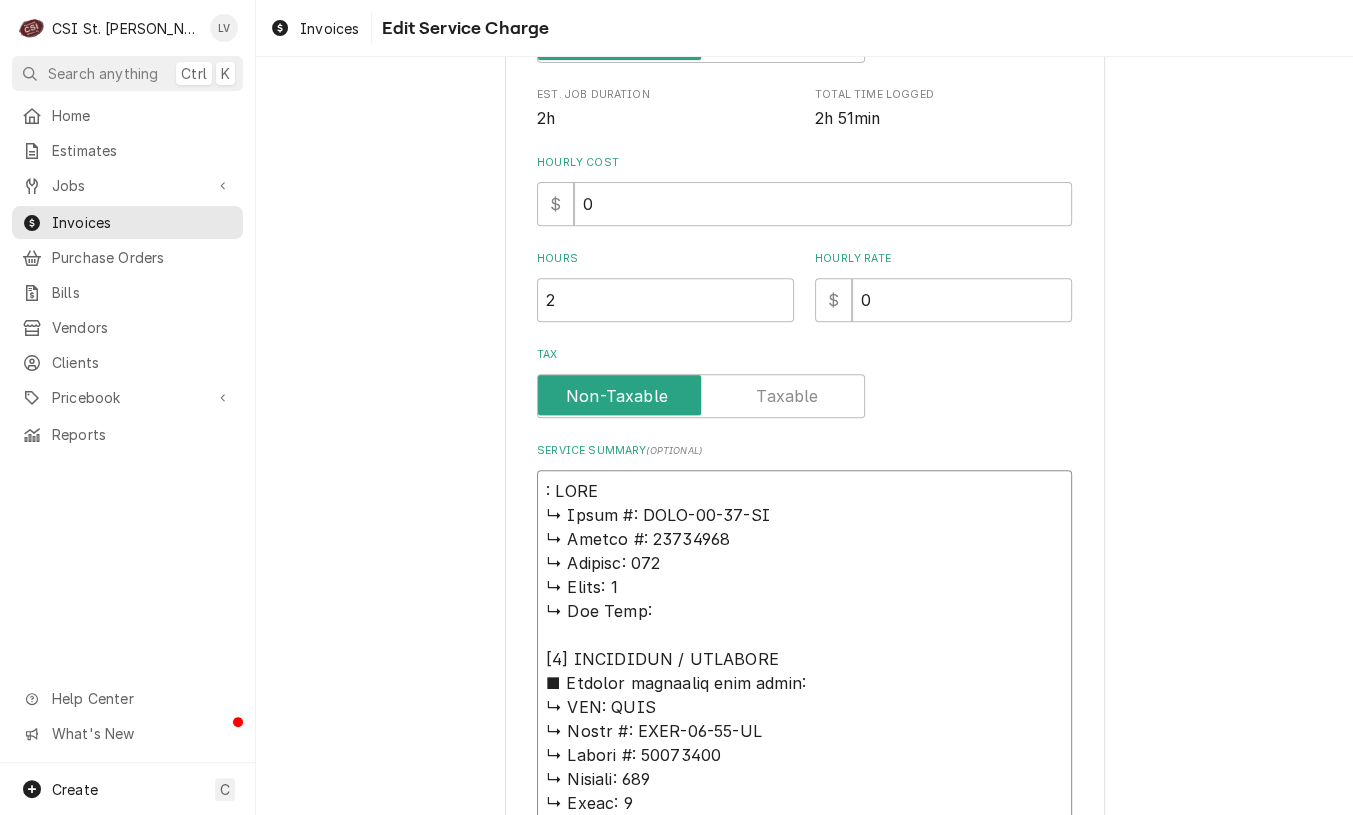 type on "x" 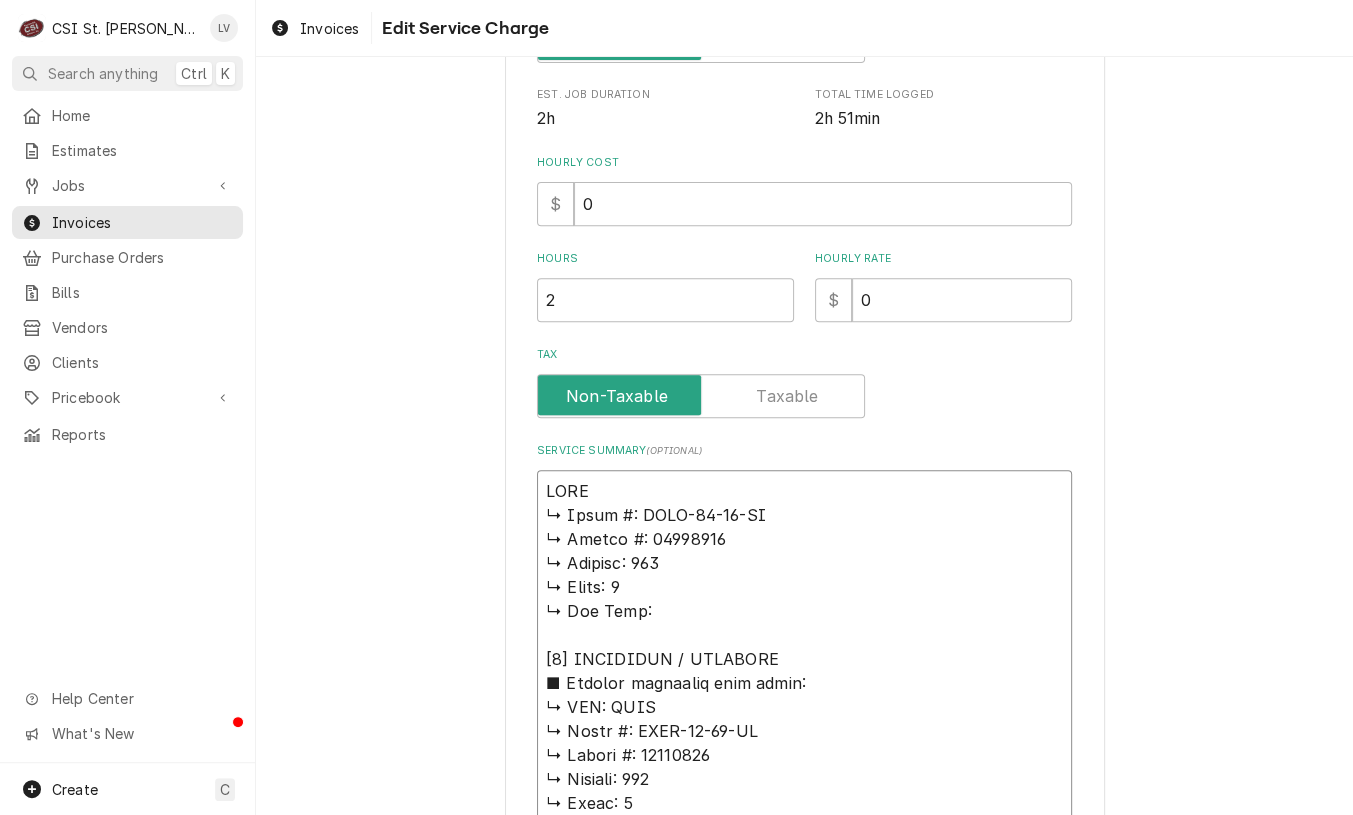 type on "x" 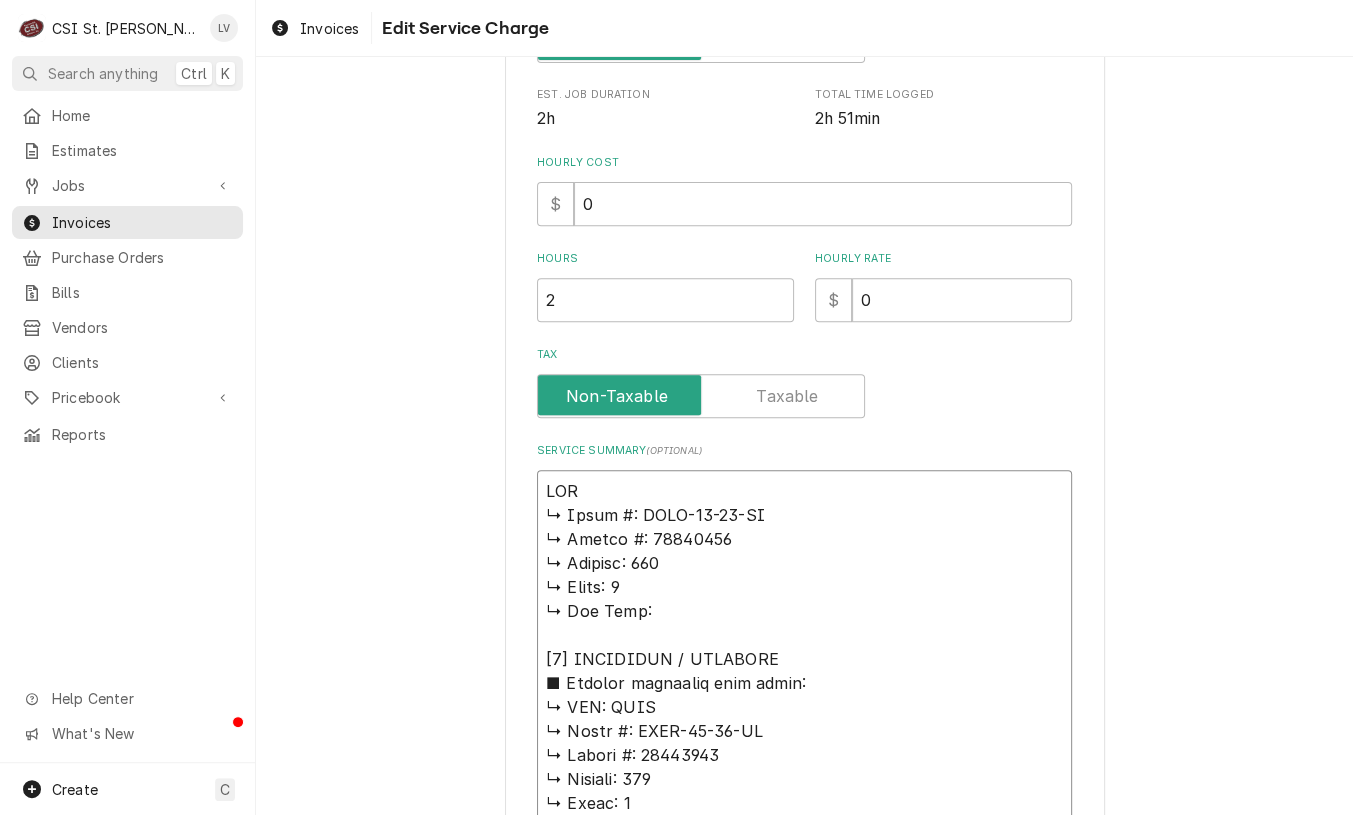 type on "x" 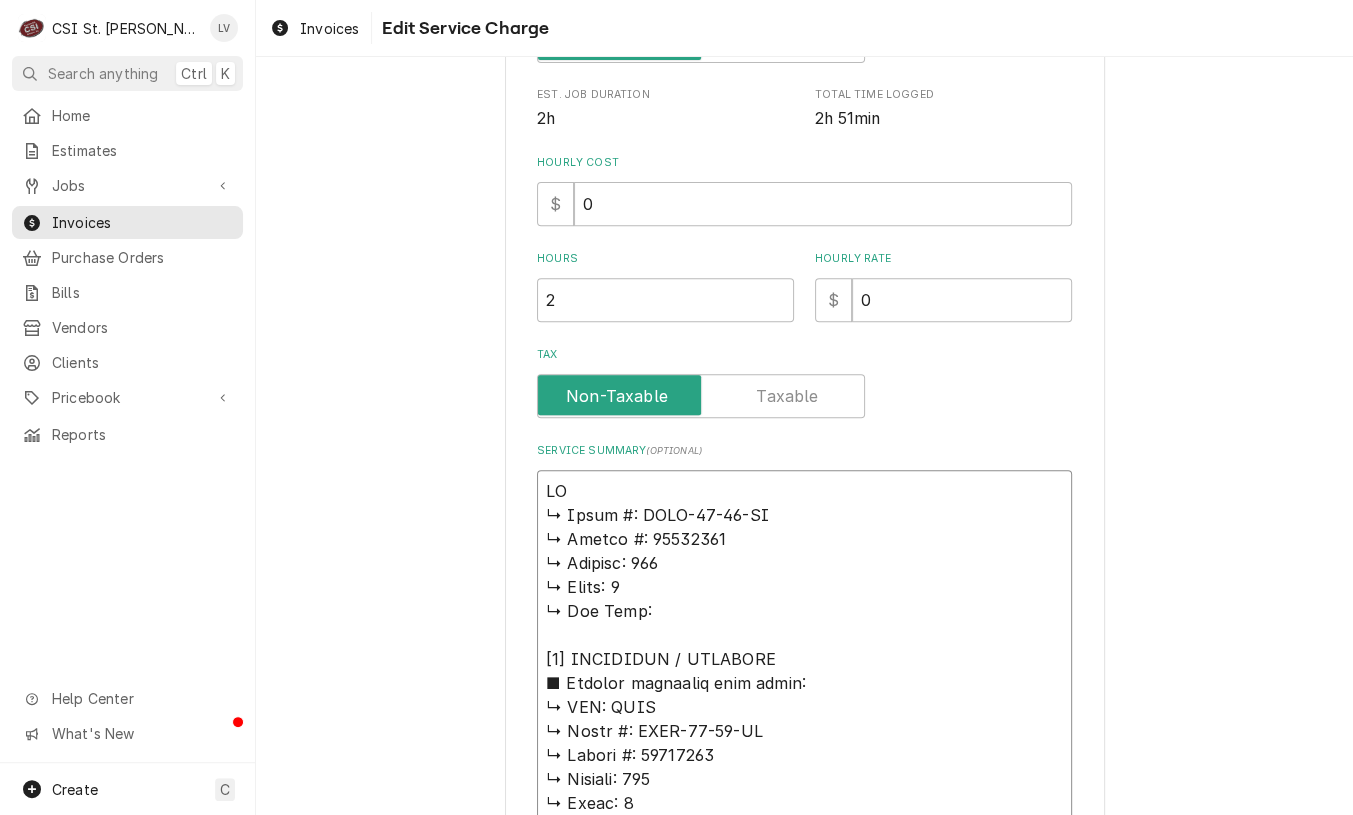 type on "x" 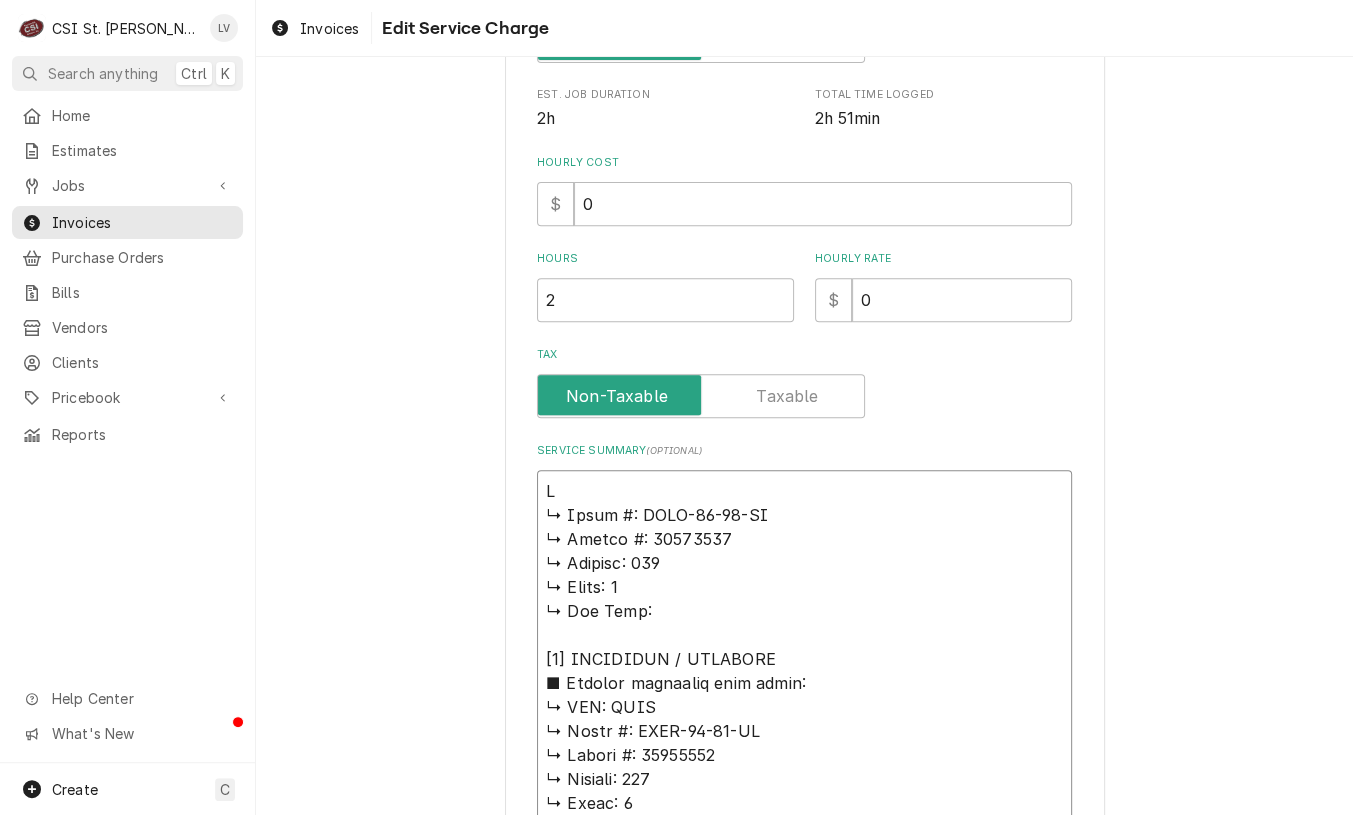 type on "x" 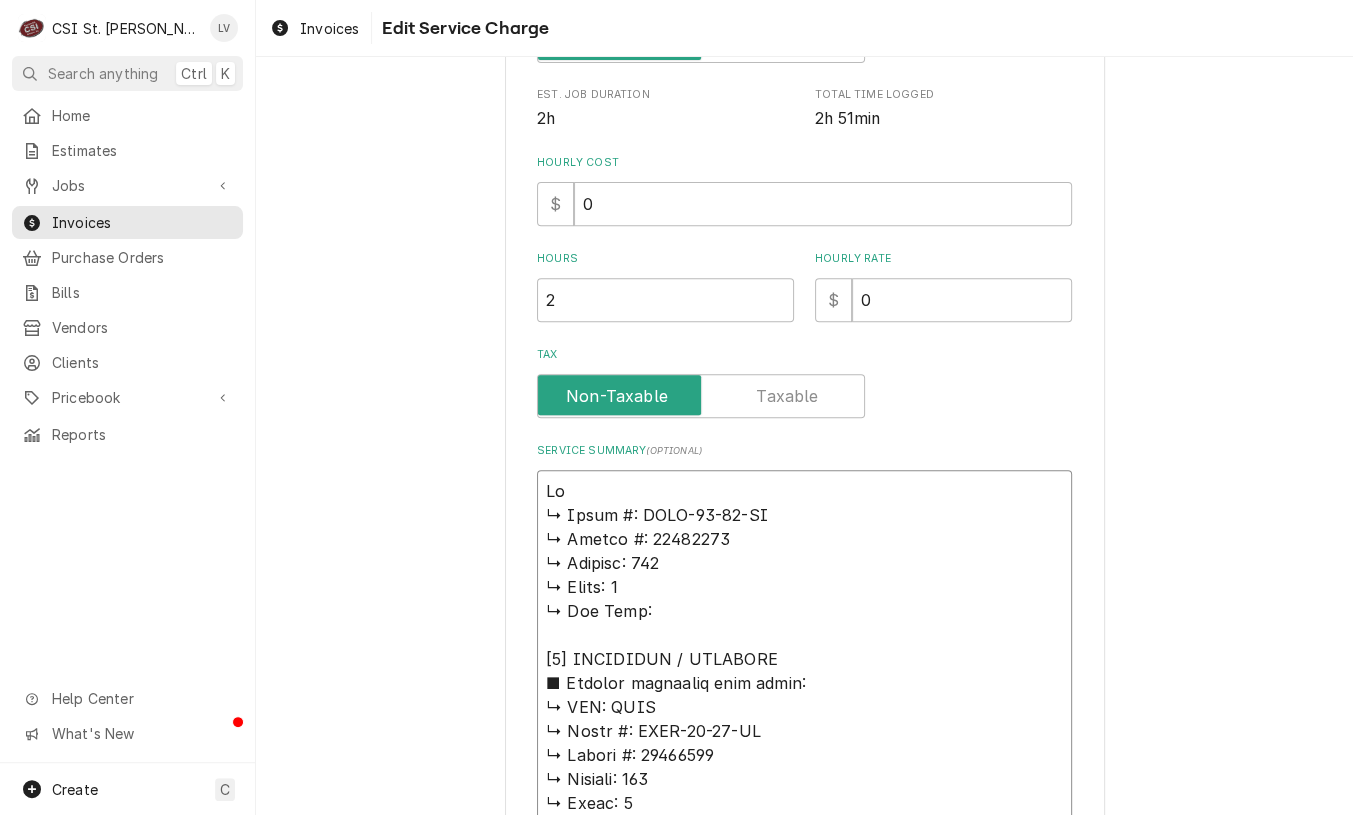 type on "x" 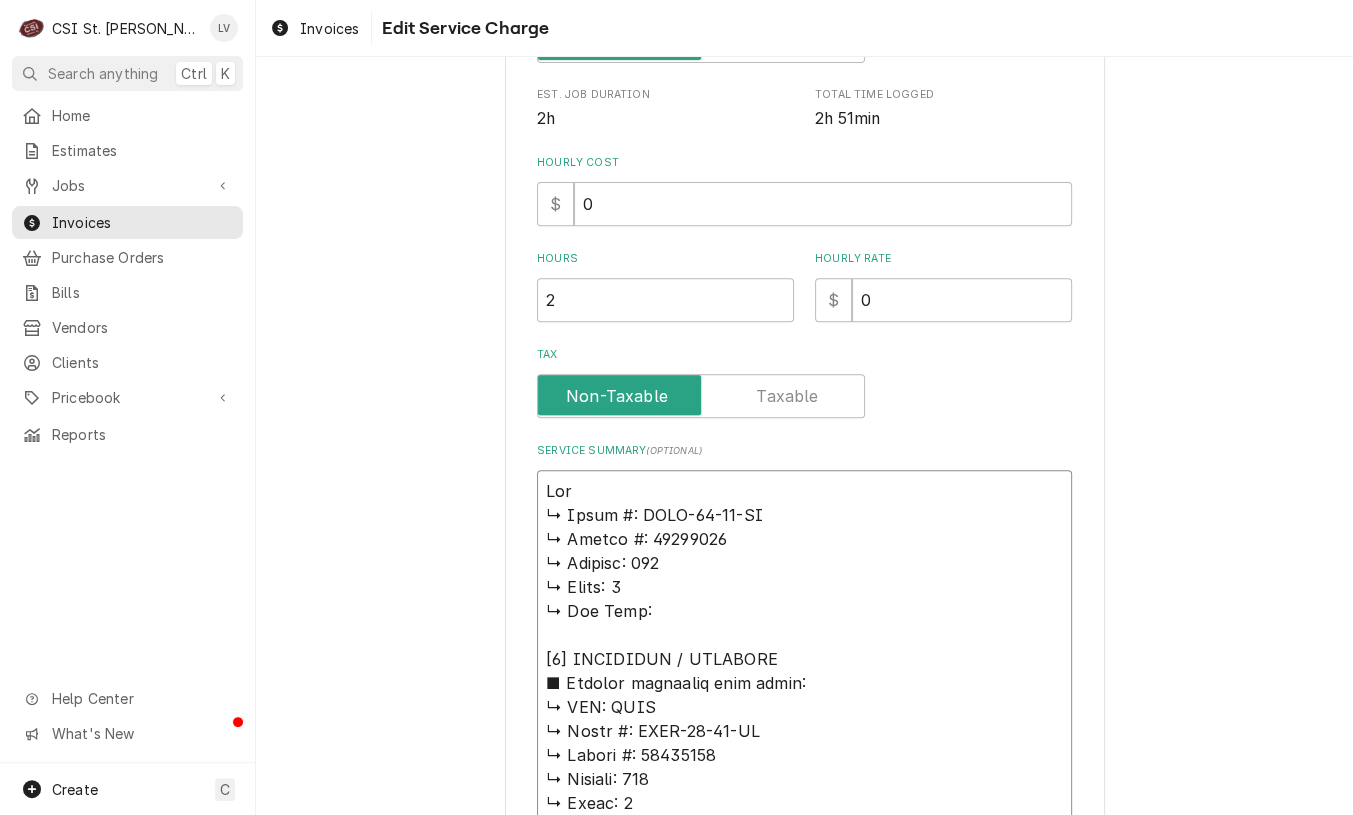 type on "x" 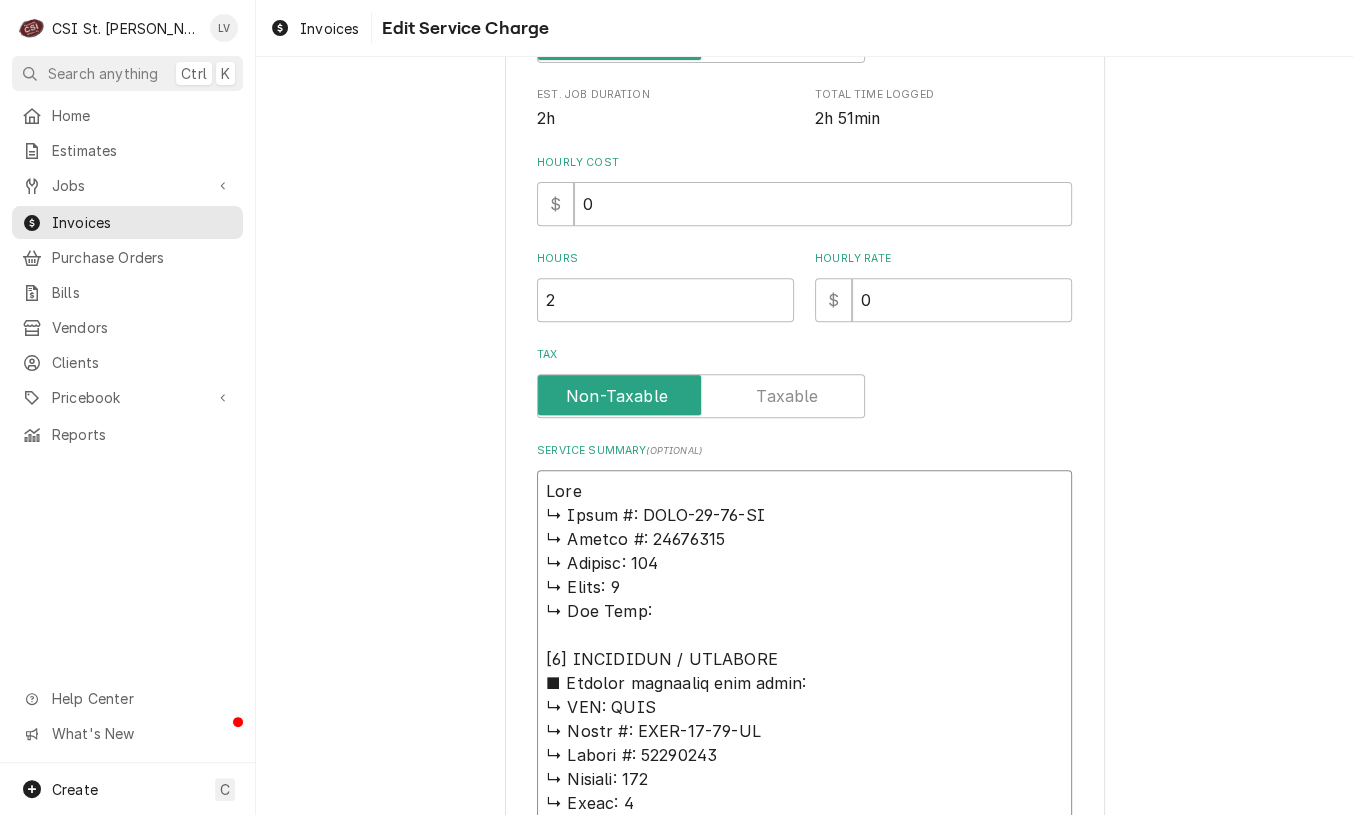 type on "x" 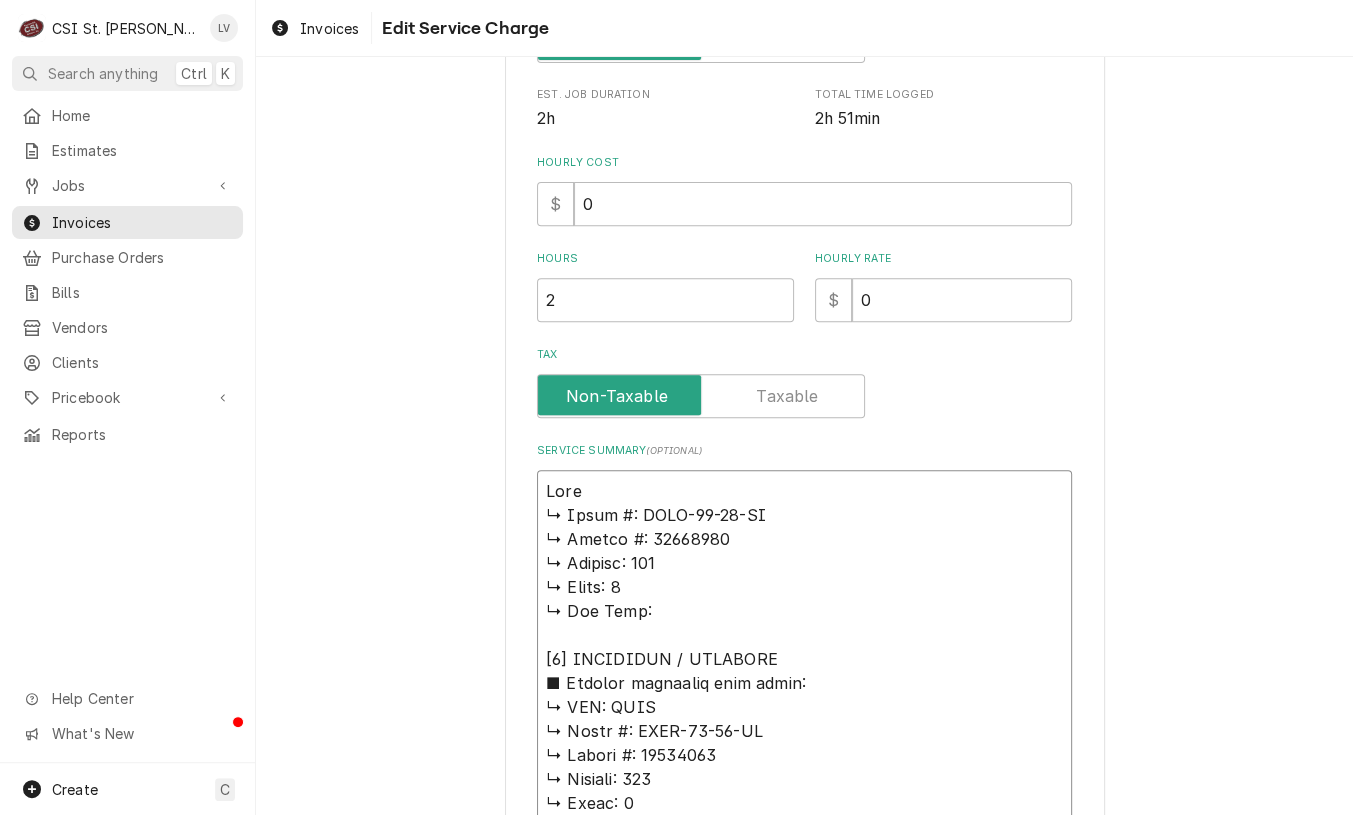 type on "x" 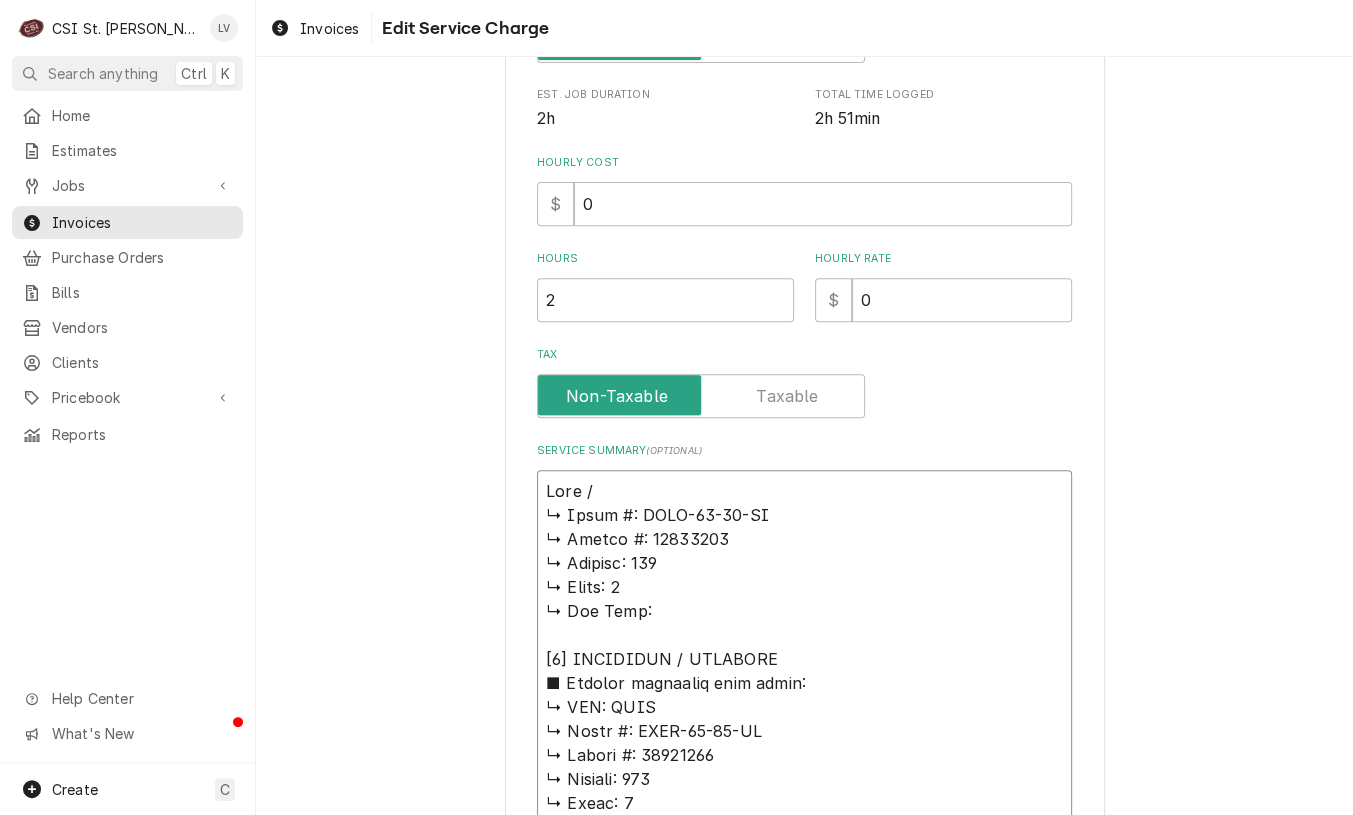 type on "x" 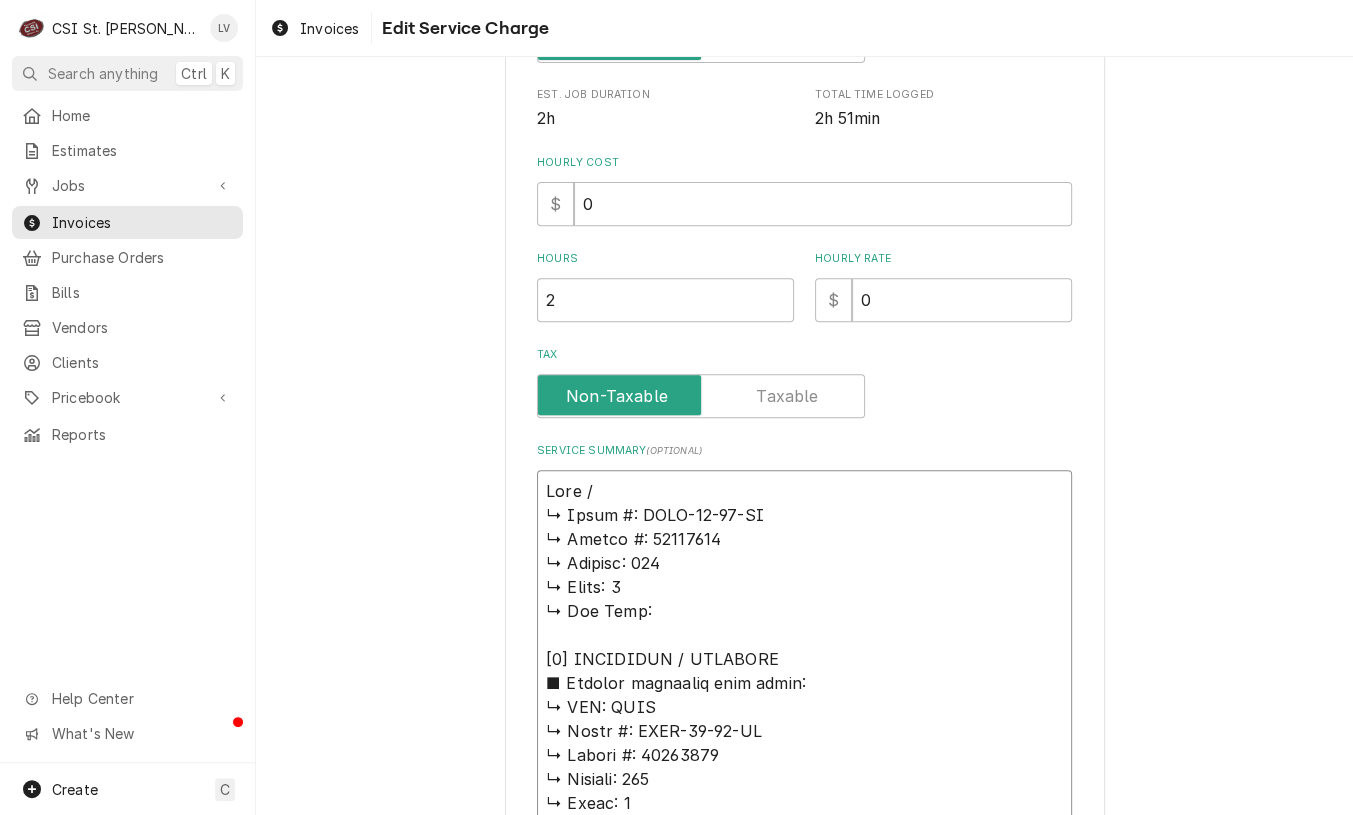 type on "x" 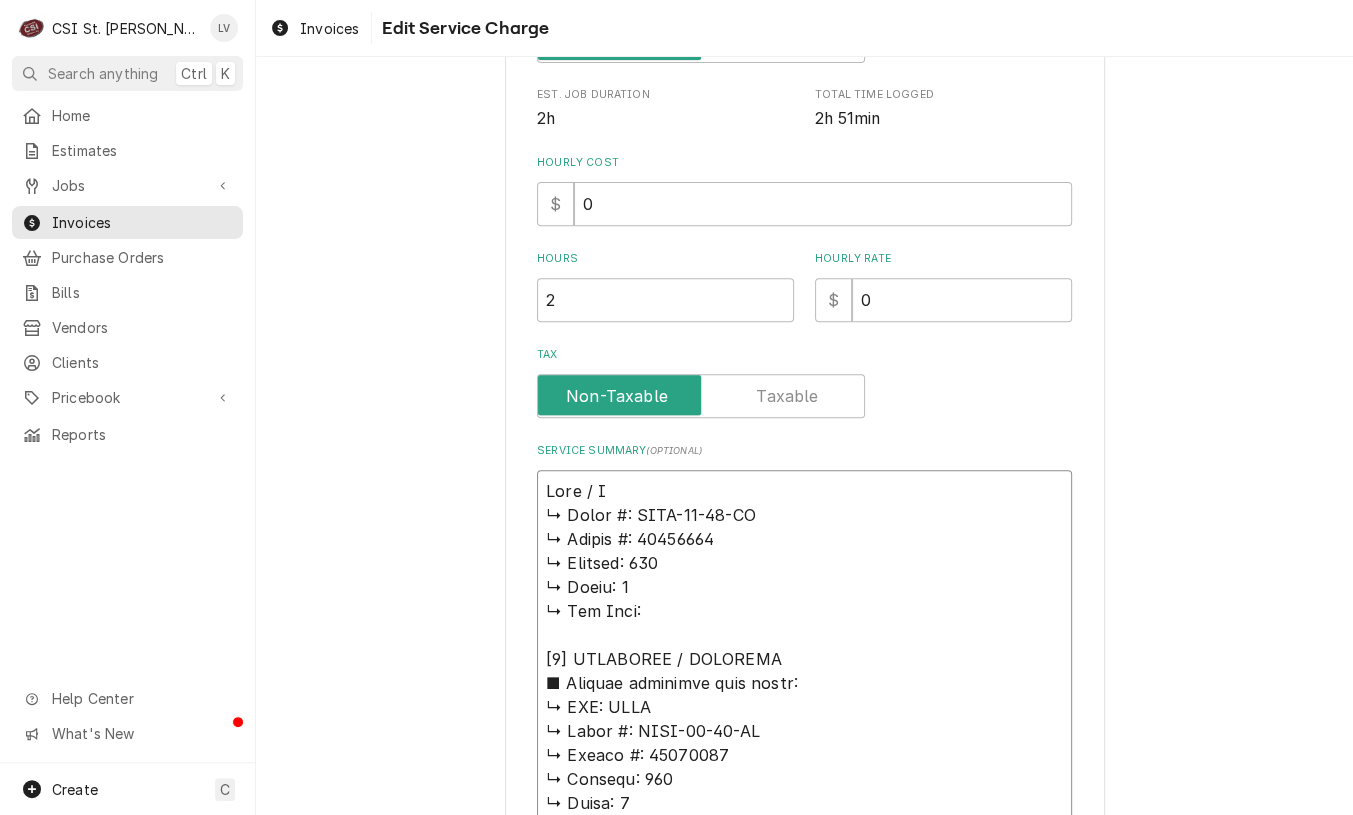 type on "x" 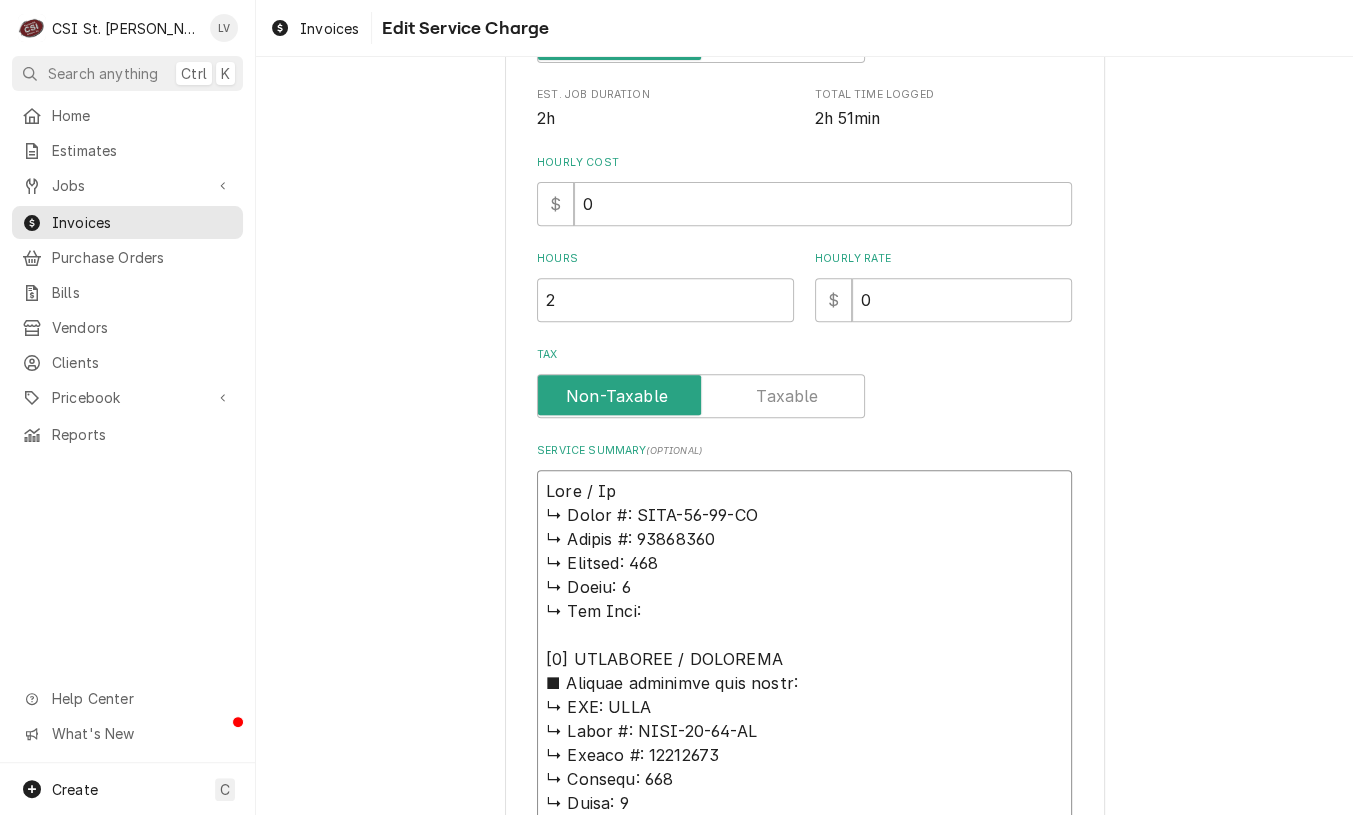 type on "x" 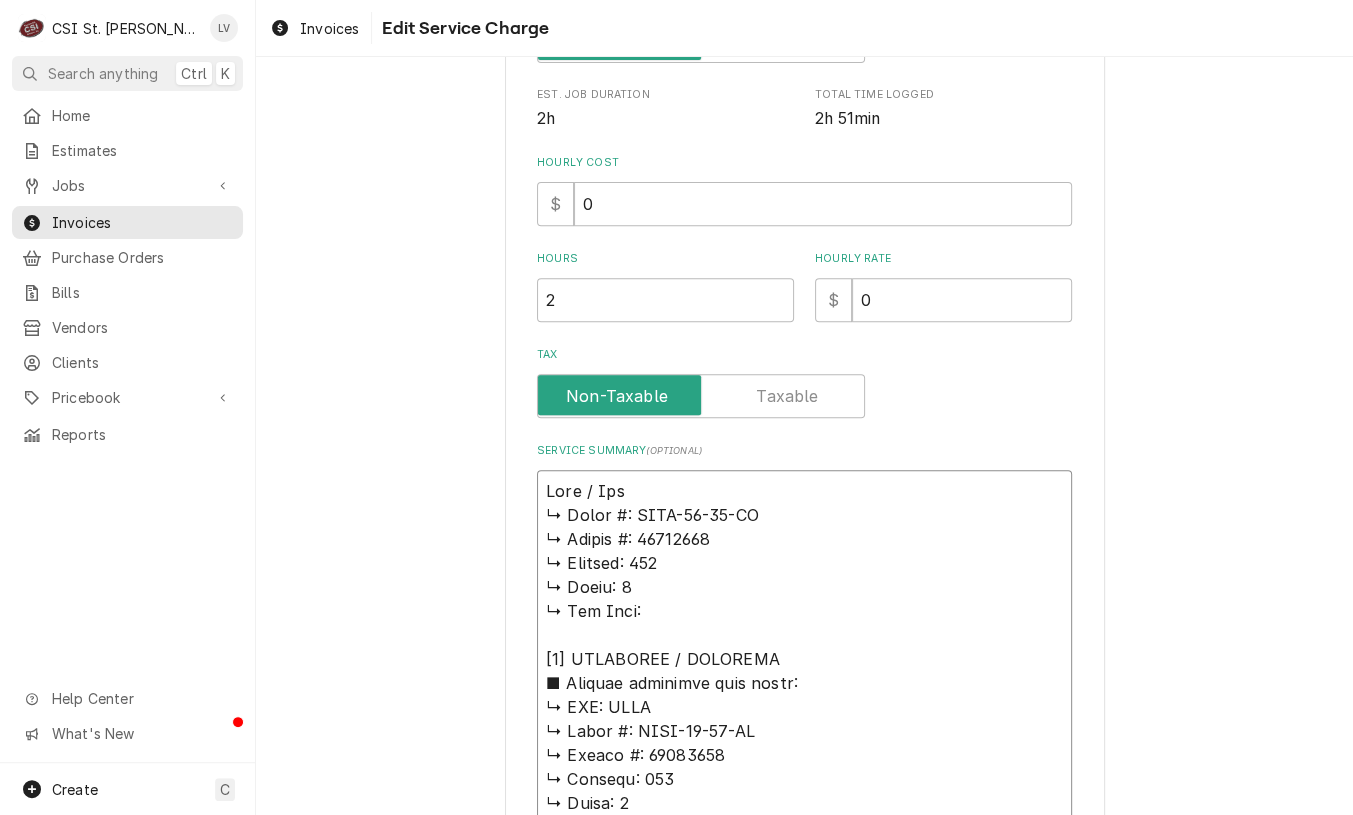 type on "x" 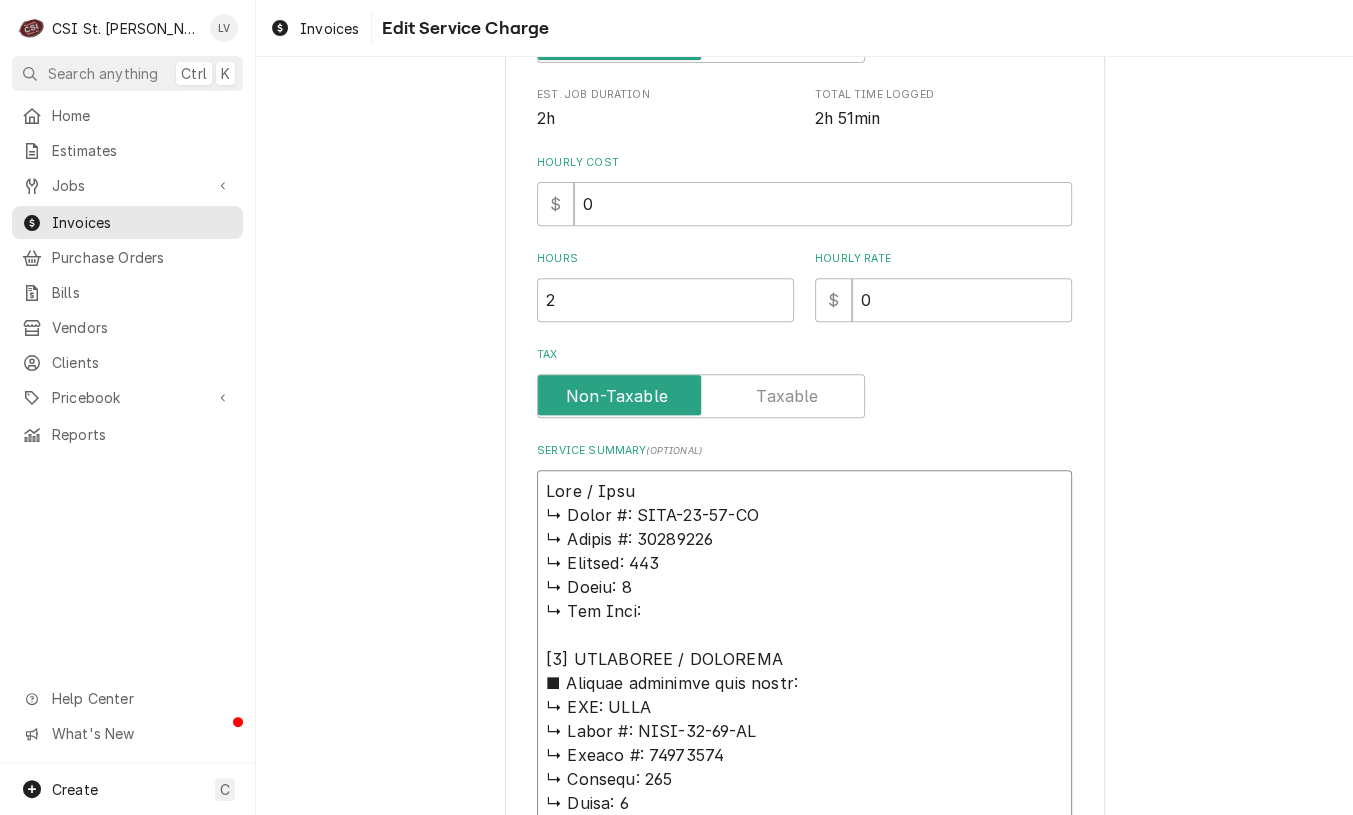 type on "x" 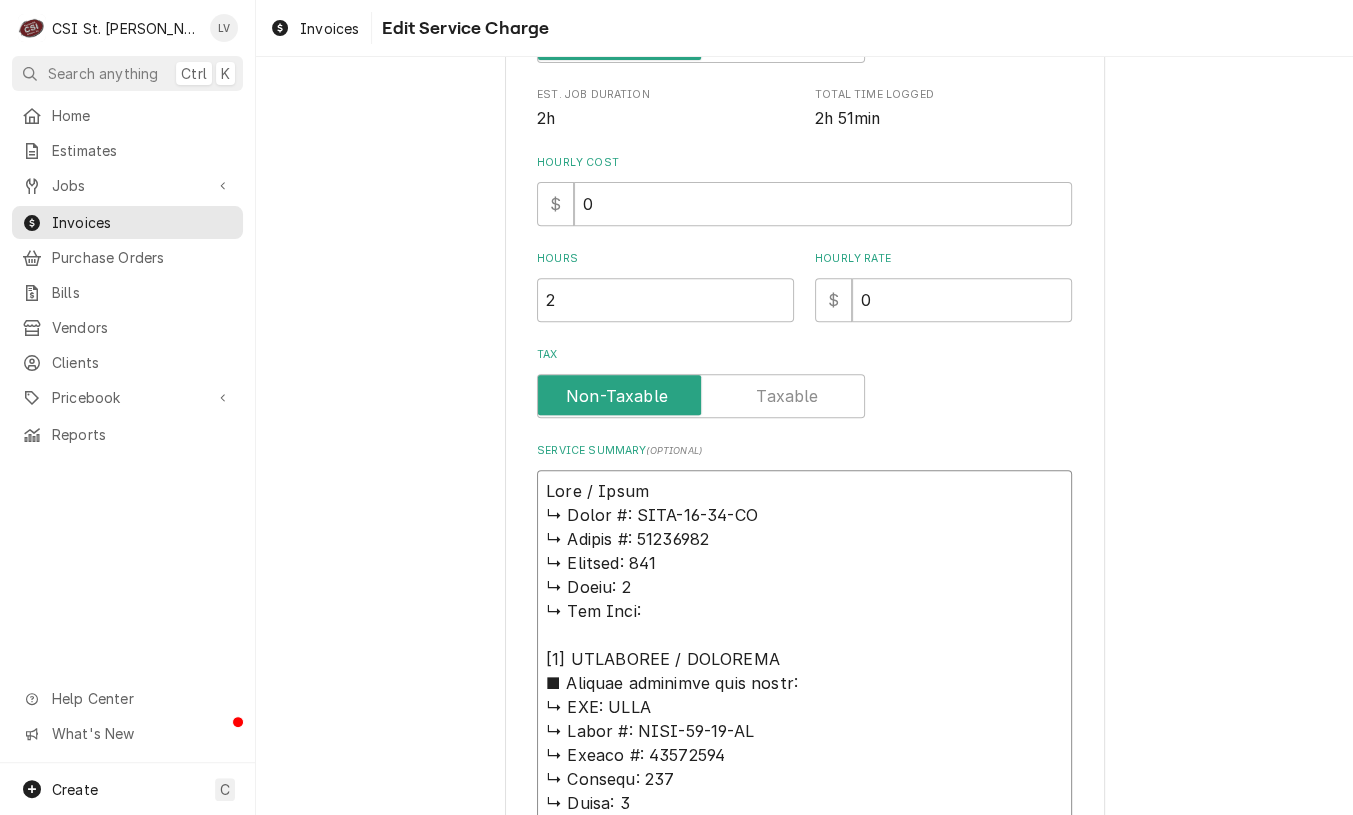type on "x" 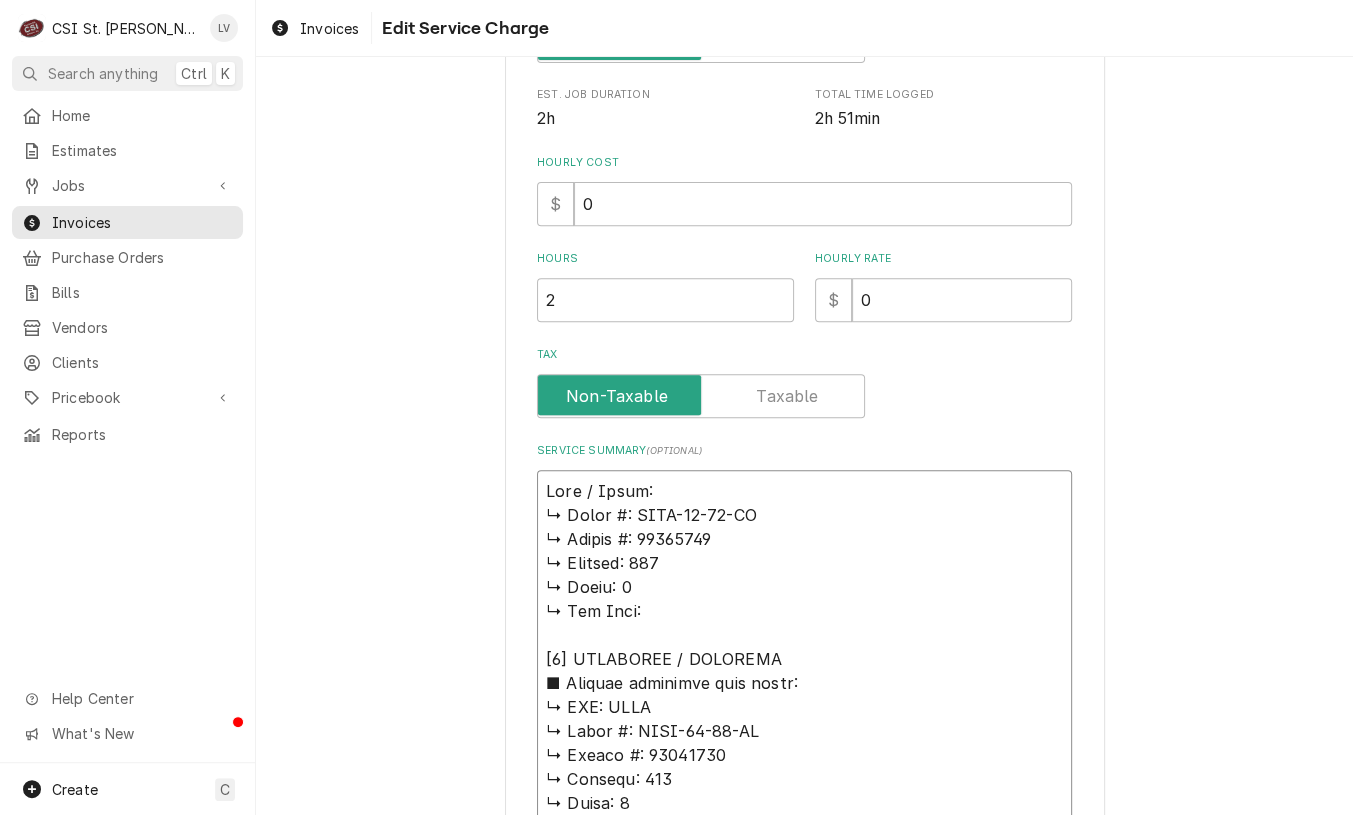 type on "x" 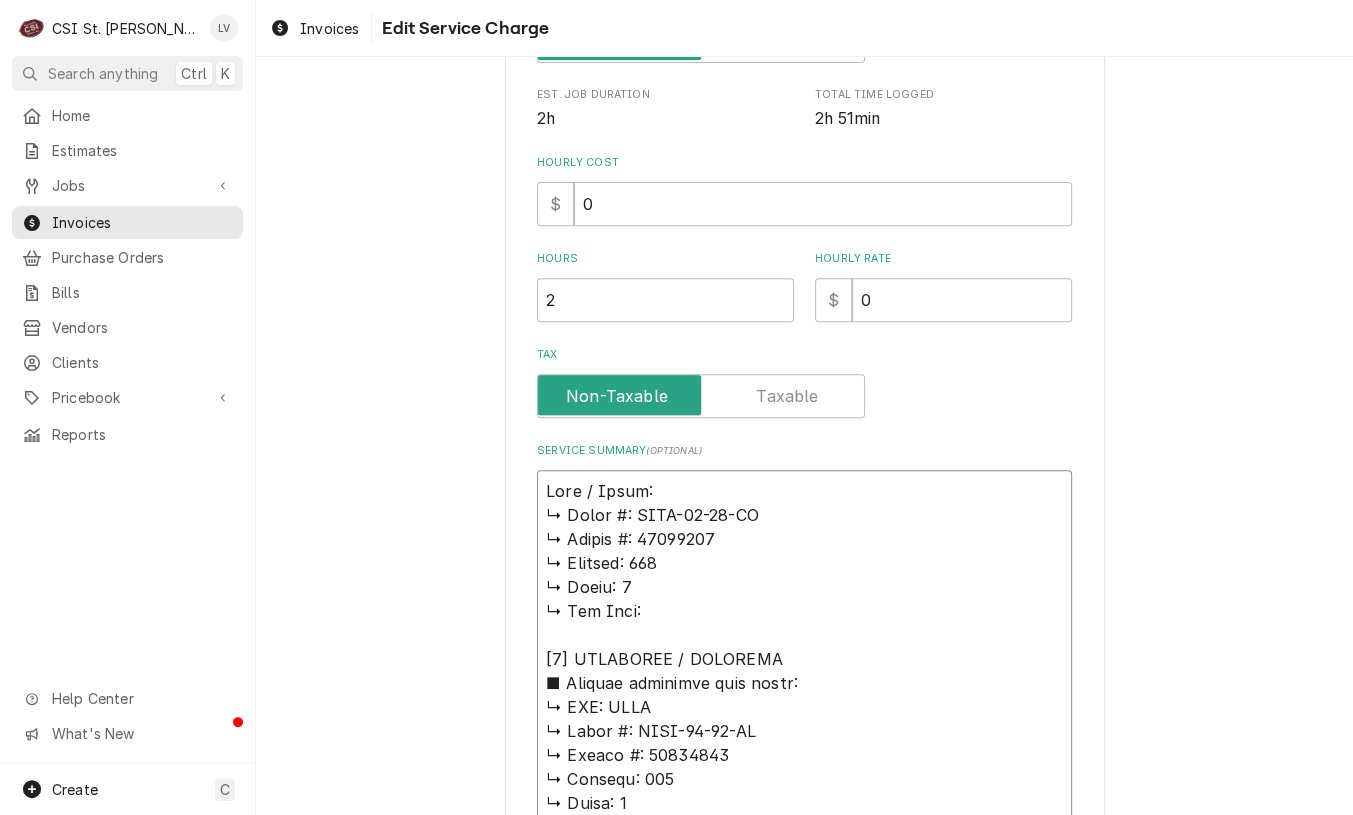 type on "x" 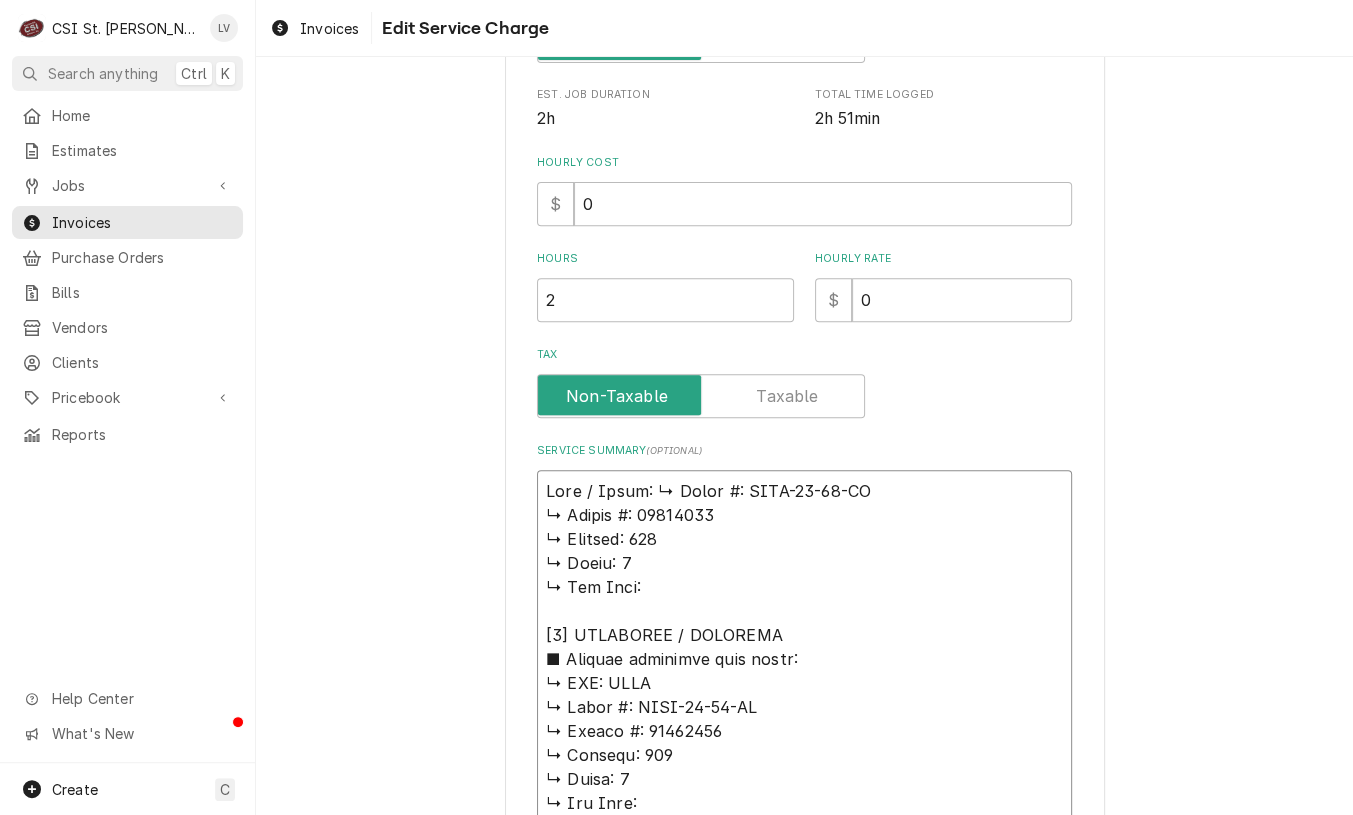 type on "x" 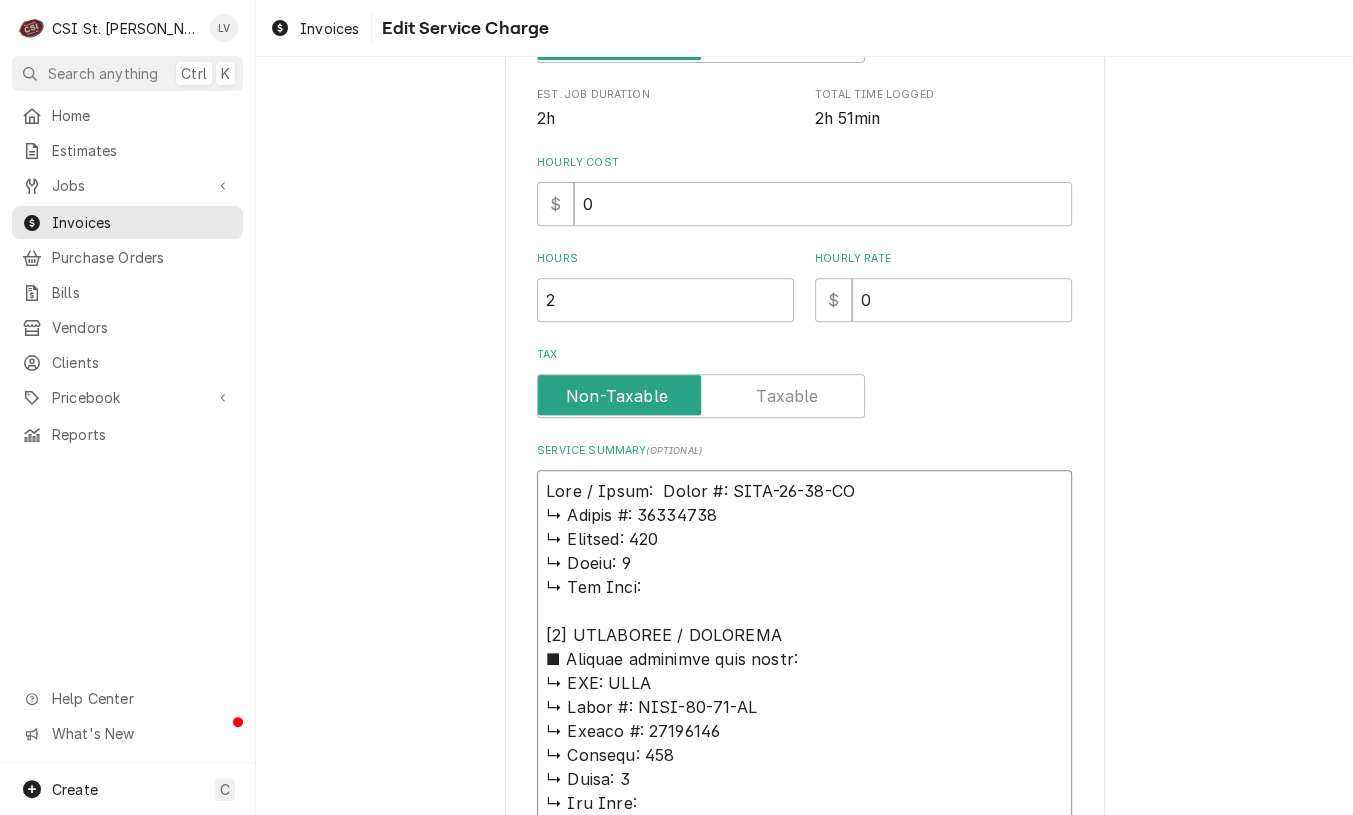 type on "x" 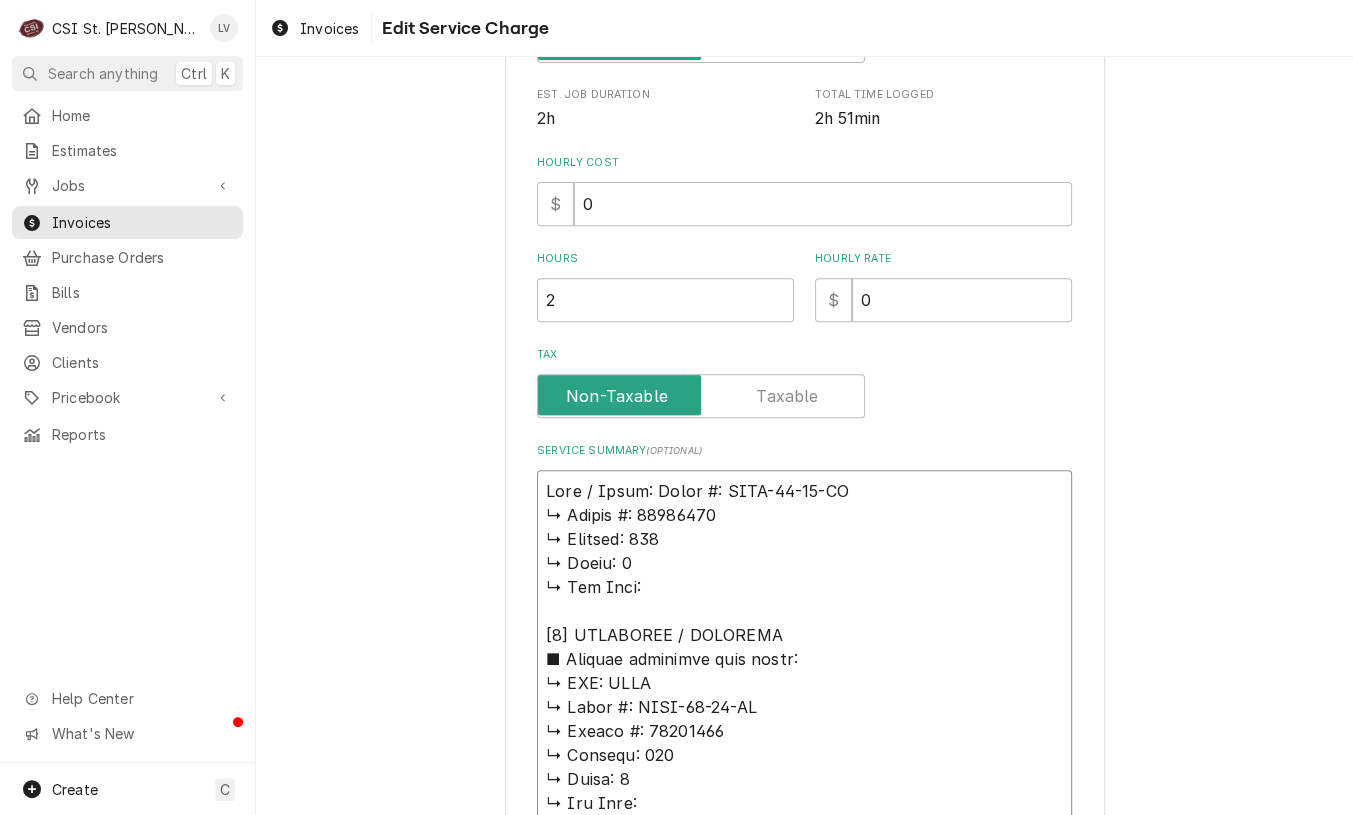 type on "x" 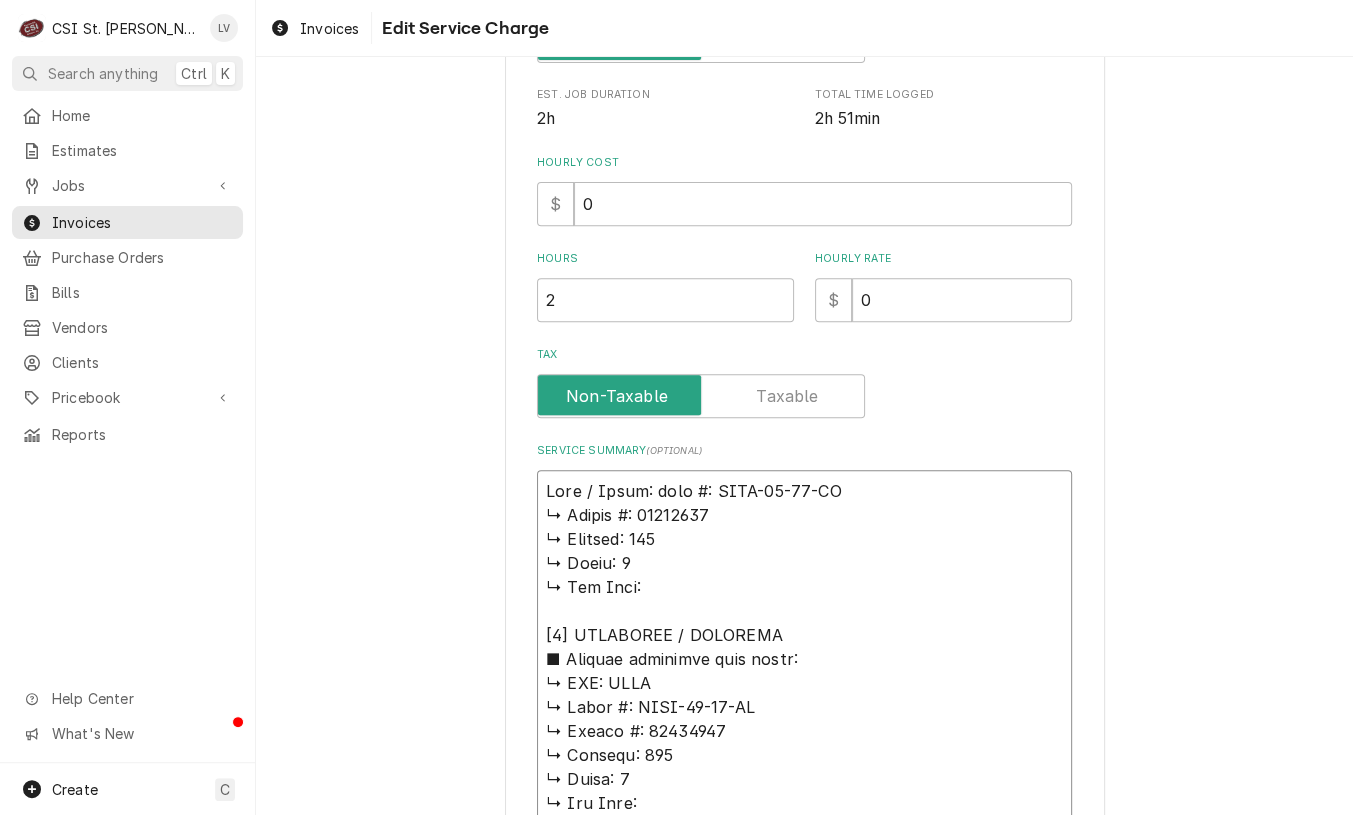 type on "x" 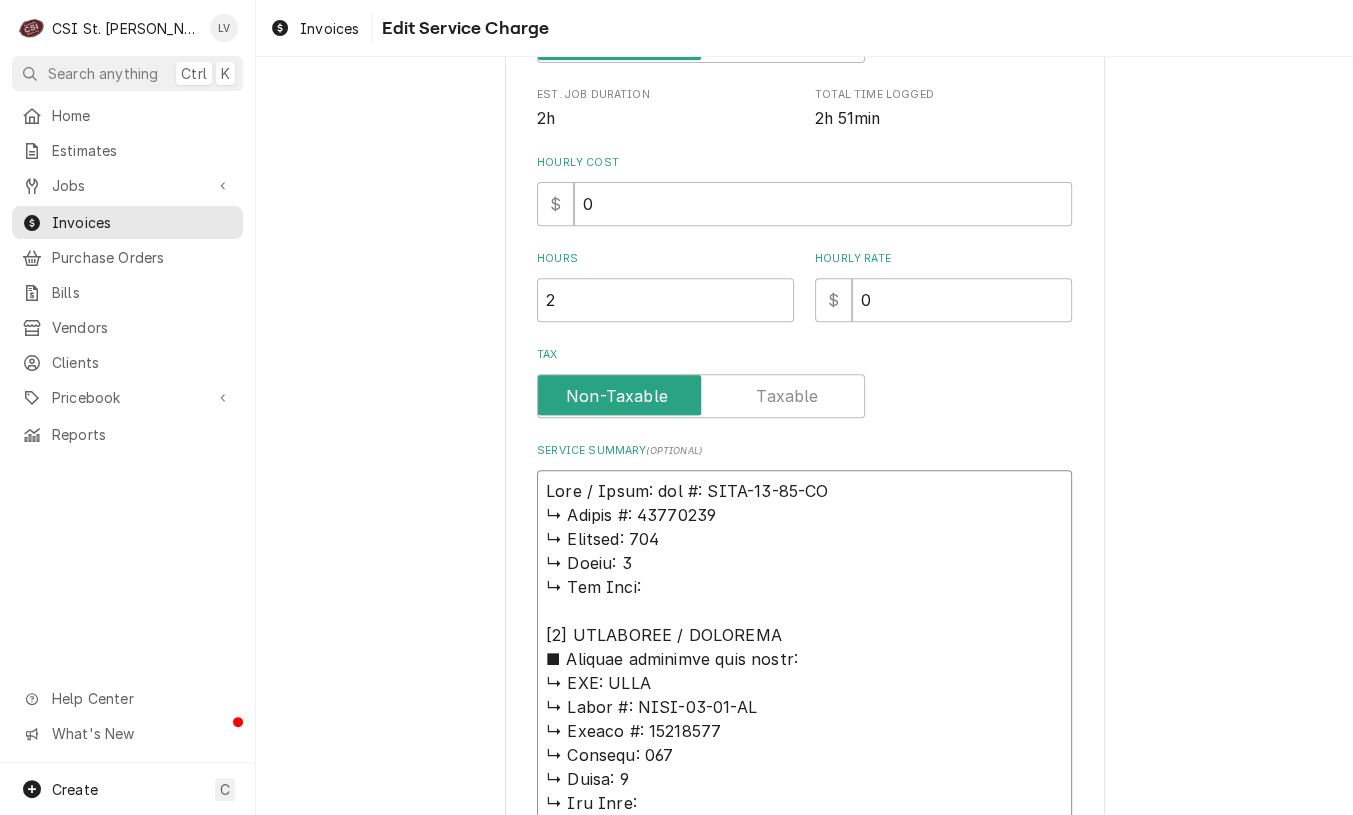 type on "x" 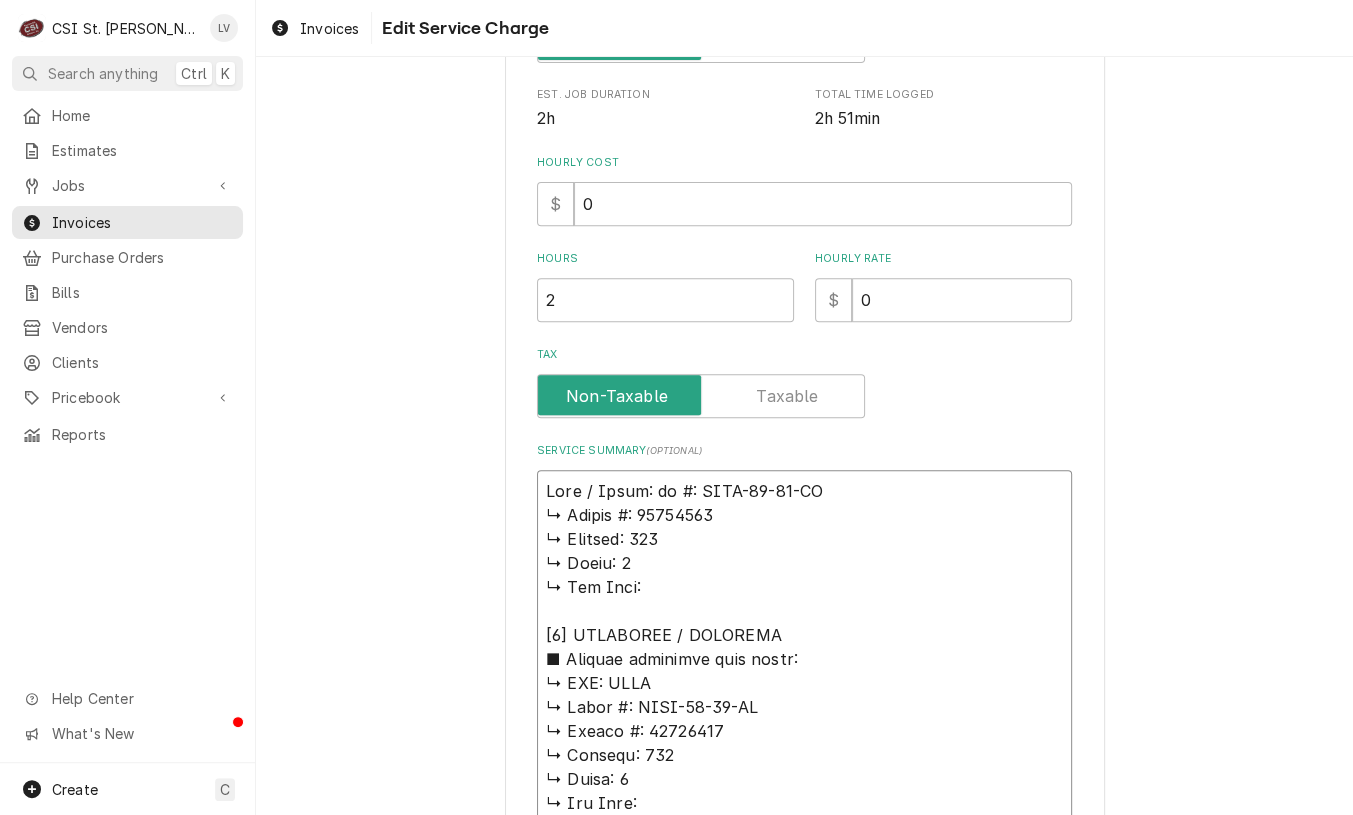 type on "x" 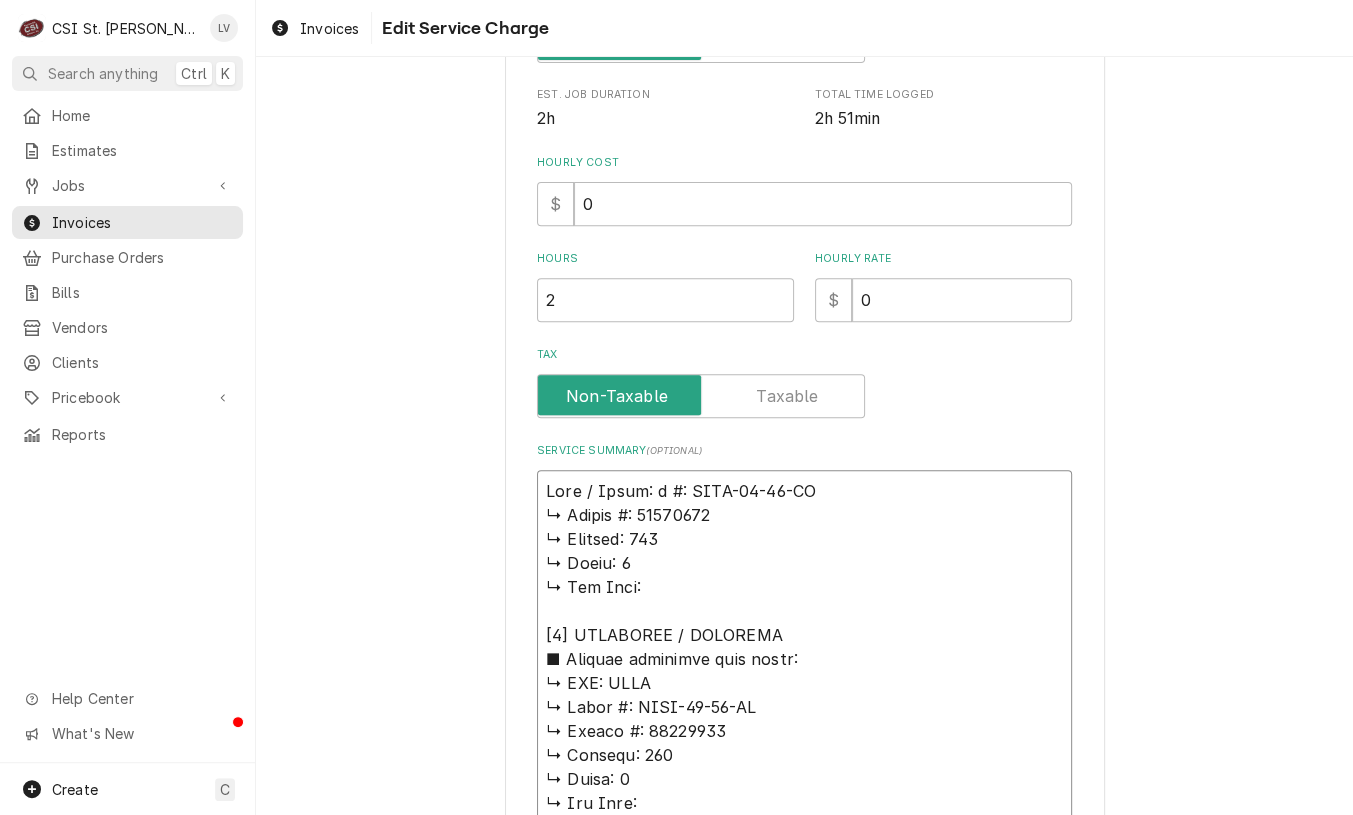 type on "x" 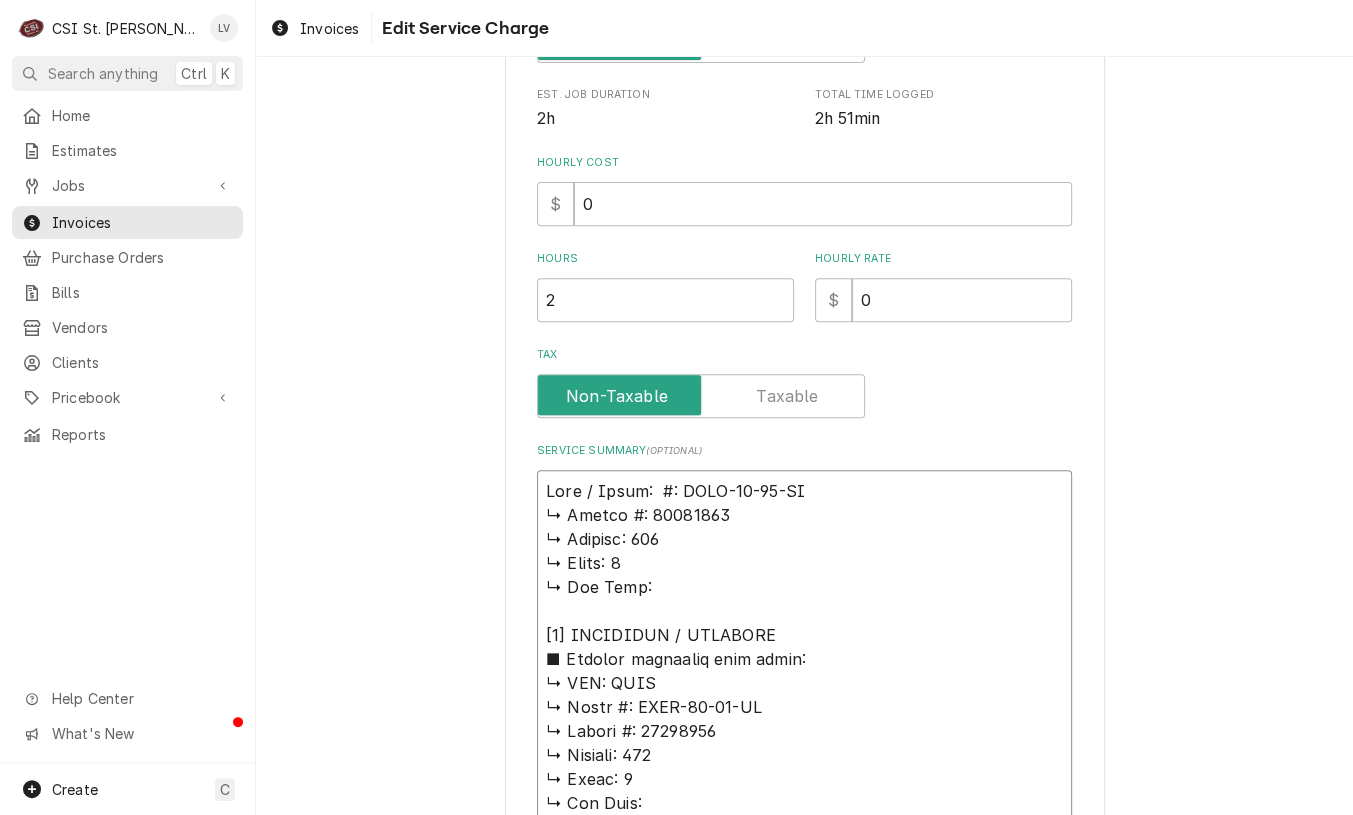 type on "x" 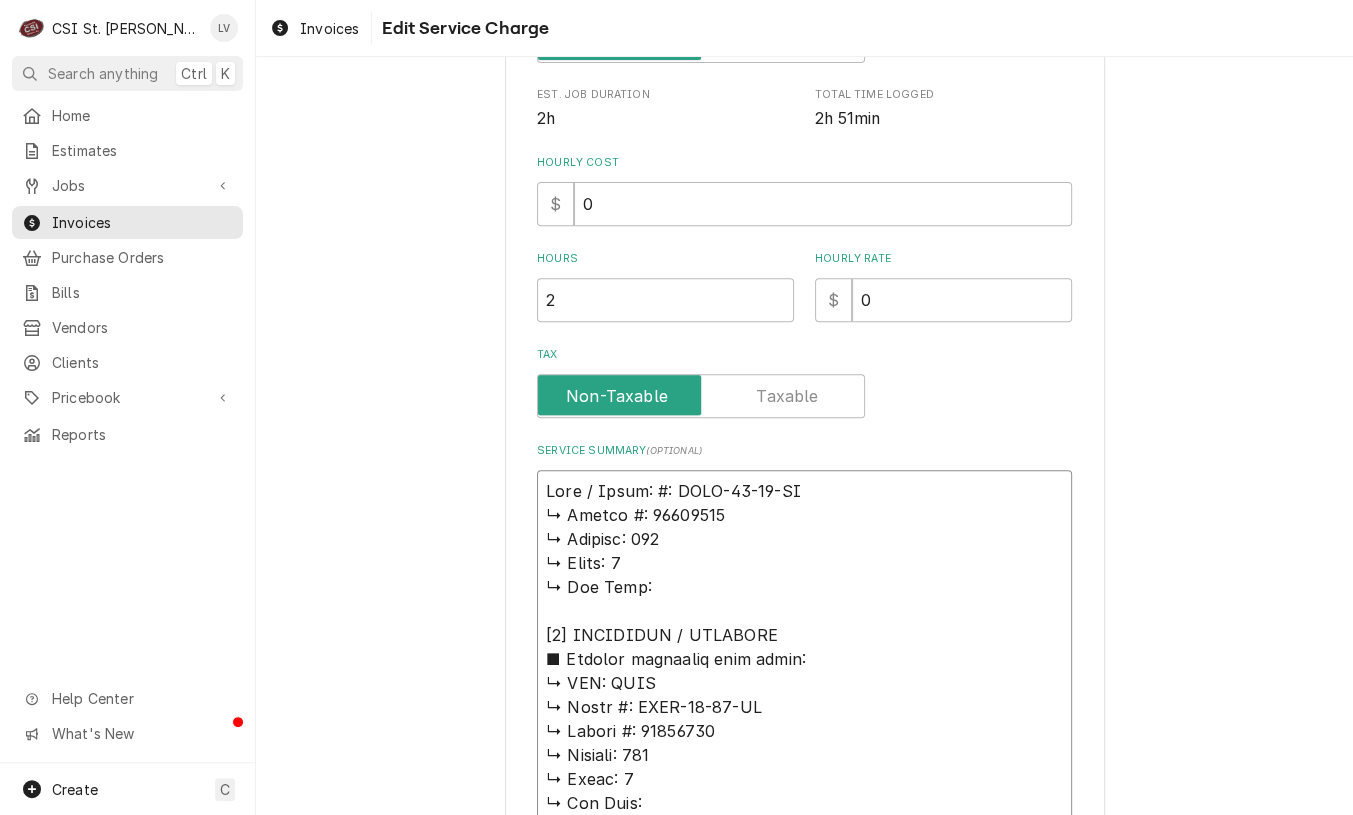 type on "x" 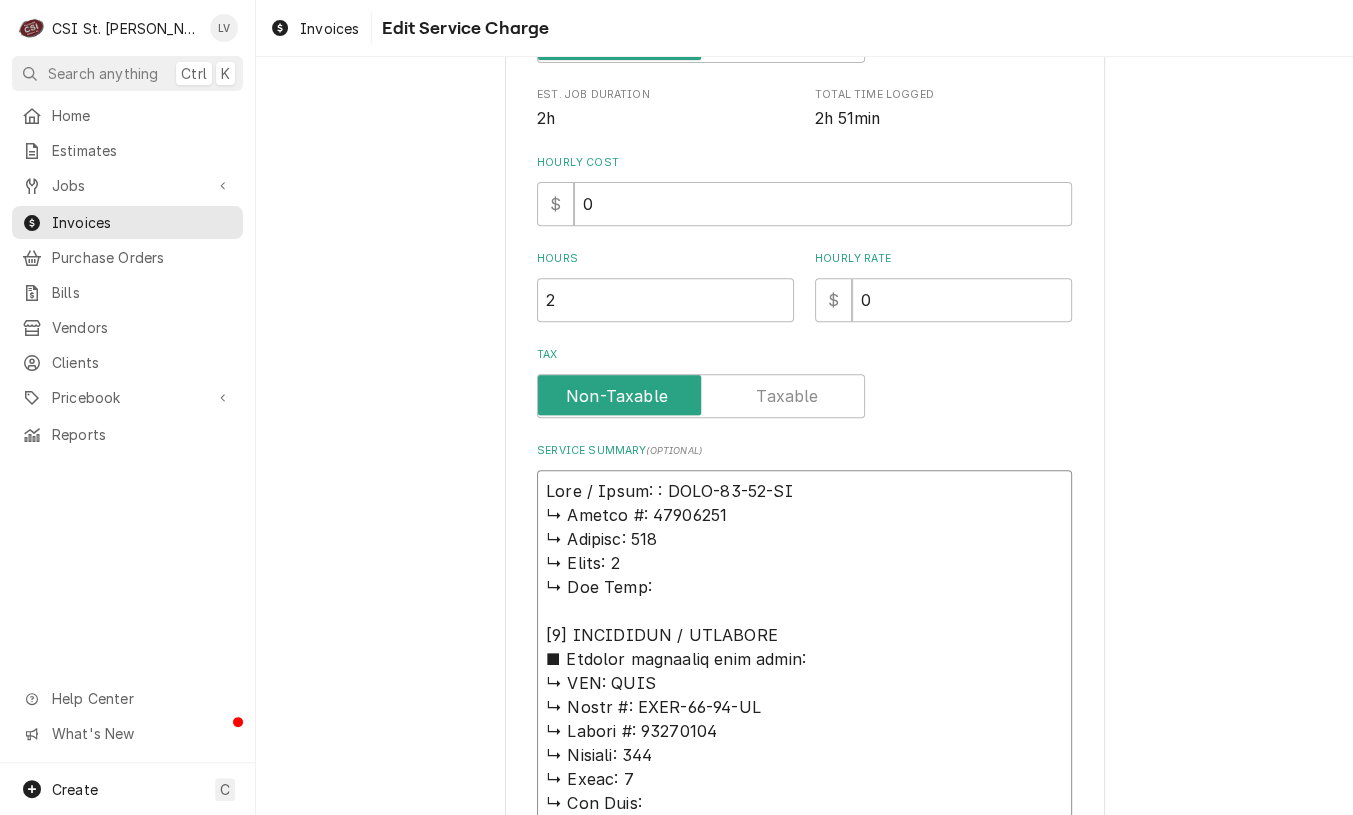 type on "x" 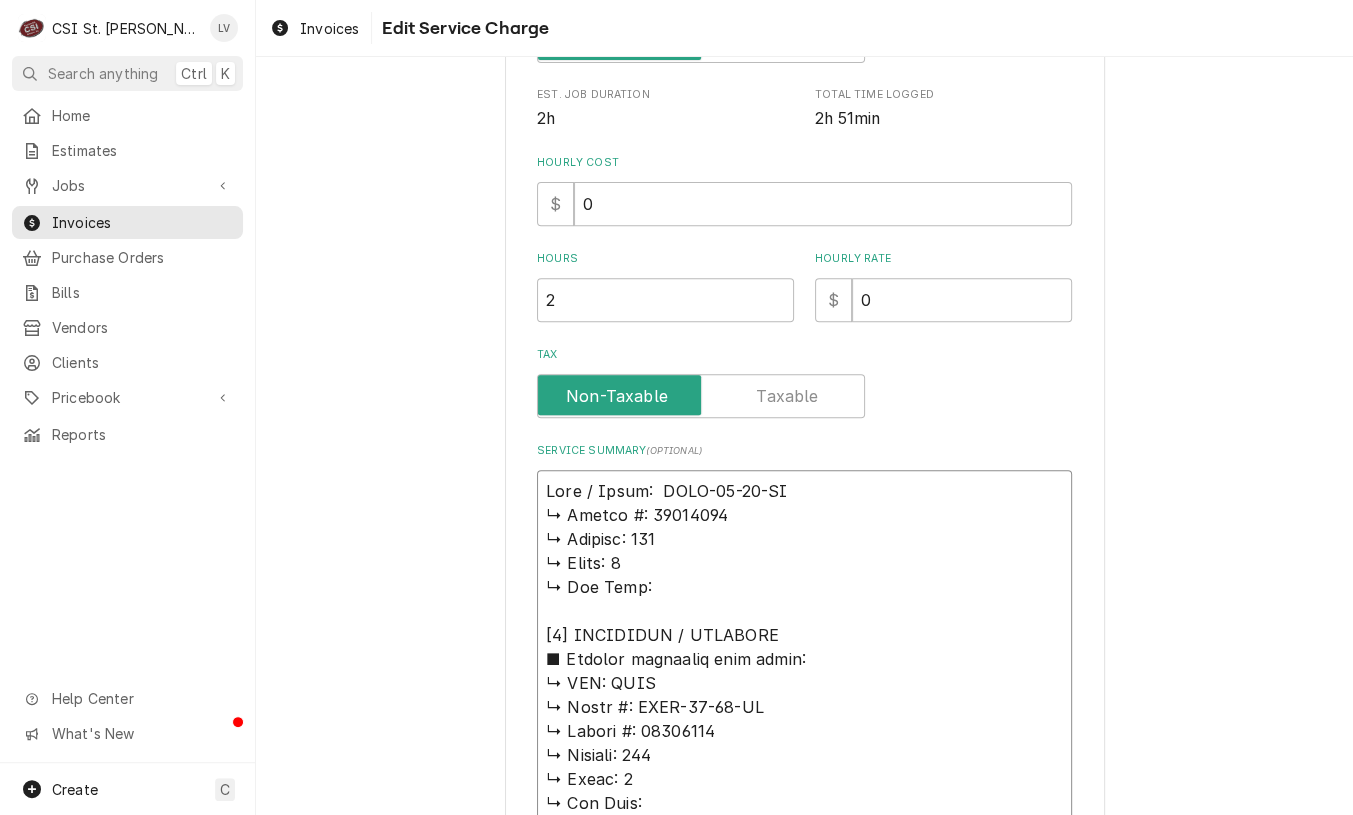 type on "x" 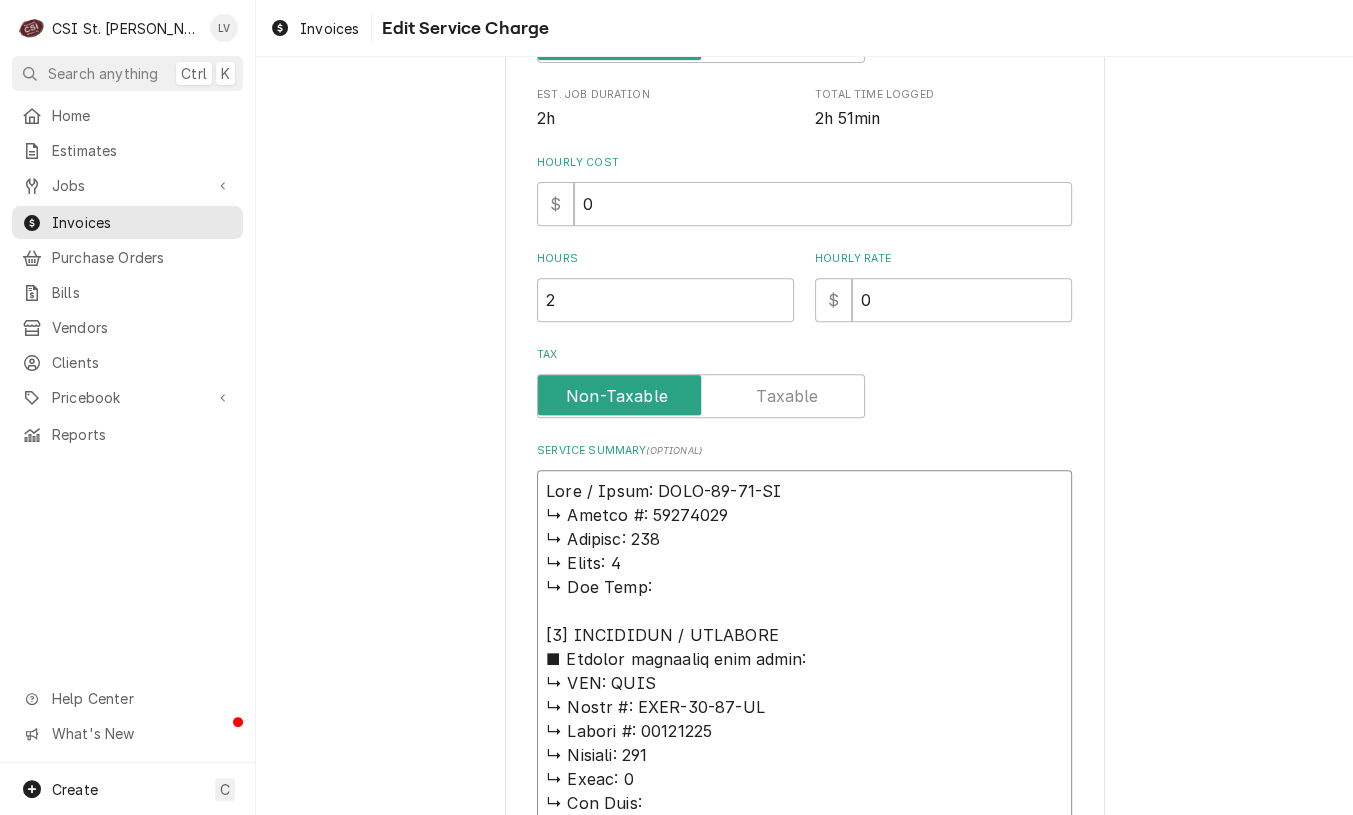 click on "Service Summary  ( optional )" at bounding box center [804, 1151] 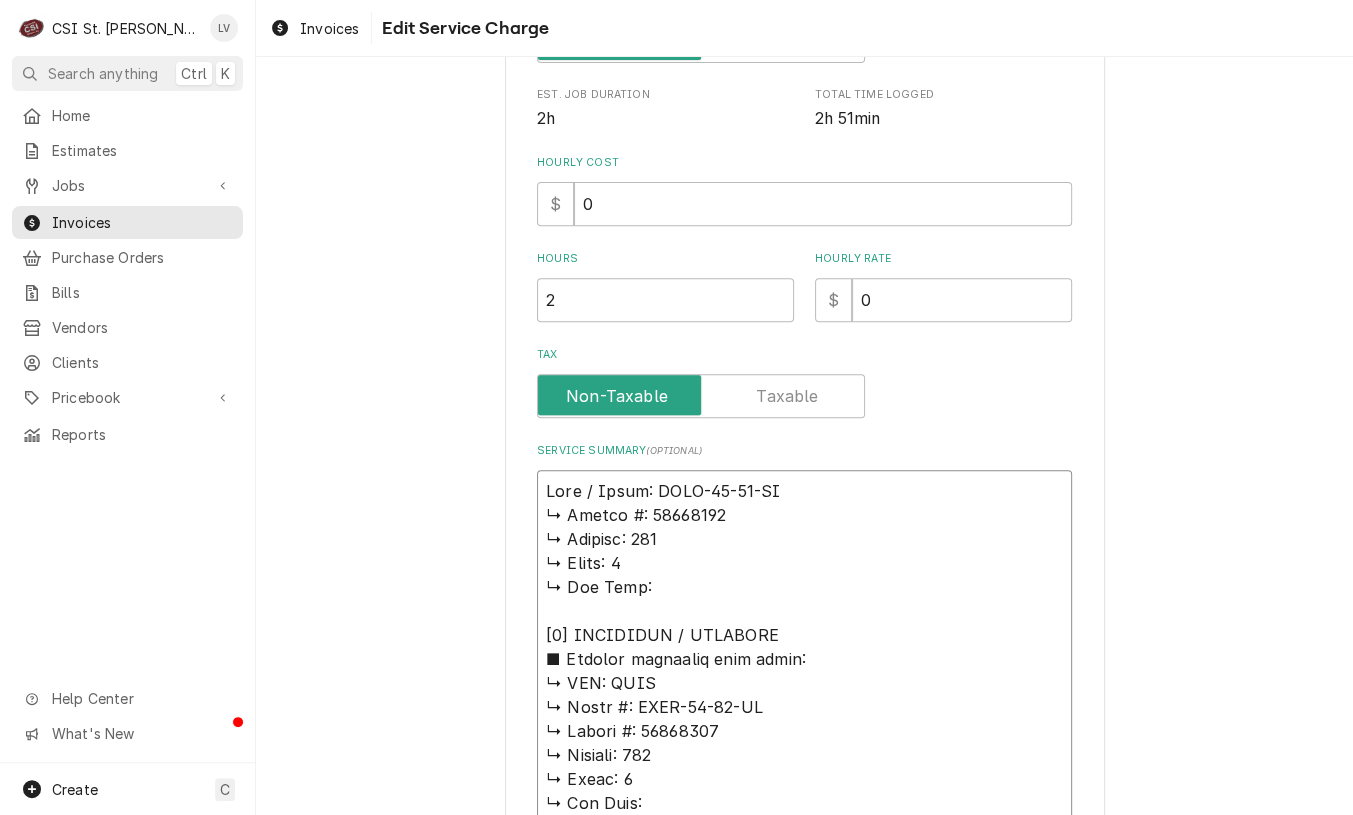 type on "x" 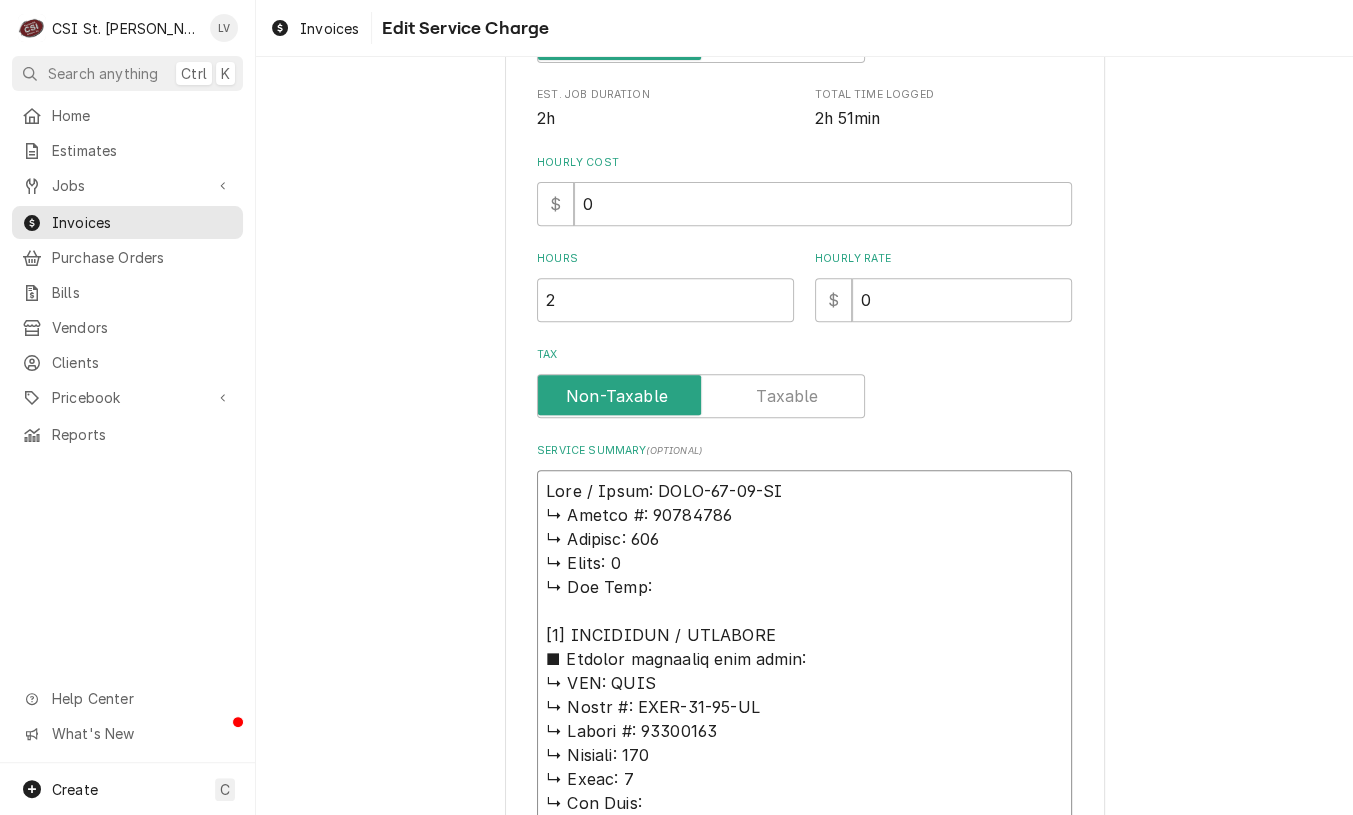 type on "x" 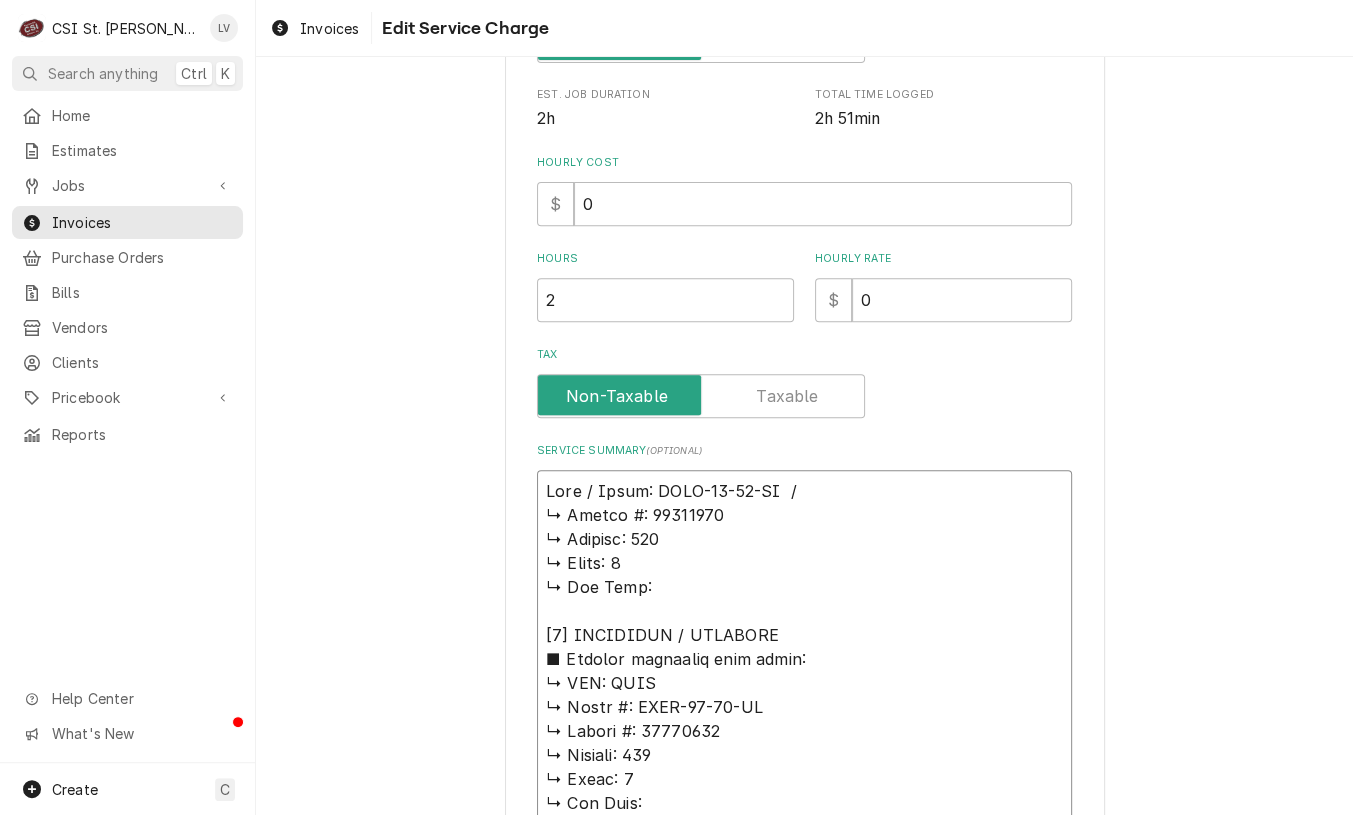 type on "x" 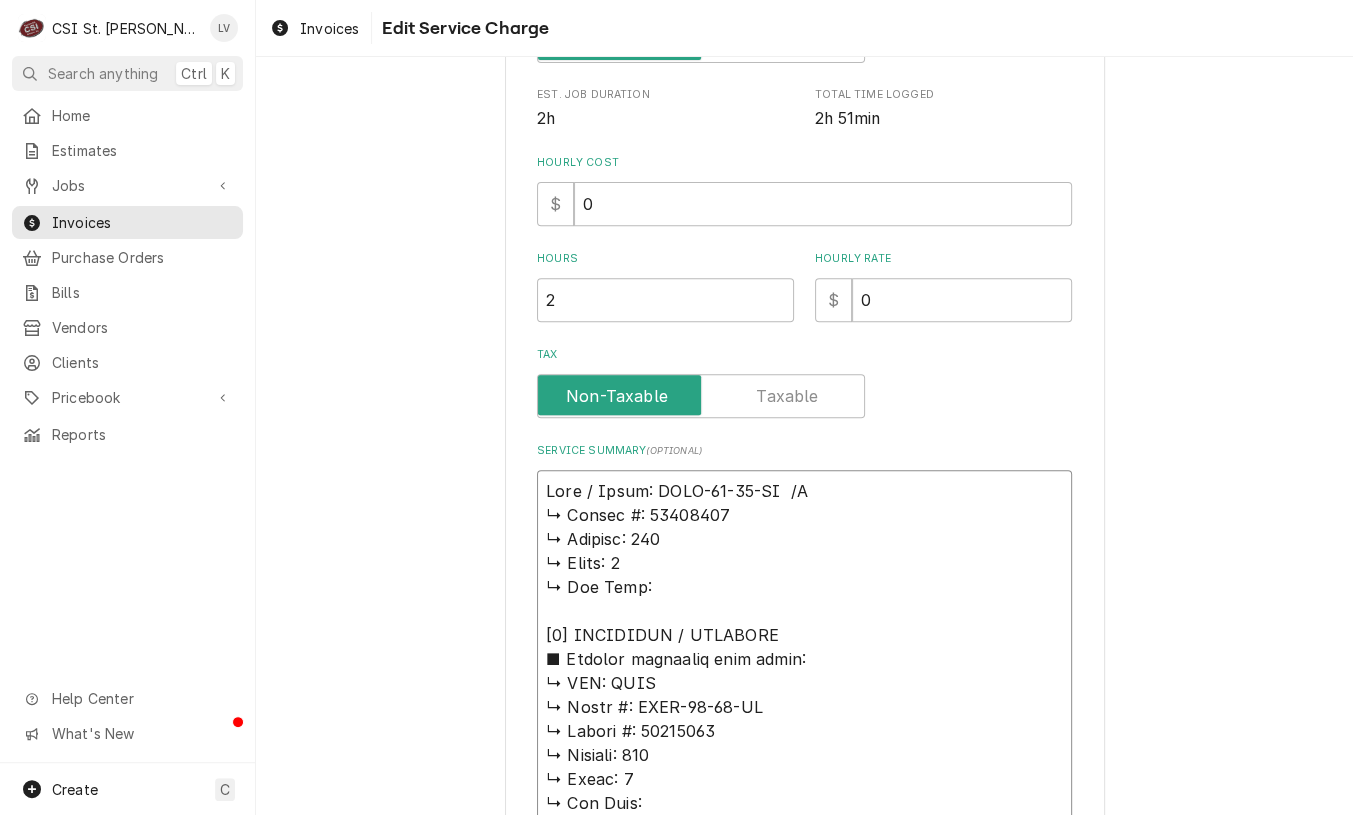 type on "x" 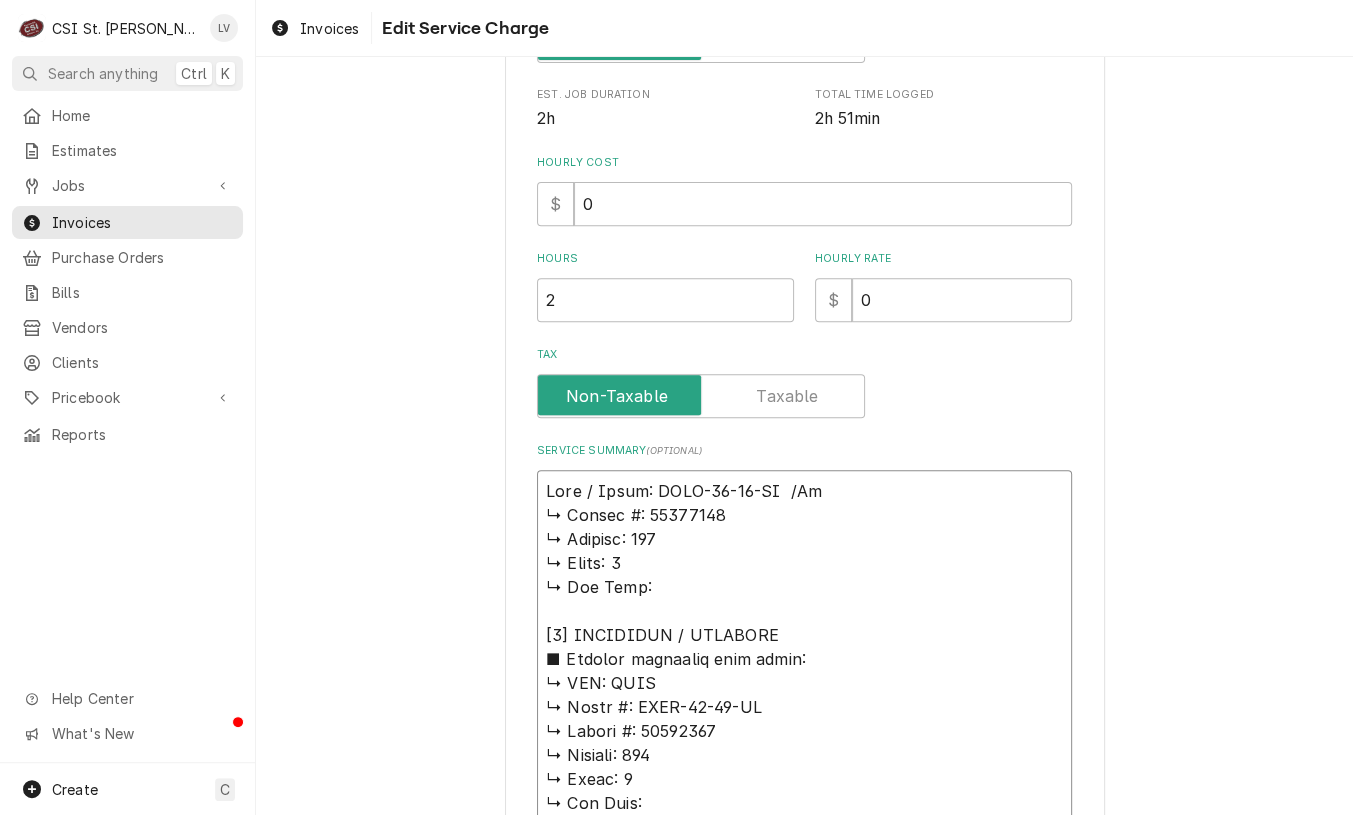 type on "x" 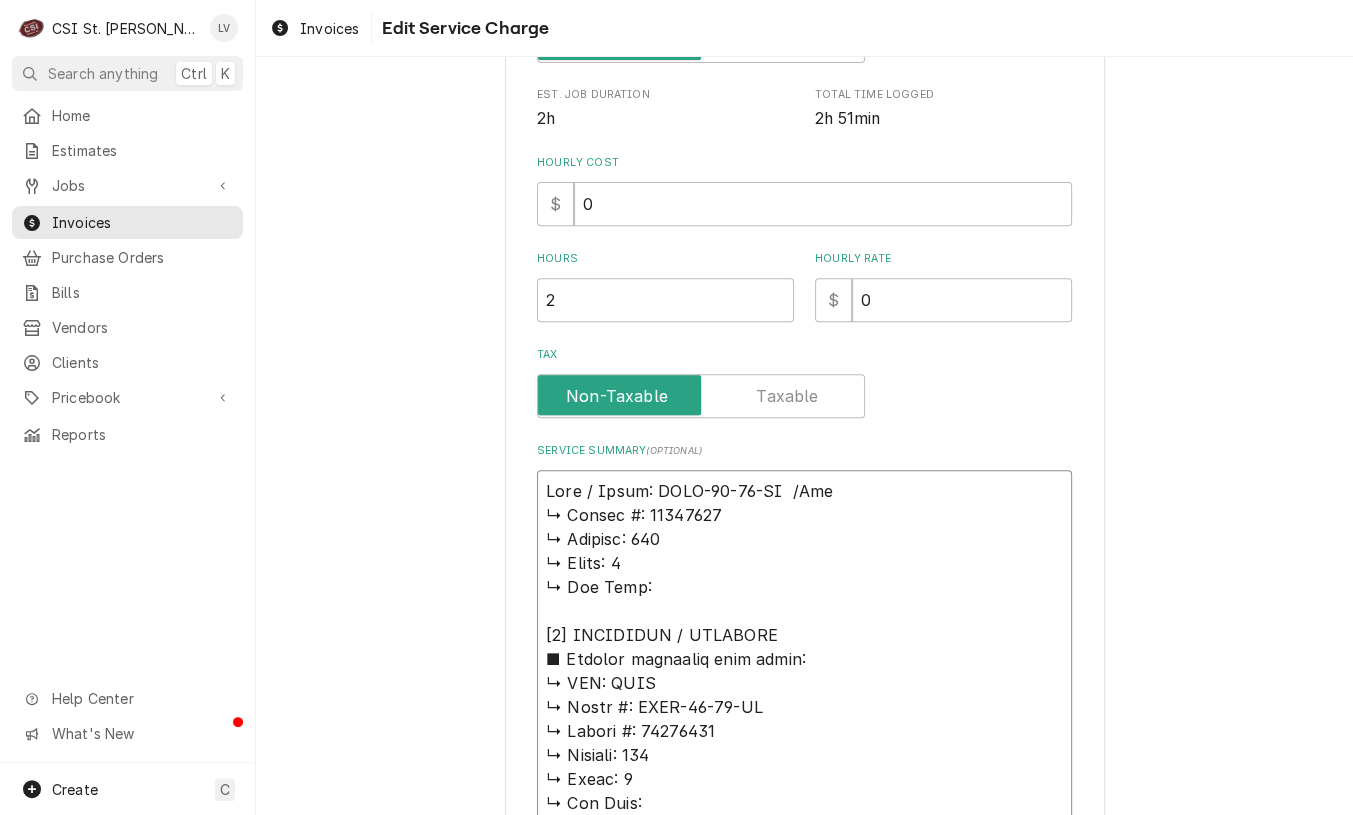 type on "x" 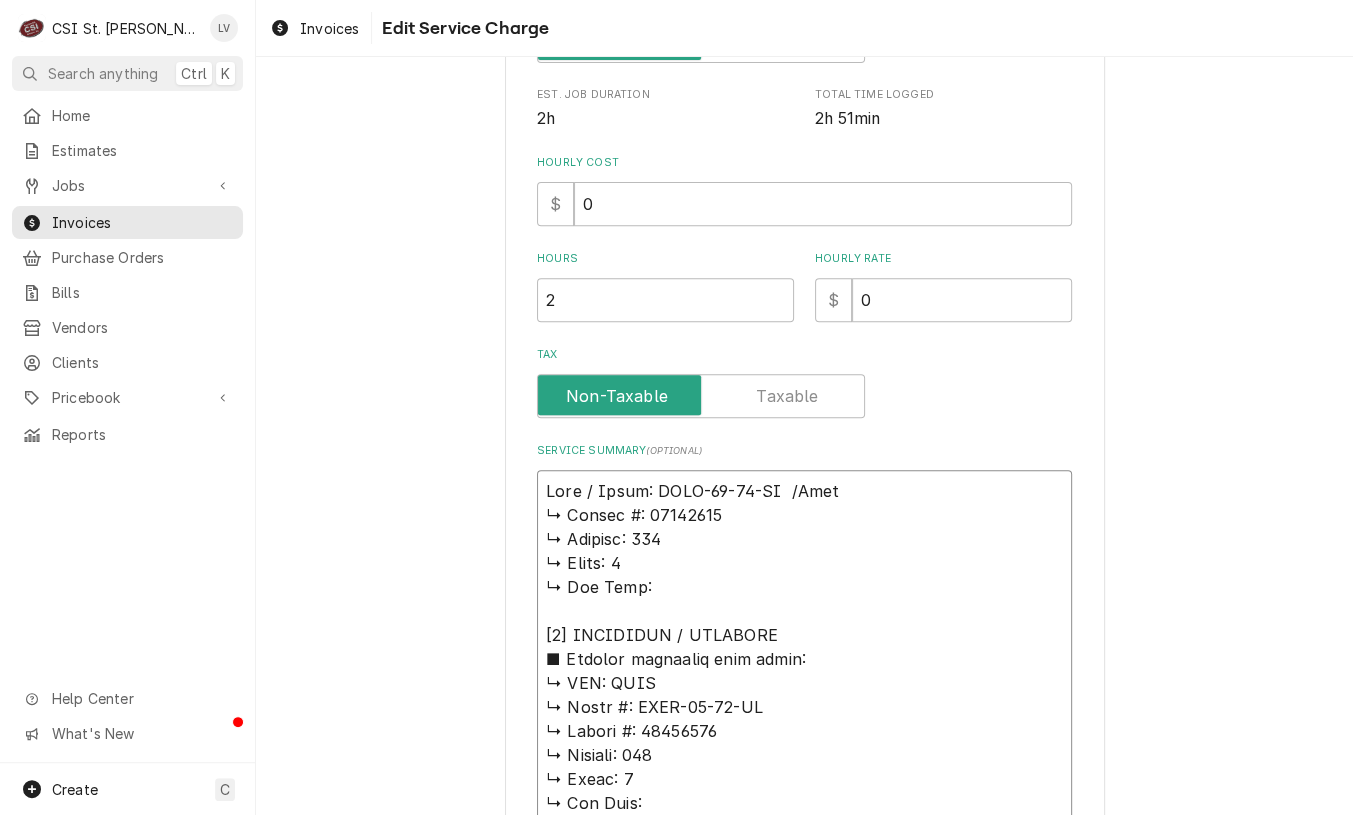 type on "x" 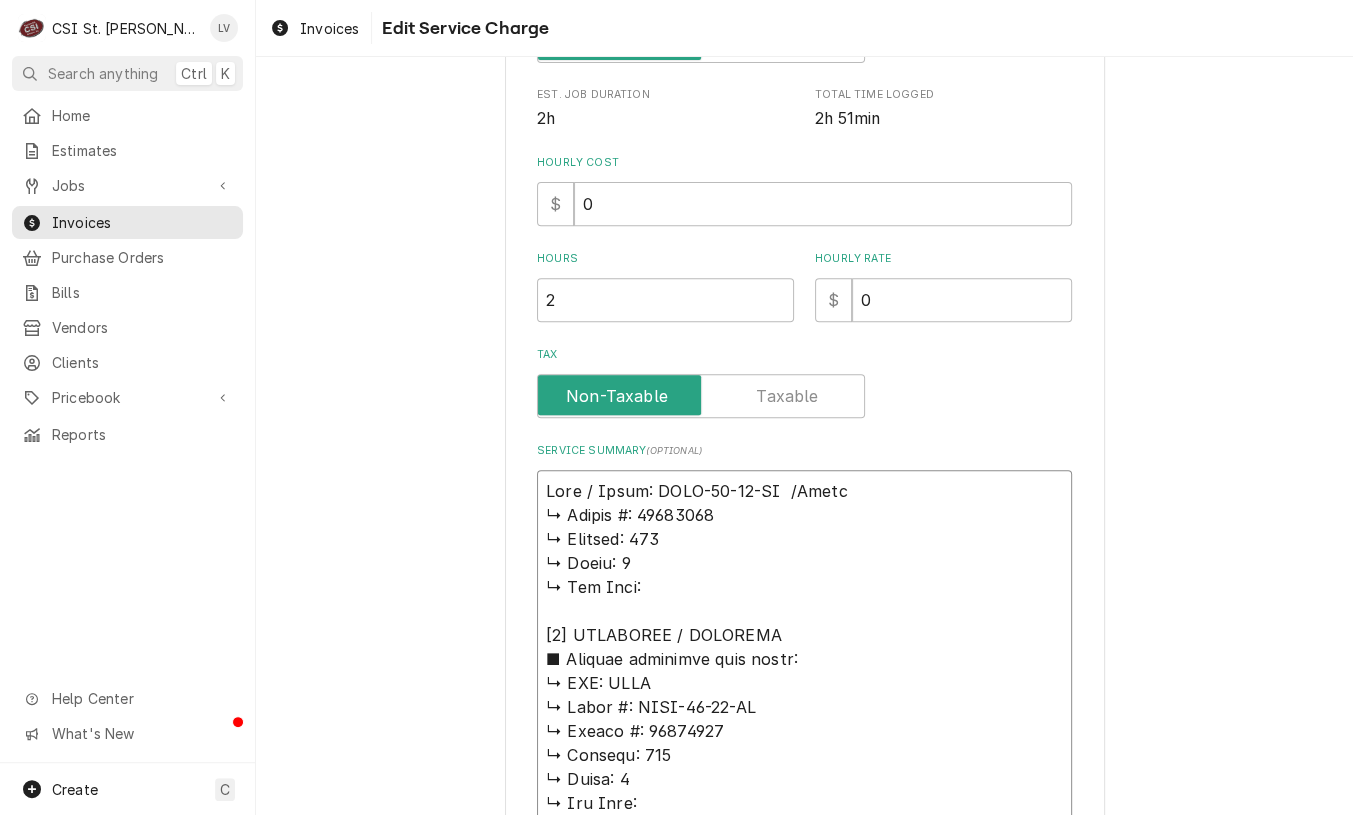 type on "x" 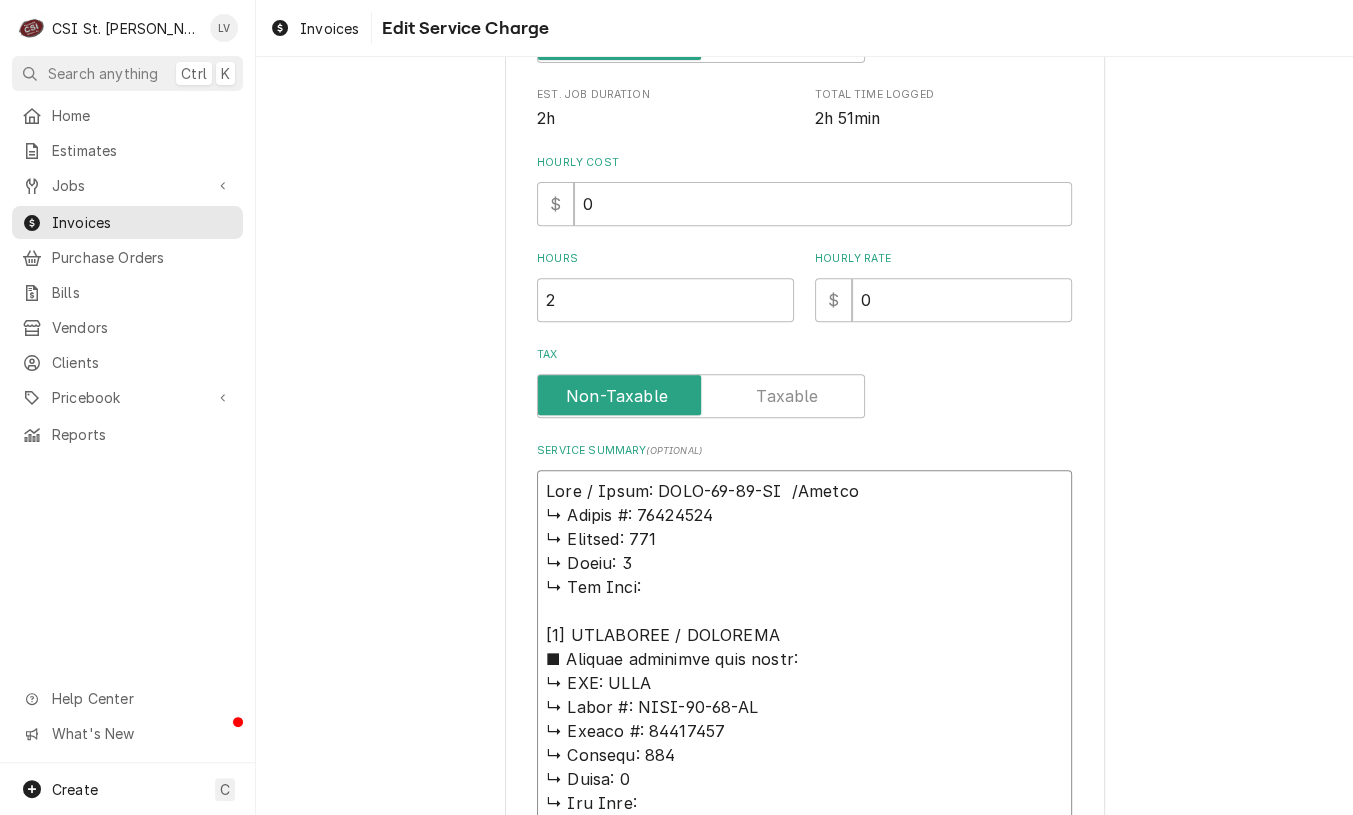 type on "x" 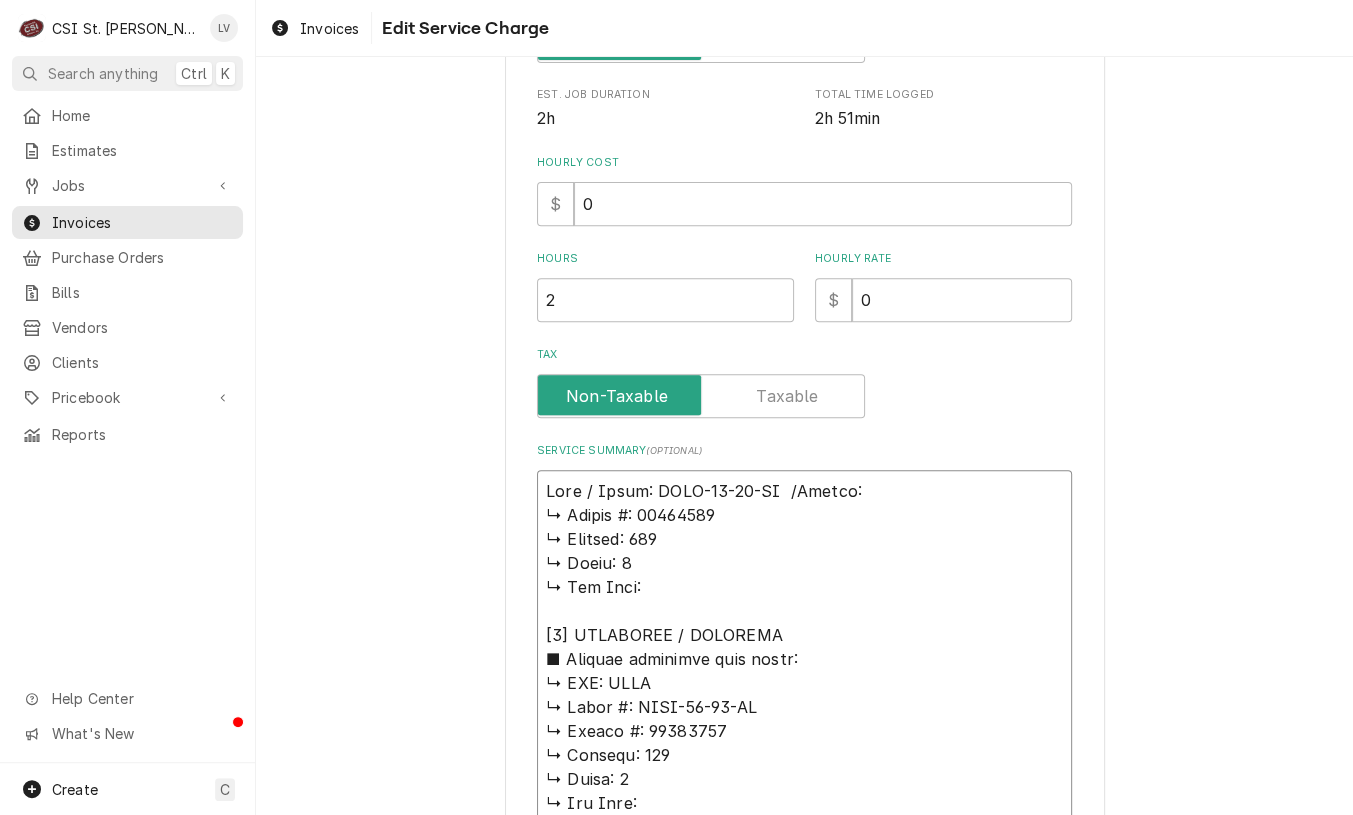 type on "x" 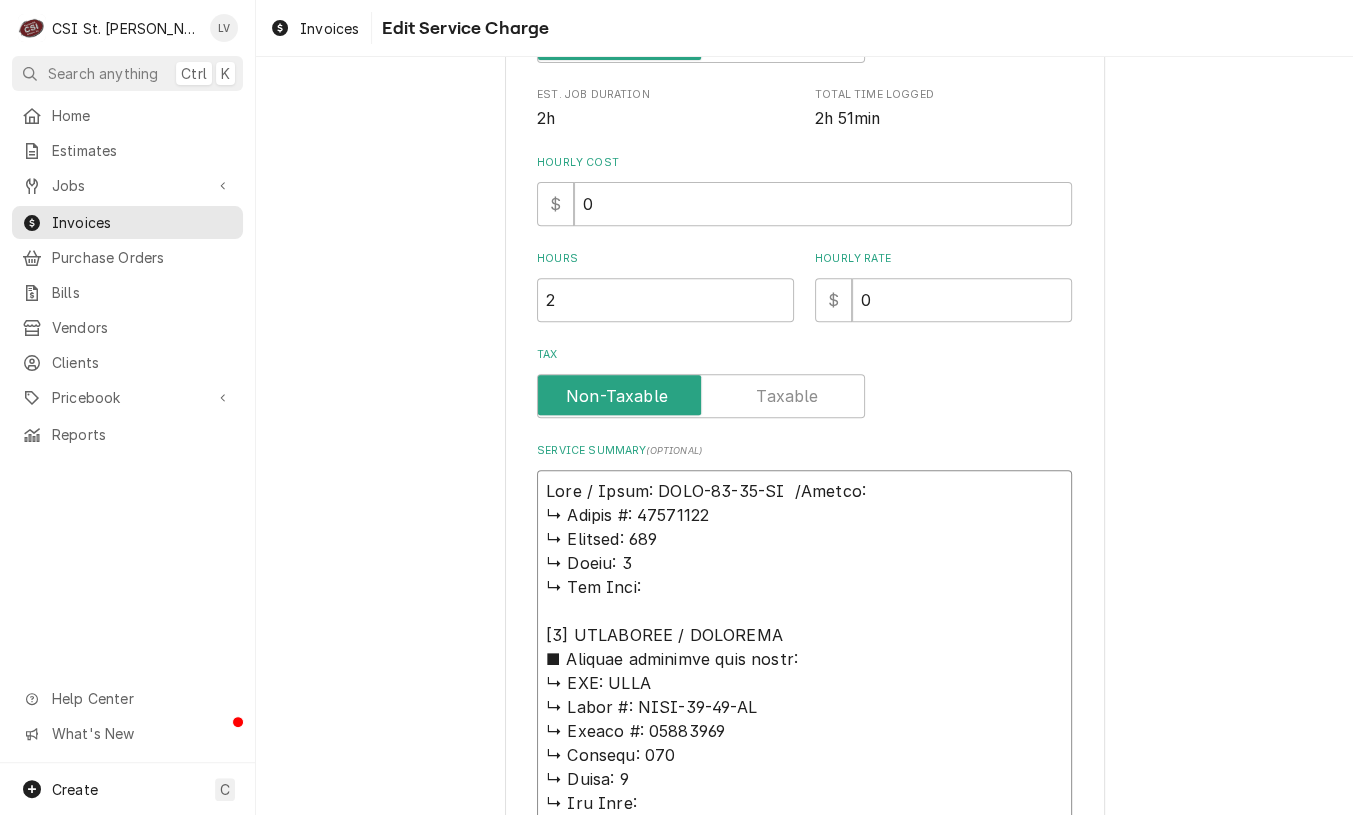type on "x" 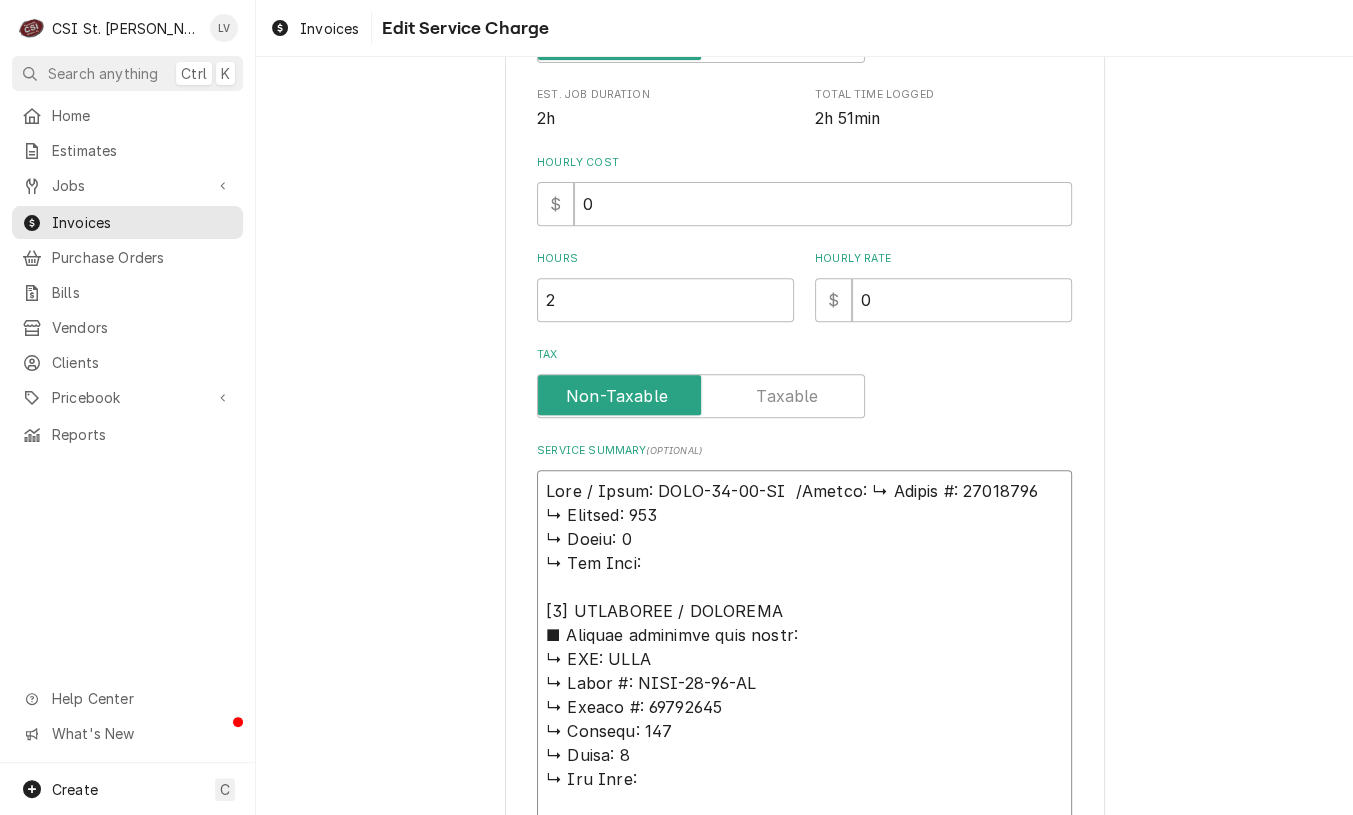 type on "x" 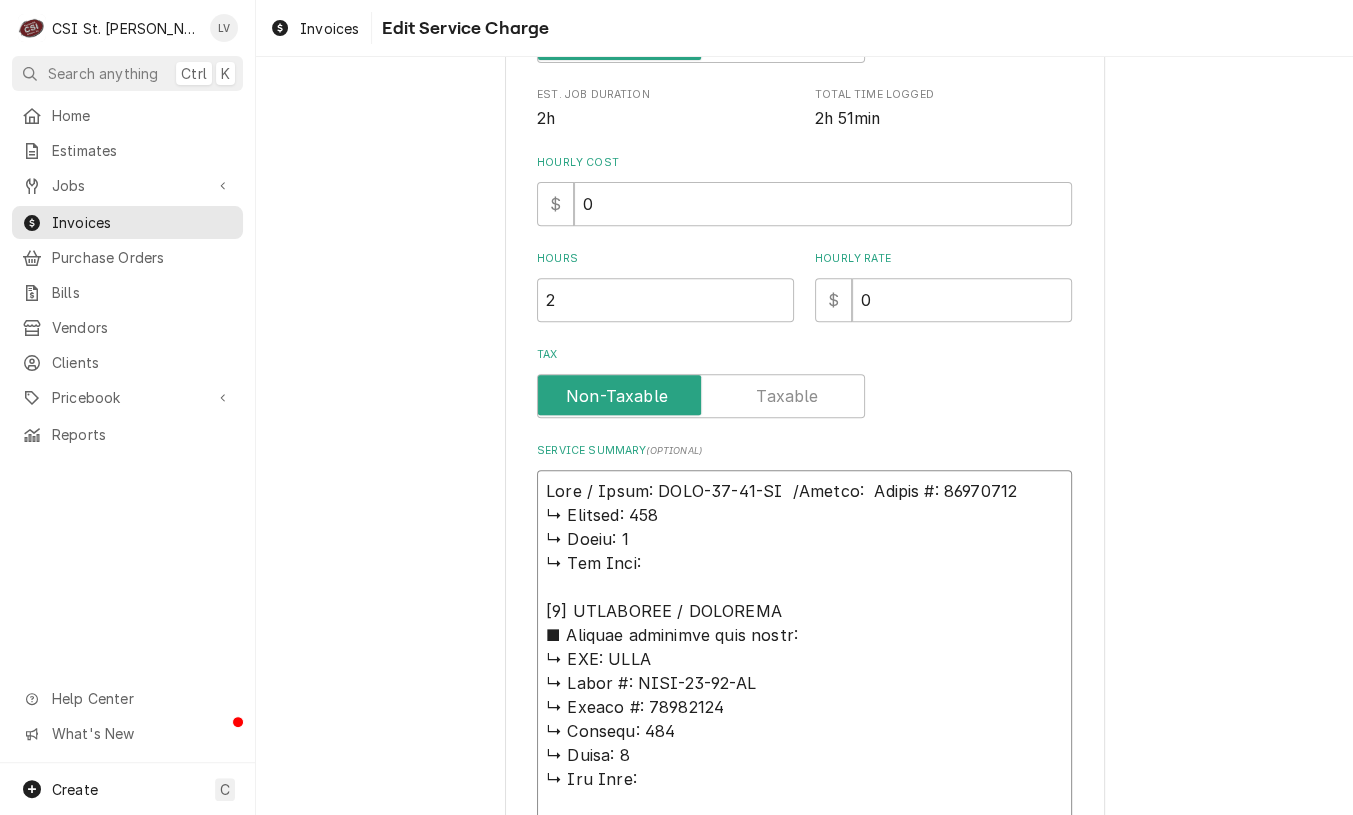 type on "x" 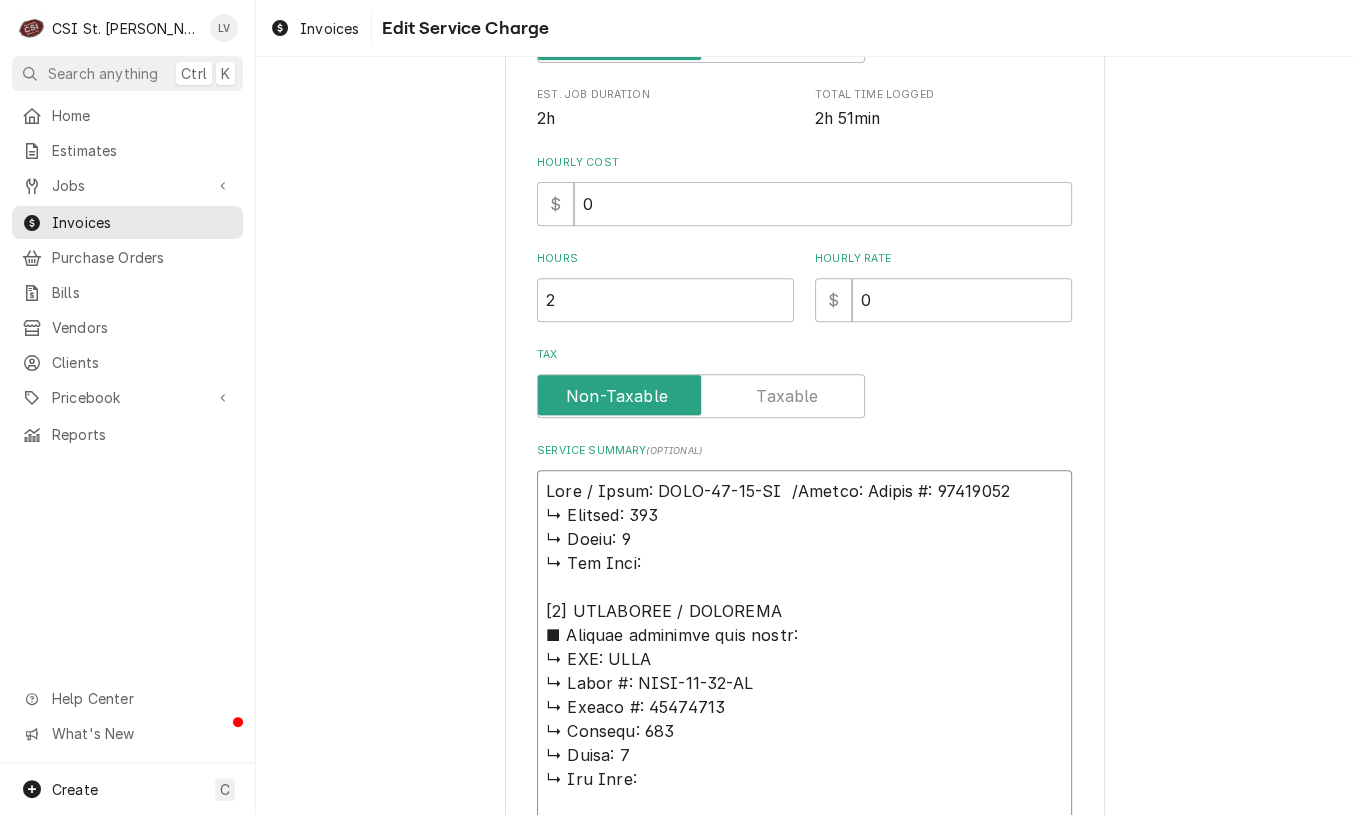 type on "x" 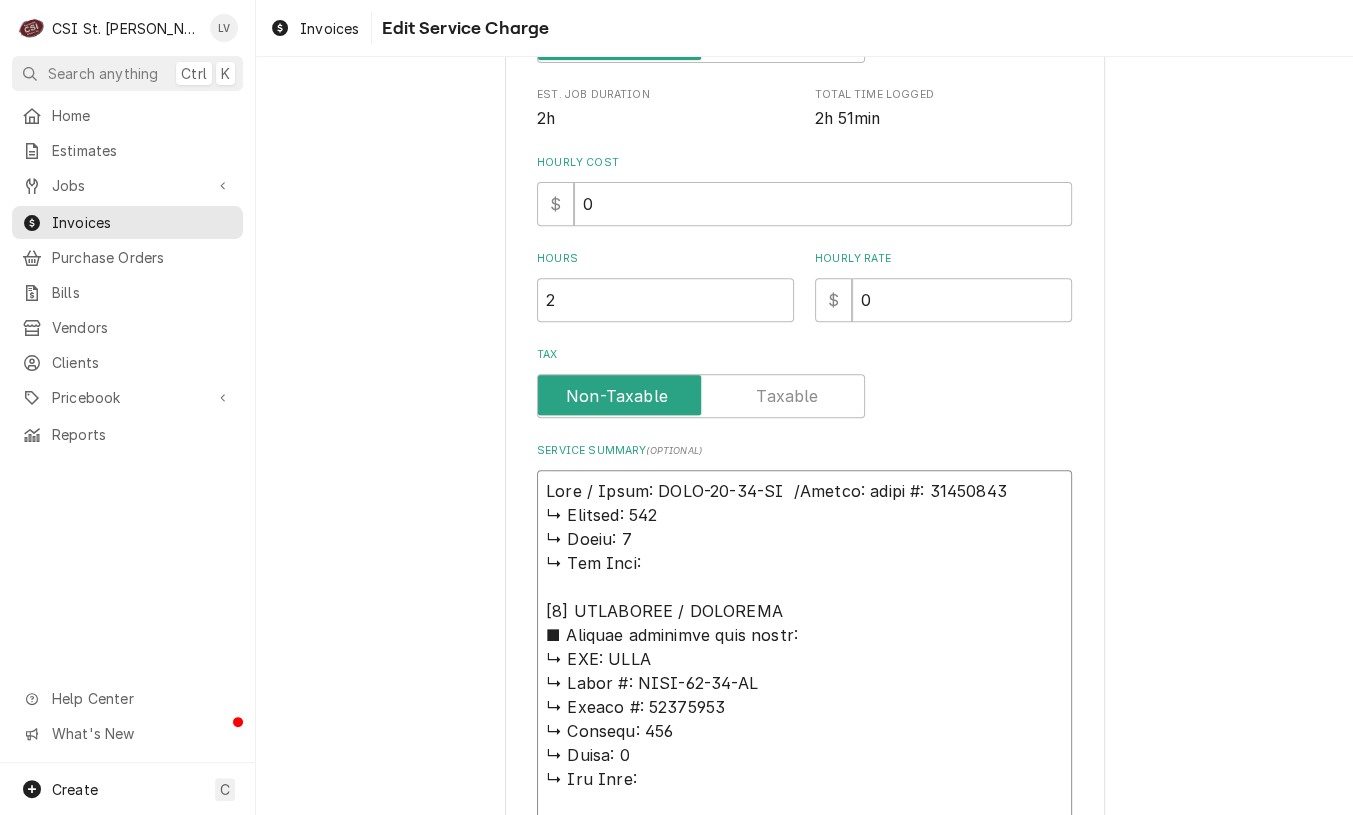 type on "x" 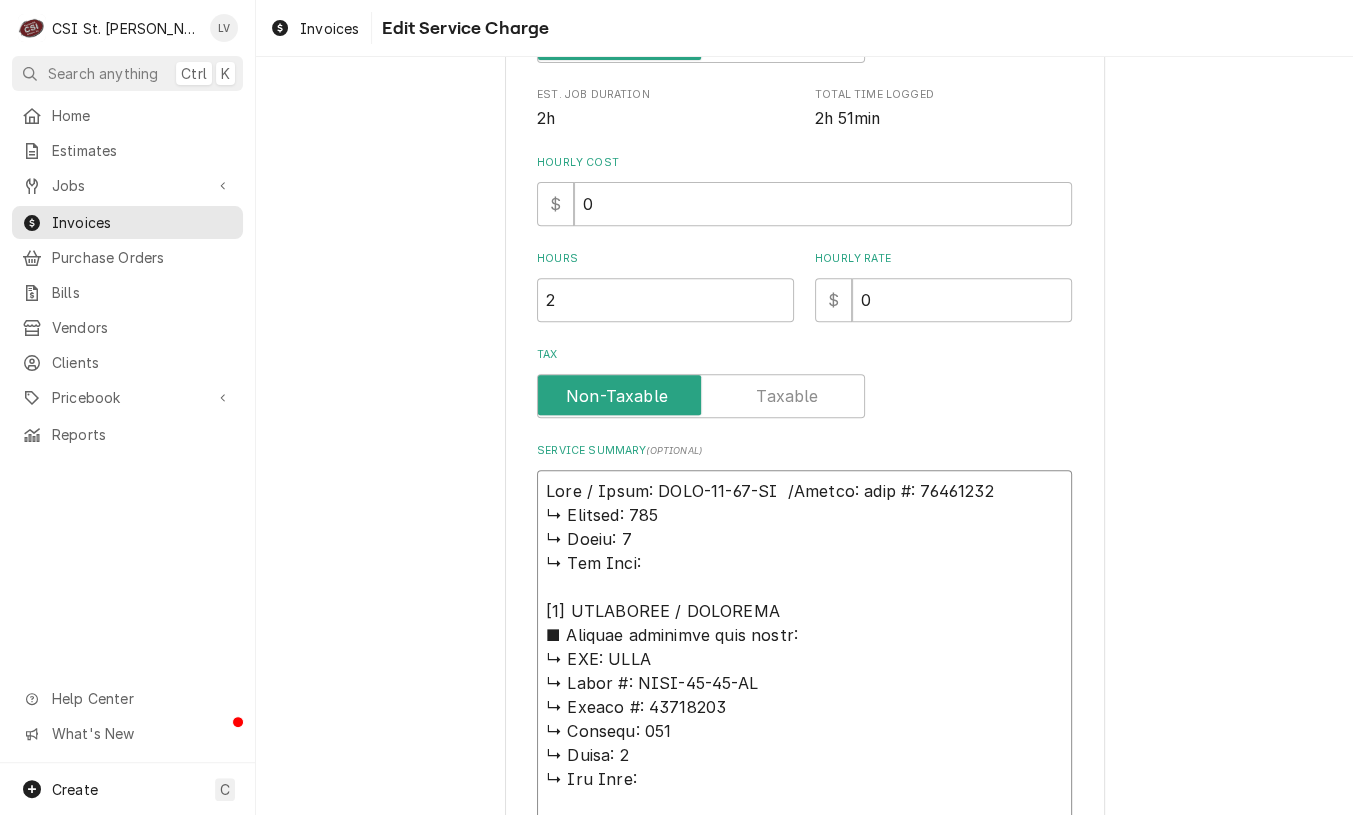 type on "x" 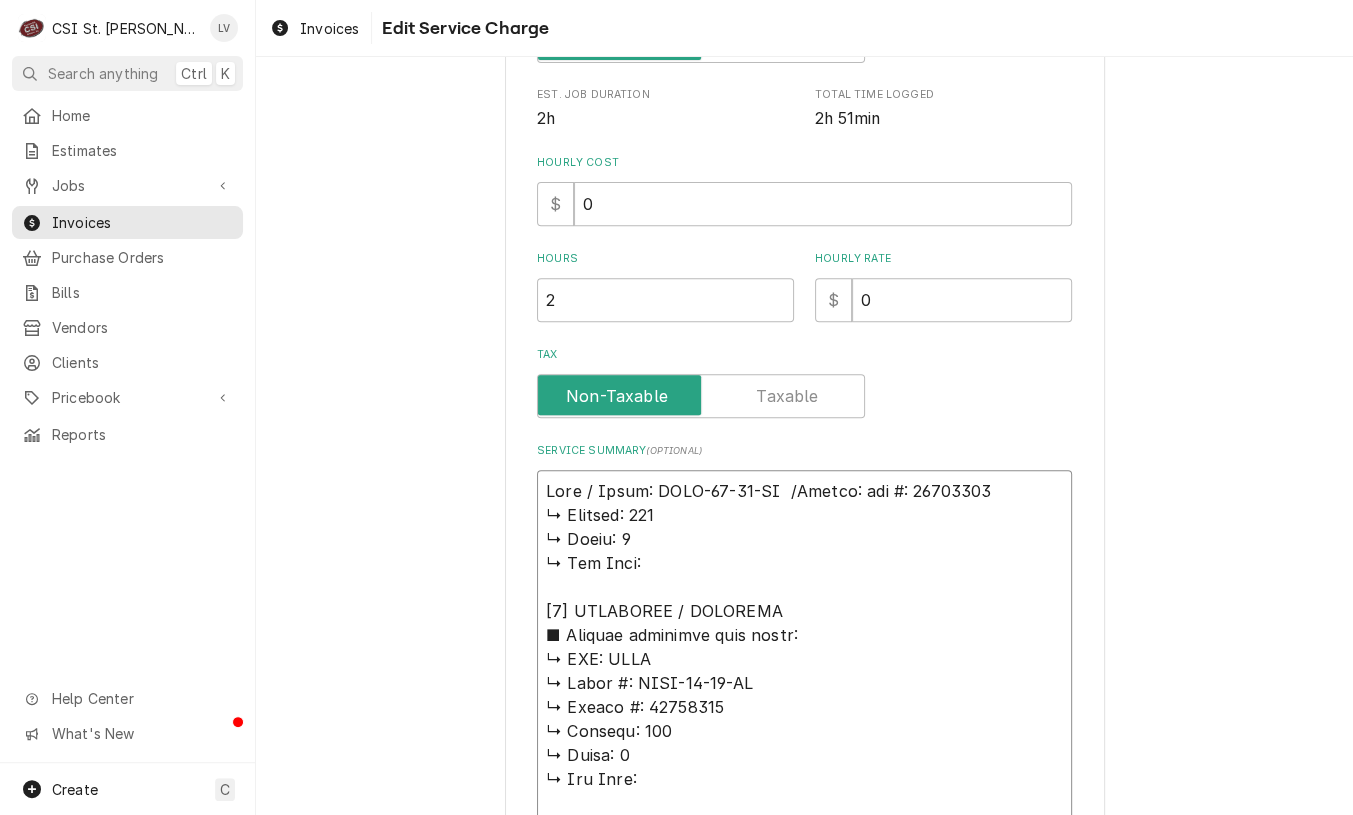 type on "x" 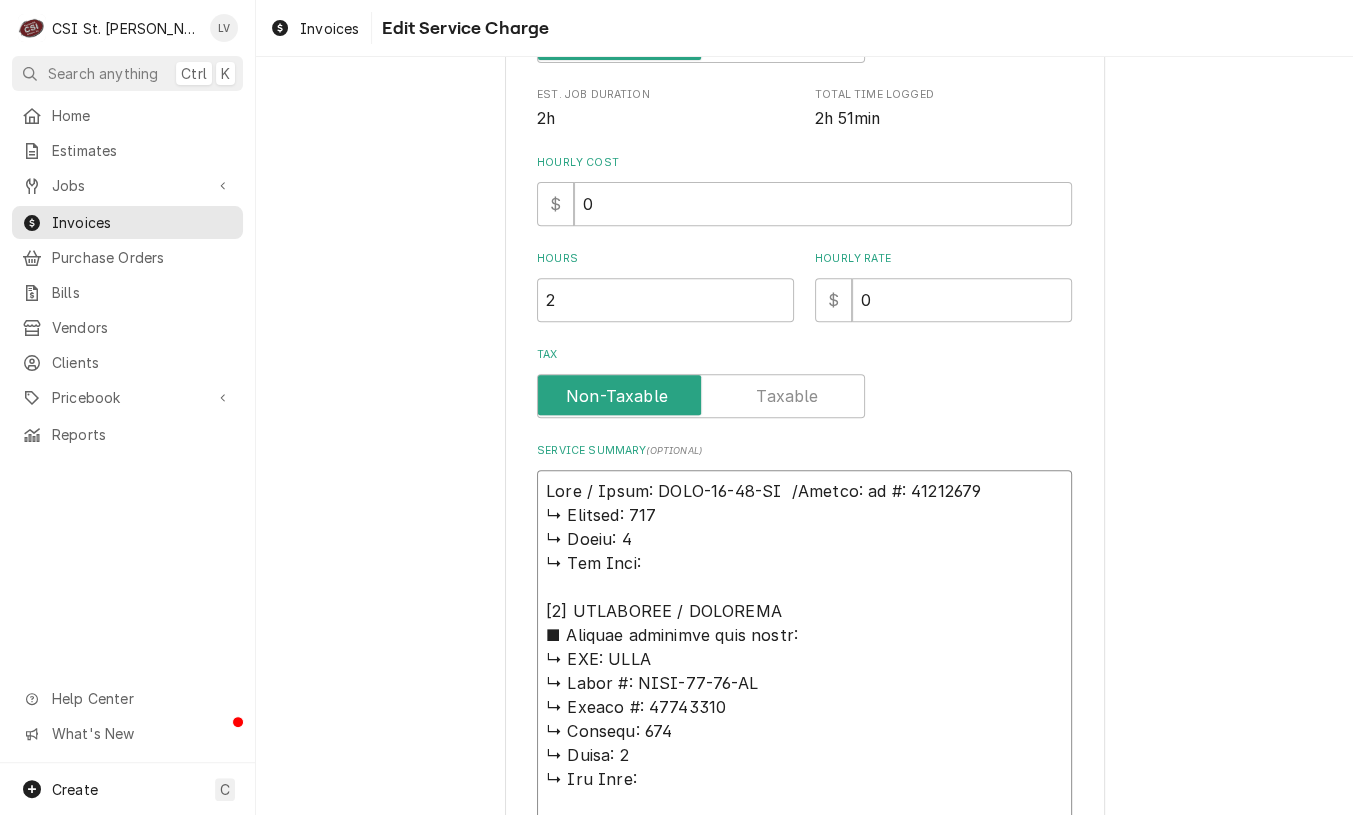 type on "x" 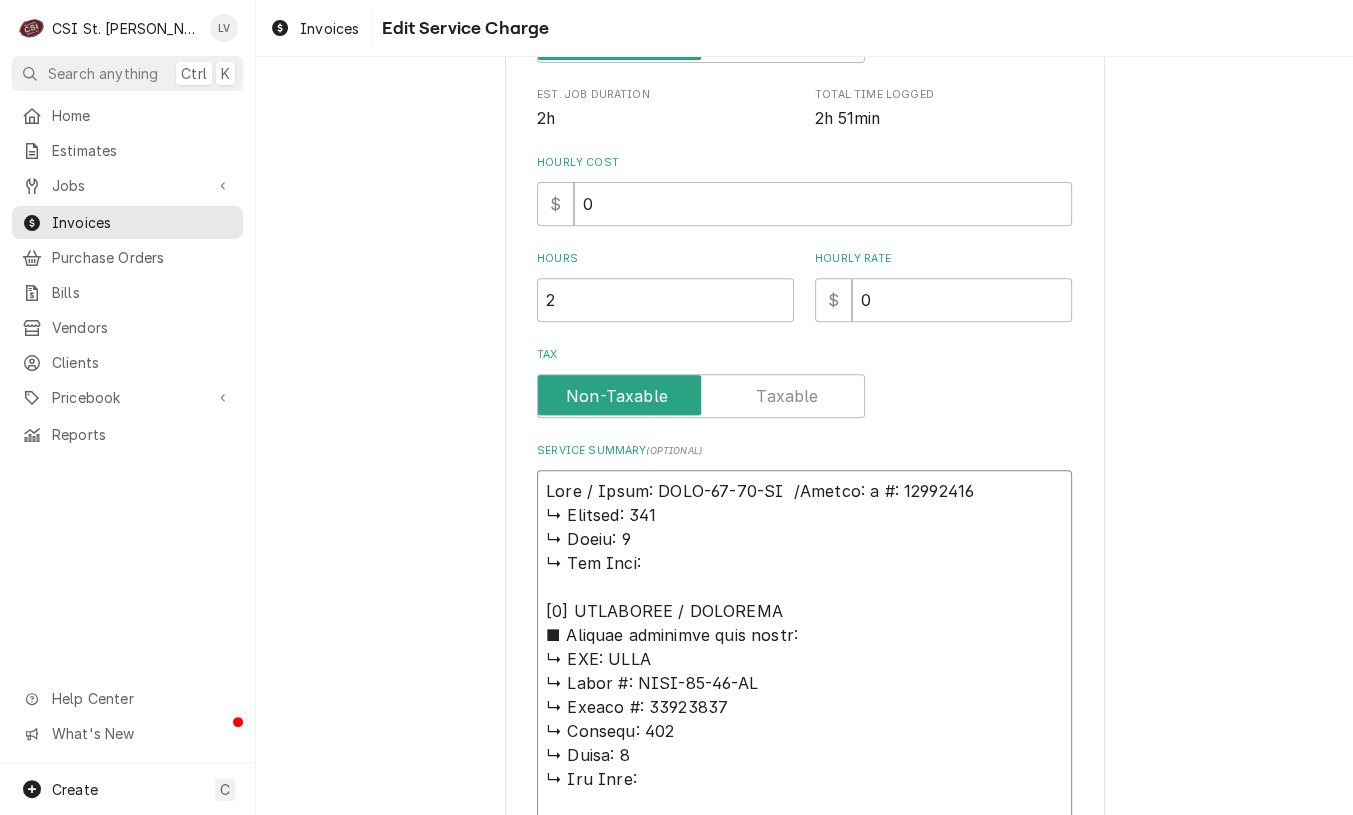 type on "x" 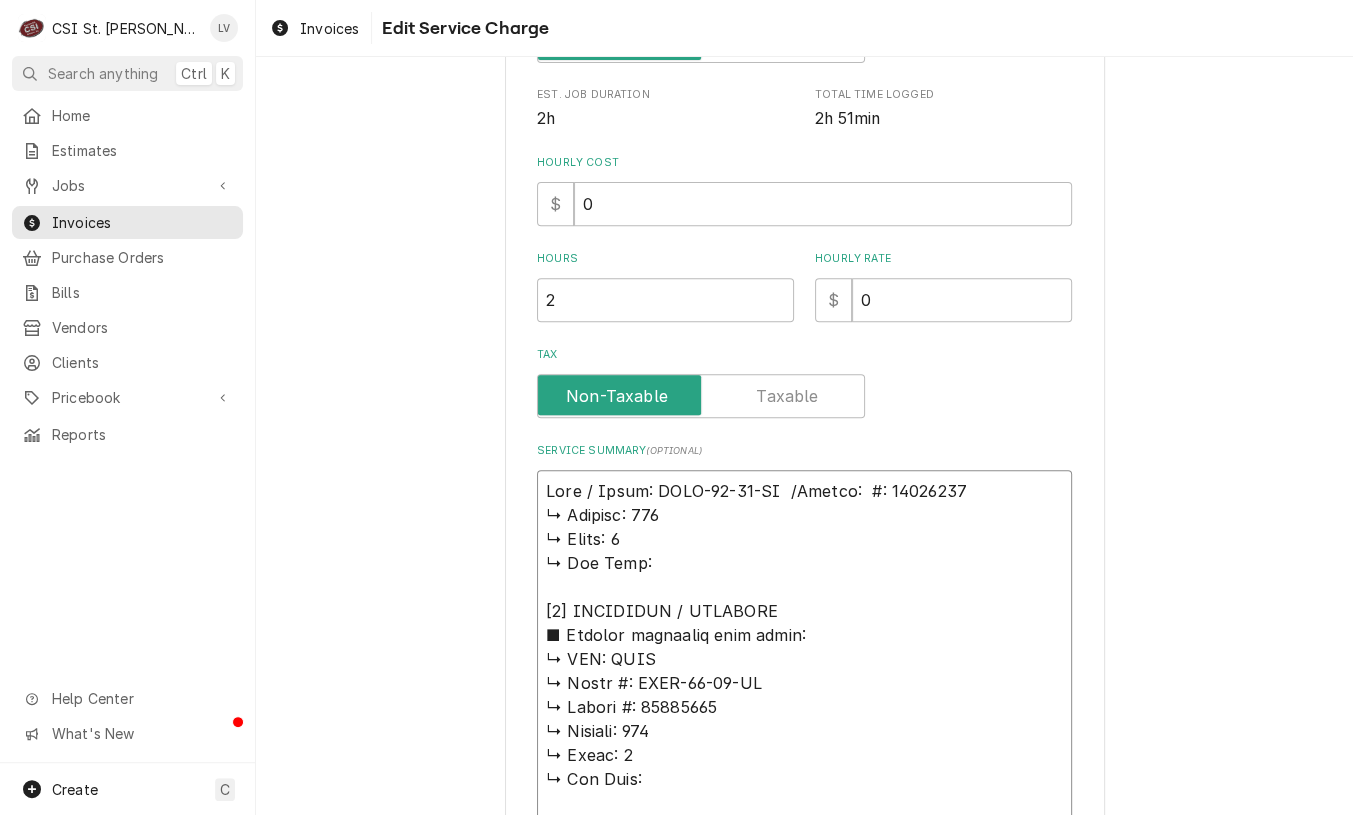 type on "x" 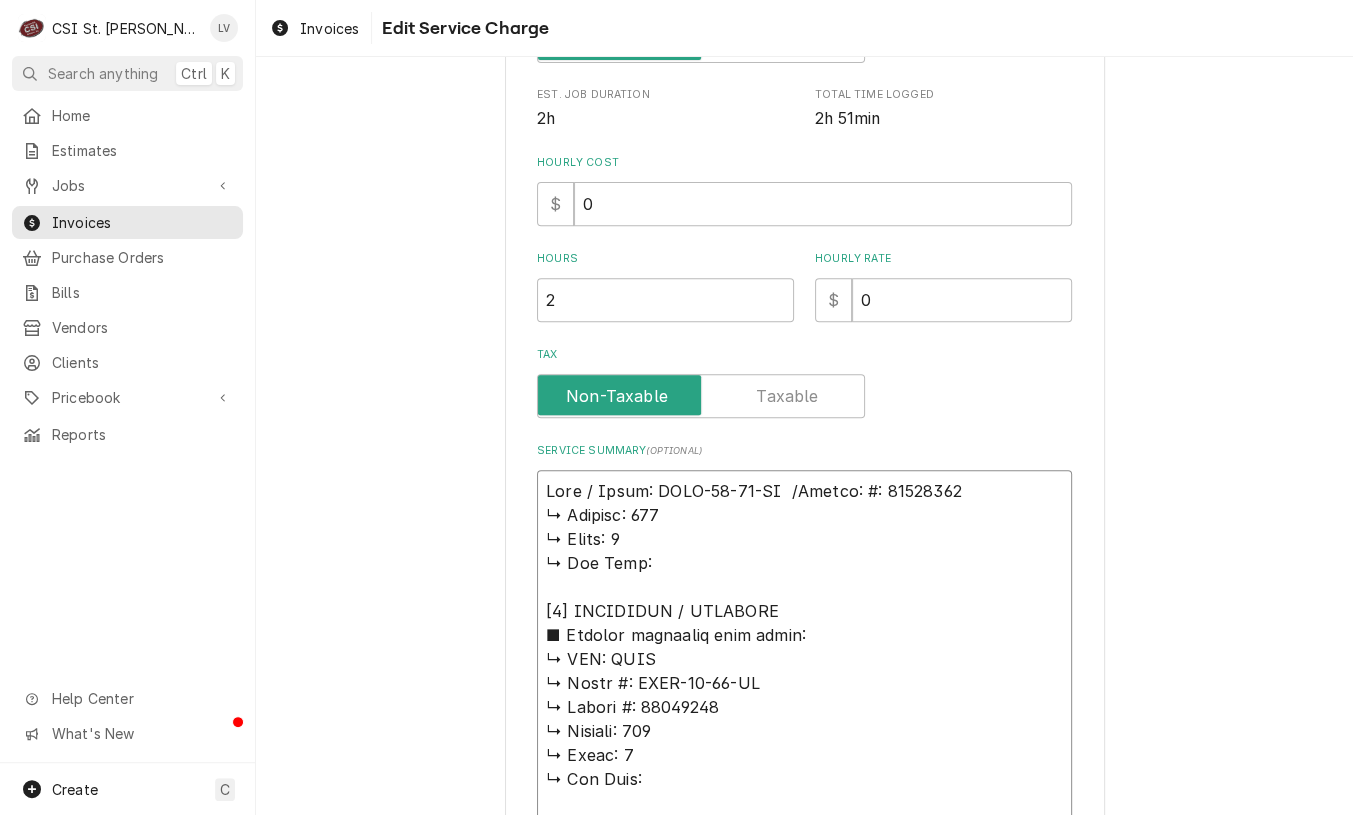 type on "x" 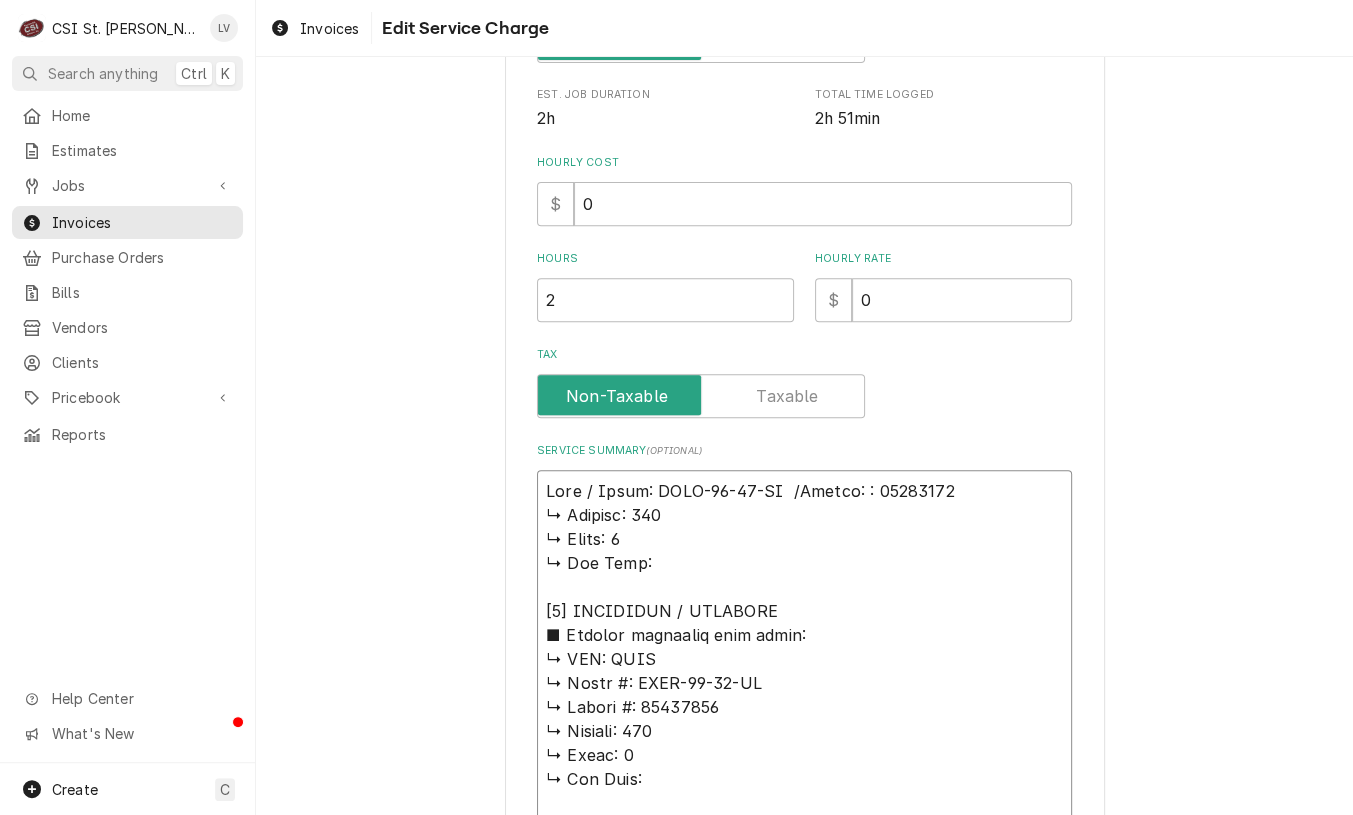 type on "x" 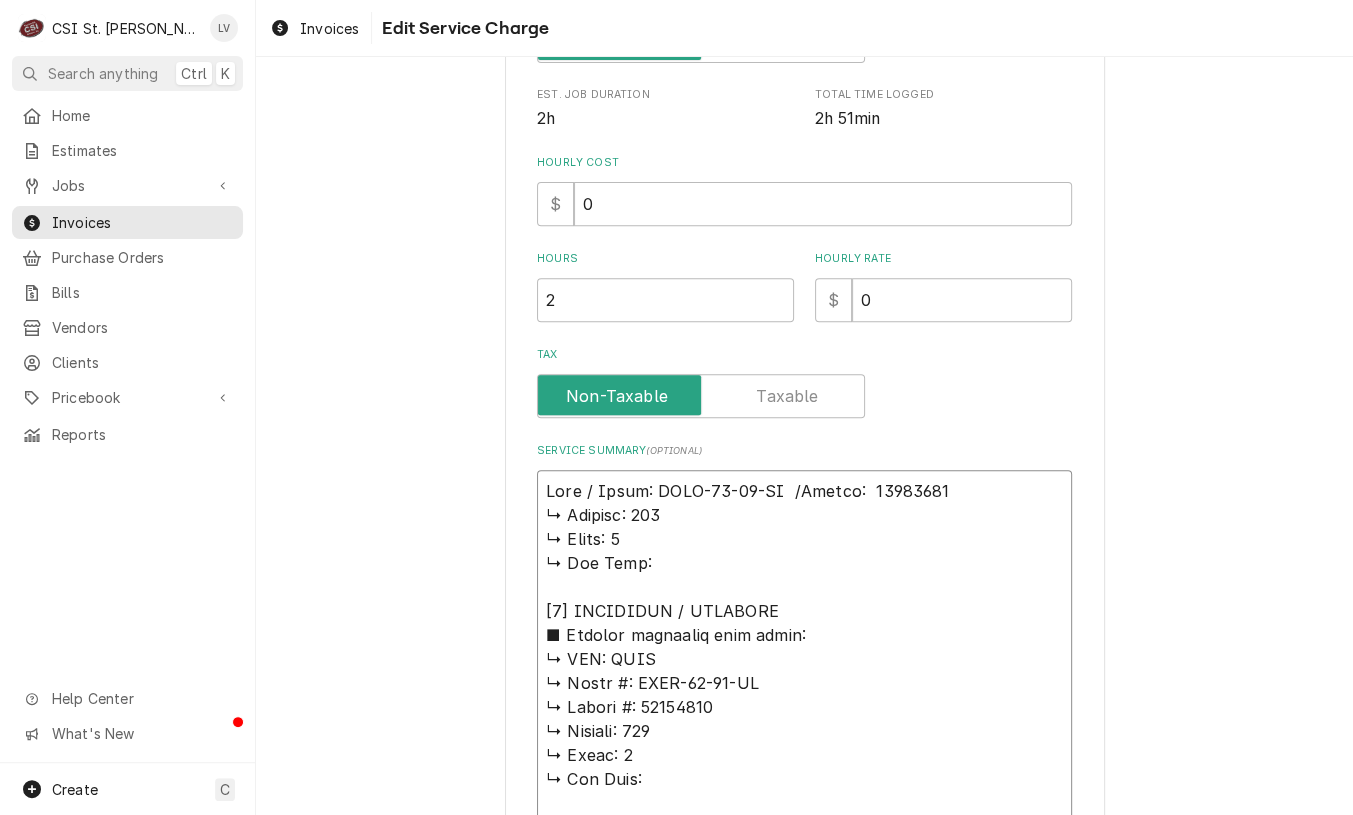 type on "x" 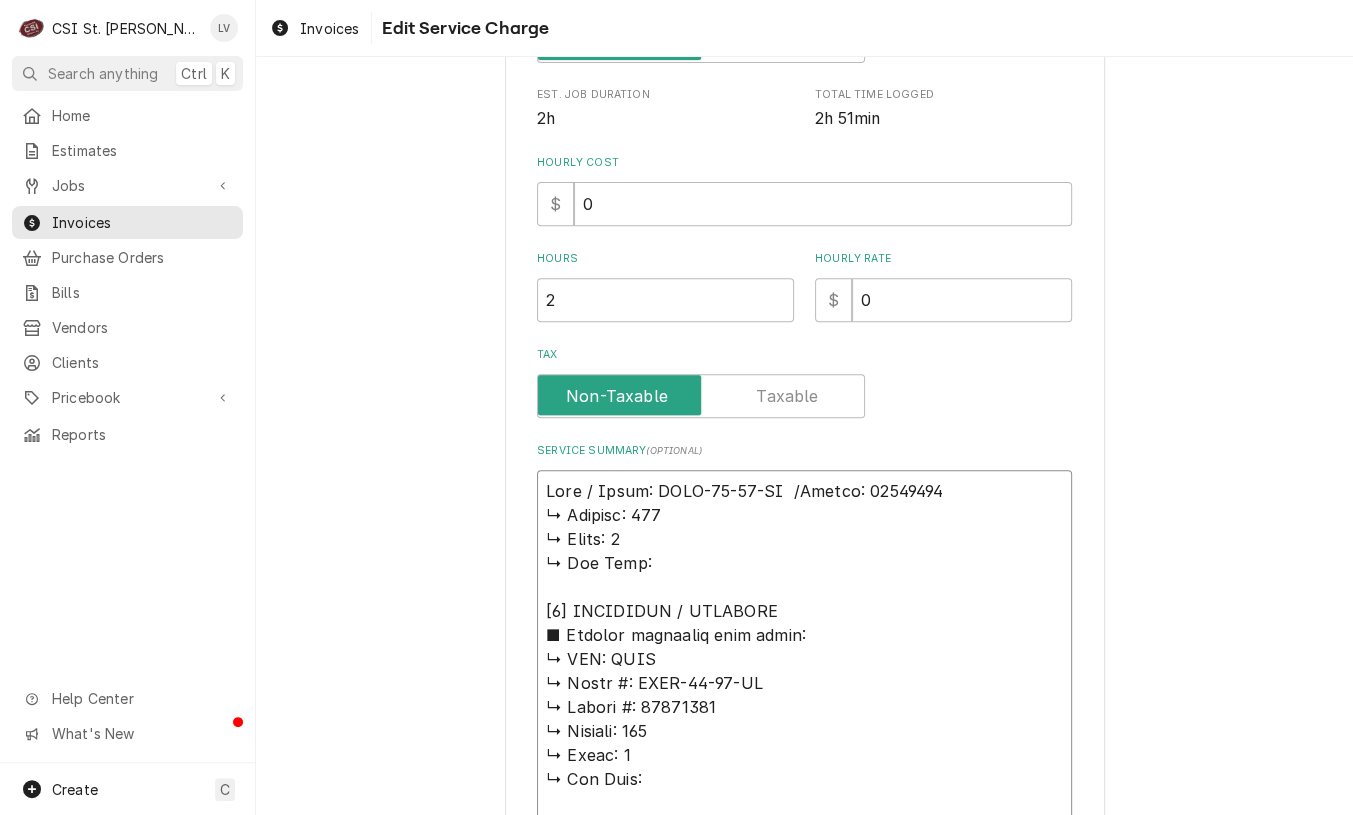 drag, startPoint x: 780, startPoint y: 487, endPoint x: 802, endPoint y: 500, distance: 25.553865 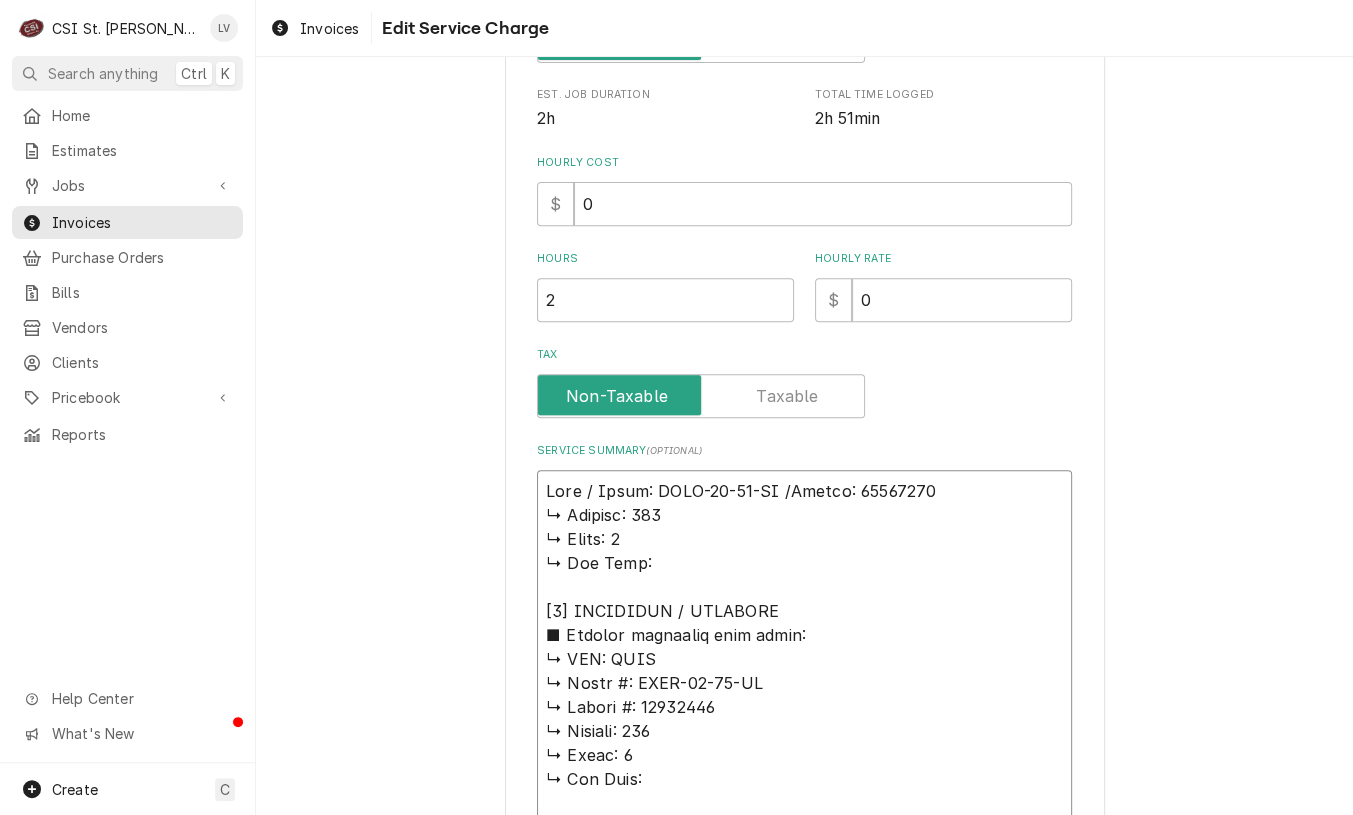 click on "Service Summary  ( optional )" at bounding box center [804, 1139] 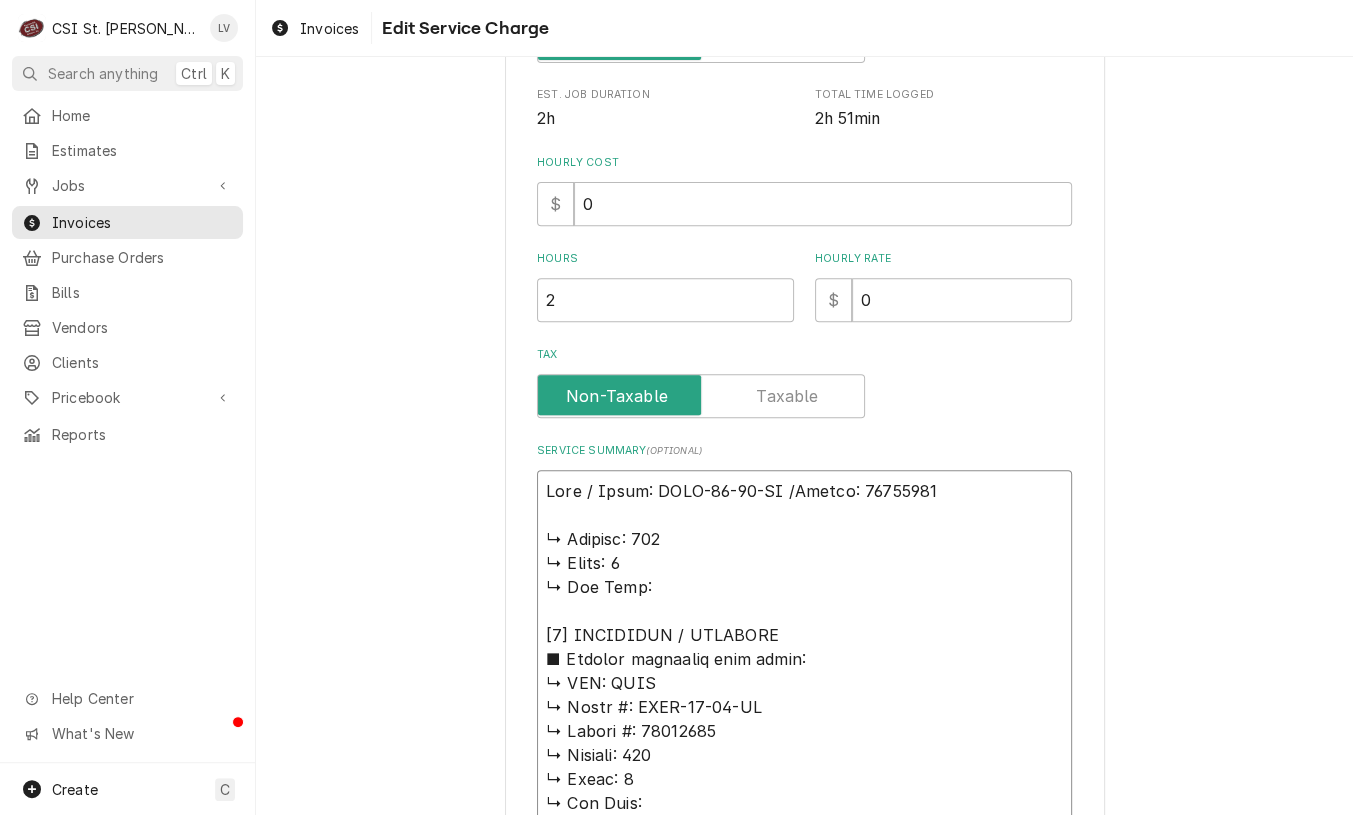 type on "x" 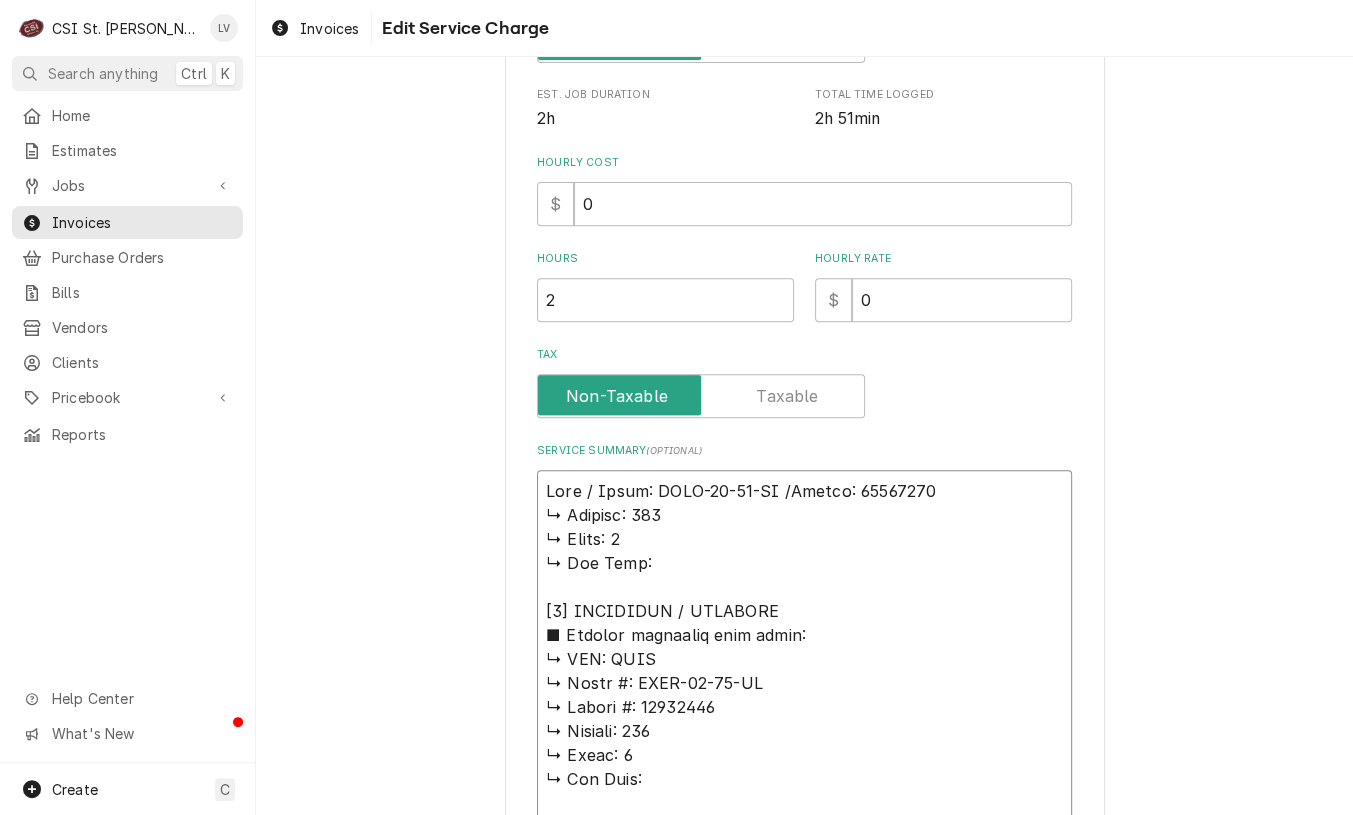 type on "x" 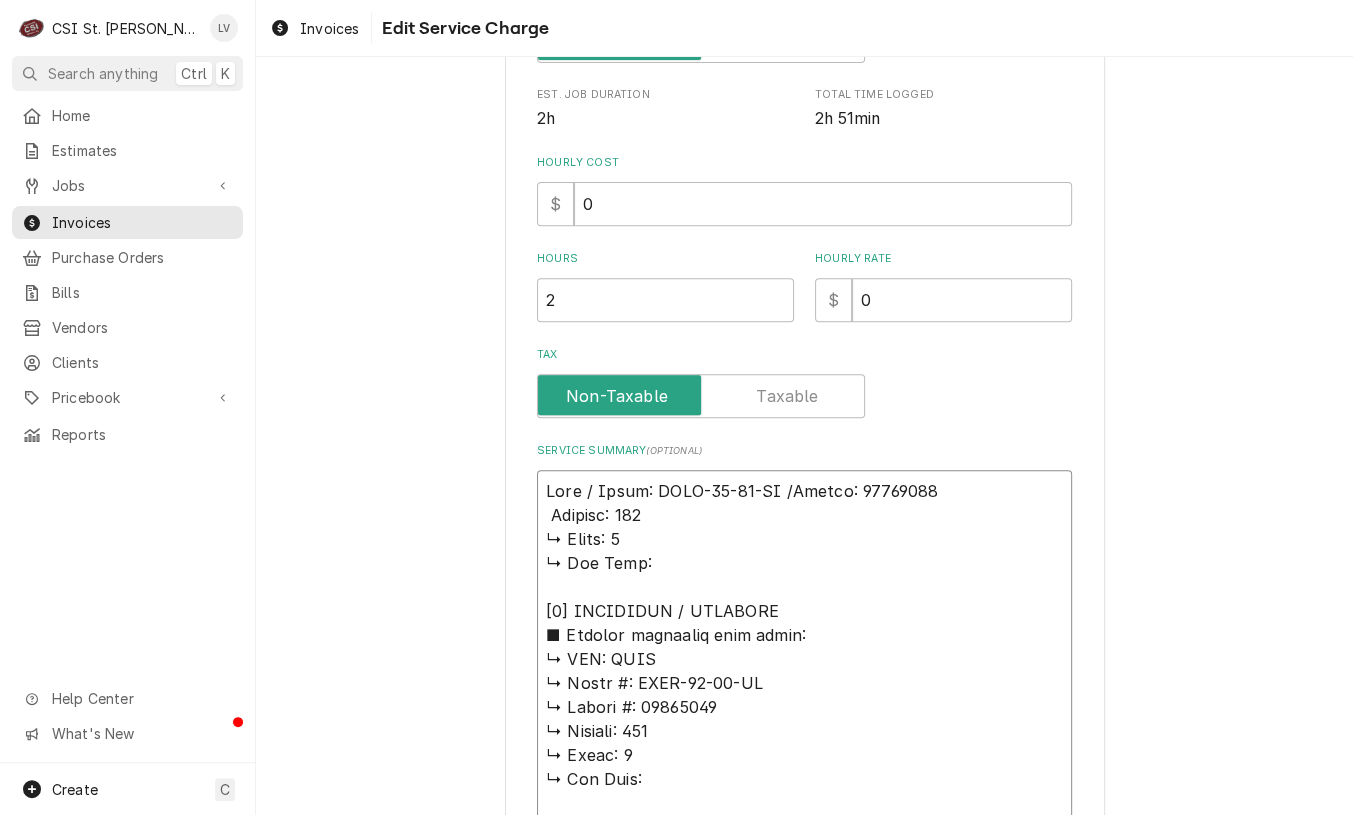 type on "x" 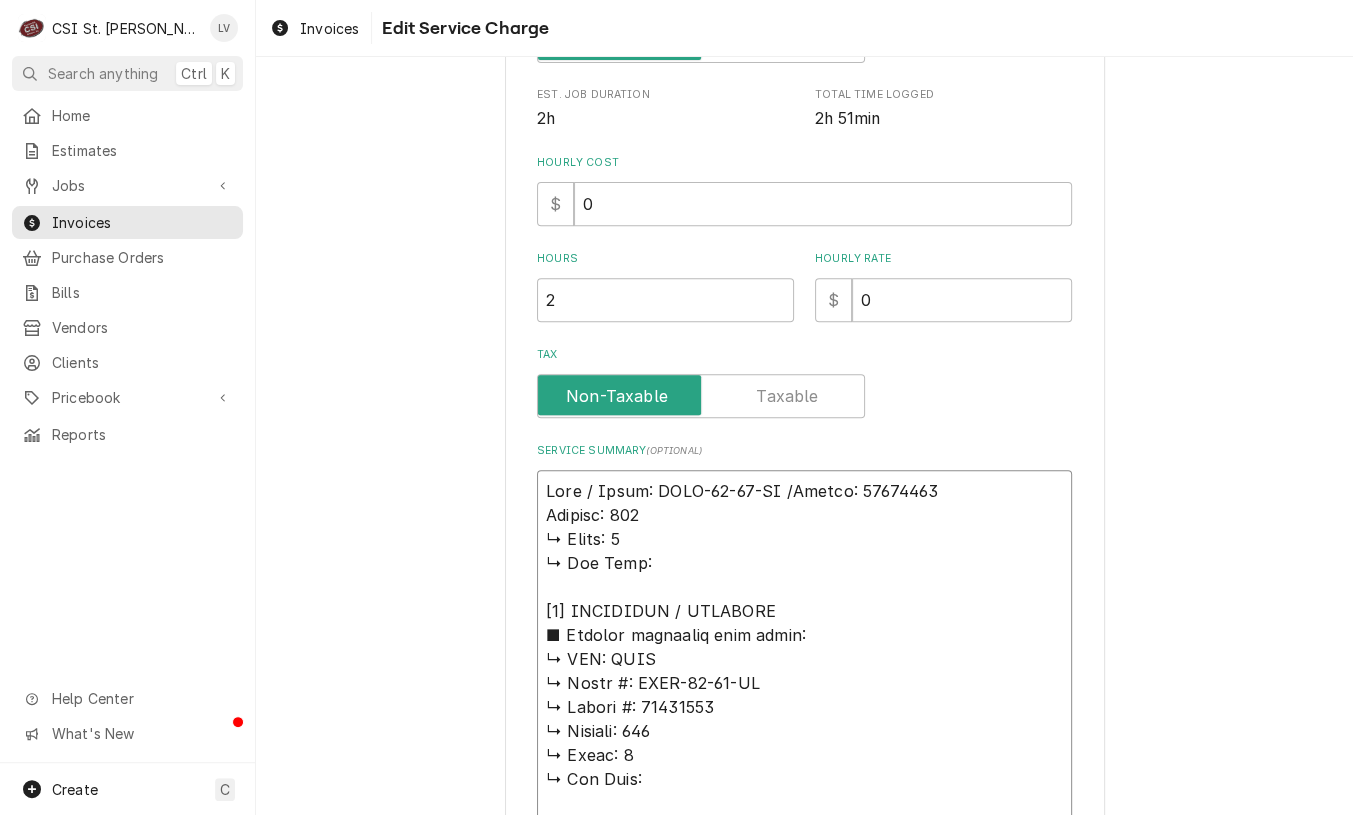 type on "x" 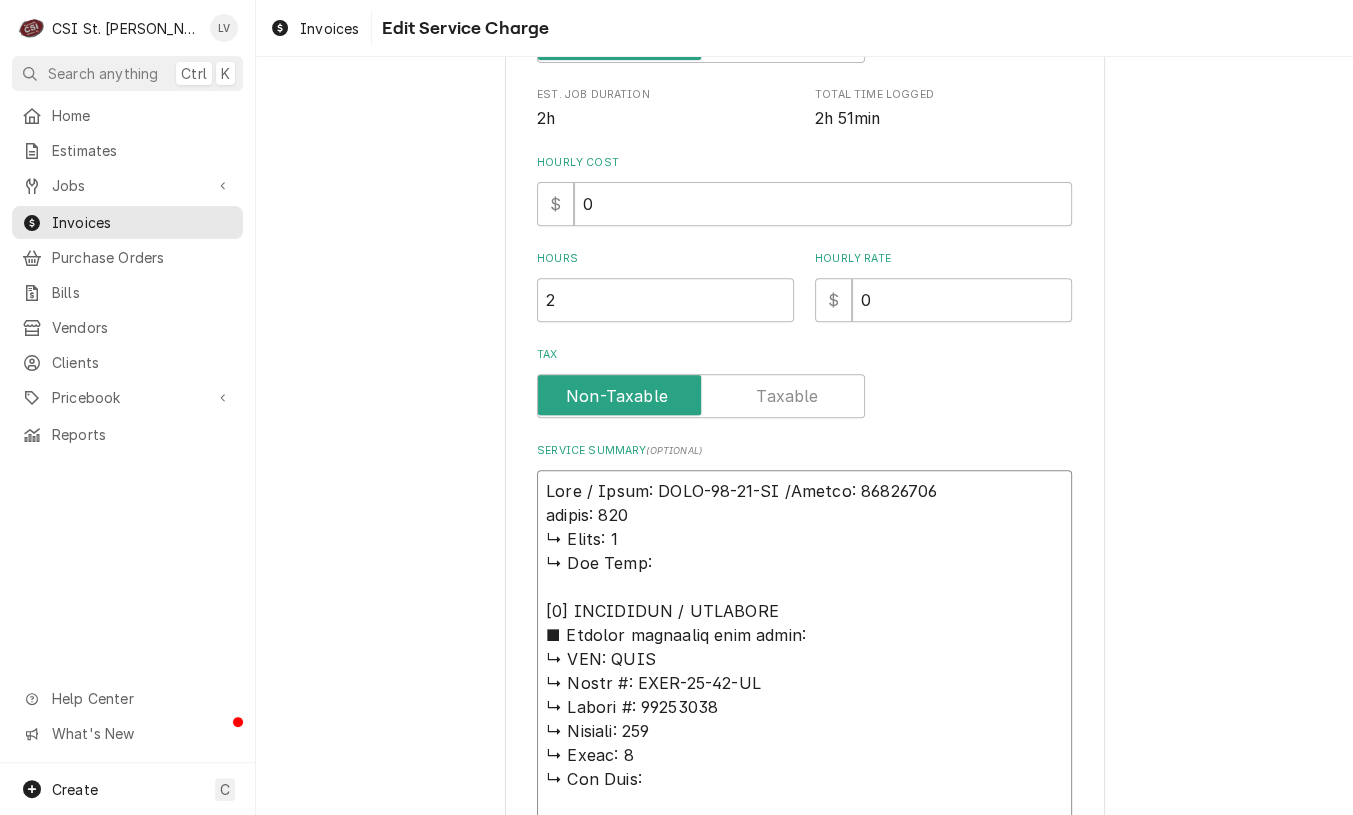 type on "x" 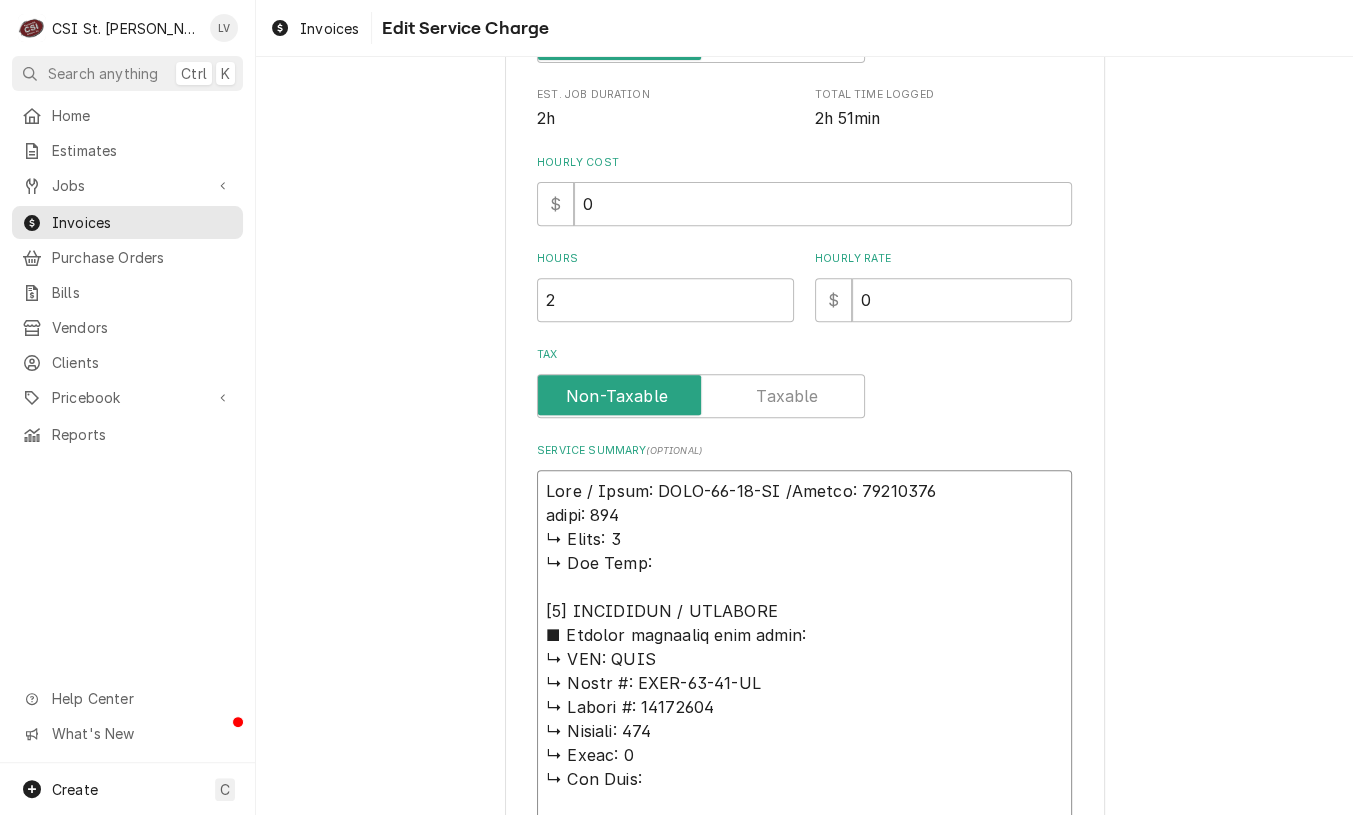 type on "x" 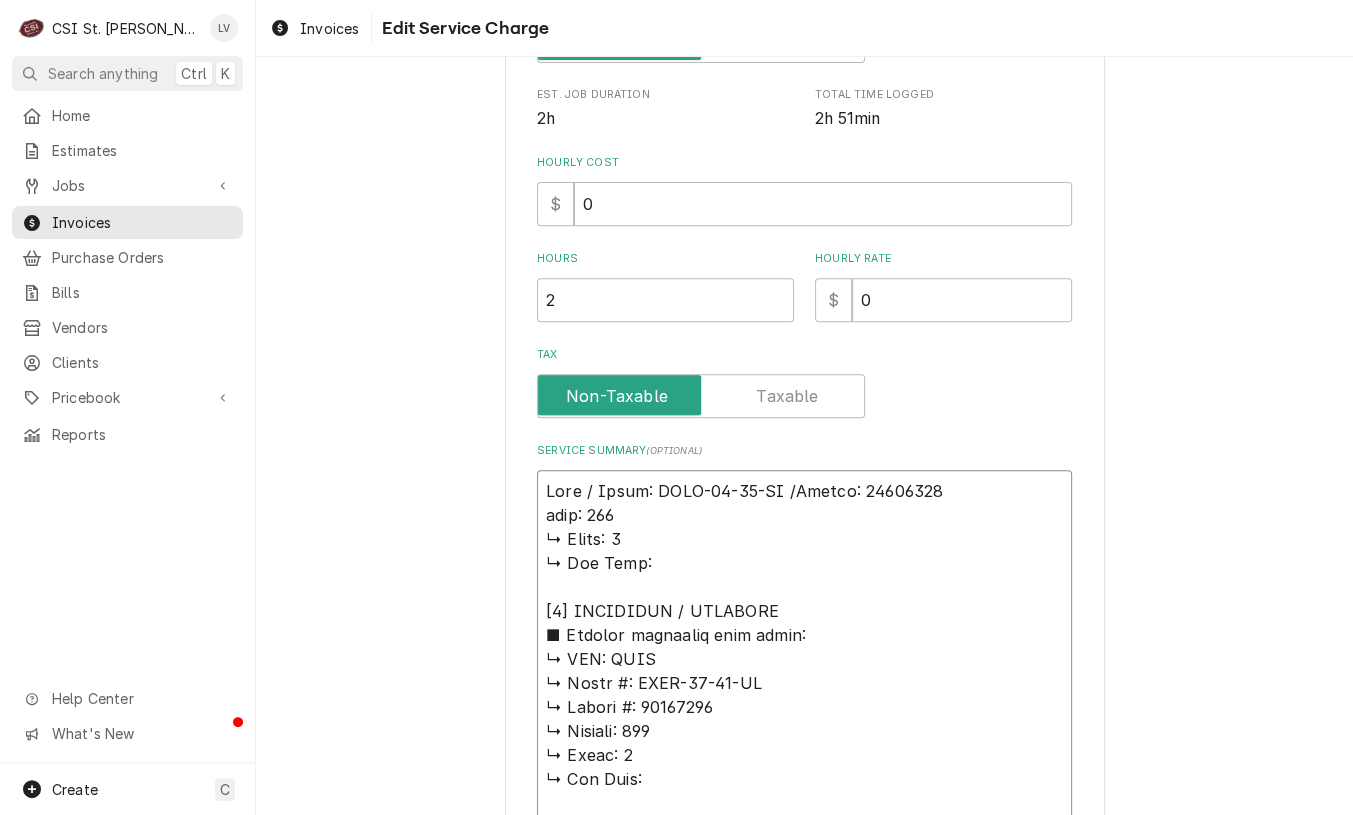 type on "x" 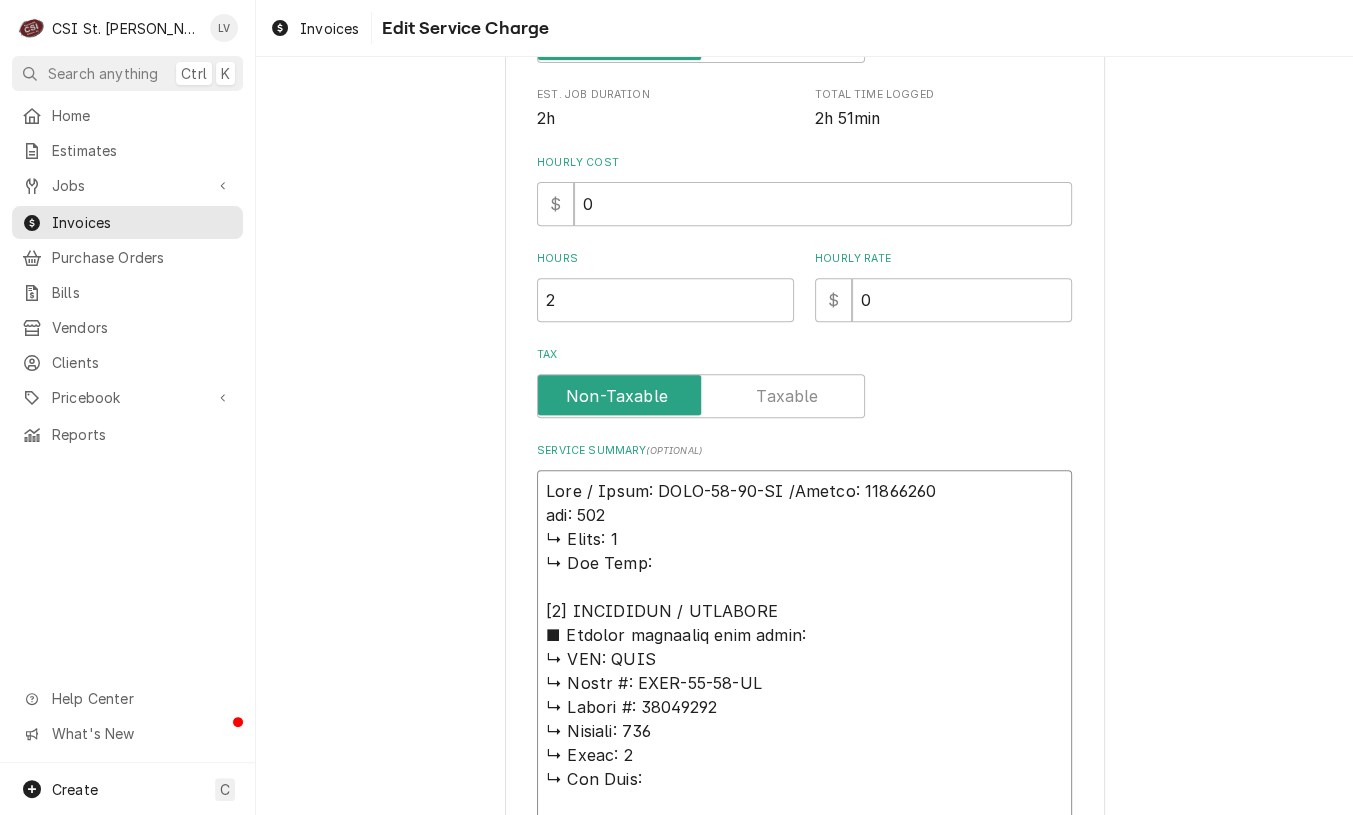 type on "x" 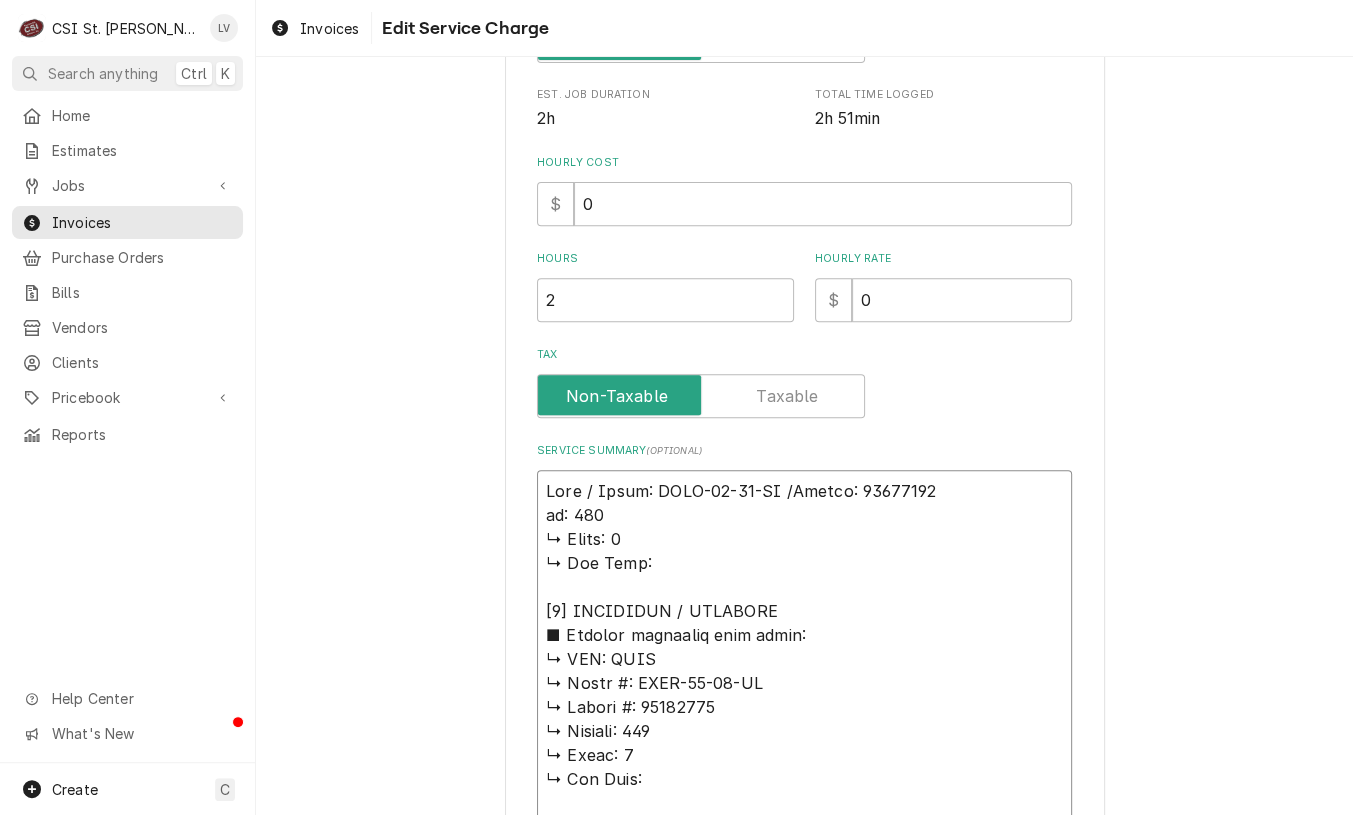 type on "x" 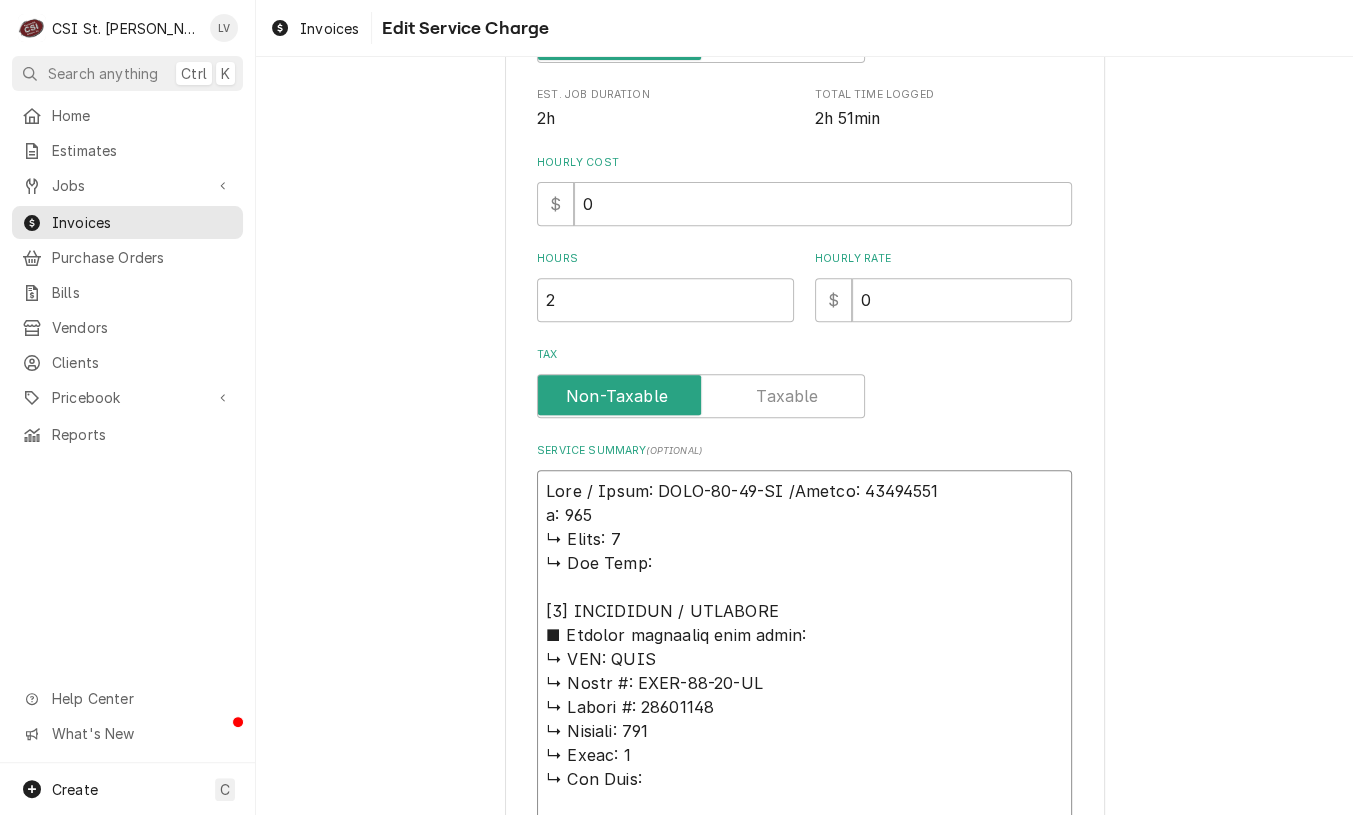 type on "x" 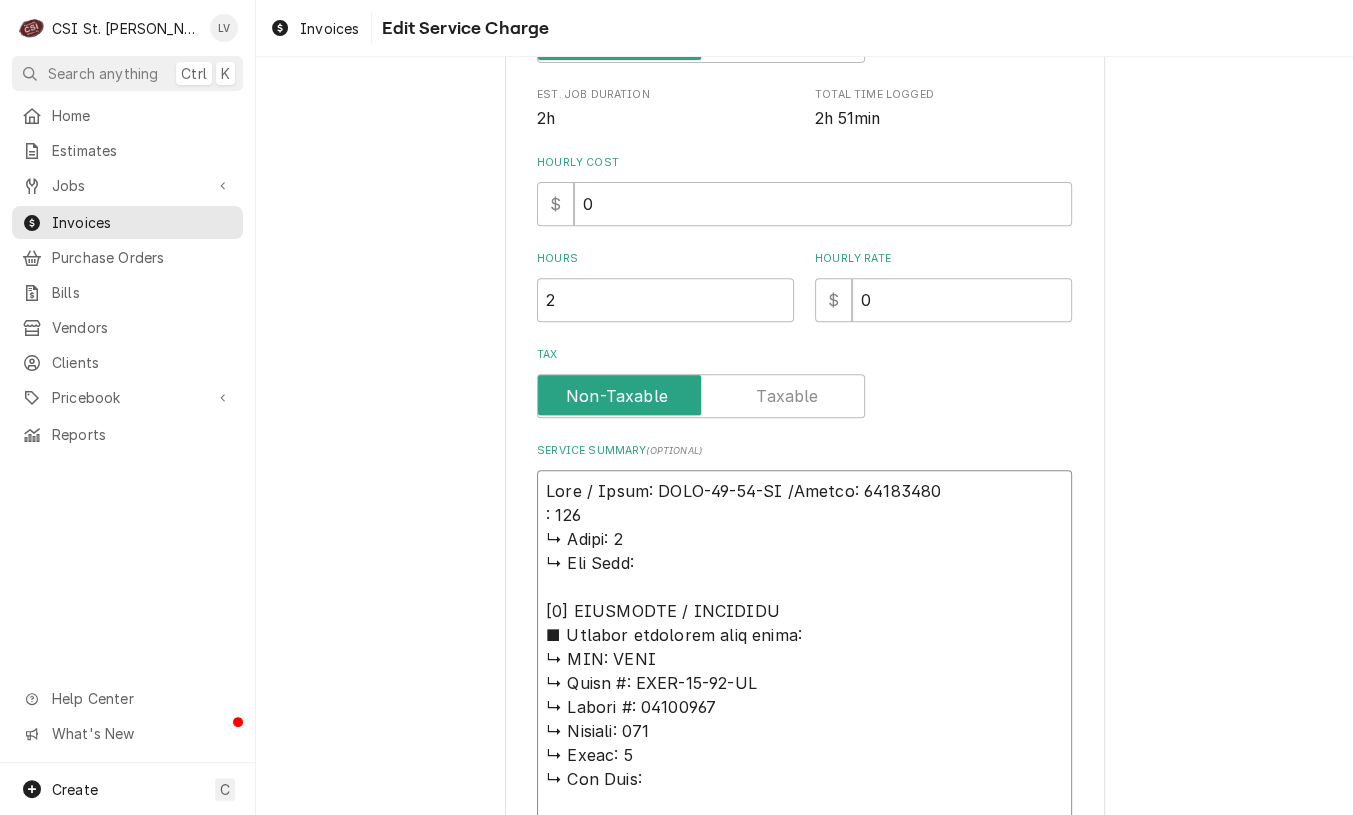type on "x" 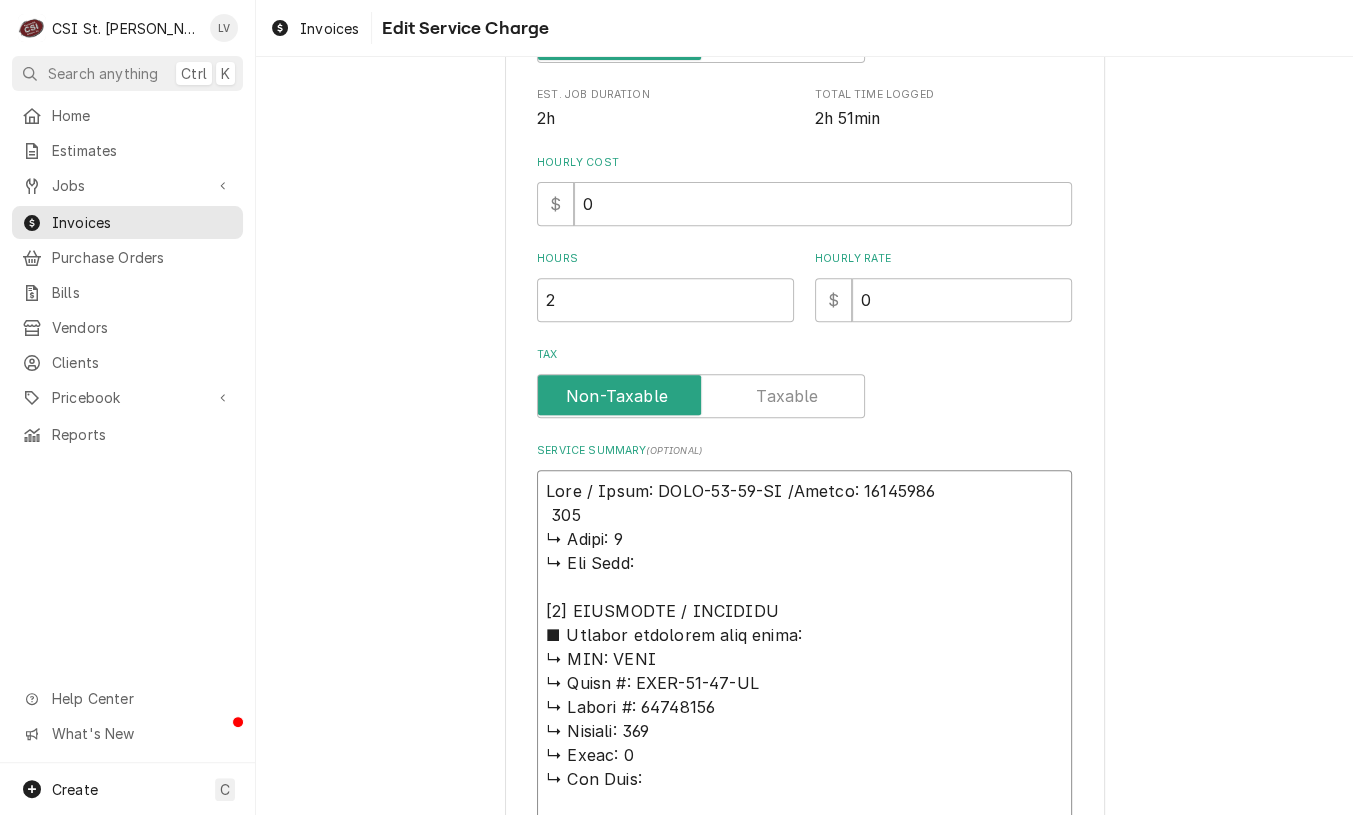 type on "x" 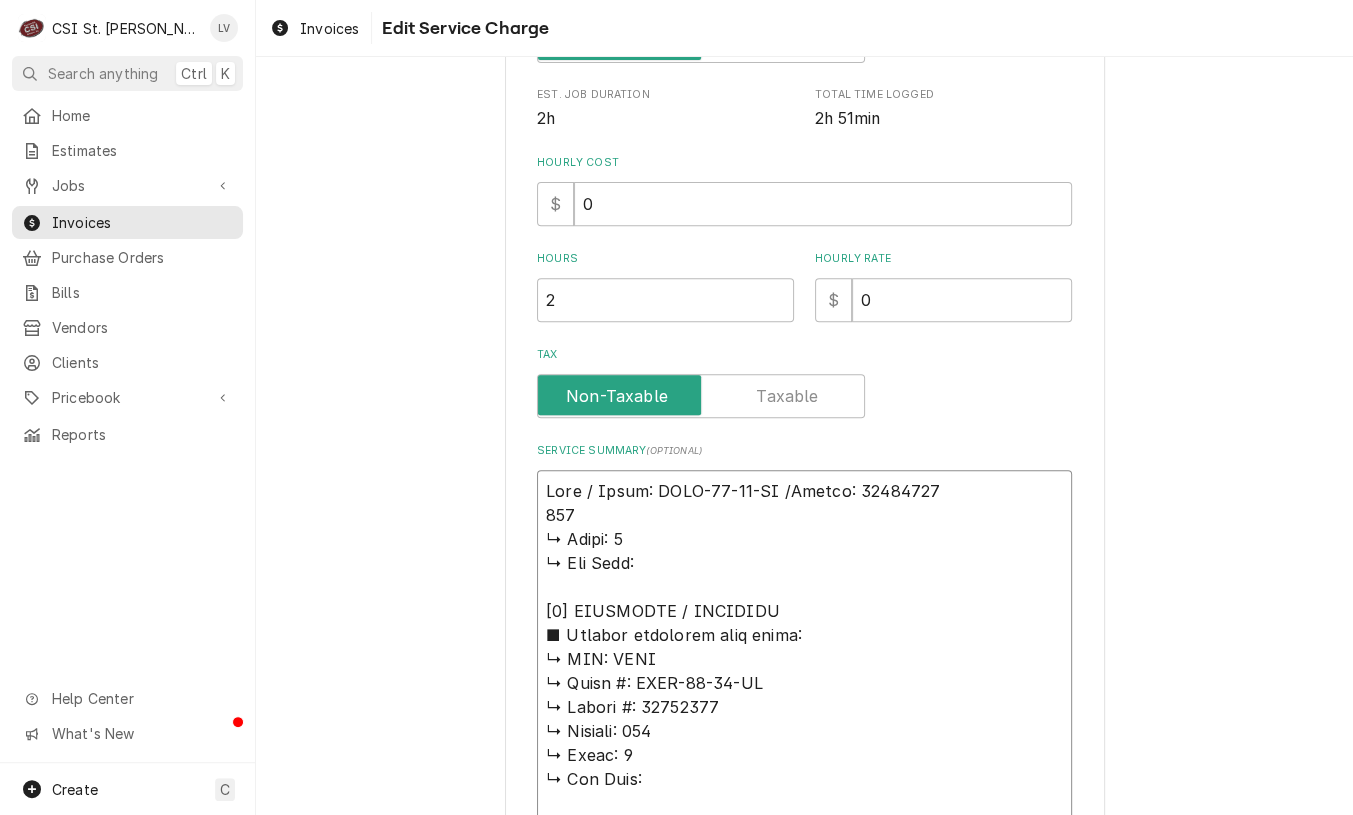 type on "x" 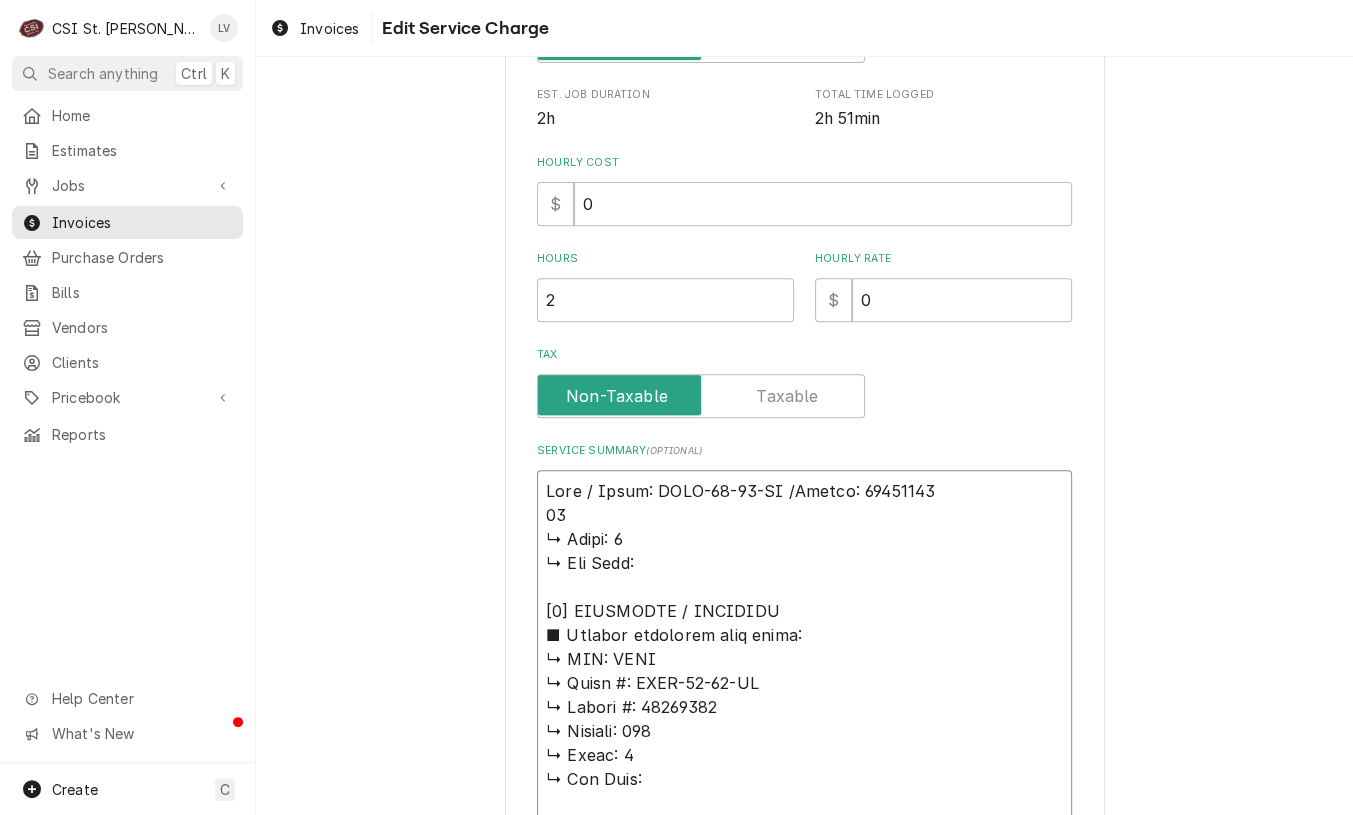 type on "x" 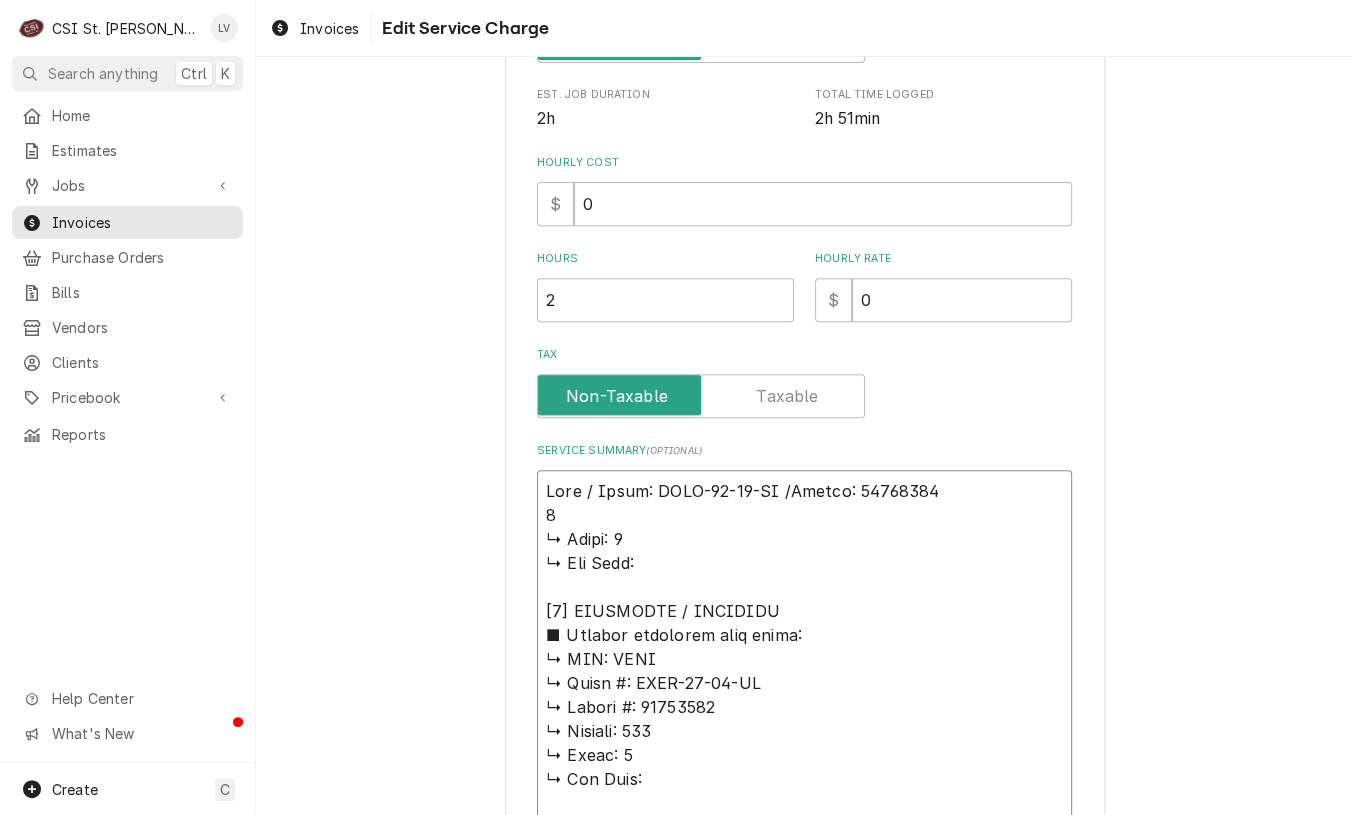 type on "x" 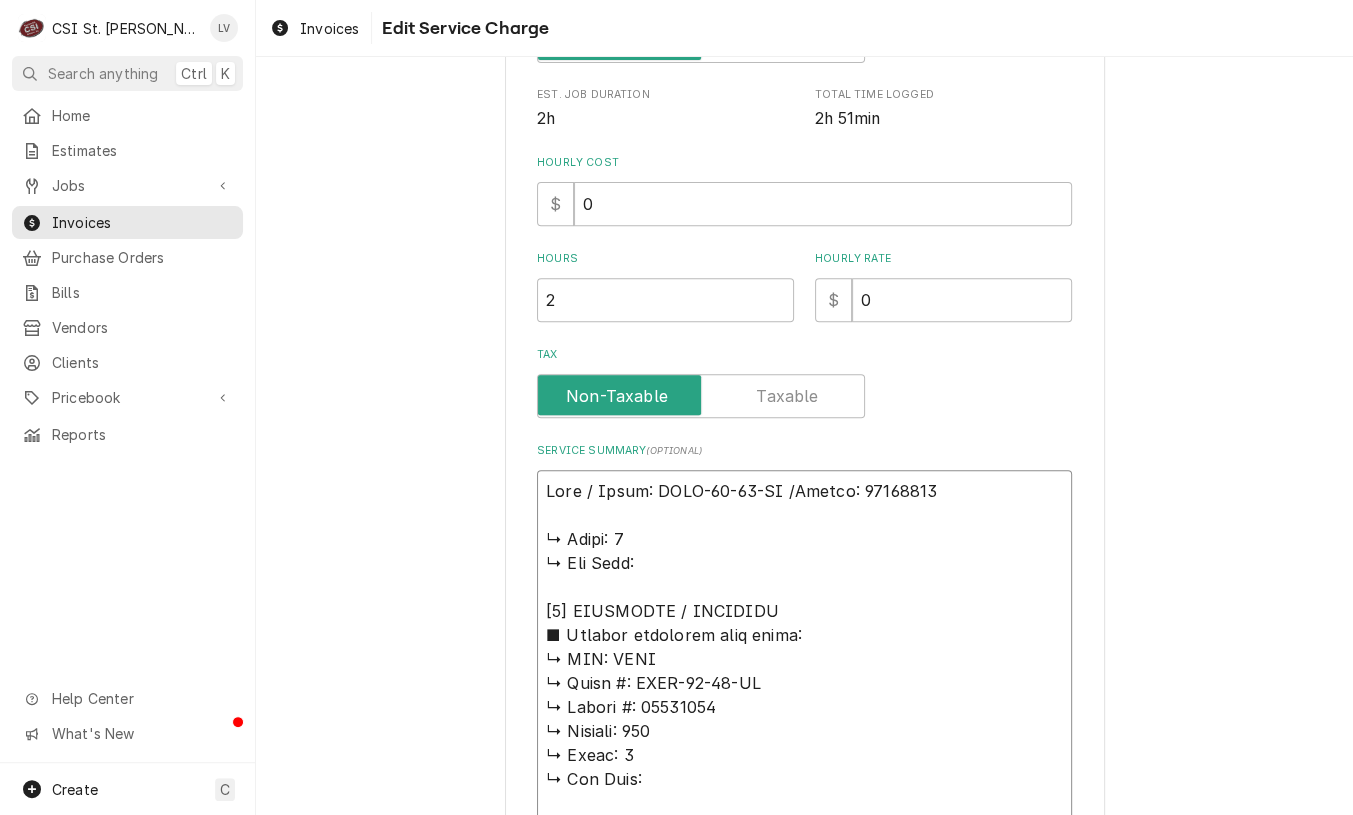 type on "x" 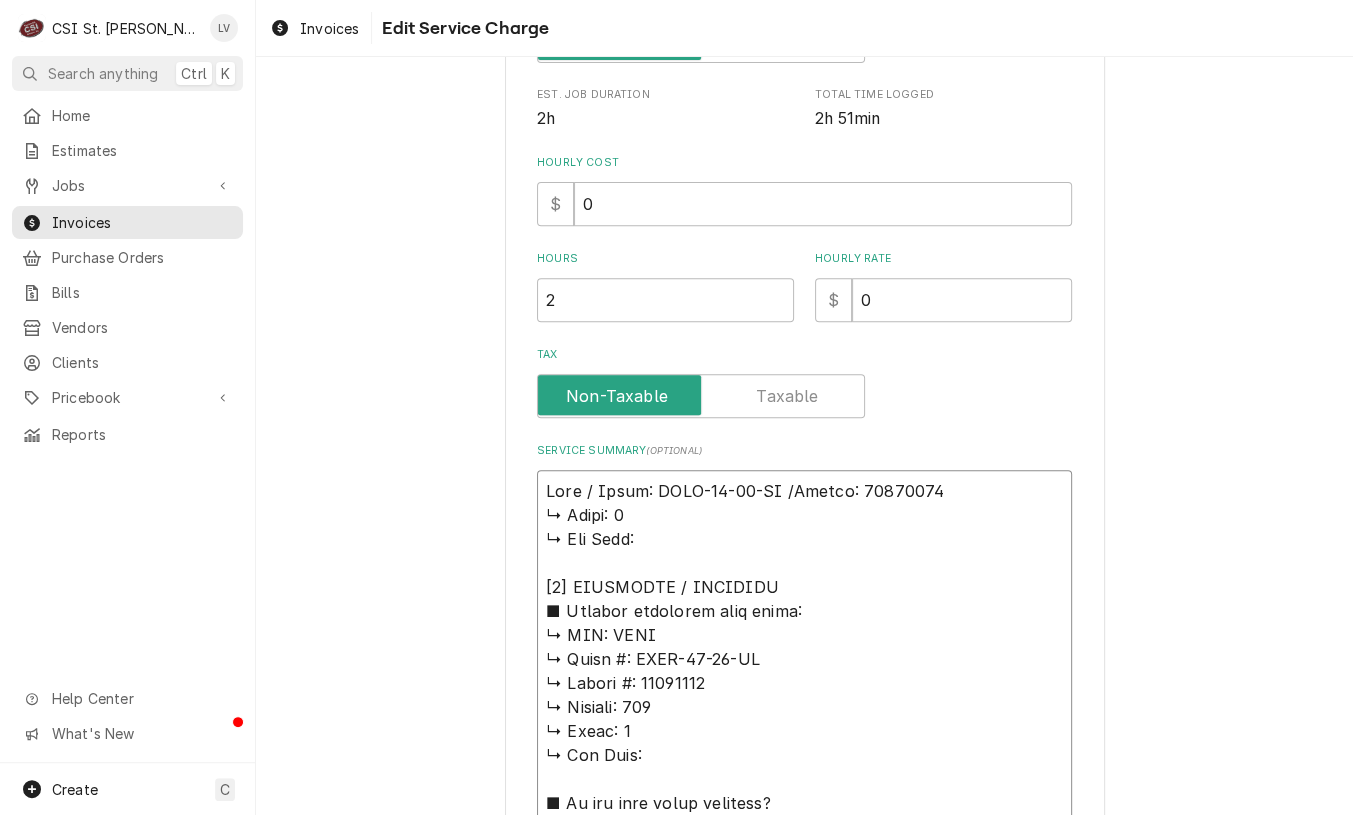 type on "x" 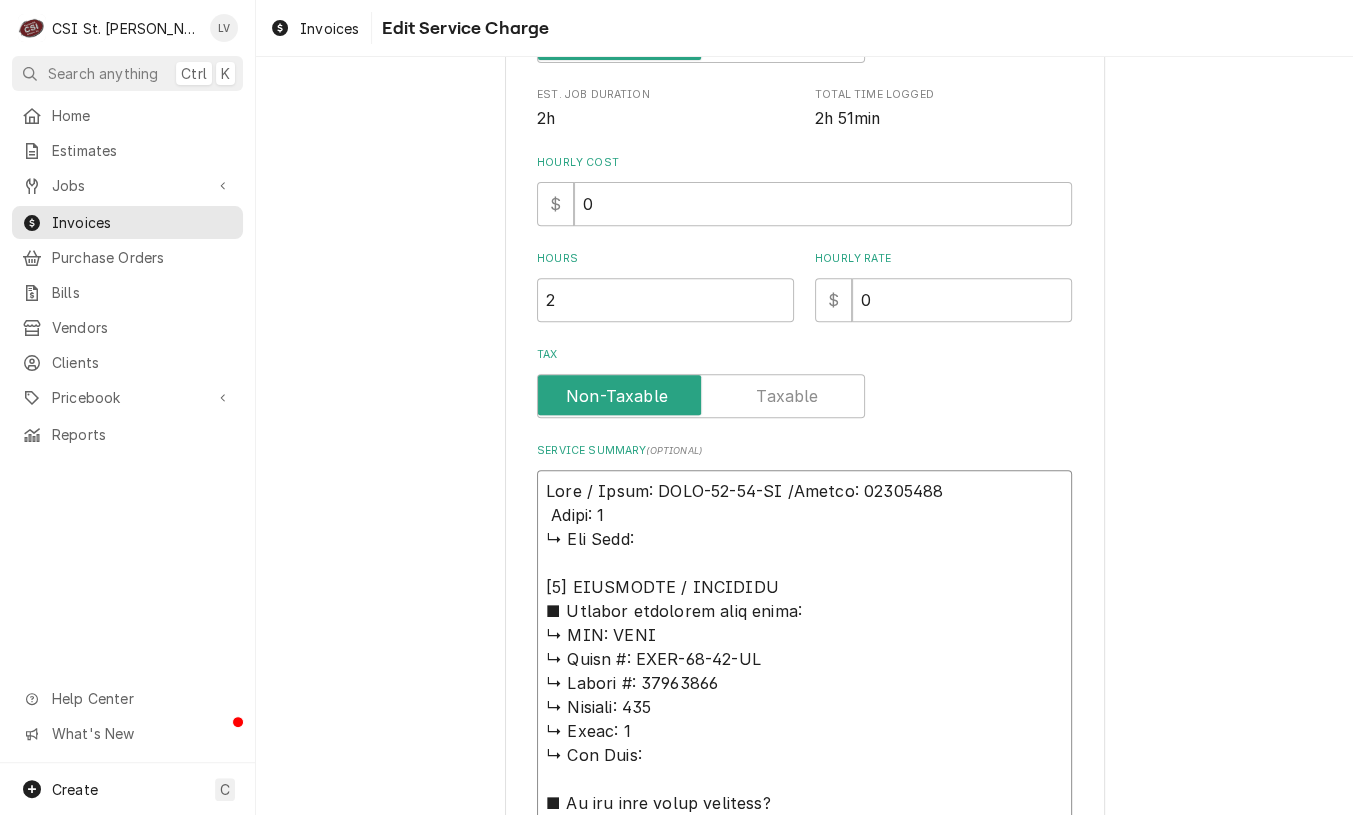 type on "x" 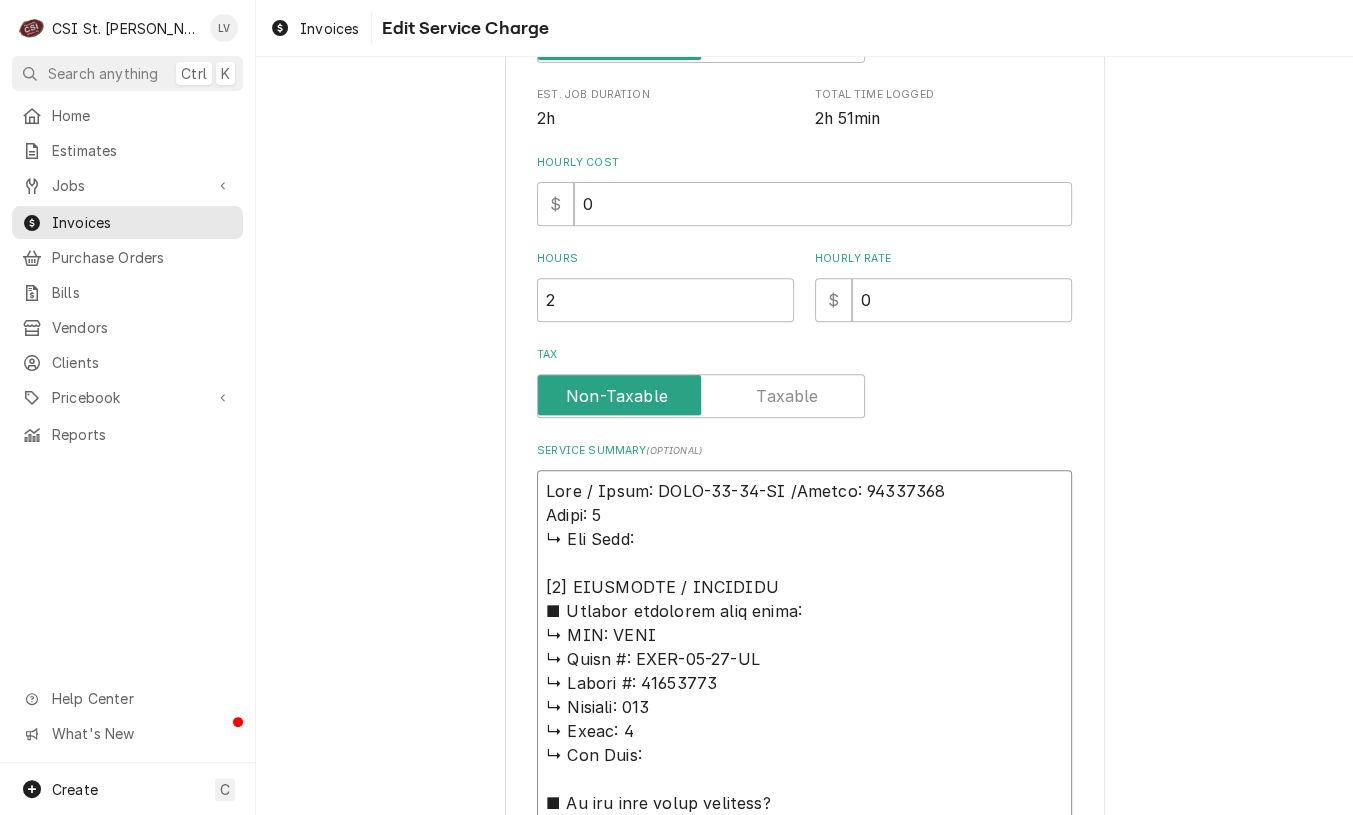 type on "x" 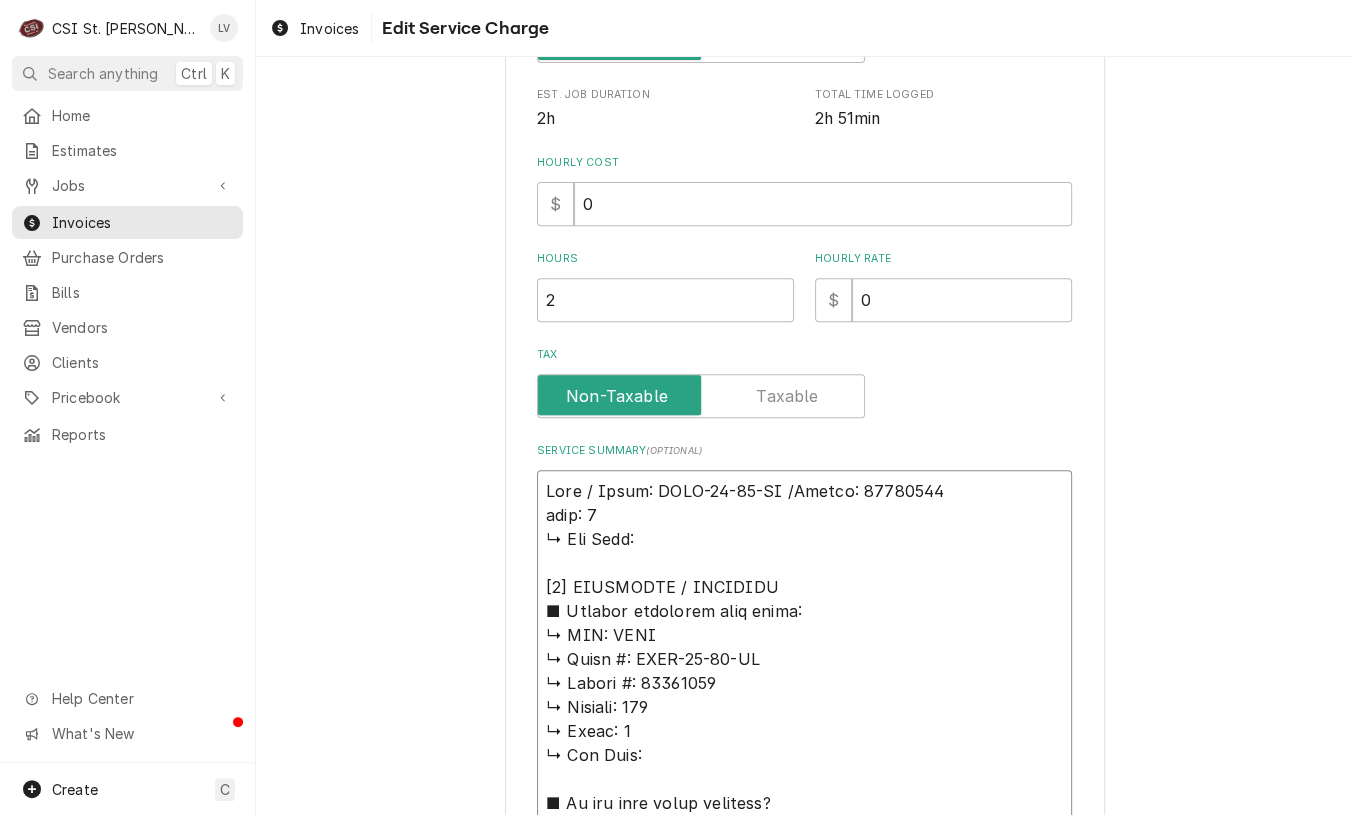 type on "x" 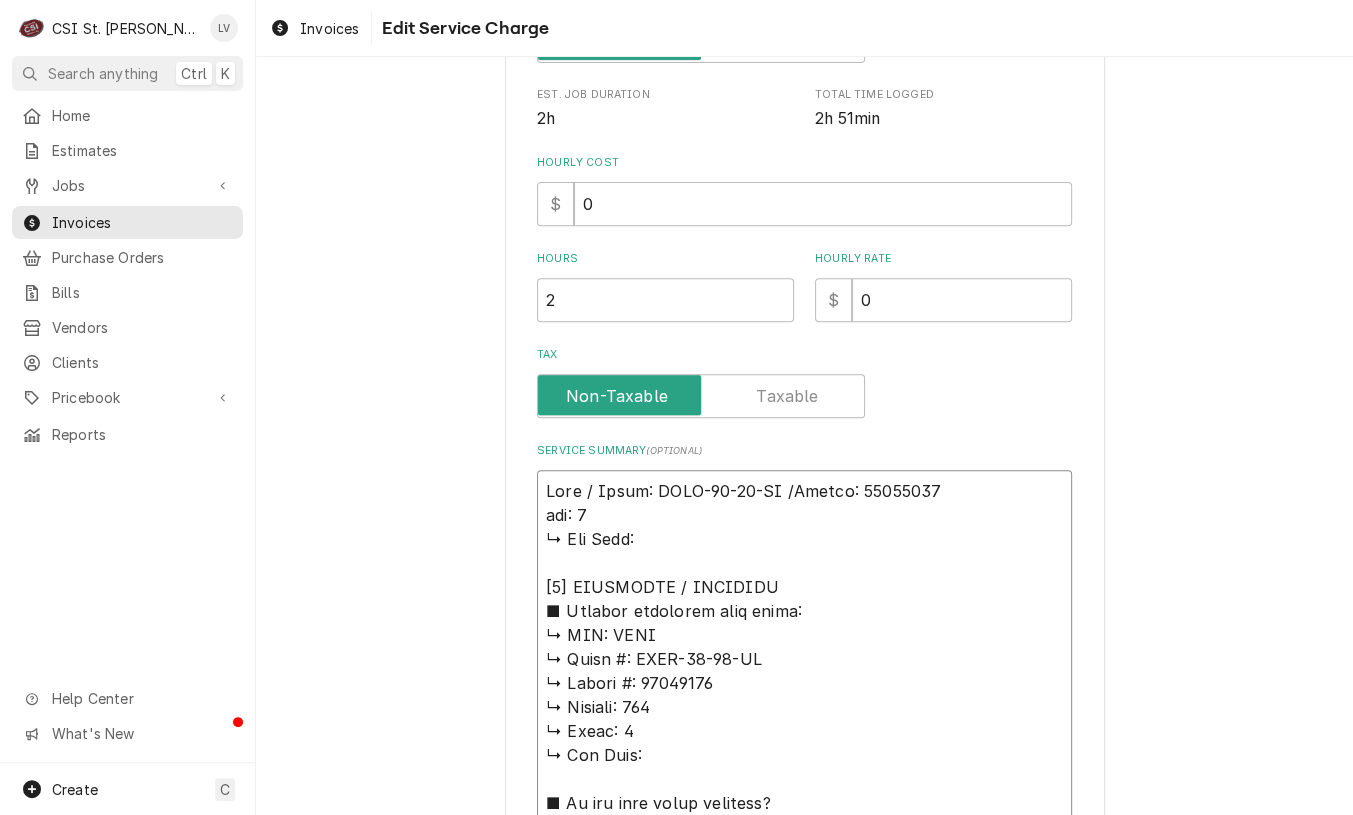type on "x" 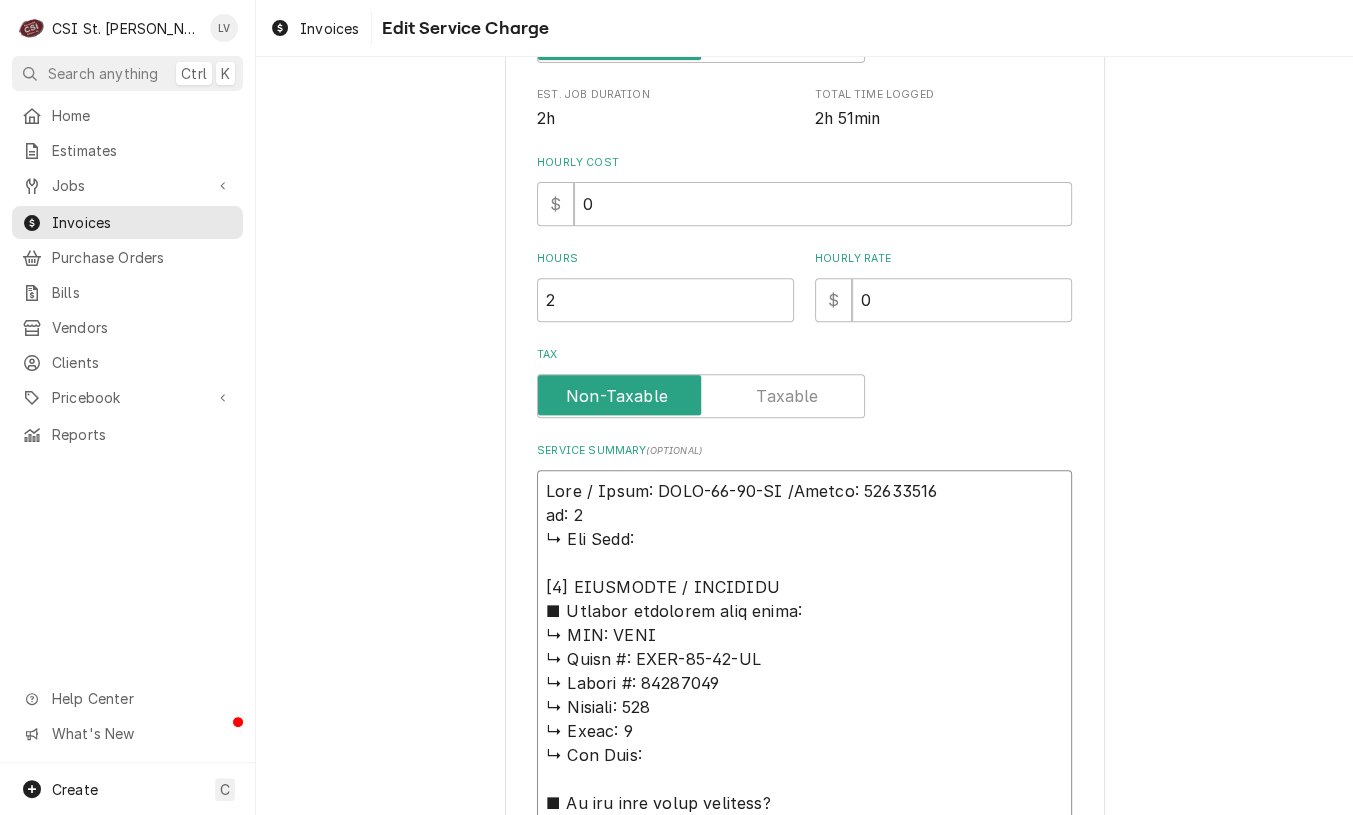 type on "x" 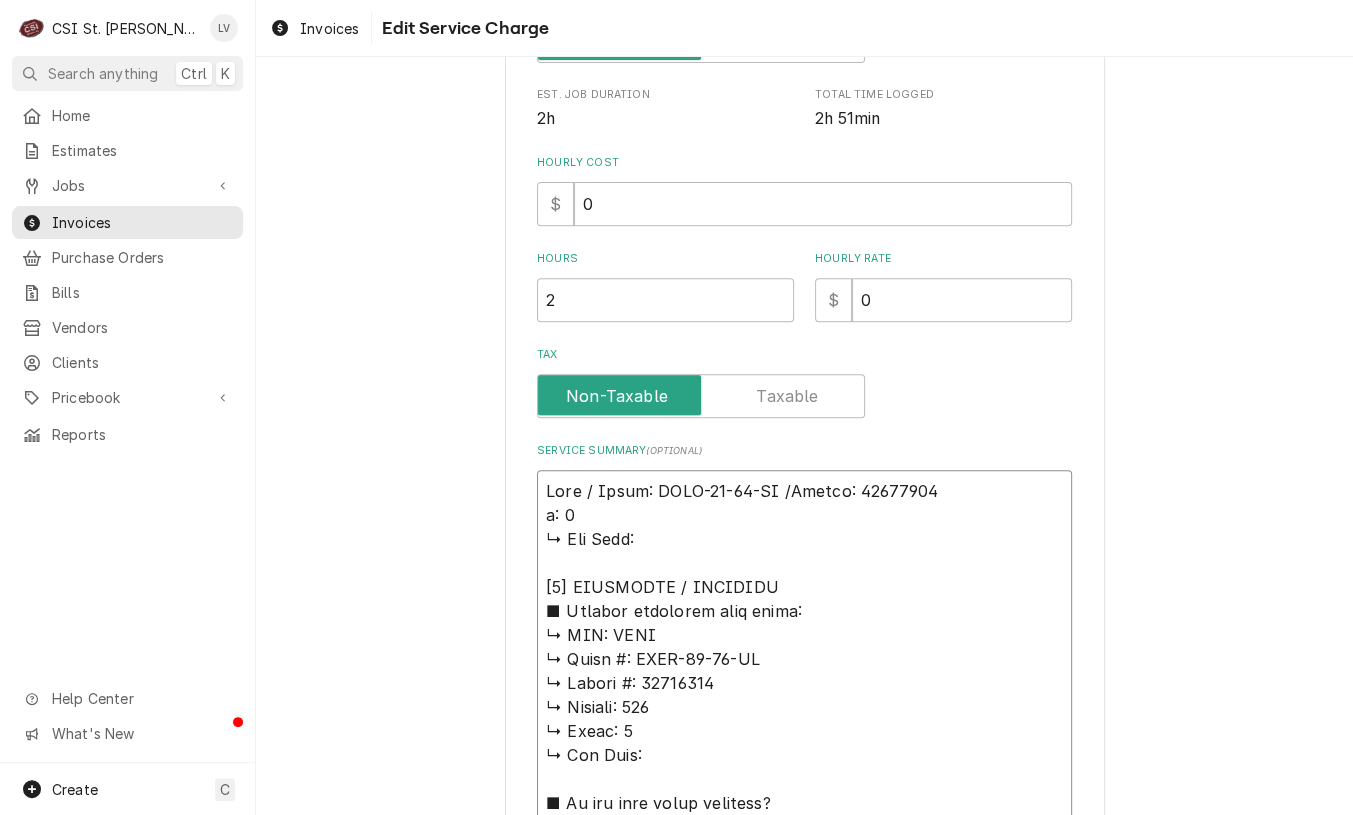 type on "x" 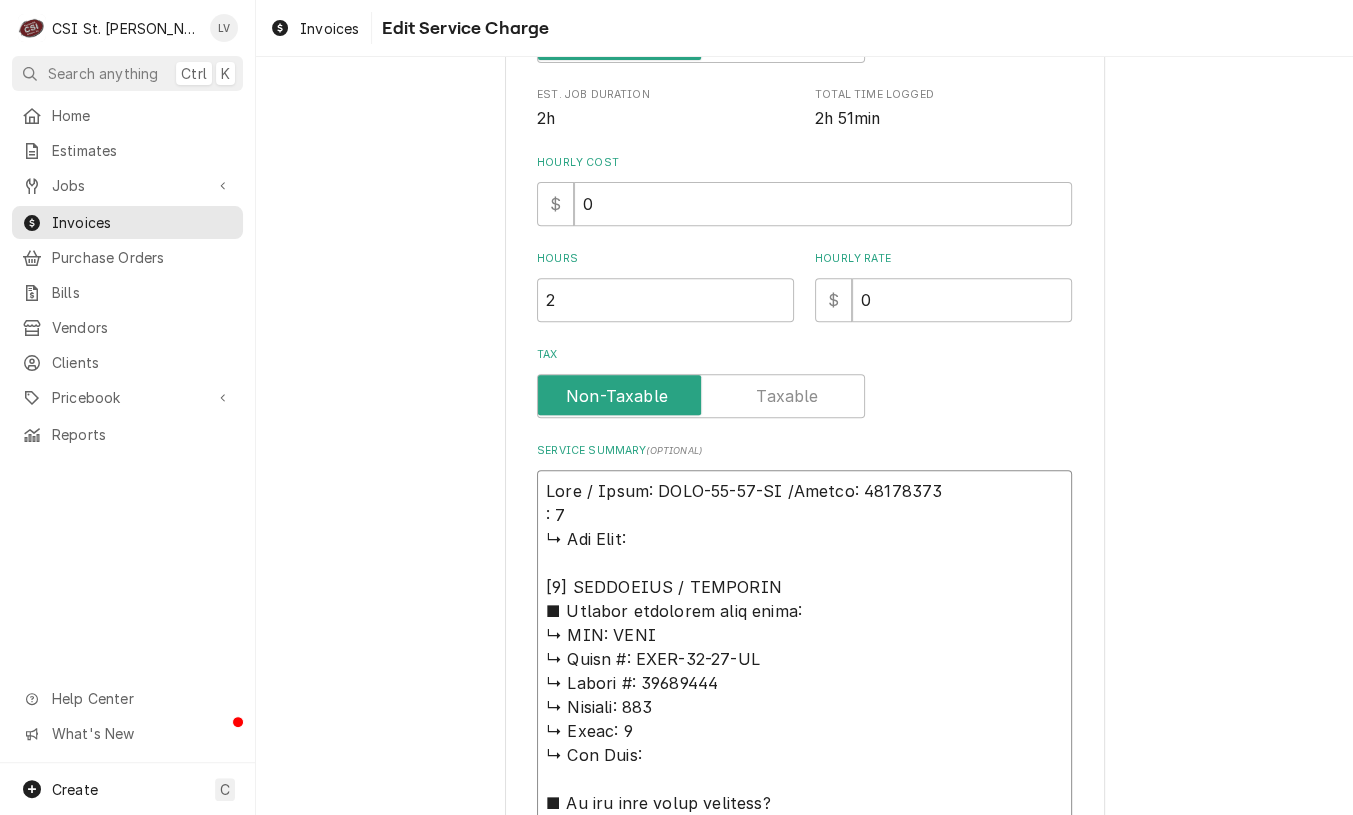 type on "x" 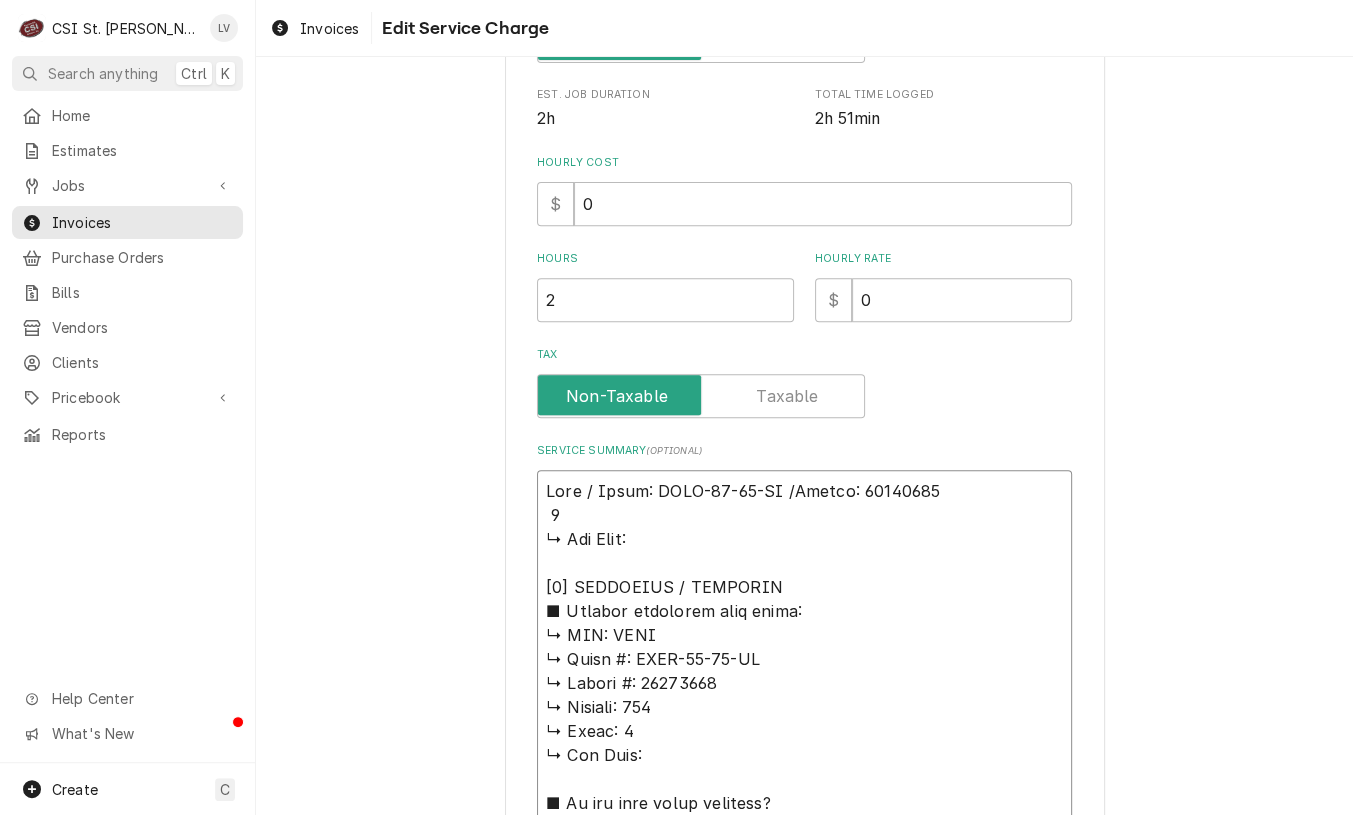 type on "x" 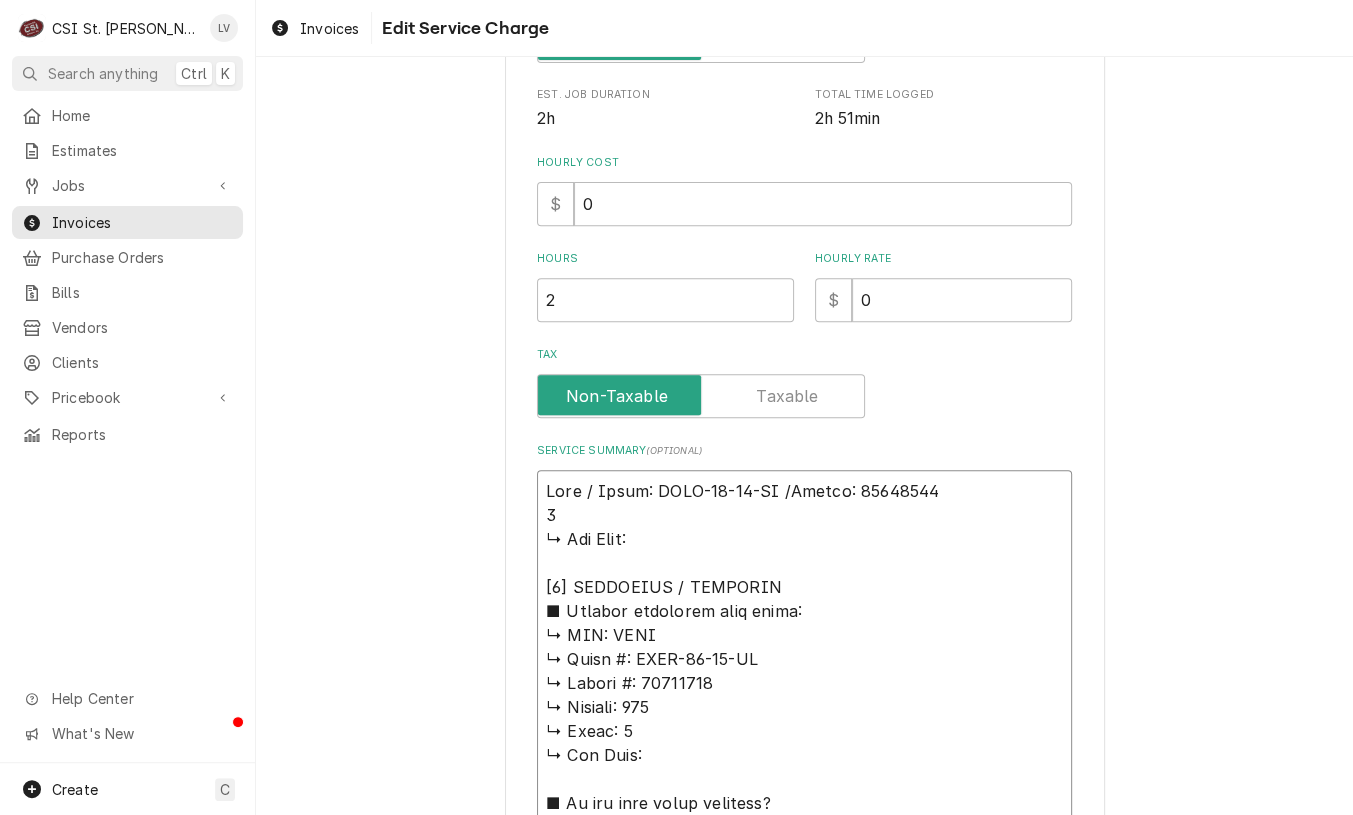 type on "x" 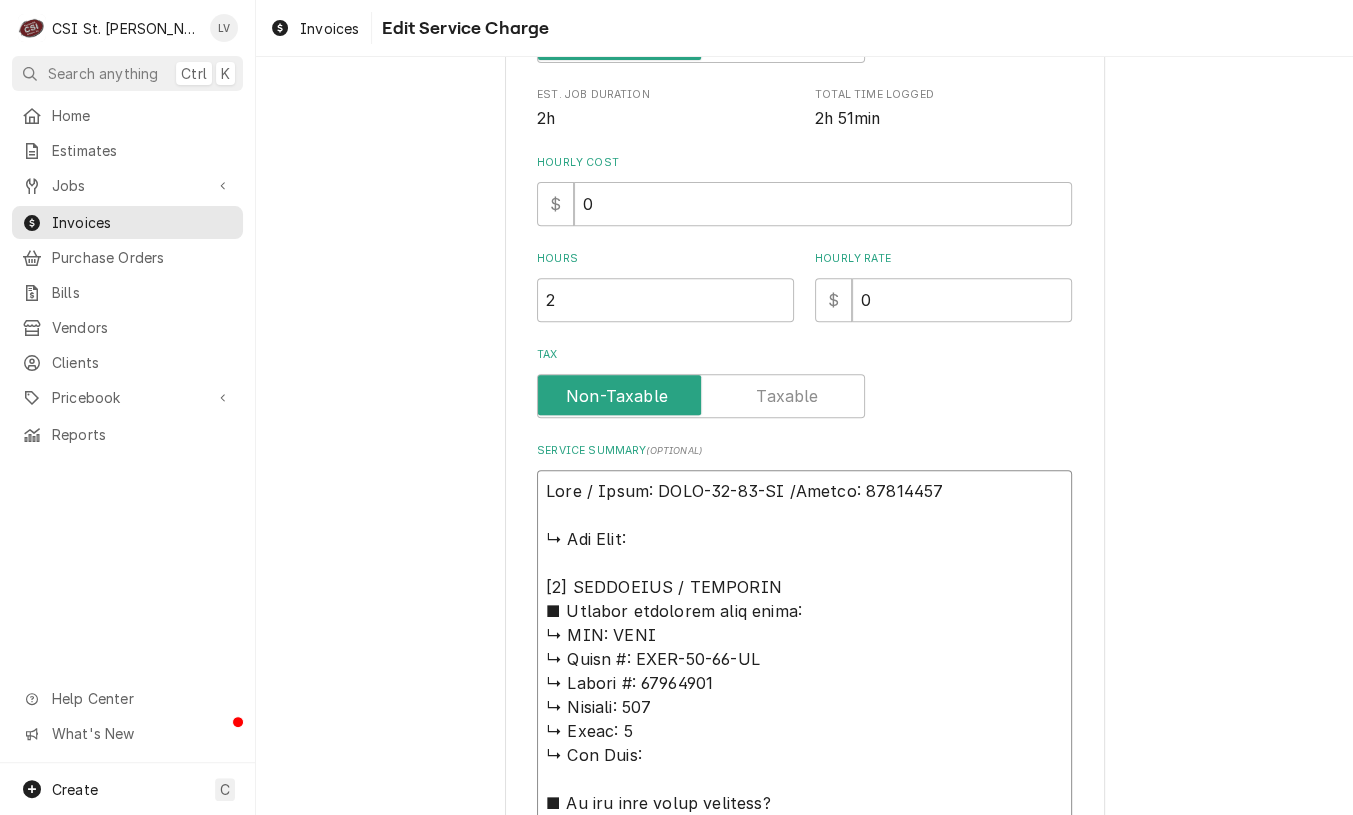 type on "x" 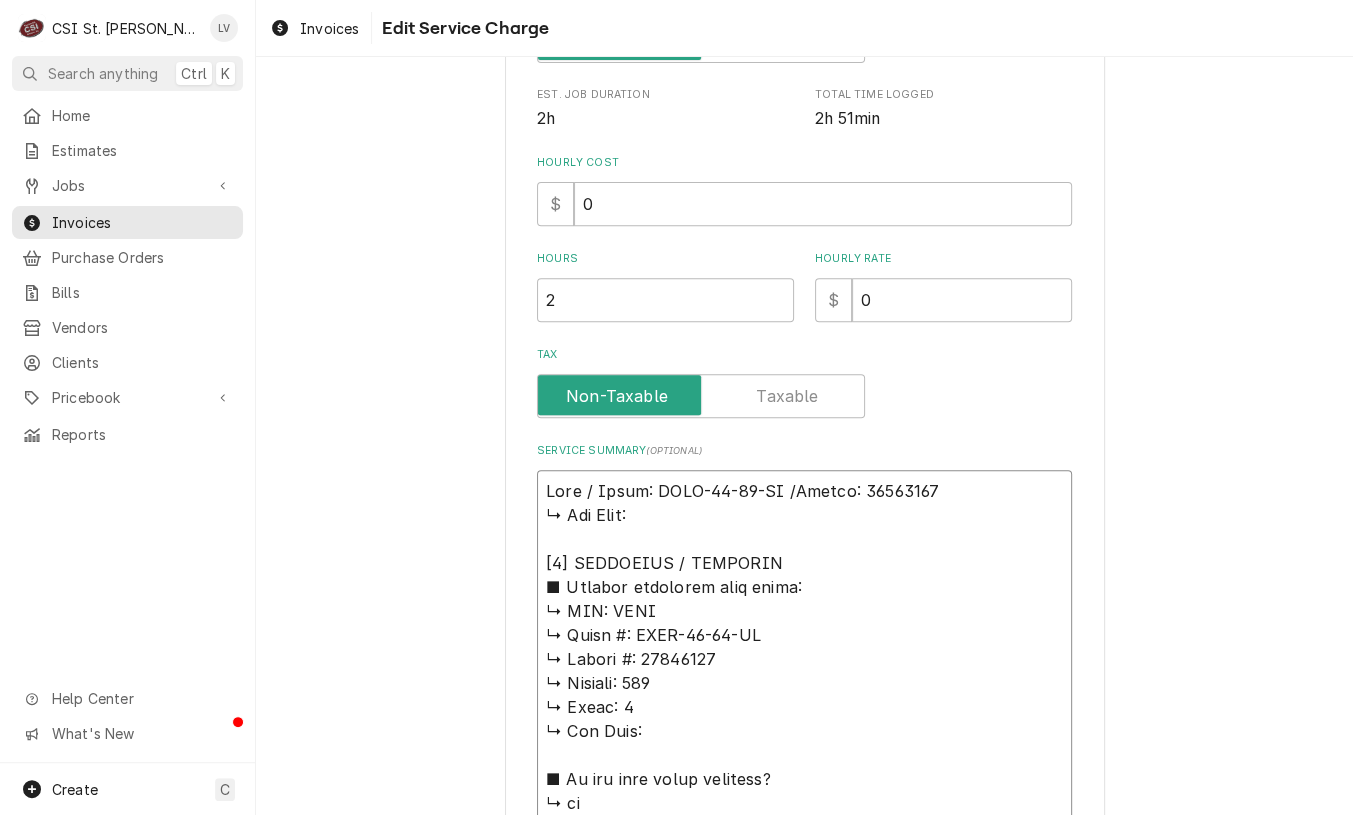 type on "x" 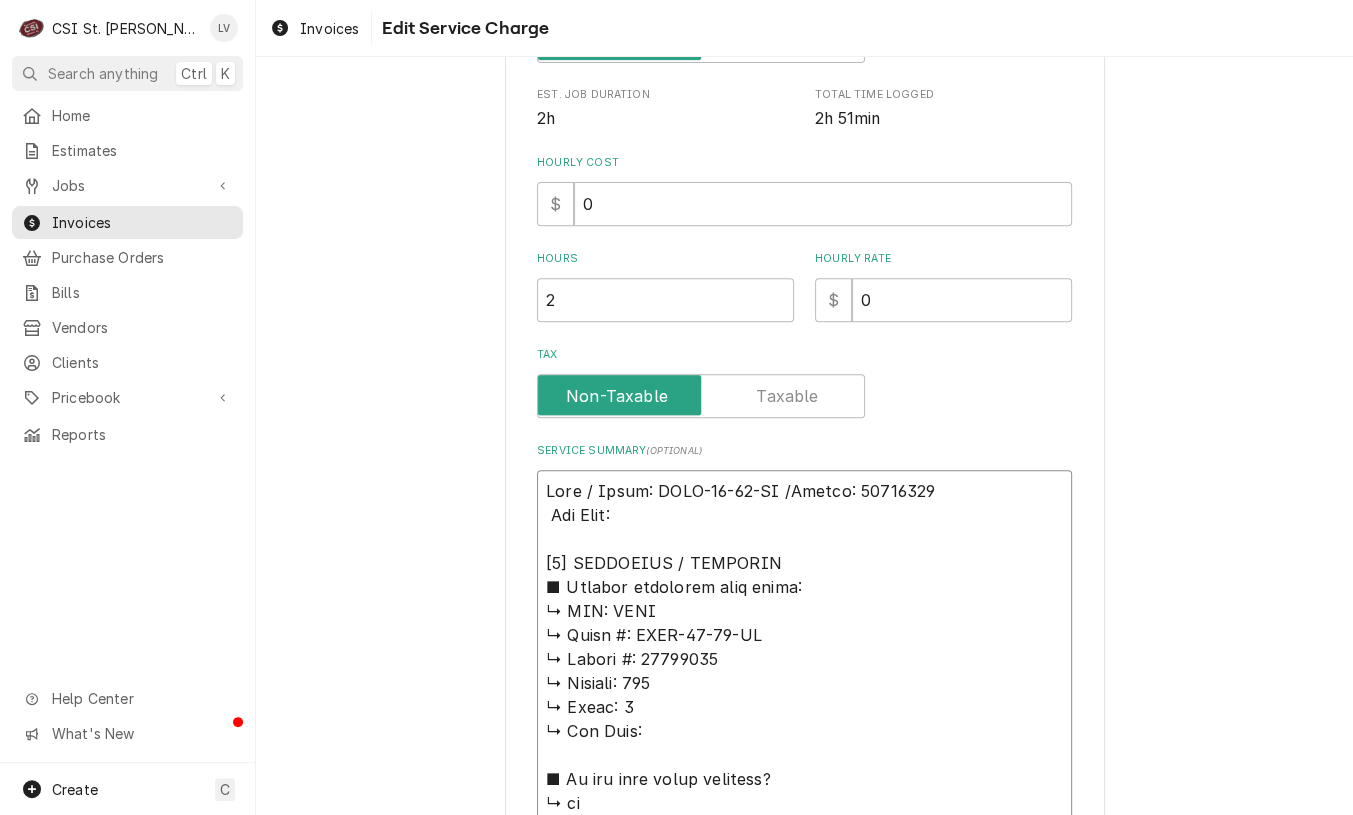 type on "x" 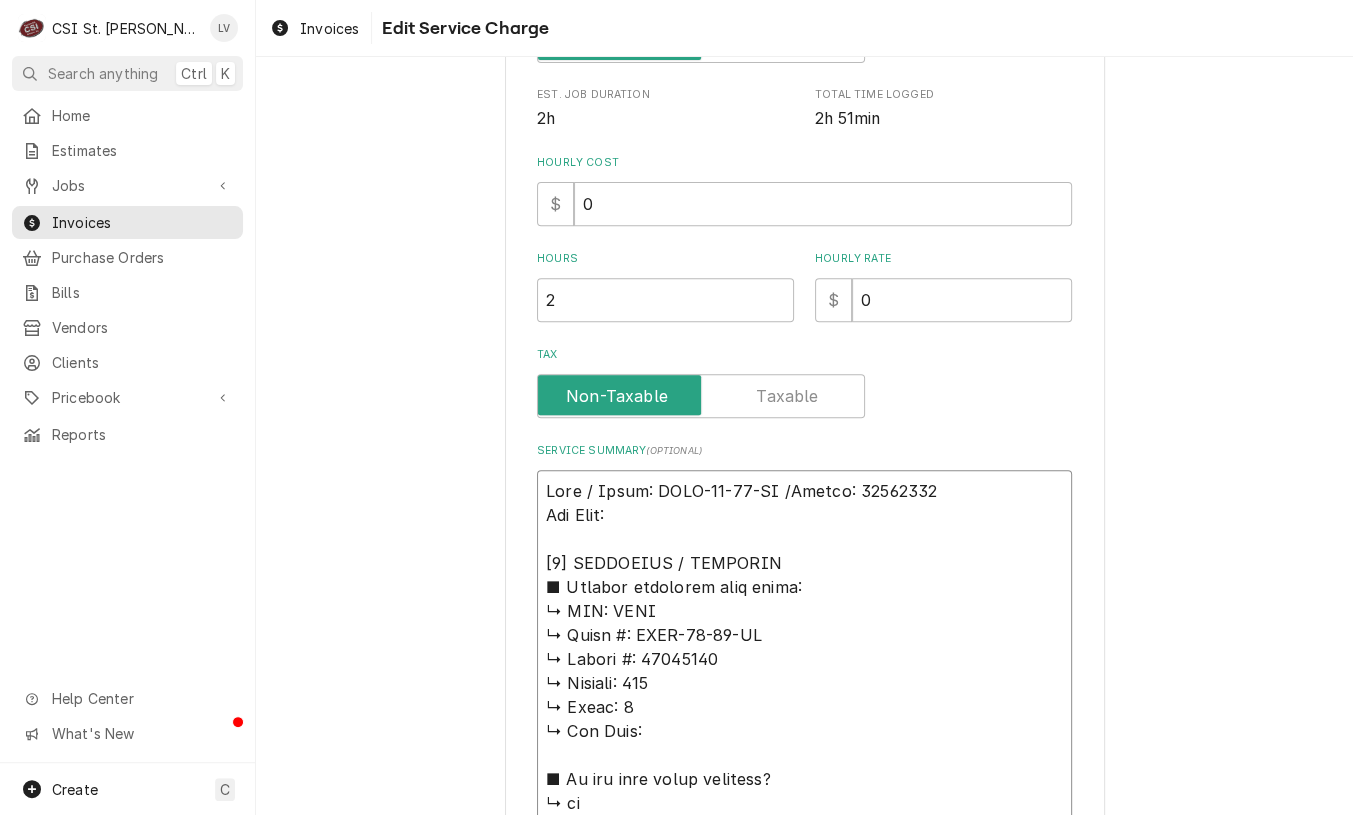 type on "x" 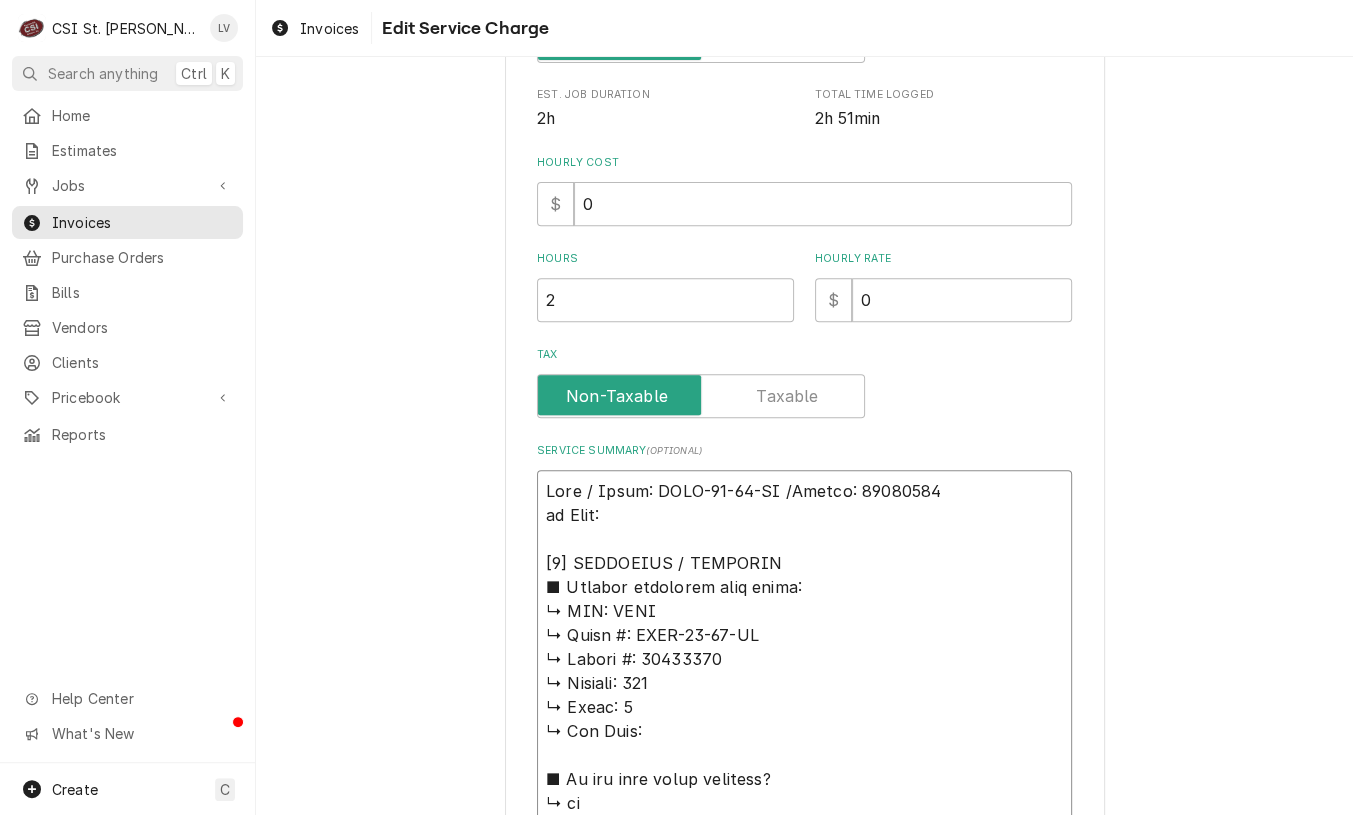 type on "x" 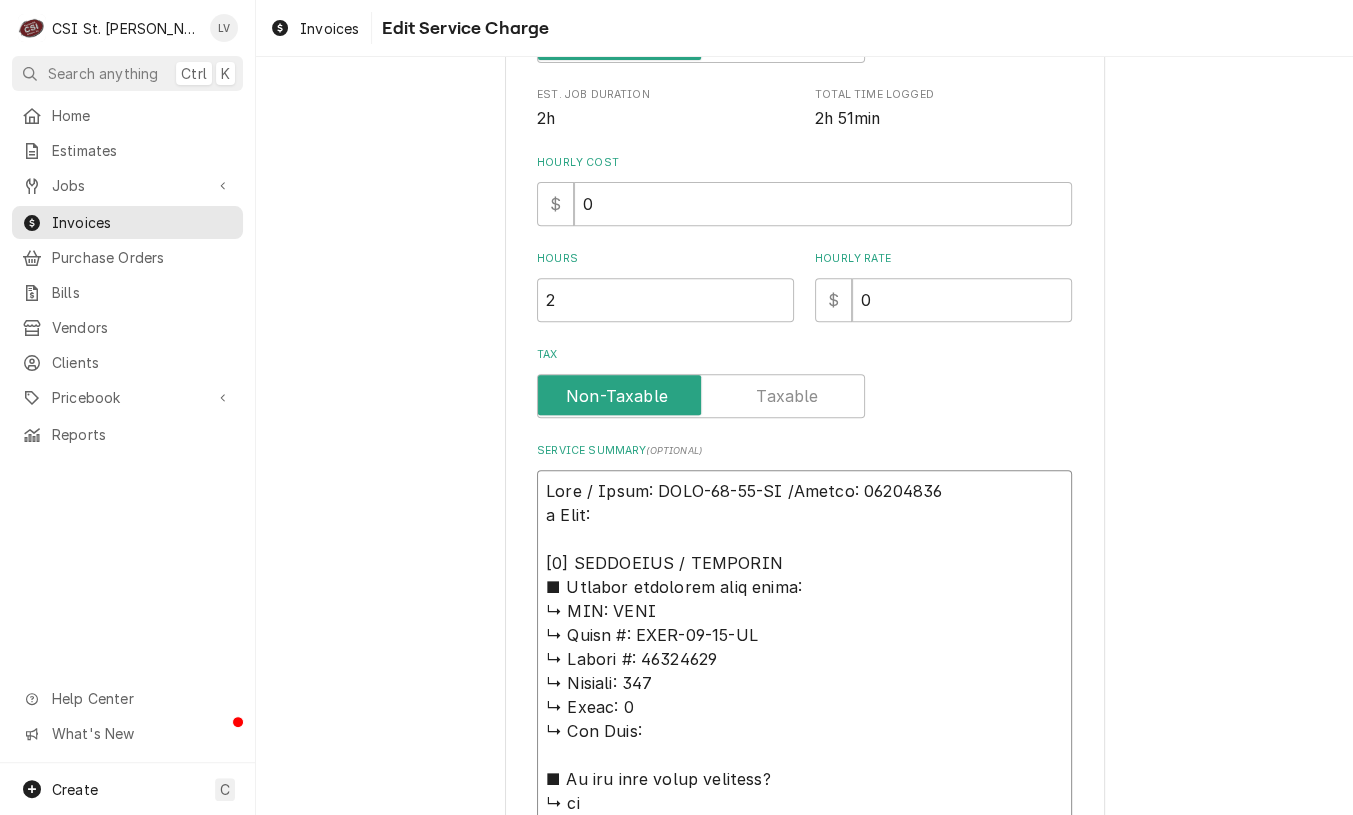 type on "x" 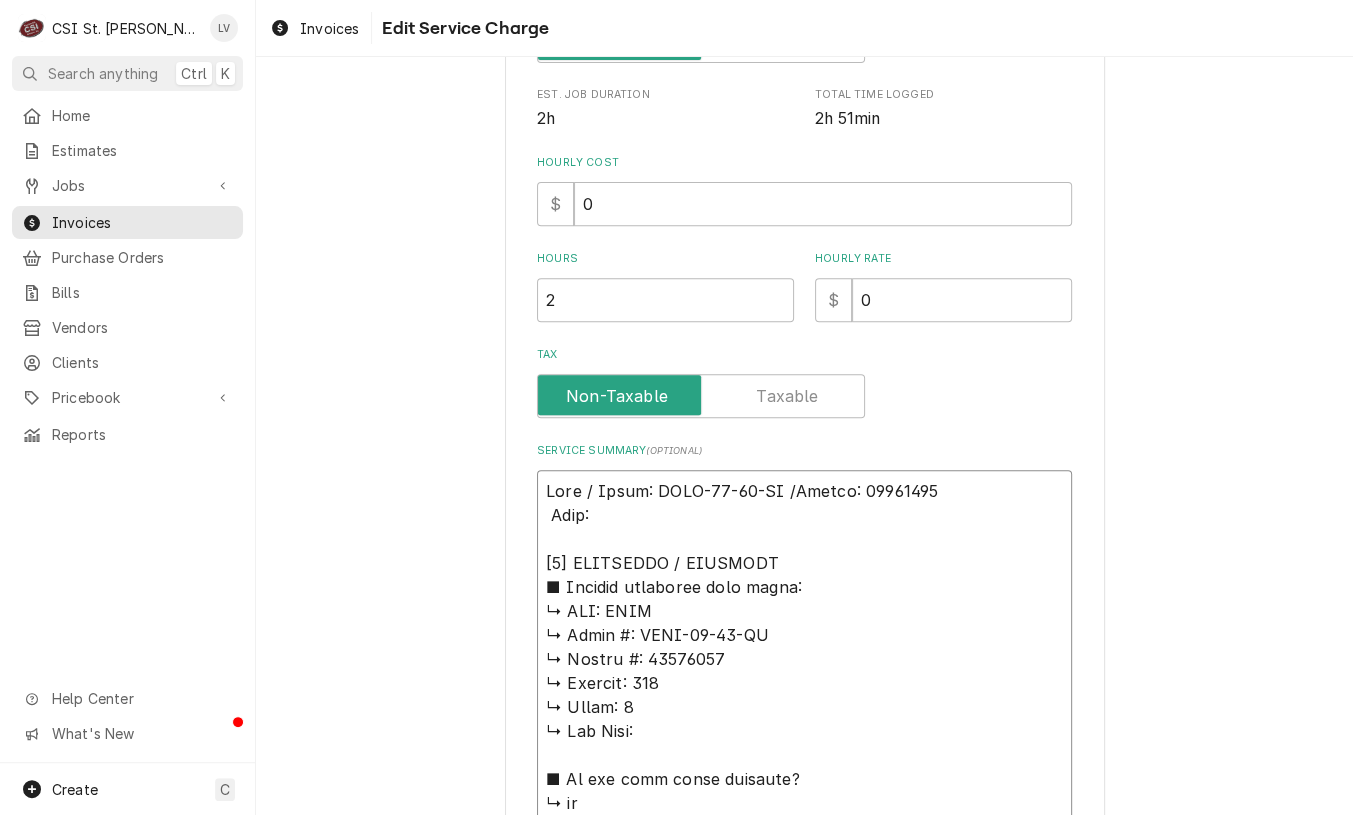 type on "x" 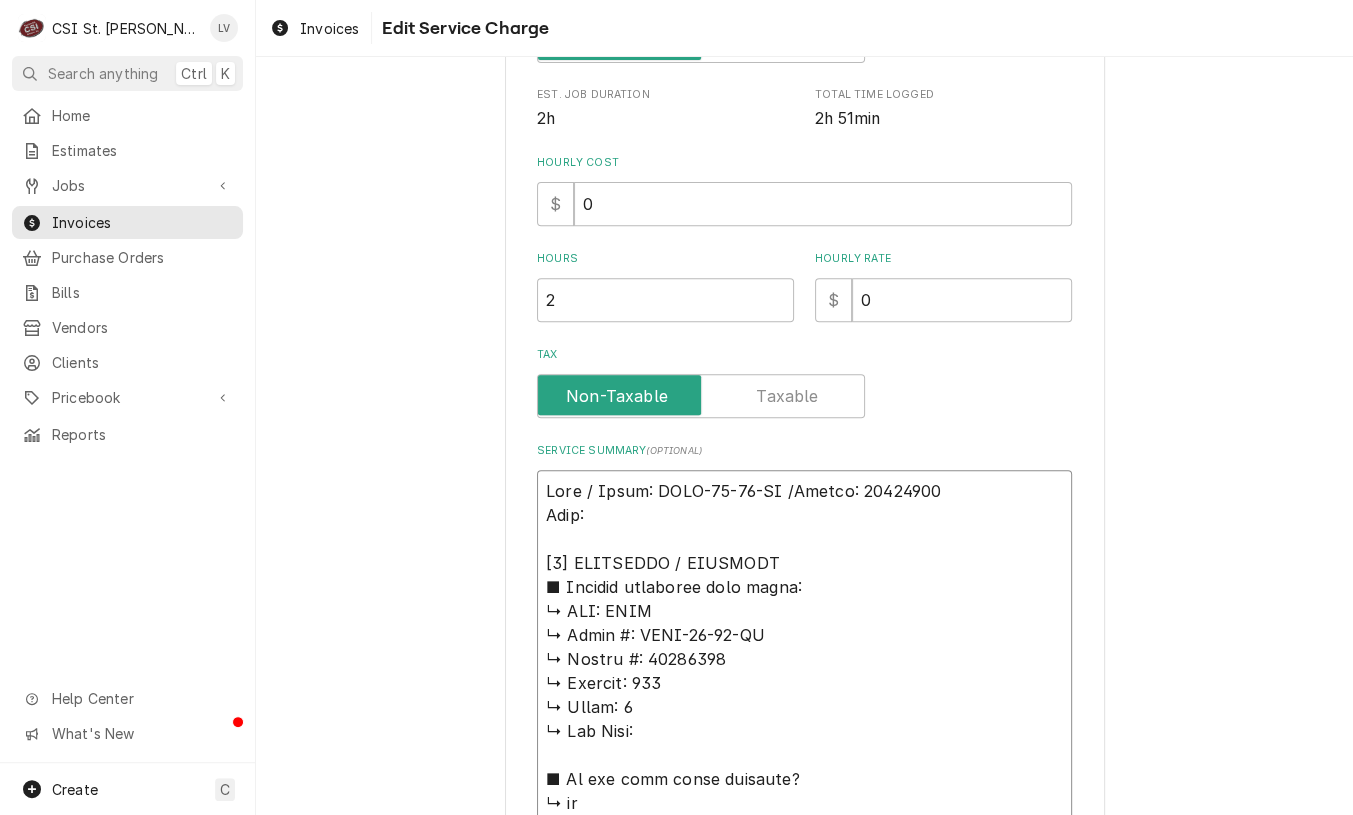 type on "x" 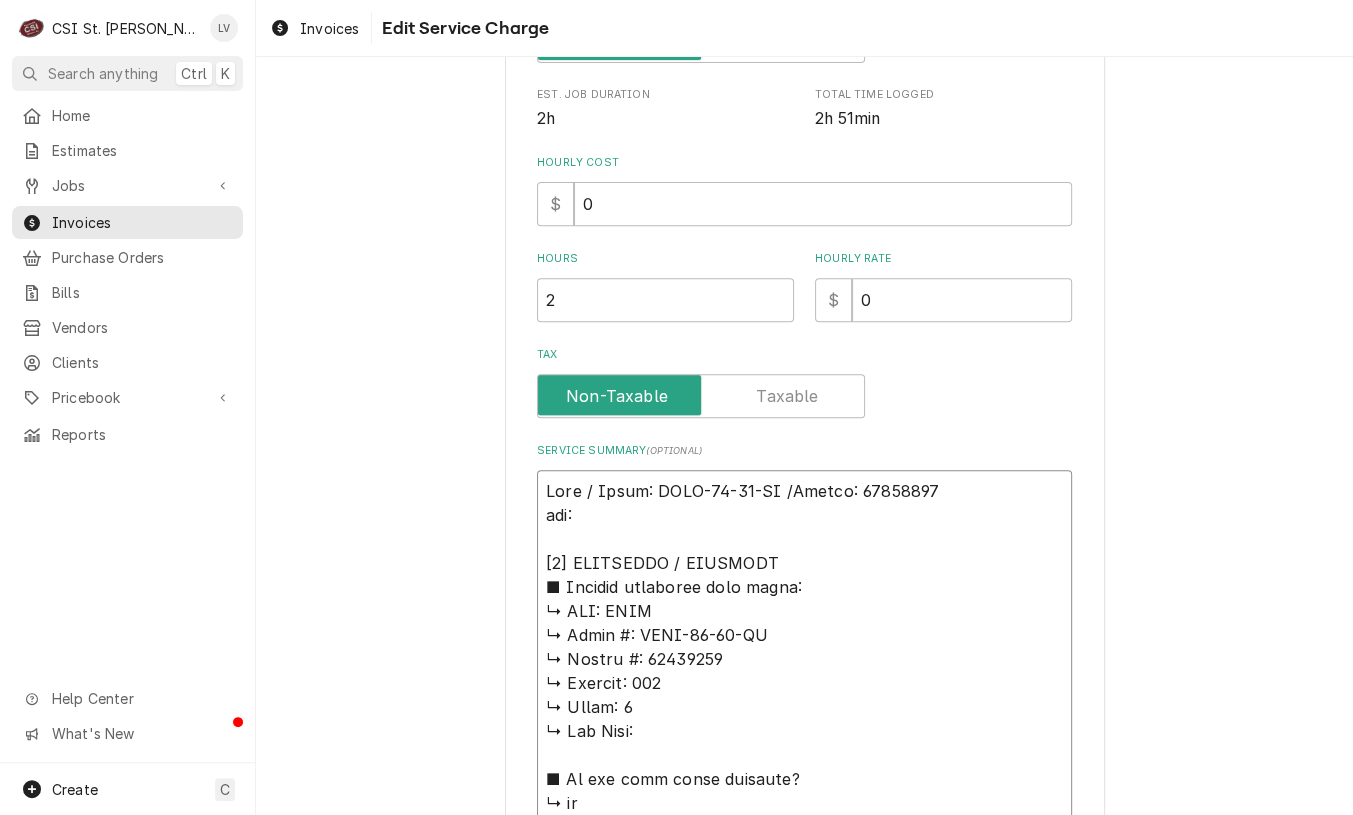 type on "x" 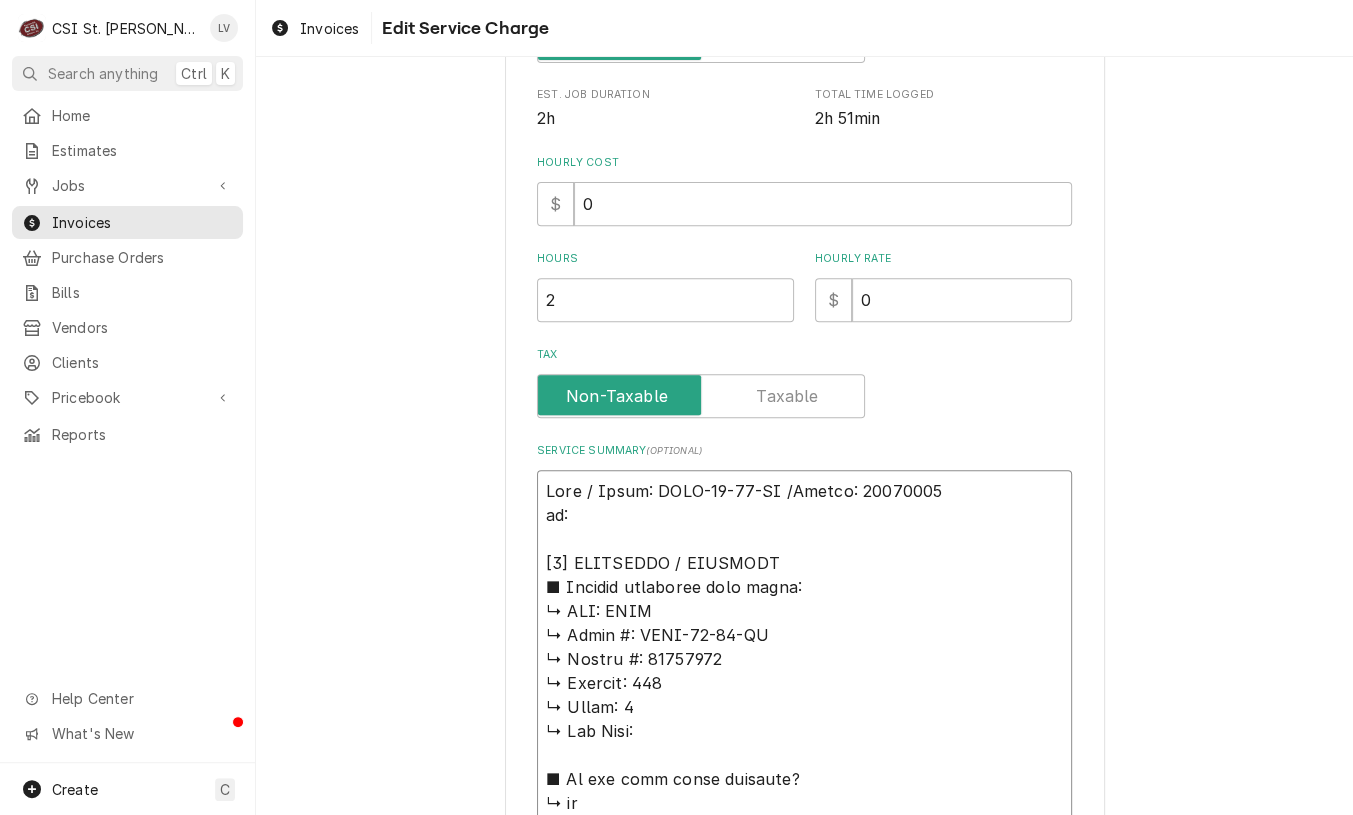 type on "x" 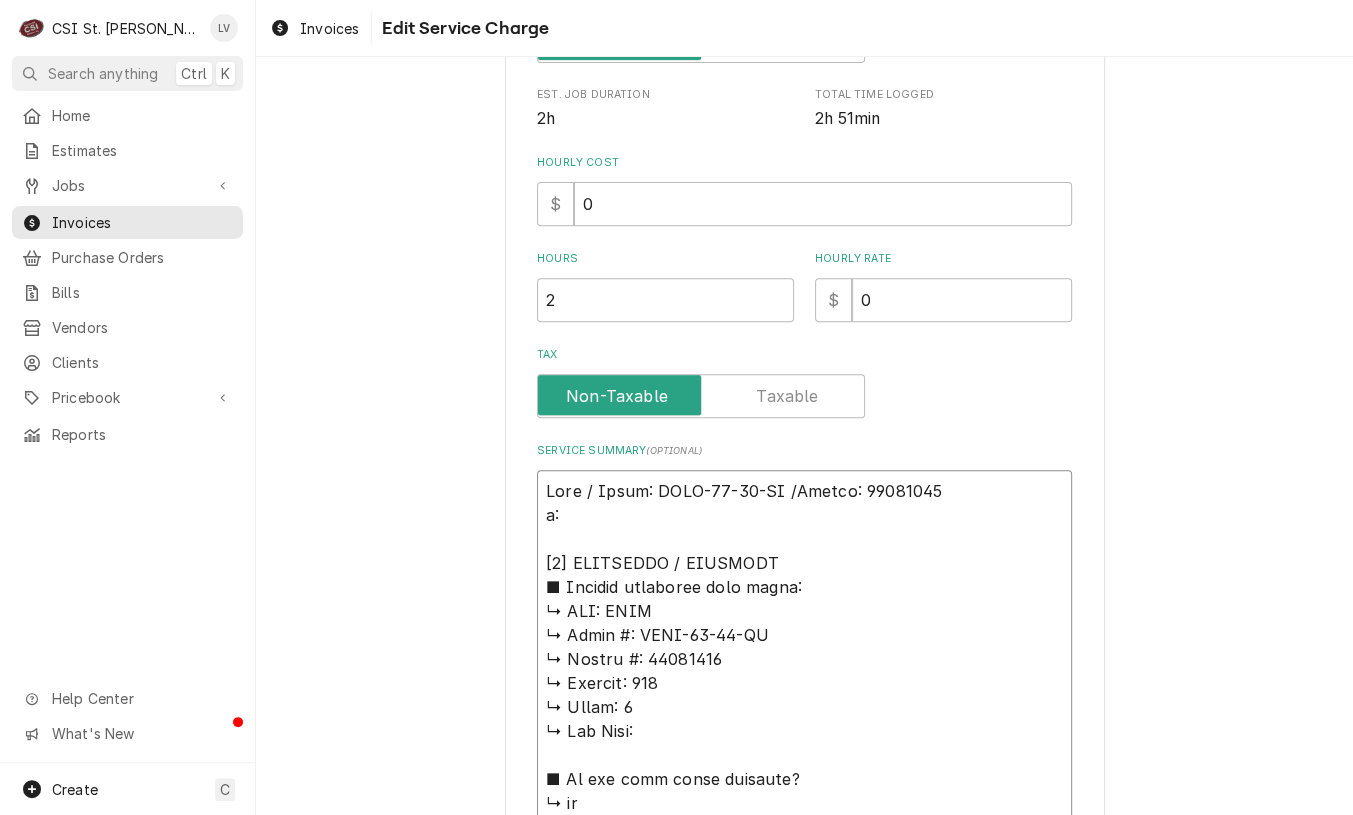 type on "x" 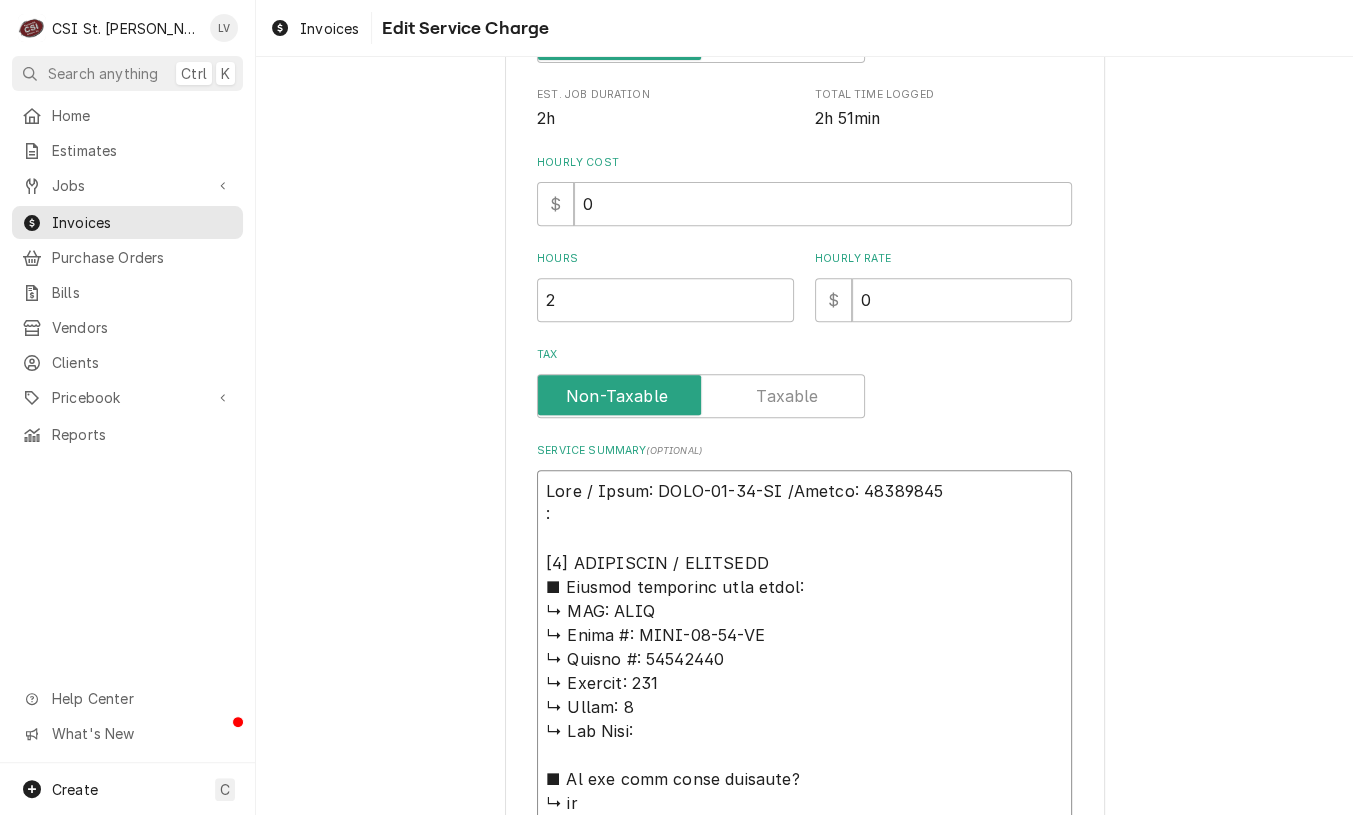 type 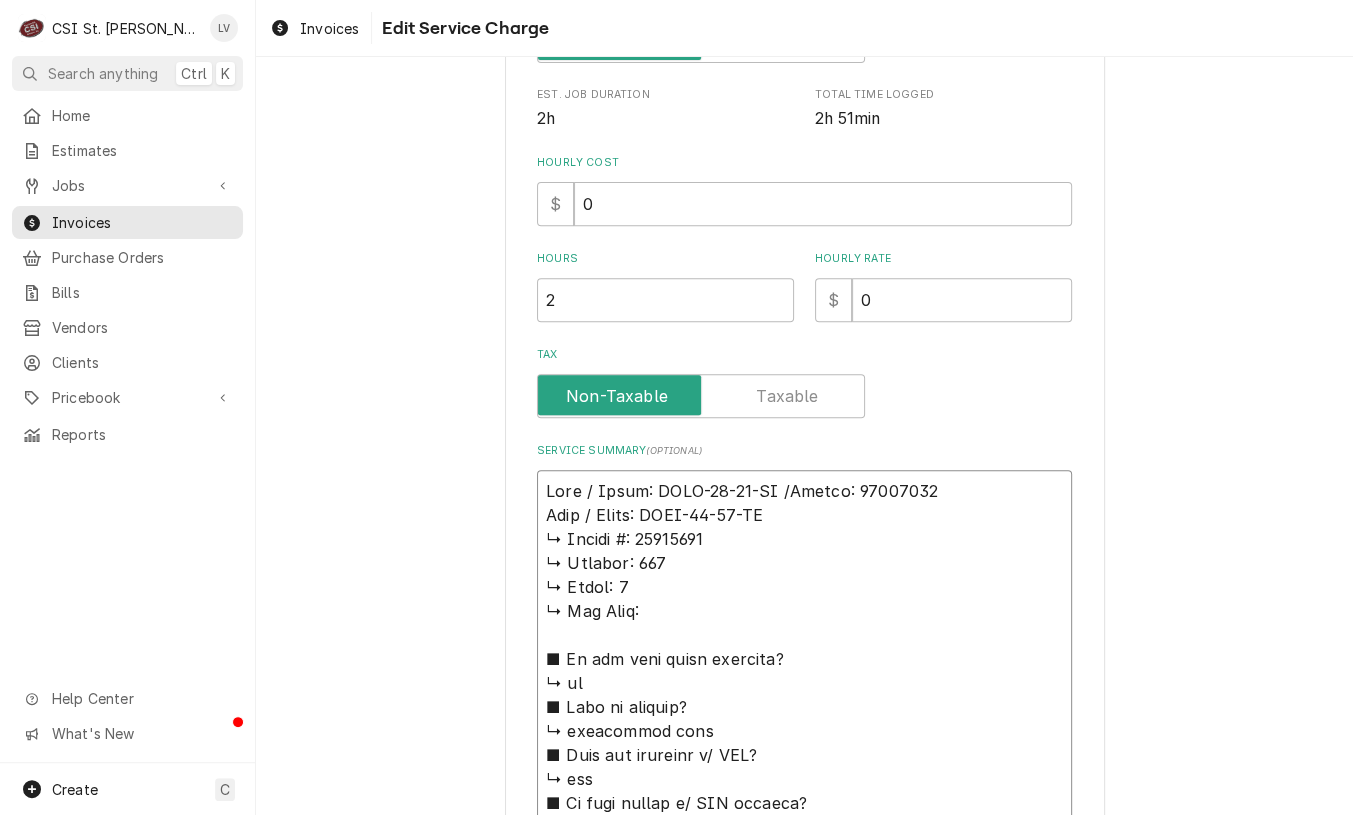 click on "Service Summary  ( optional )" at bounding box center [804, 1055] 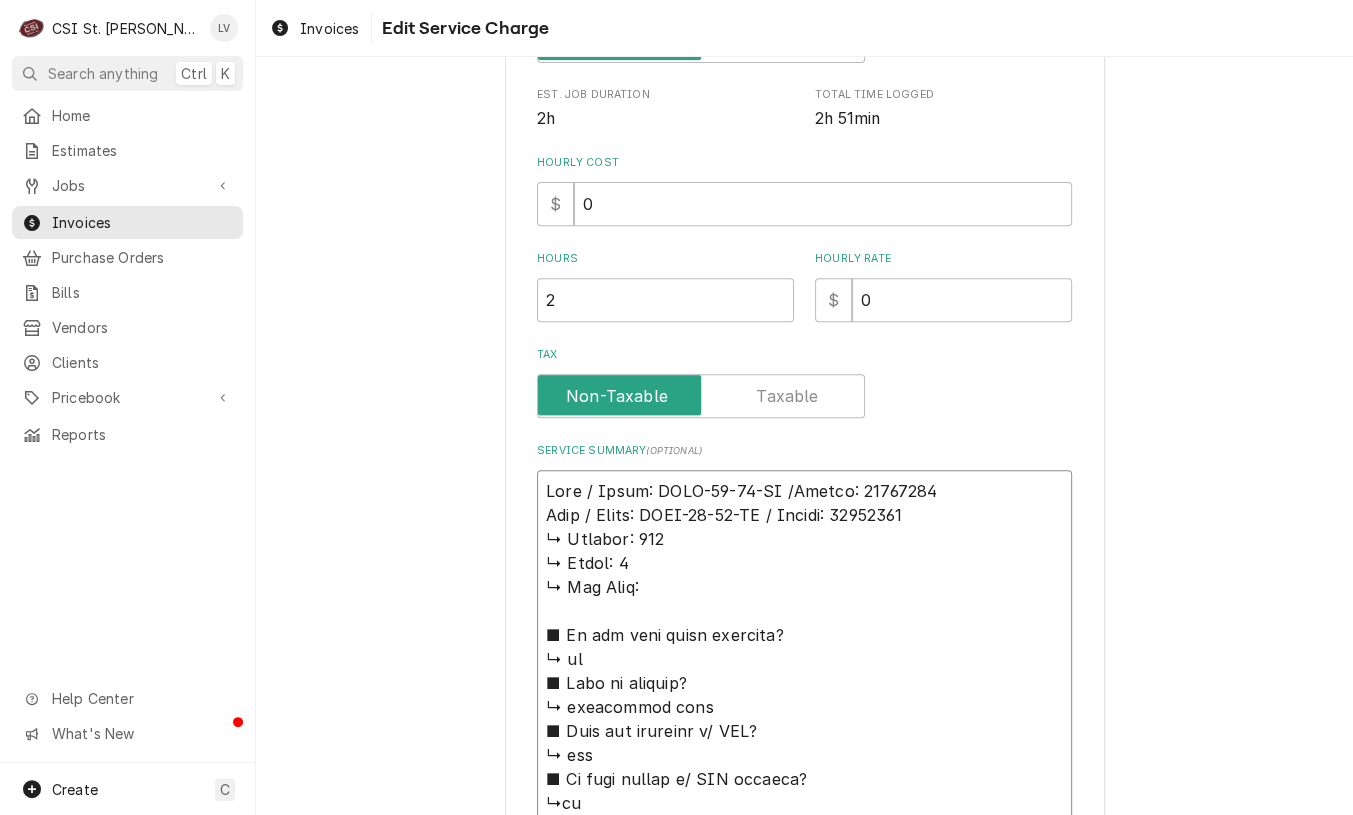 click on "Service Summary  ( optional )" at bounding box center (804, 1043) 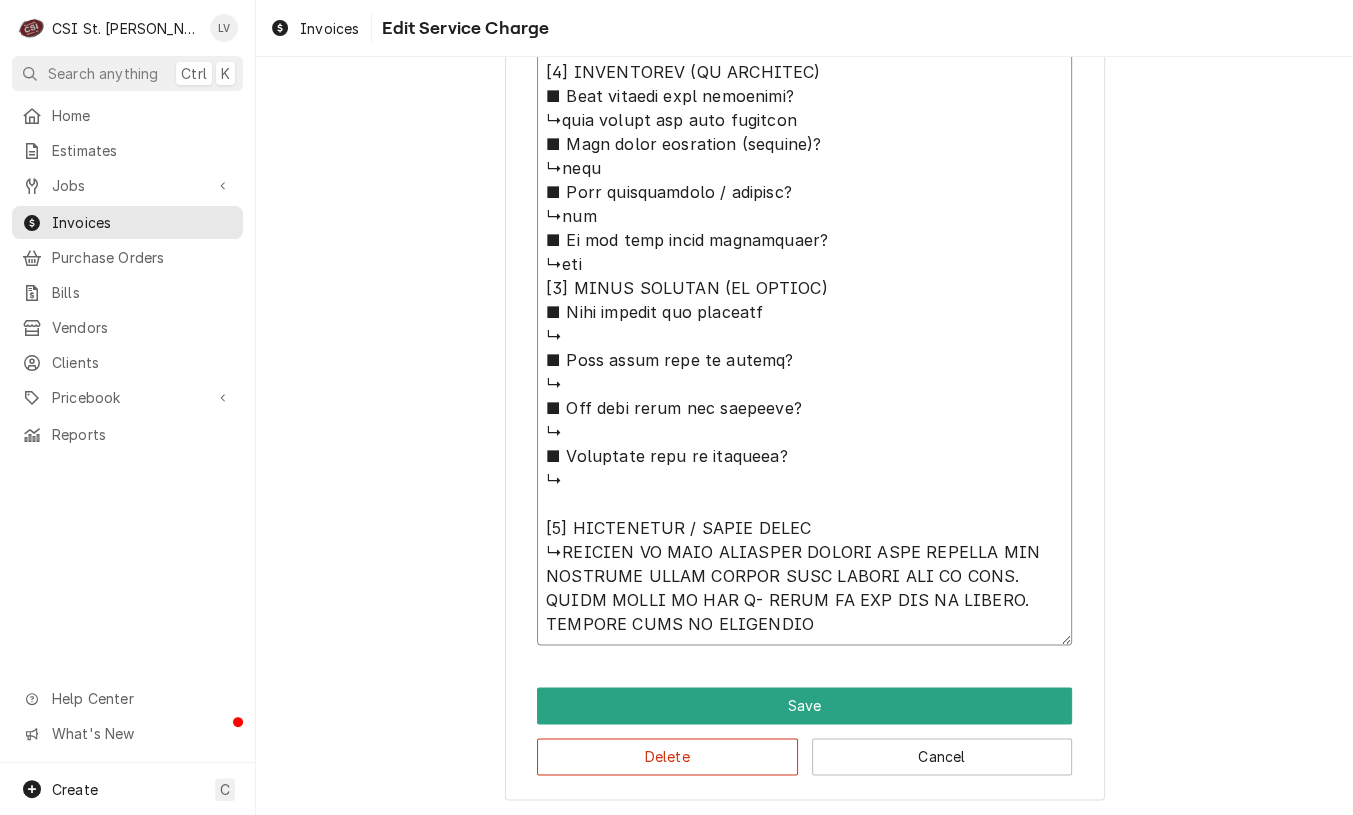 drag, startPoint x: 533, startPoint y: 538, endPoint x: 756, endPoint y: 838, distance: 373.80344 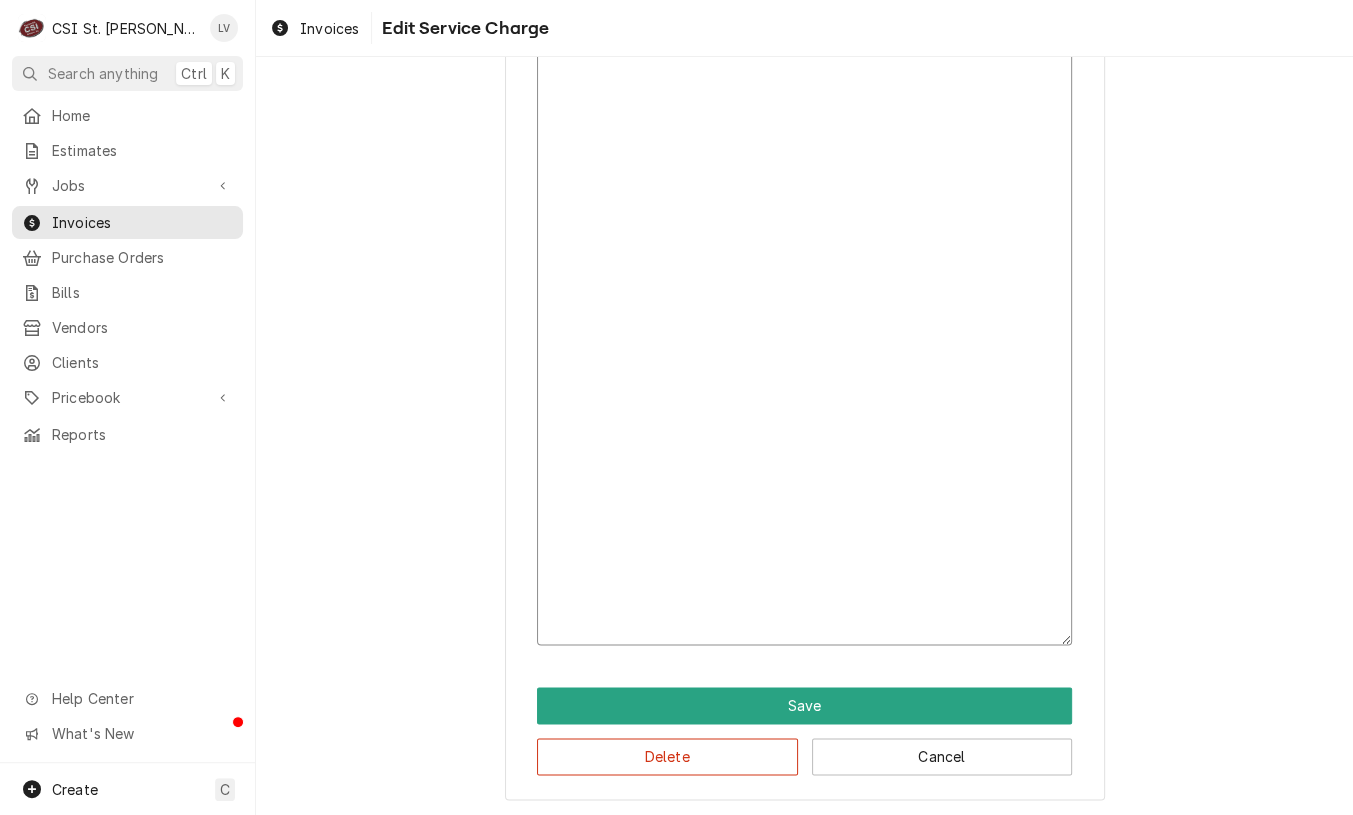 scroll, scrollTop: 406, scrollLeft: 0, axis: vertical 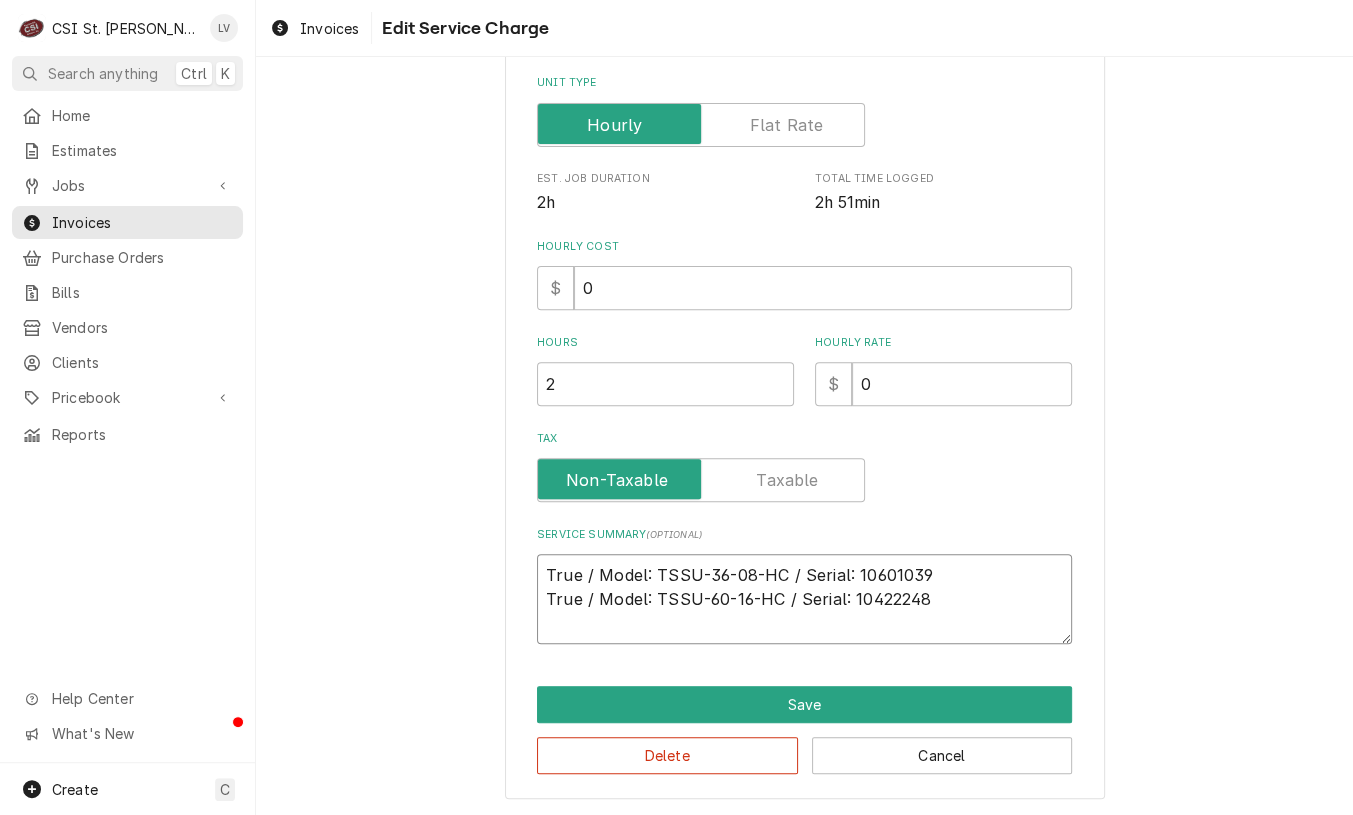 drag, startPoint x: 923, startPoint y: 599, endPoint x: 539, endPoint y: 566, distance: 385.41537 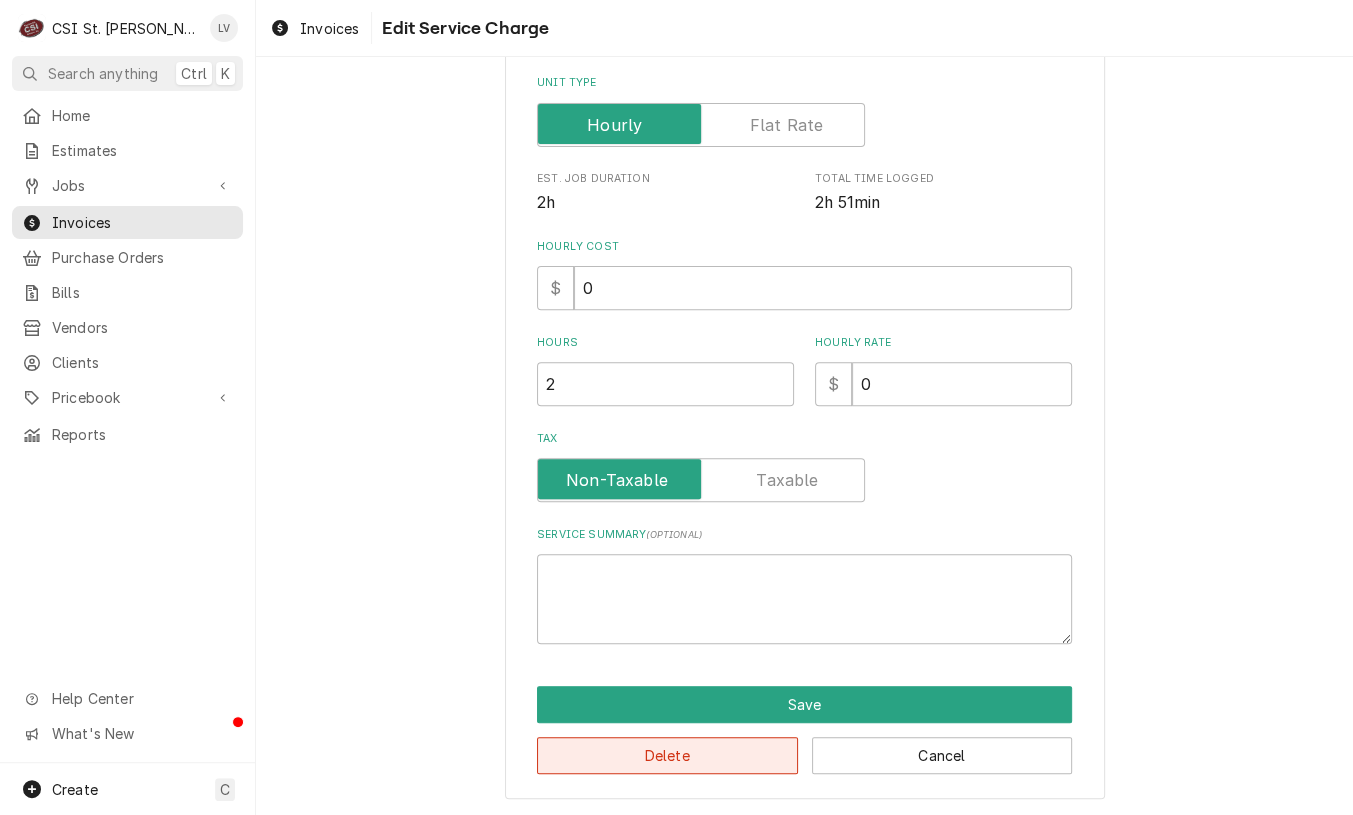 click on "Delete" at bounding box center [667, 755] 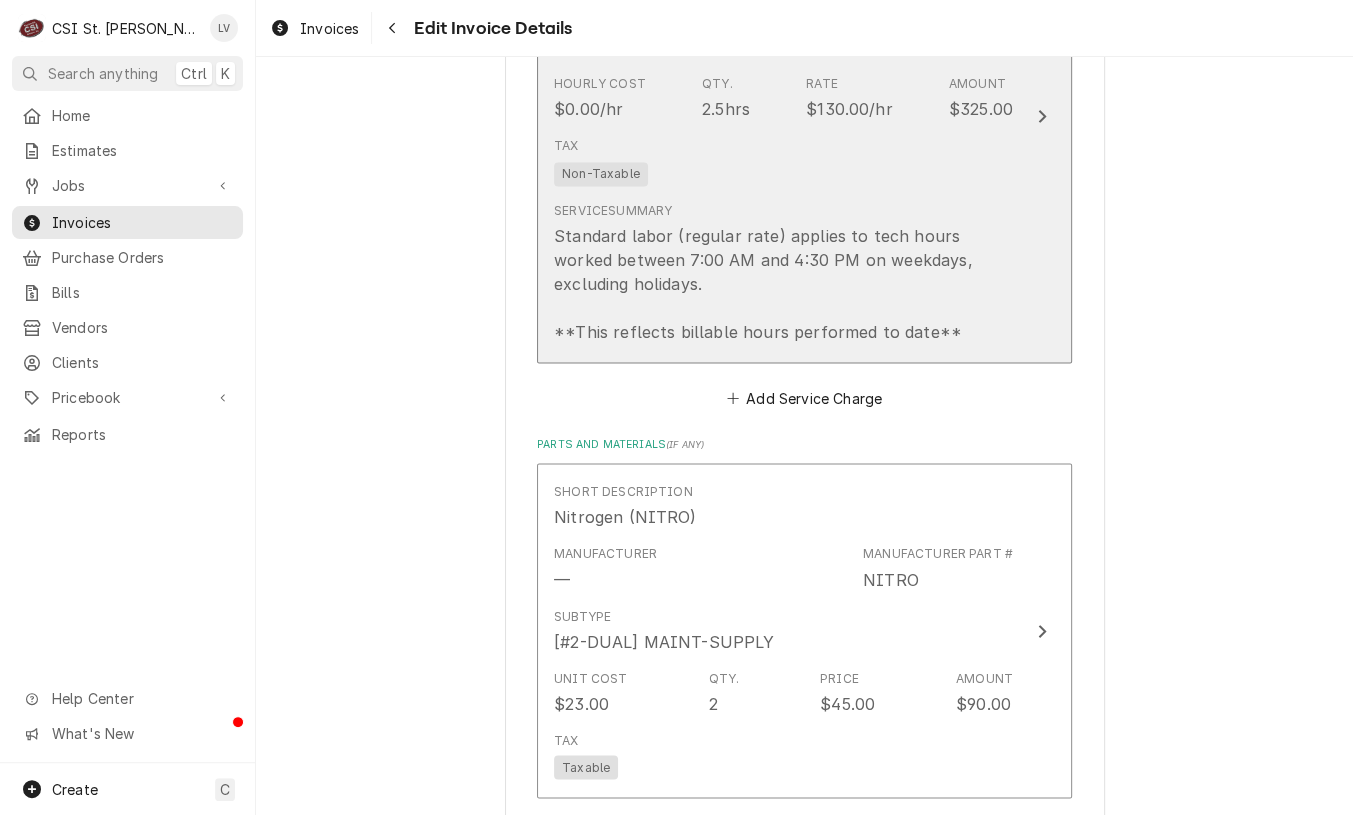 click on "Standard labor (regular rate) applies to tech hours worked between 7:00 AM and 4:30 PM on weekdays, excluding holidays.
**This reflects billable hours performed to date**" at bounding box center (783, 284) 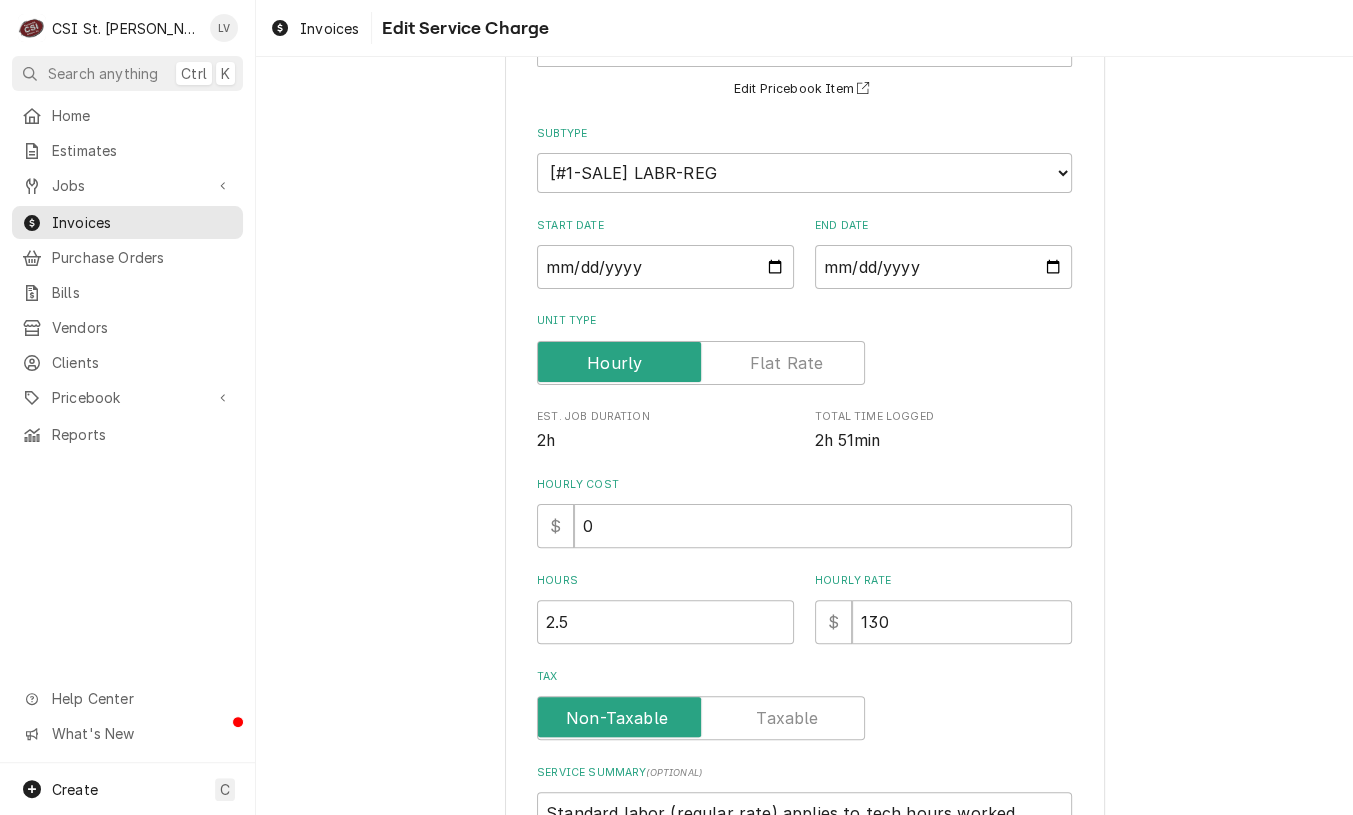 scroll, scrollTop: 430, scrollLeft: 0, axis: vertical 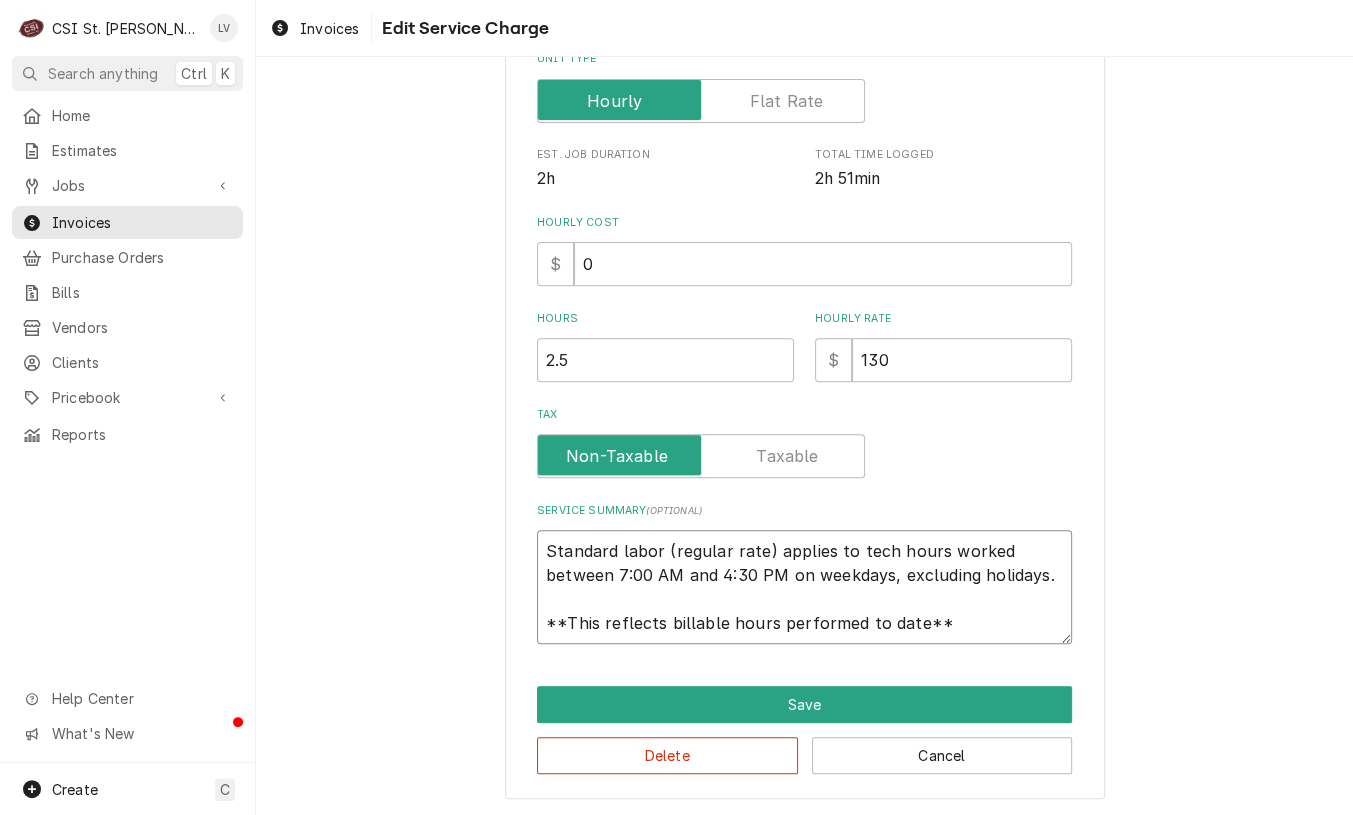 drag, startPoint x: 538, startPoint y: 543, endPoint x: 969, endPoint y: 638, distance: 441.34567 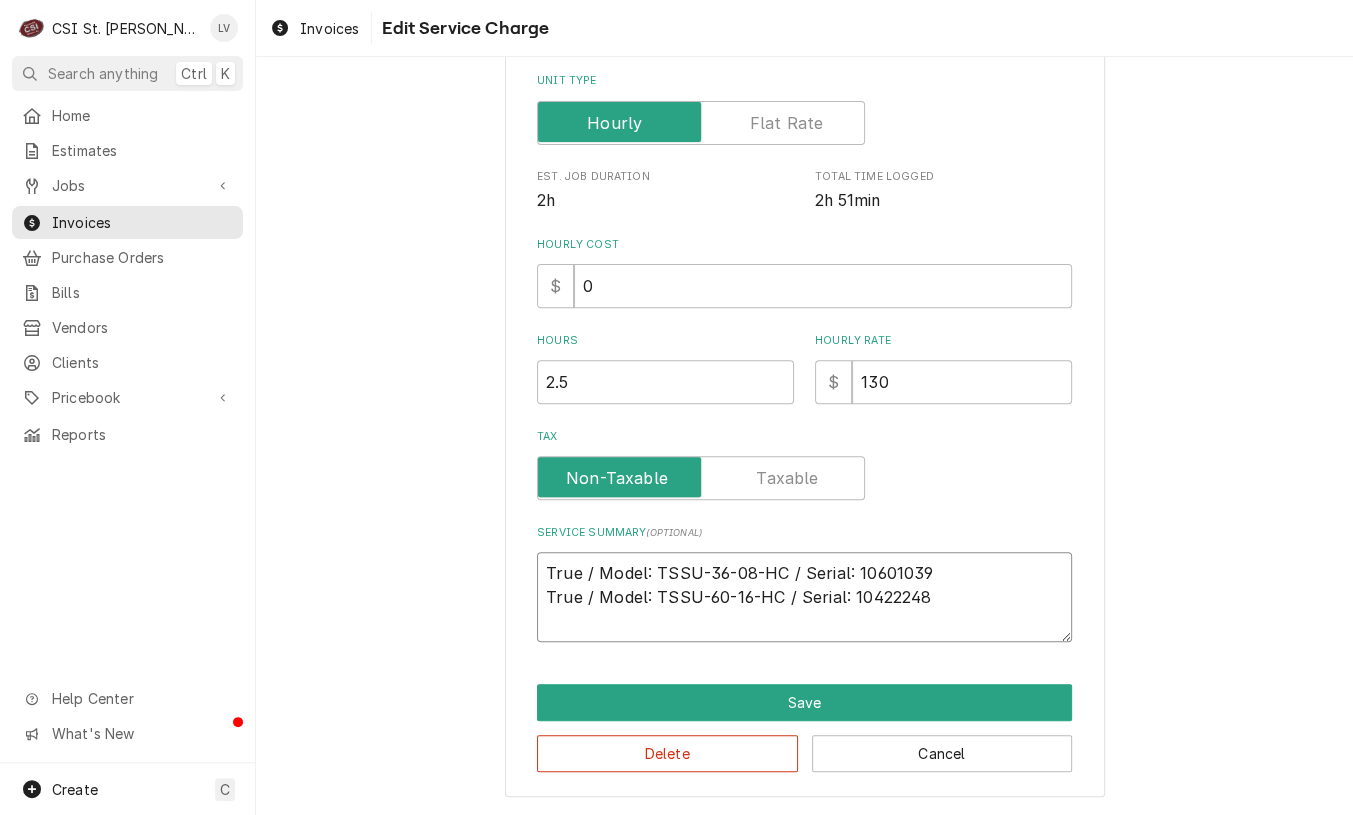 scroll, scrollTop: 0, scrollLeft: 0, axis: both 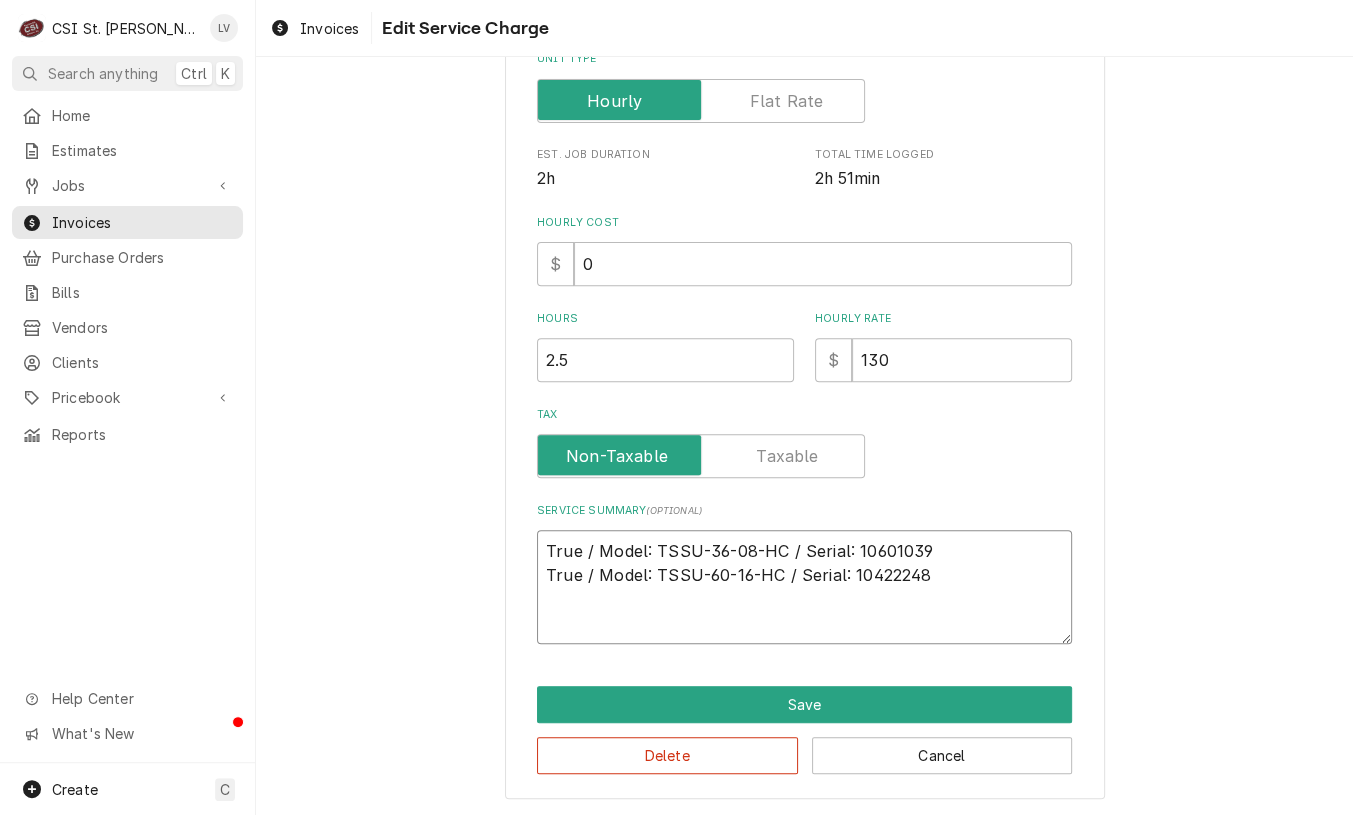 click on "True / Model: TSSU-36-08-HC / Serial: 10601039
True / Model: TSSU-60-16-HC / Serial: 10422248" at bounding box center (804, 587) 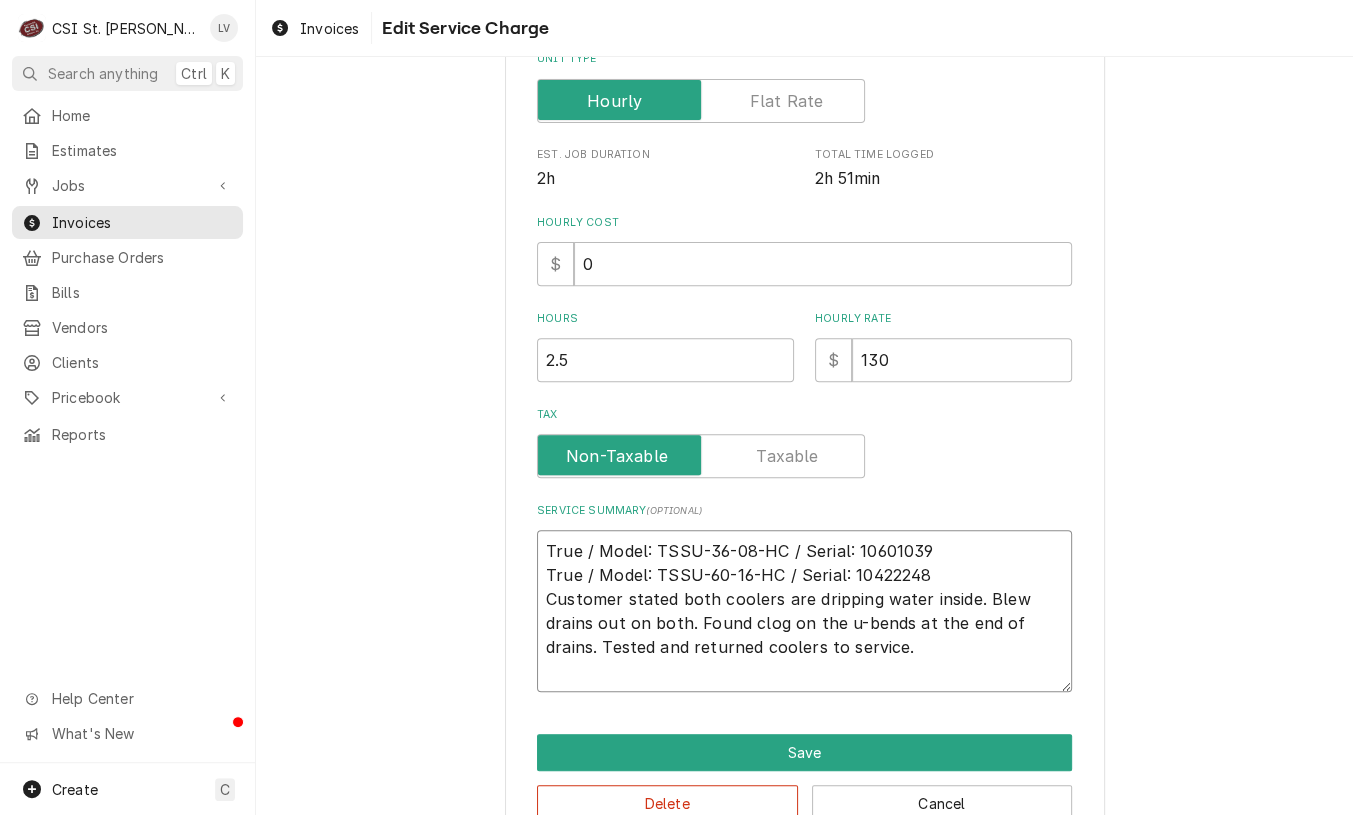 click on "True / Model: TSSU-36-08-HC / Serial: 10601039
True / Model: TSSU-60-16-HC / Serial: 10422248
Customer stated both coolers are dripping water inside. Blew drains out on both. Found clog on the u-bends at the end of drains. Tested and returned coolers to service." at bounding box center [804, 611] 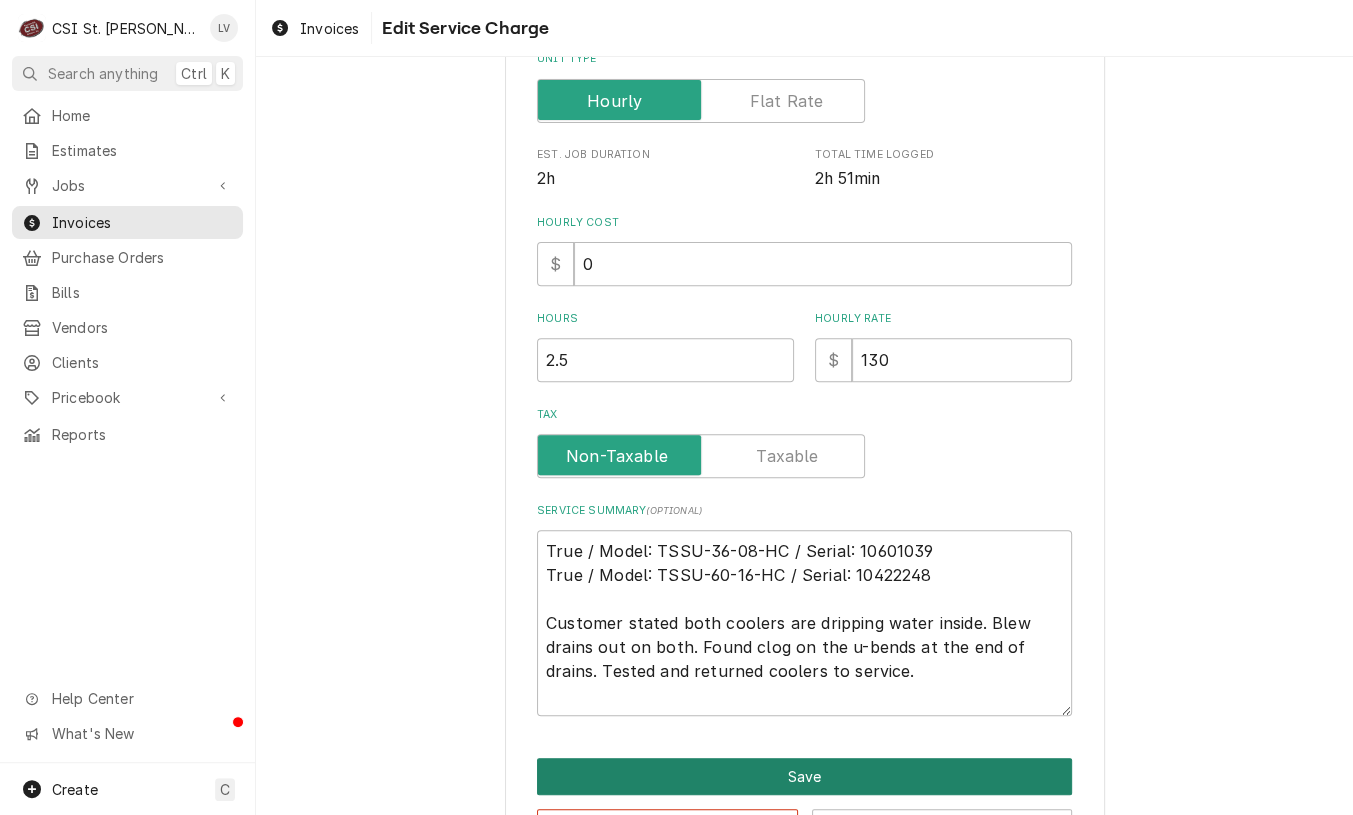 click on "Save" at bounding box center (804, 776) 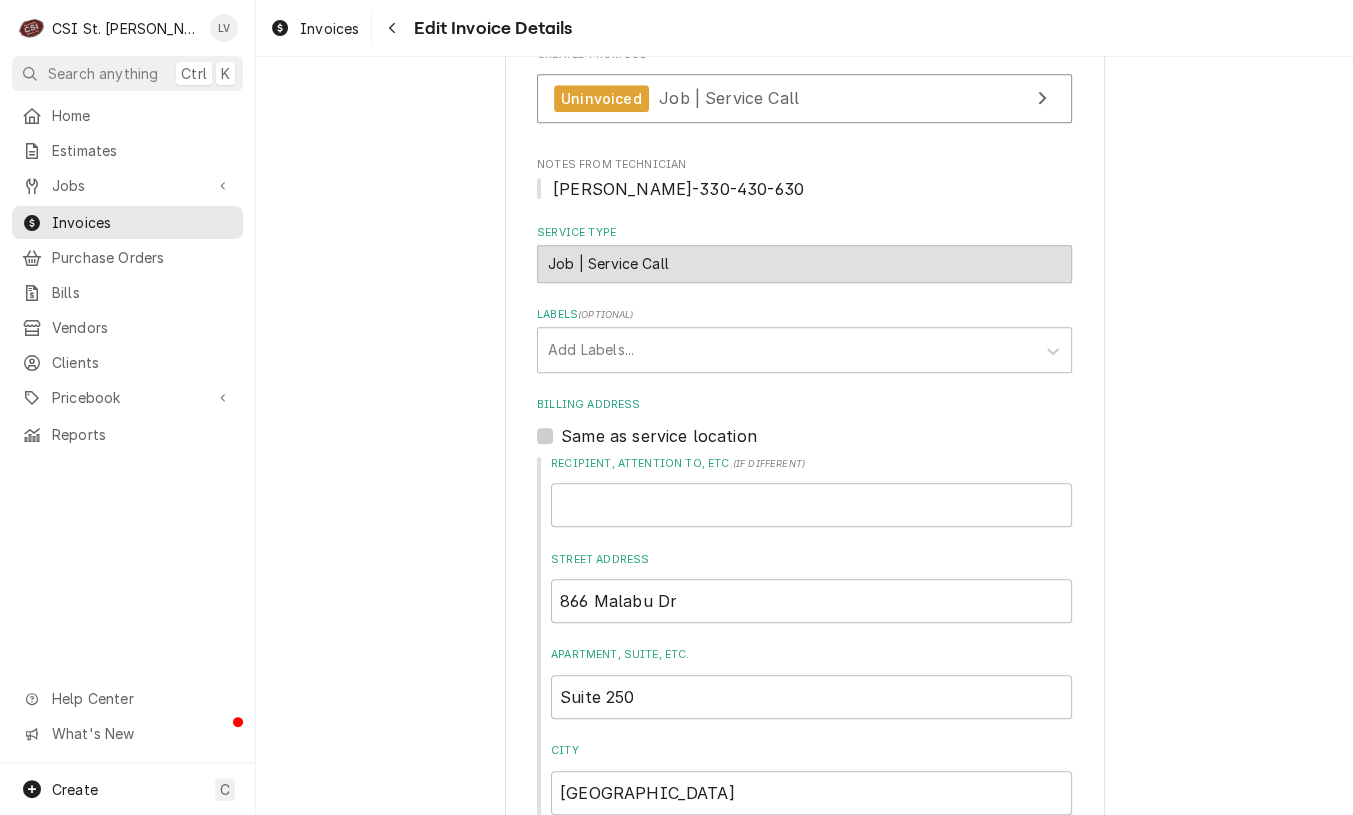 scroll, scrollTop: 200, scrollLeft: 0, axis: vertical 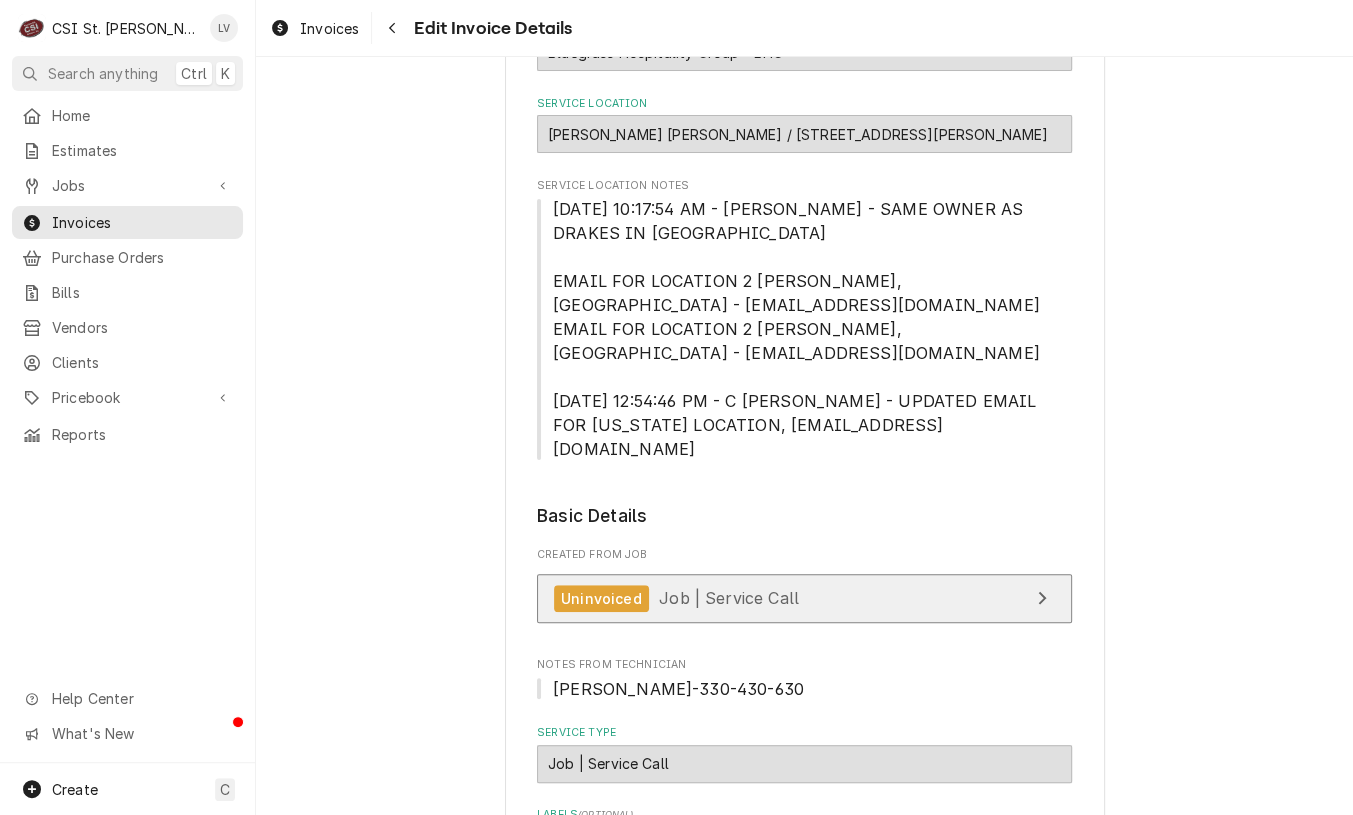 click on "Job | Service Call" at bounding box center [729, 598] 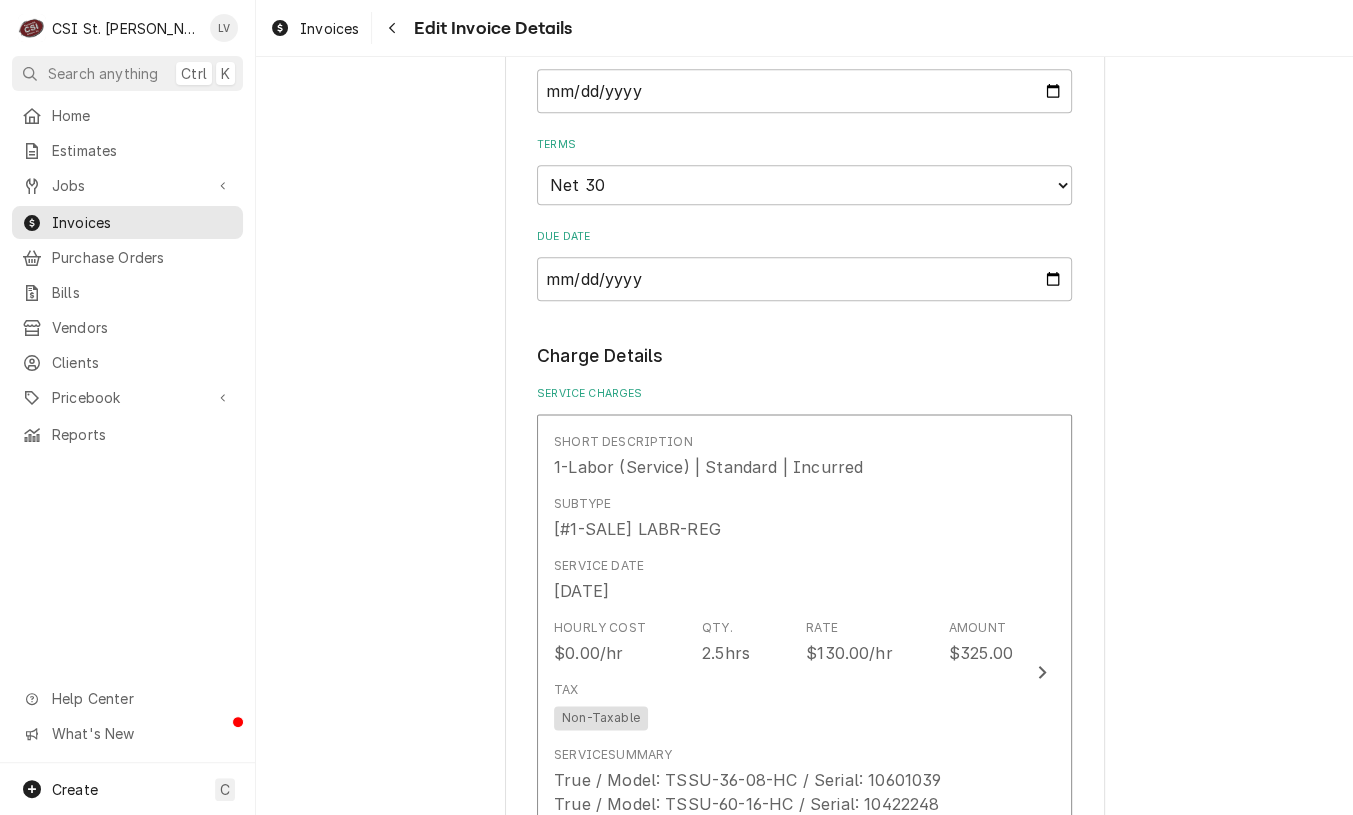 scroll, scrollTop: 1600, scrollLeft: 0, axis: vertical 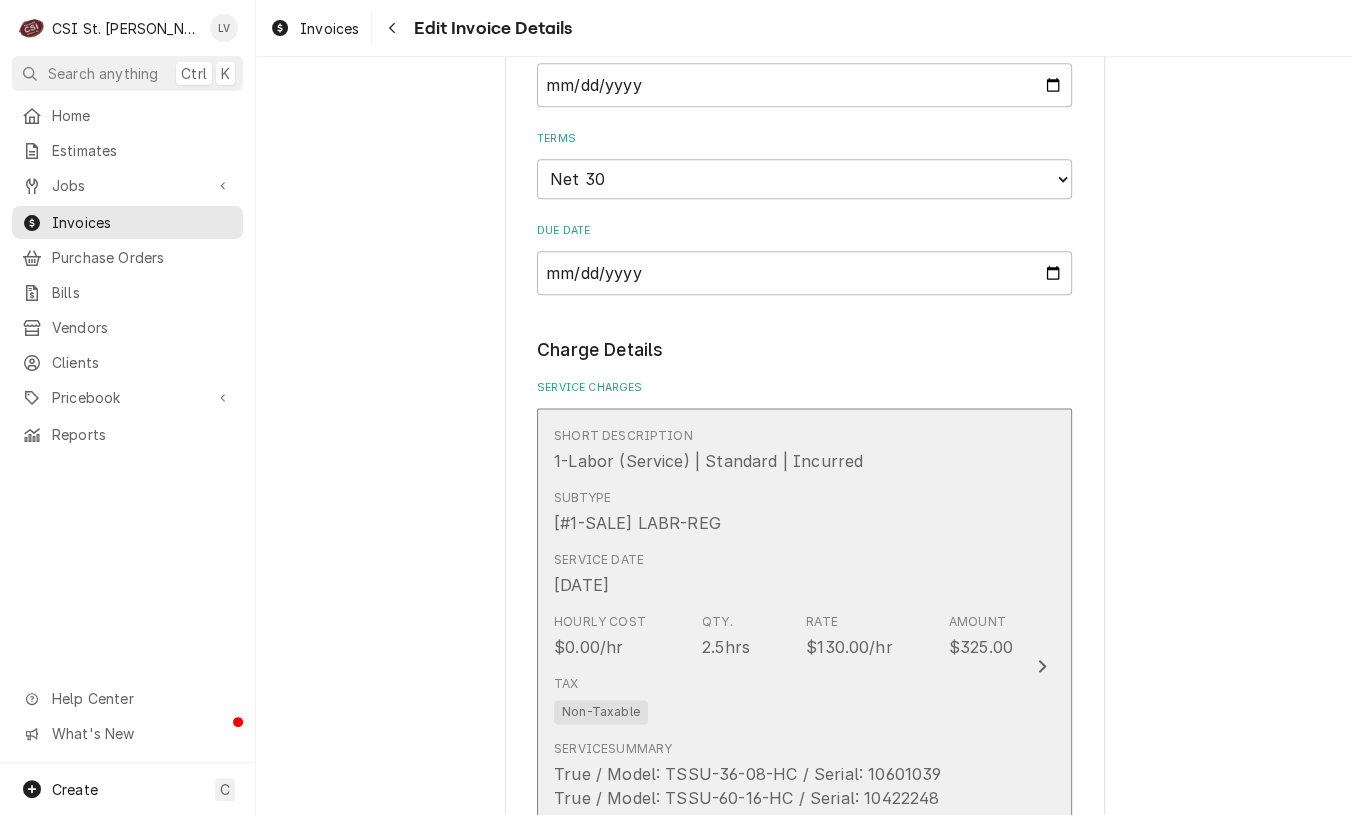 click on "Hourly Cost $0.00/hr Qty. 2.5hrs Rate $130.00/hr Amount $325.00" at bounding box center (783, 636) 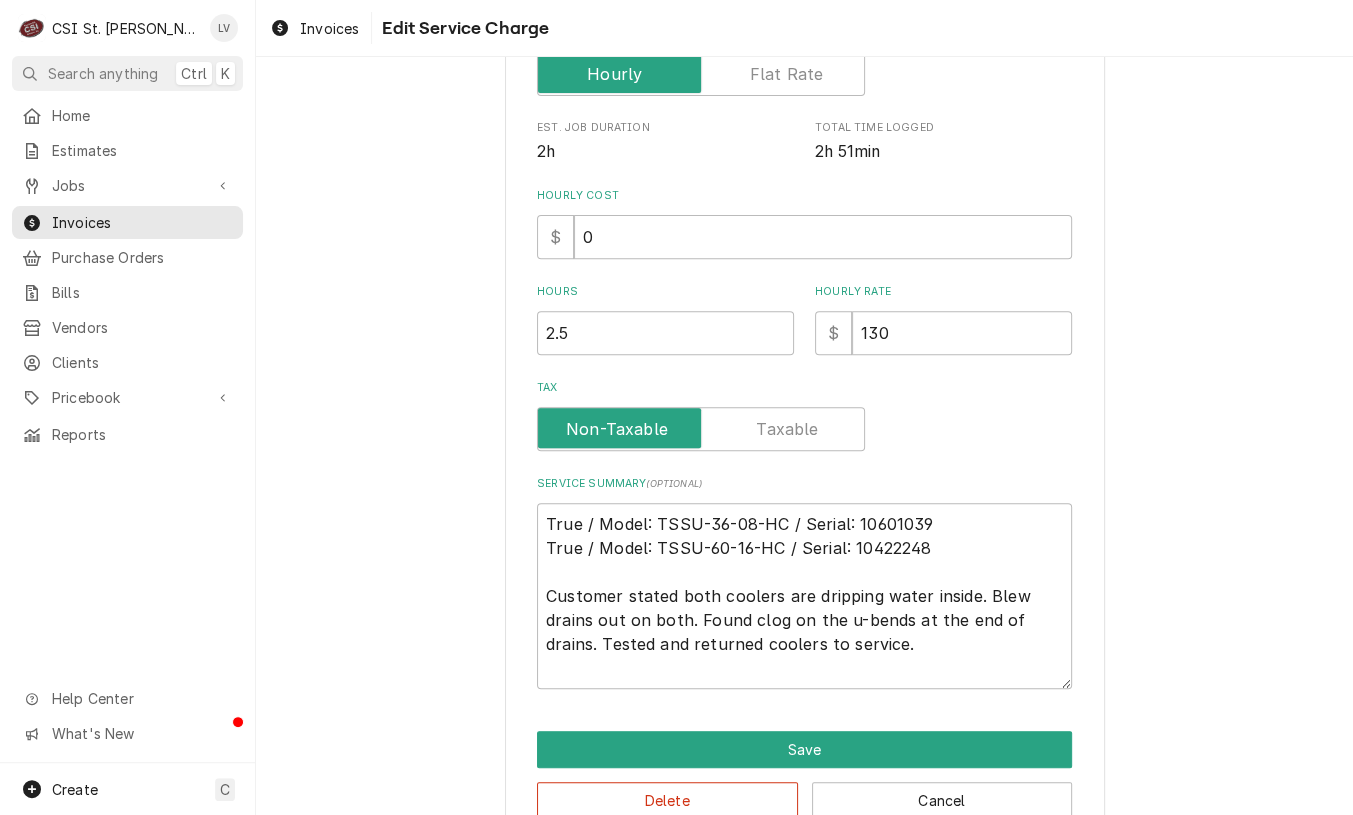 scroll, scrollTop: 500, scrollLeft: 0, axis: vertical 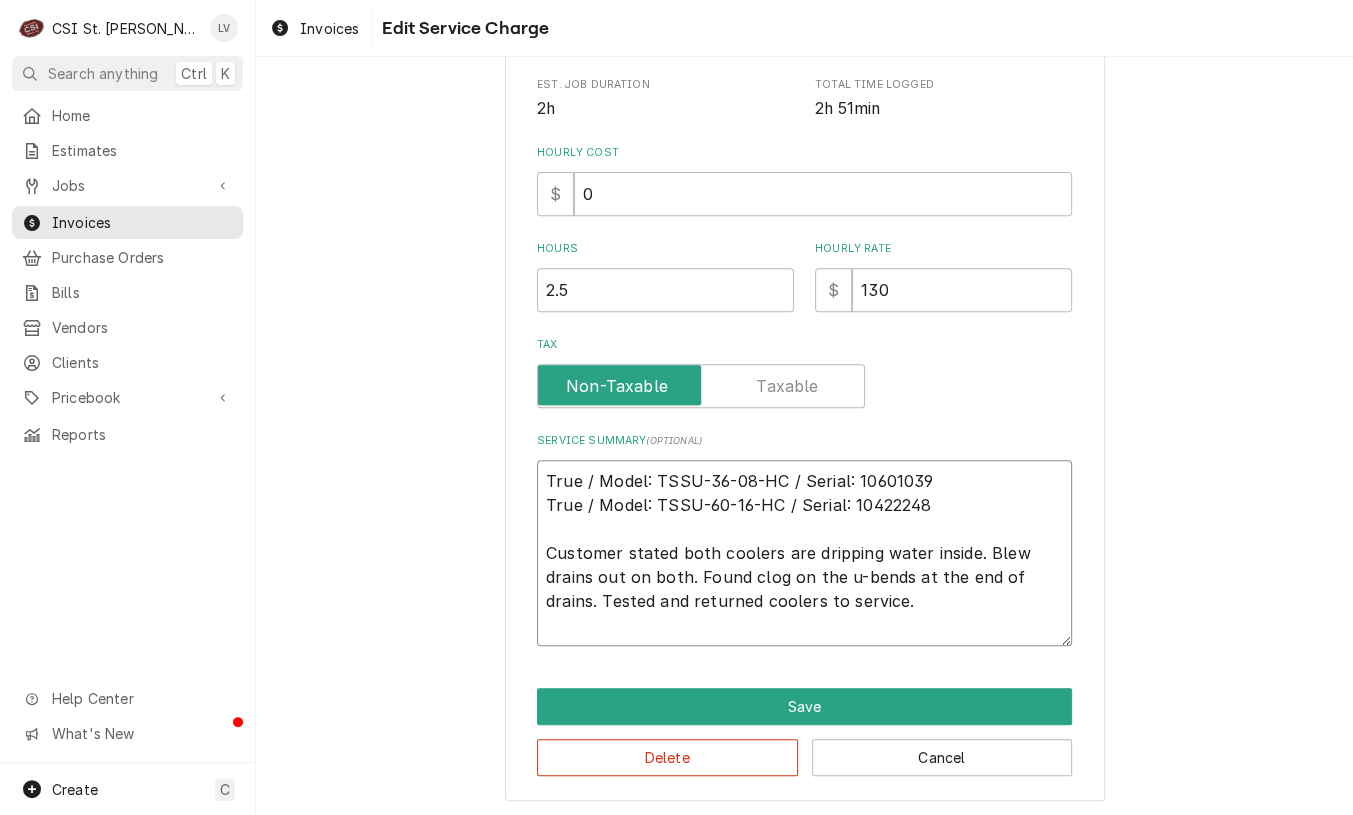 drag, startPoint x: 858, startPoint y: 598, endPoint x: 476, endPoint y: 454, distance: 408.2401 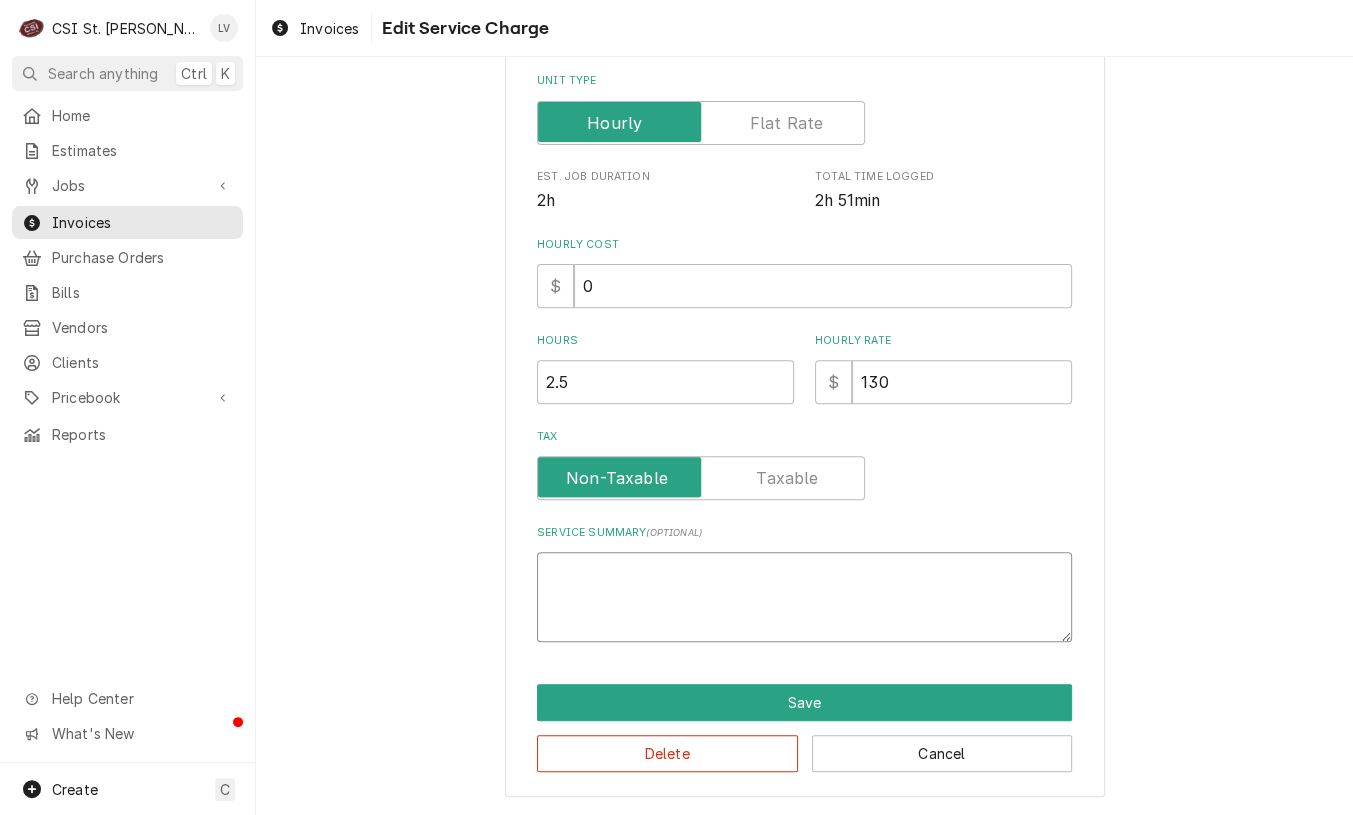 scroll, scrollTop: 406, scrollLeft: 0, axis: vertical 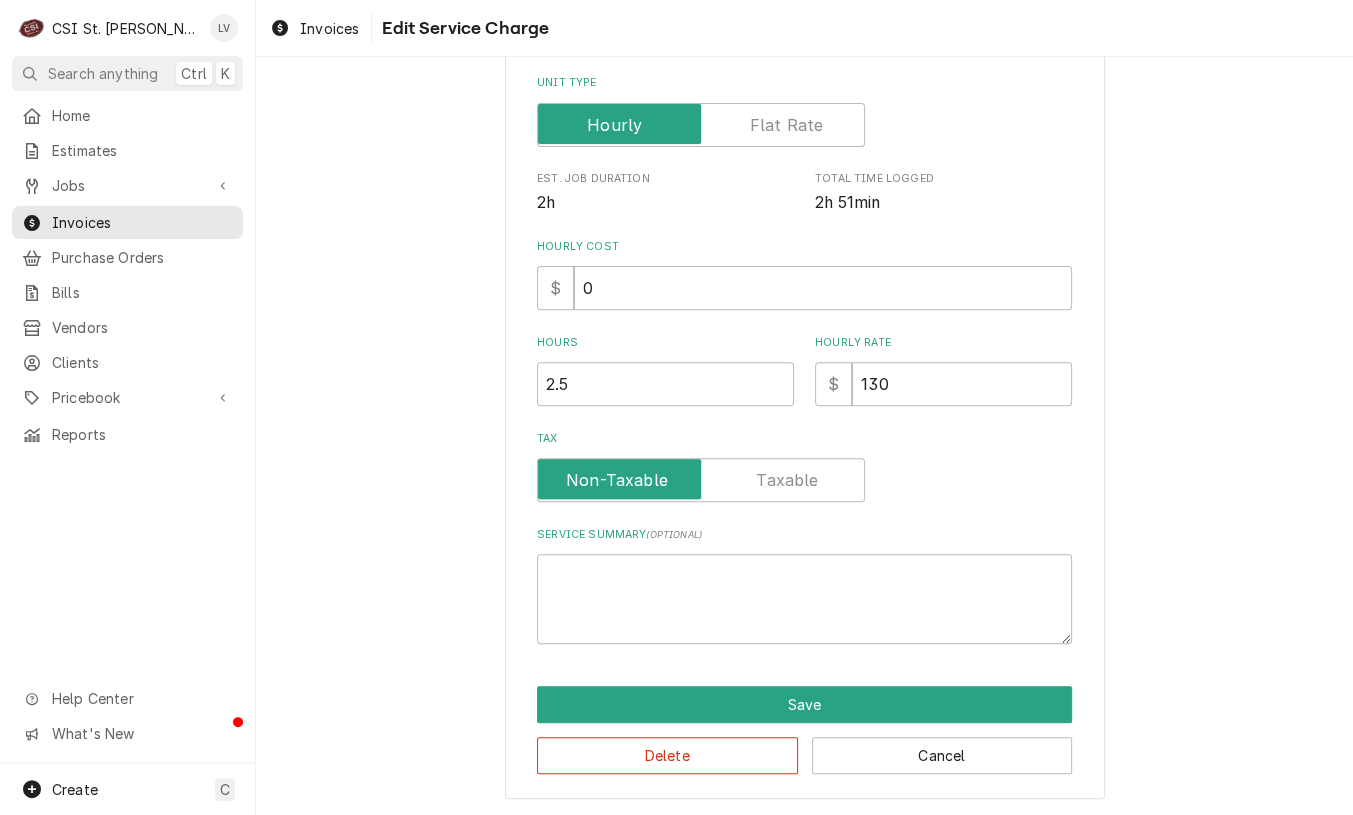 click on "Delete Cancel" at bounding box center [804, 748] 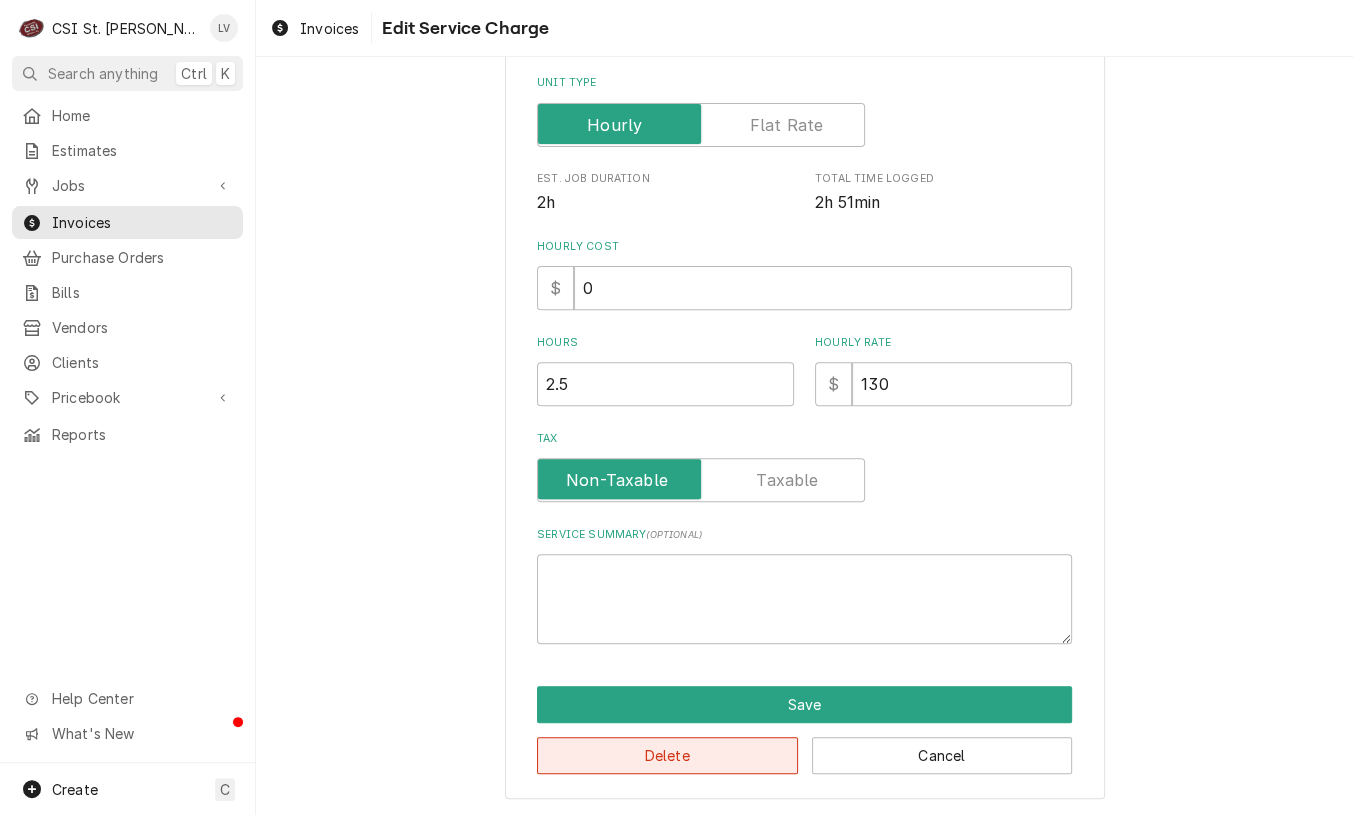 click on "Delete" at bounding box center (667, 755) 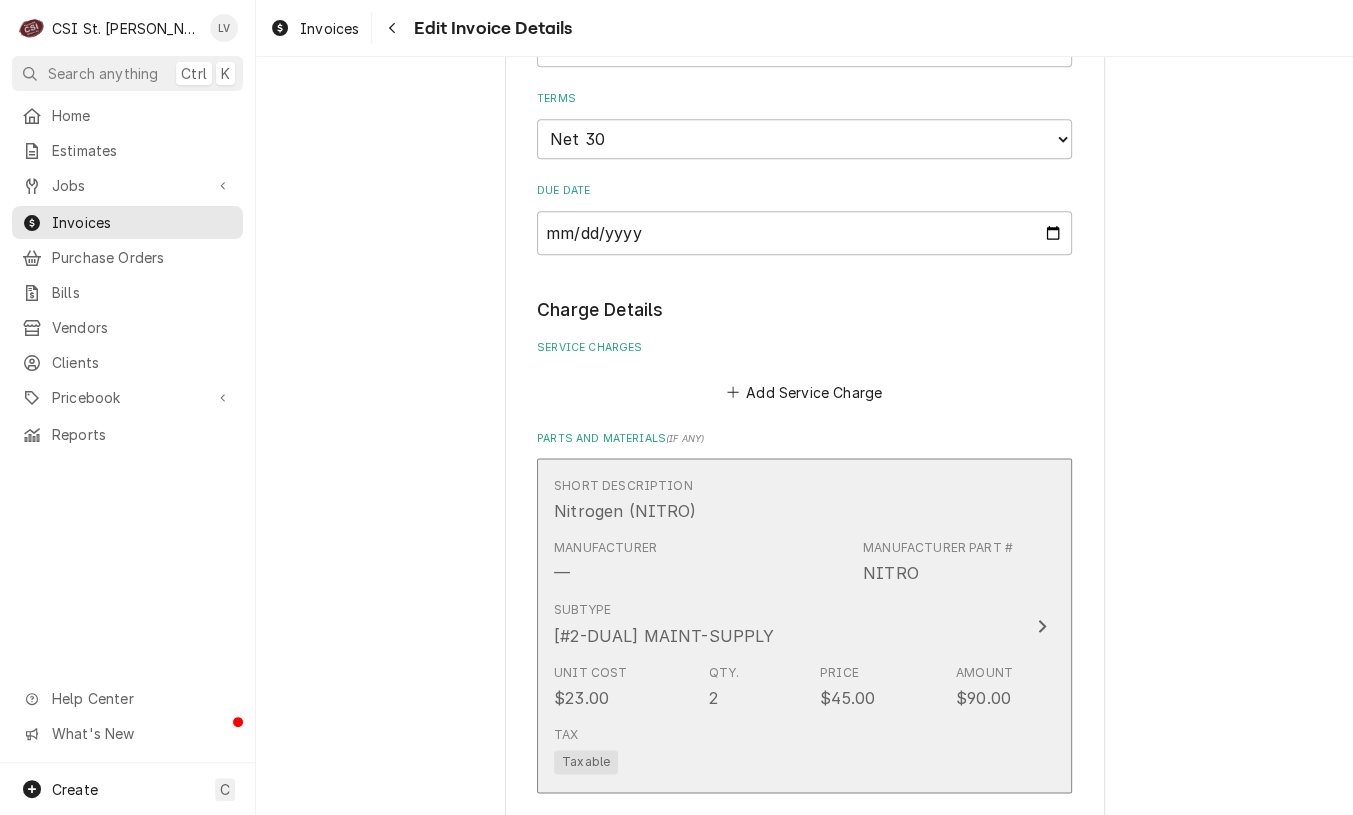scroll, scrollTop: 1675, scrollLeft: 0, axis: vertical 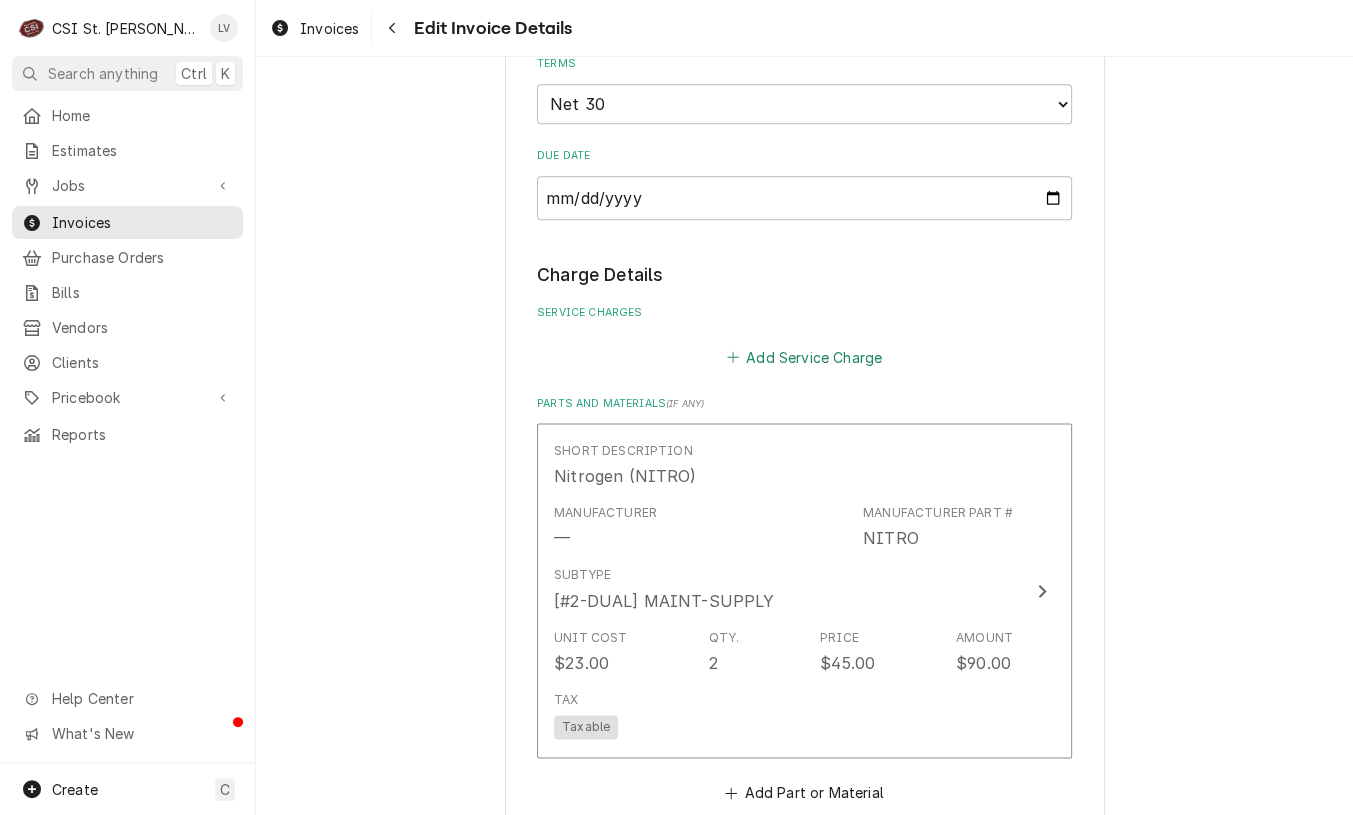 click on "Add Service Charge" at bounding box center (804, 357) 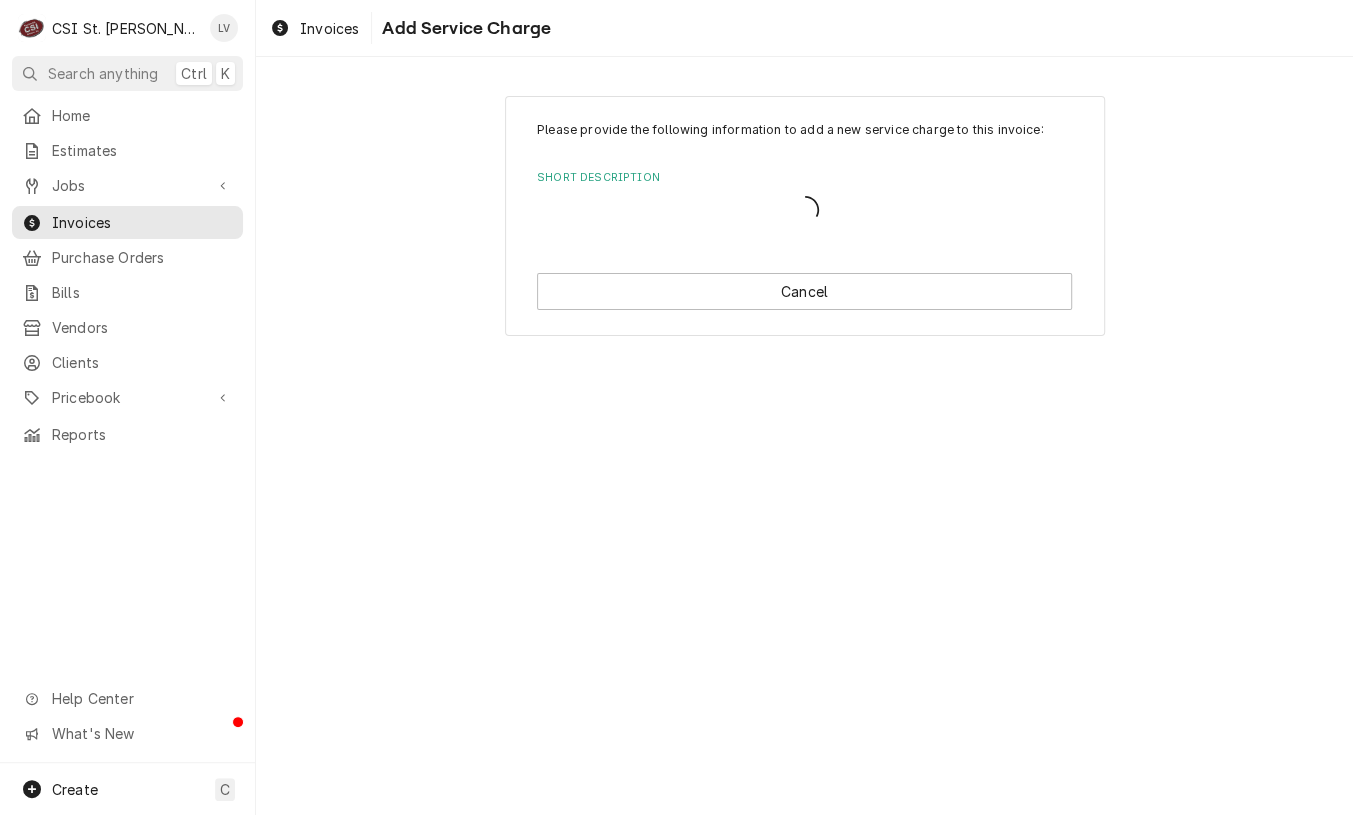 scroll, scrollTop: 0, scrollLeft: 0, axis: both 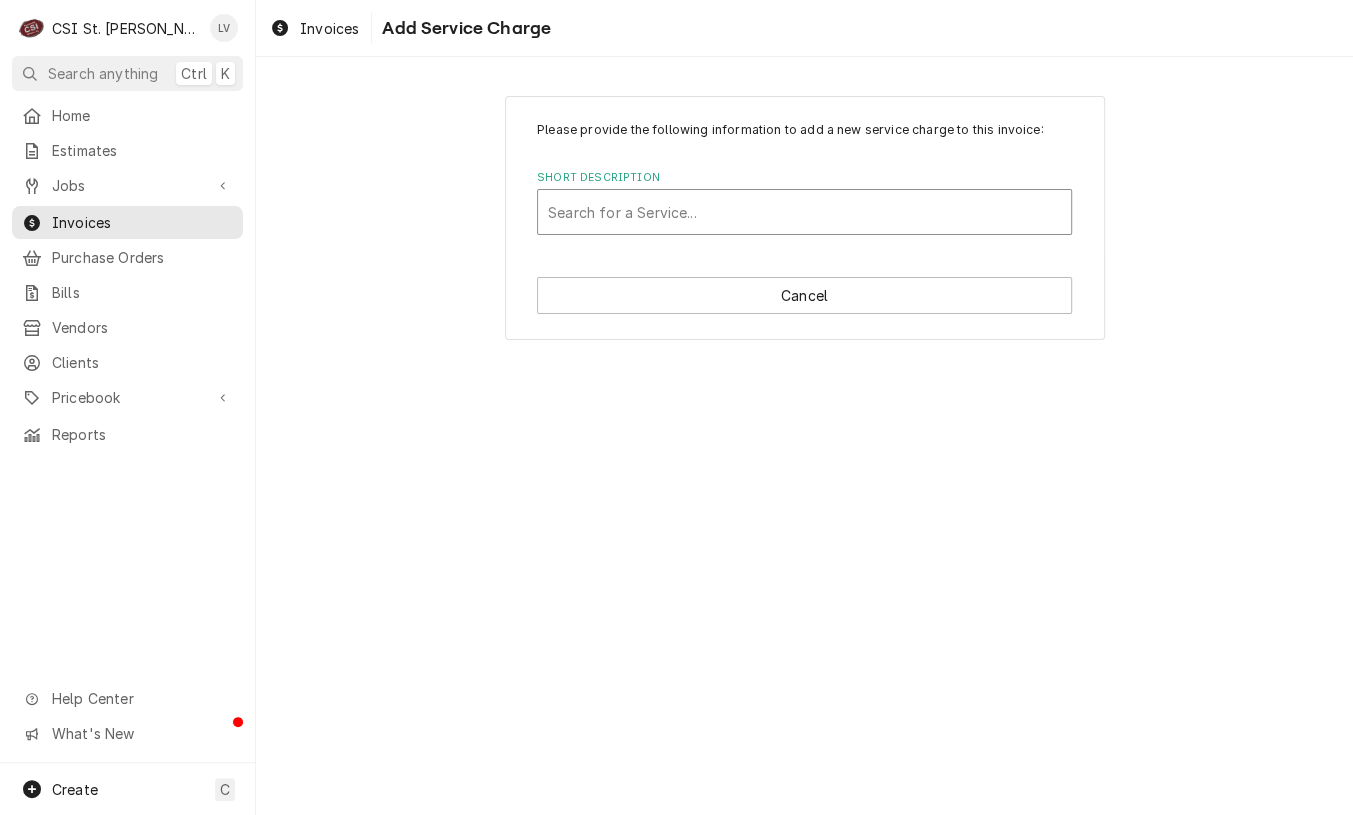click at bounding box center (804, 212) 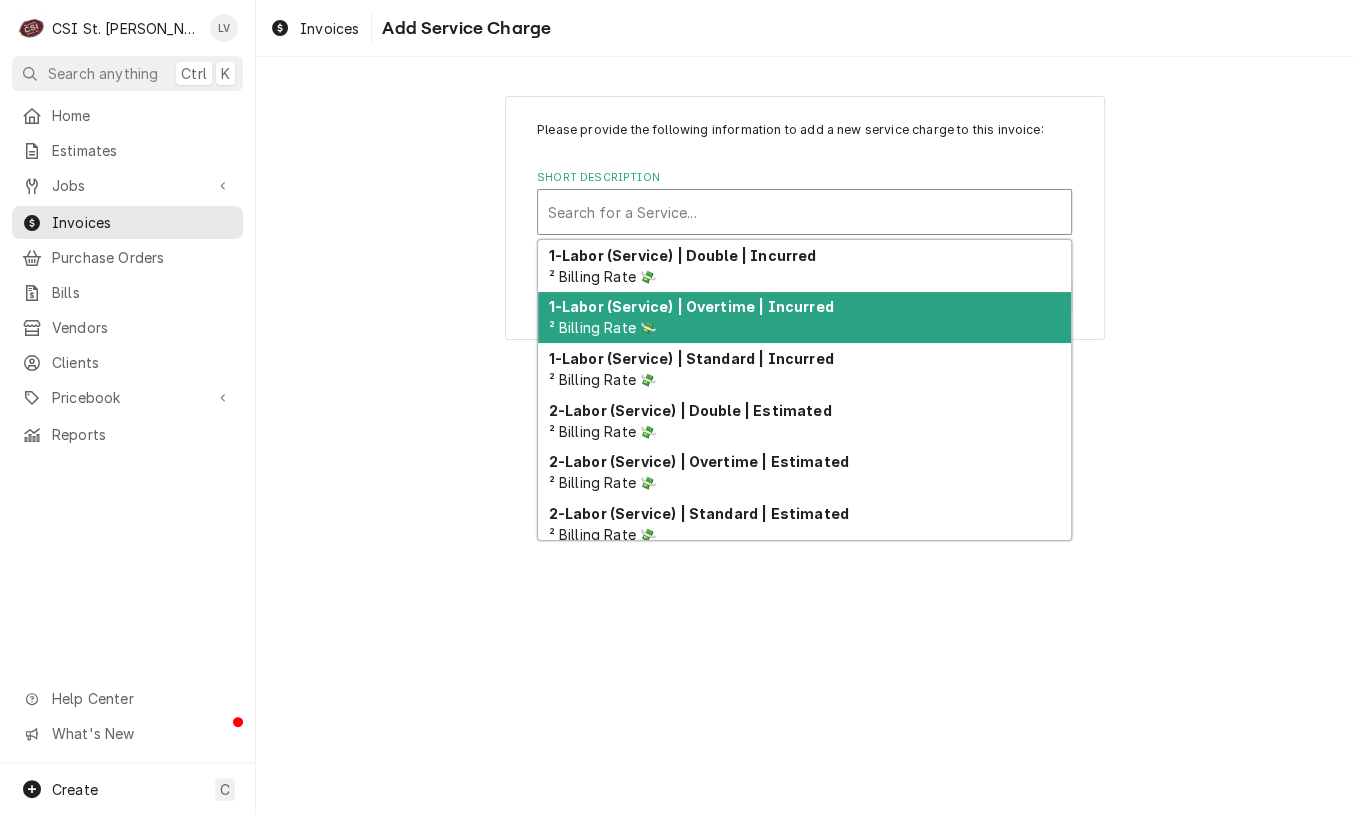 click on "1-Labor (Service) | Overtime | Incurred" at bounding box center (691, 306) 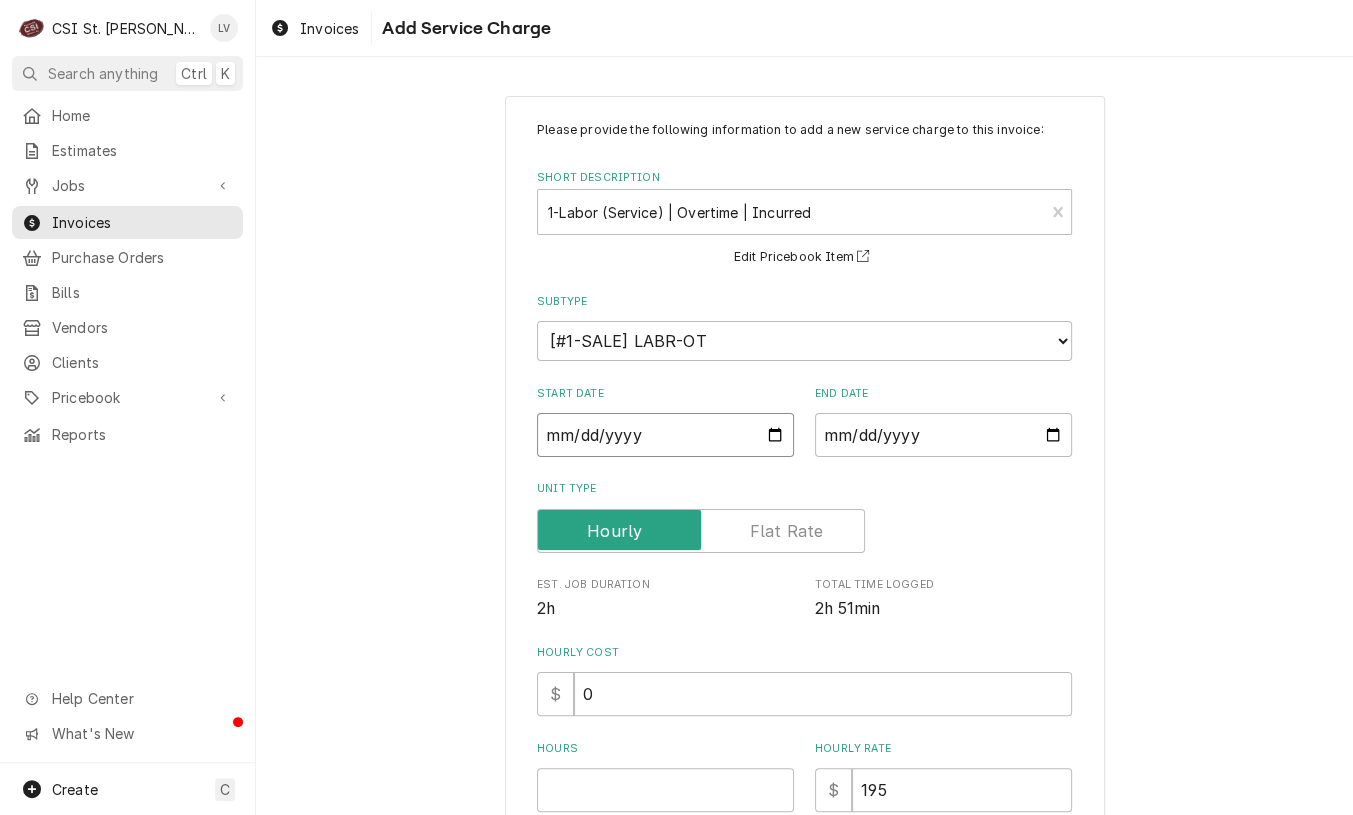 click on "Start Date" at bounding box center [665, 435] 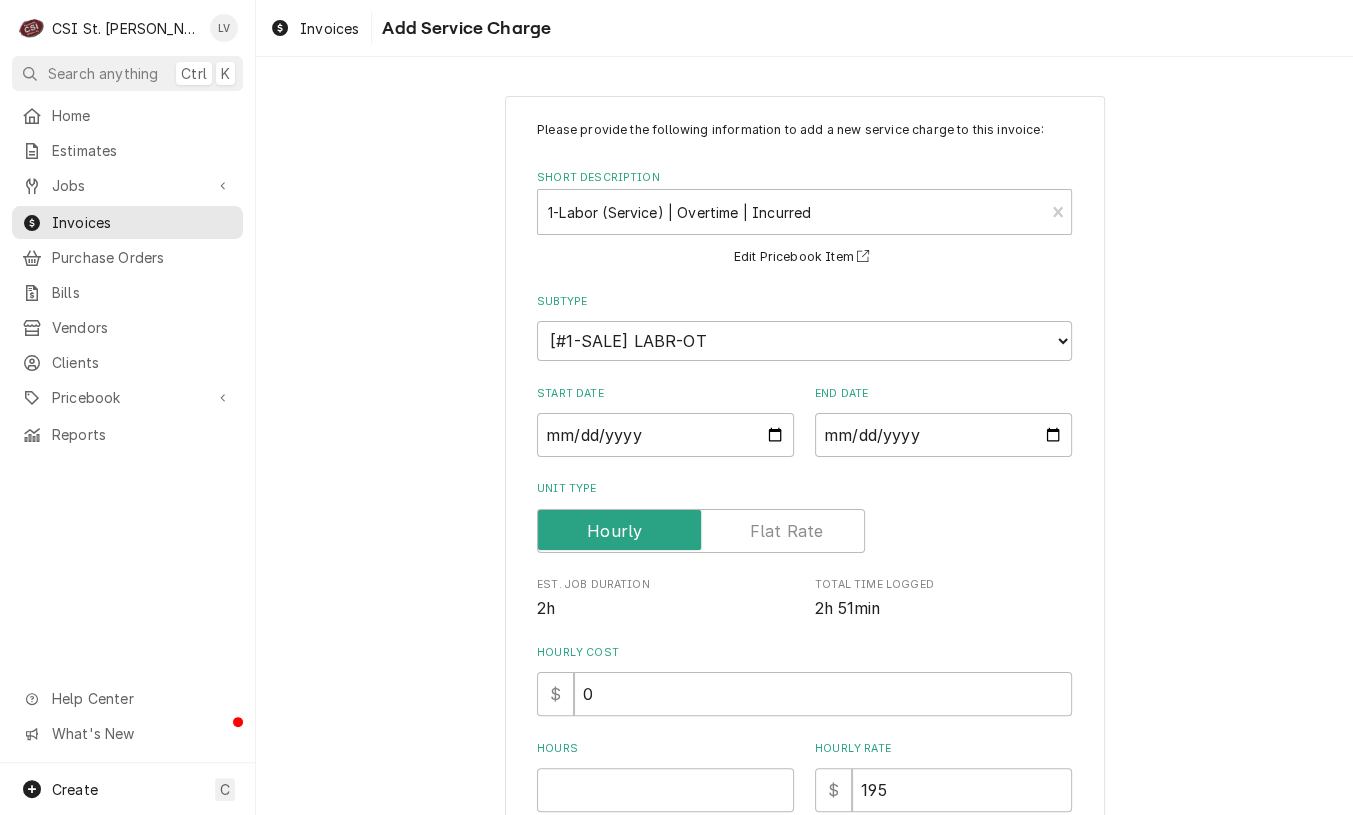 click on "Please provide the following information to add a new service charge to this invoice: Short Description 1-Labor (Service) | Overtime | Incurred ² Billing Rate 💸 Edit Pricebook Item    Subtype Choose a subtype... [#1-SALE] LABR-BEV [#1-SALE] LABR-DBL [#1-SALE] LABR-OT [#1-SALE] LABR-PM [#1-SALE] LABR-PROJ [#1-SALE] LABR-REG [#1-SALE] LEASING-1 [#NON-POSTING#] Start Date 2025-07-09 End Date 2025-07-09 Unit Type Est. Job Duration 2h Total Time Logged 2h 51min Hourly Cost $ 0 Hours Hourly Rate $ 195 Tax Service Summary  ( optional ) Overtime labor (time-and-a-half) applies to tech hours worked after 4:30 PM on weekdays and anytime on Saturdays.
**This reflects billable hours performed to date** Add Cancel" at bounding box center (804, 637) 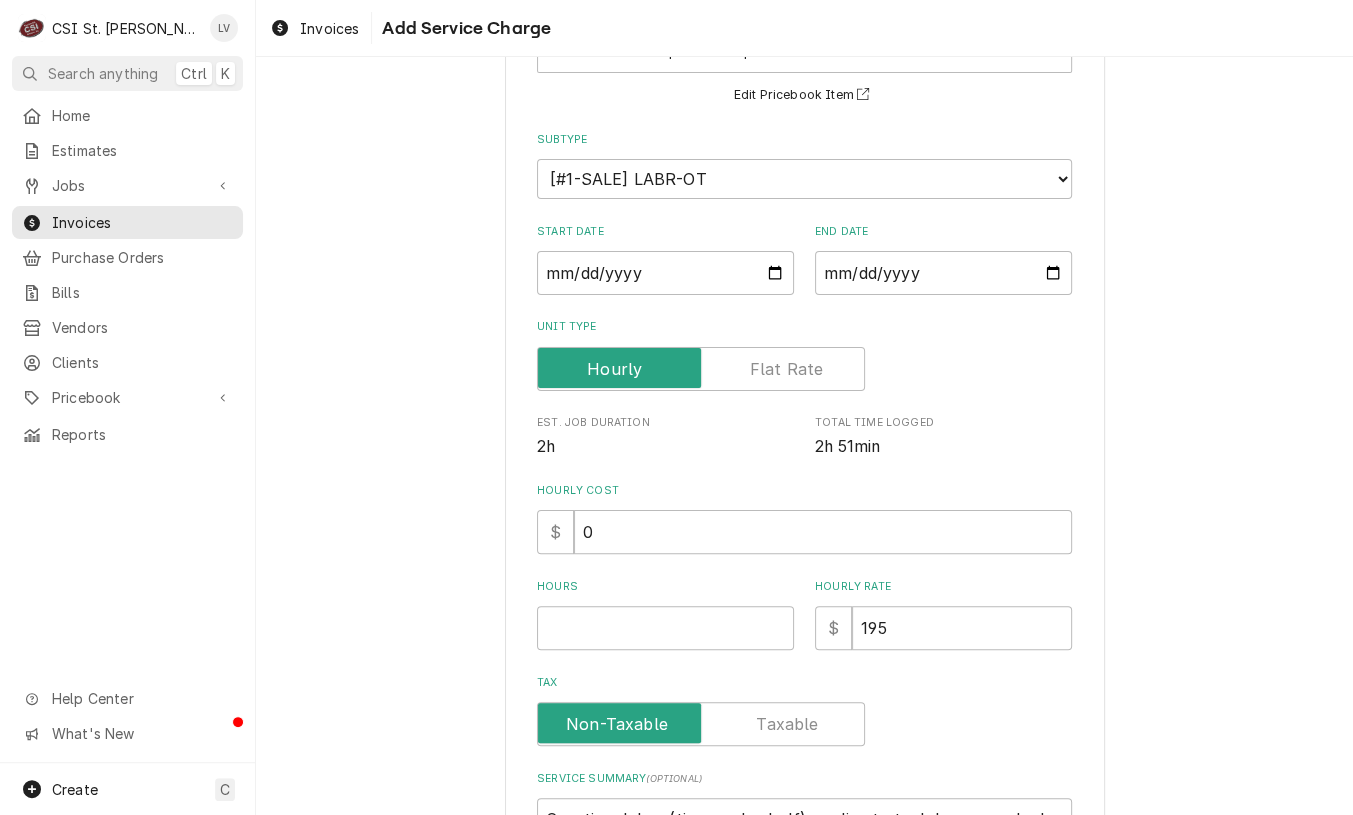 scroll, scrollTop: 379, scrollLeft: 0, axis: vertical 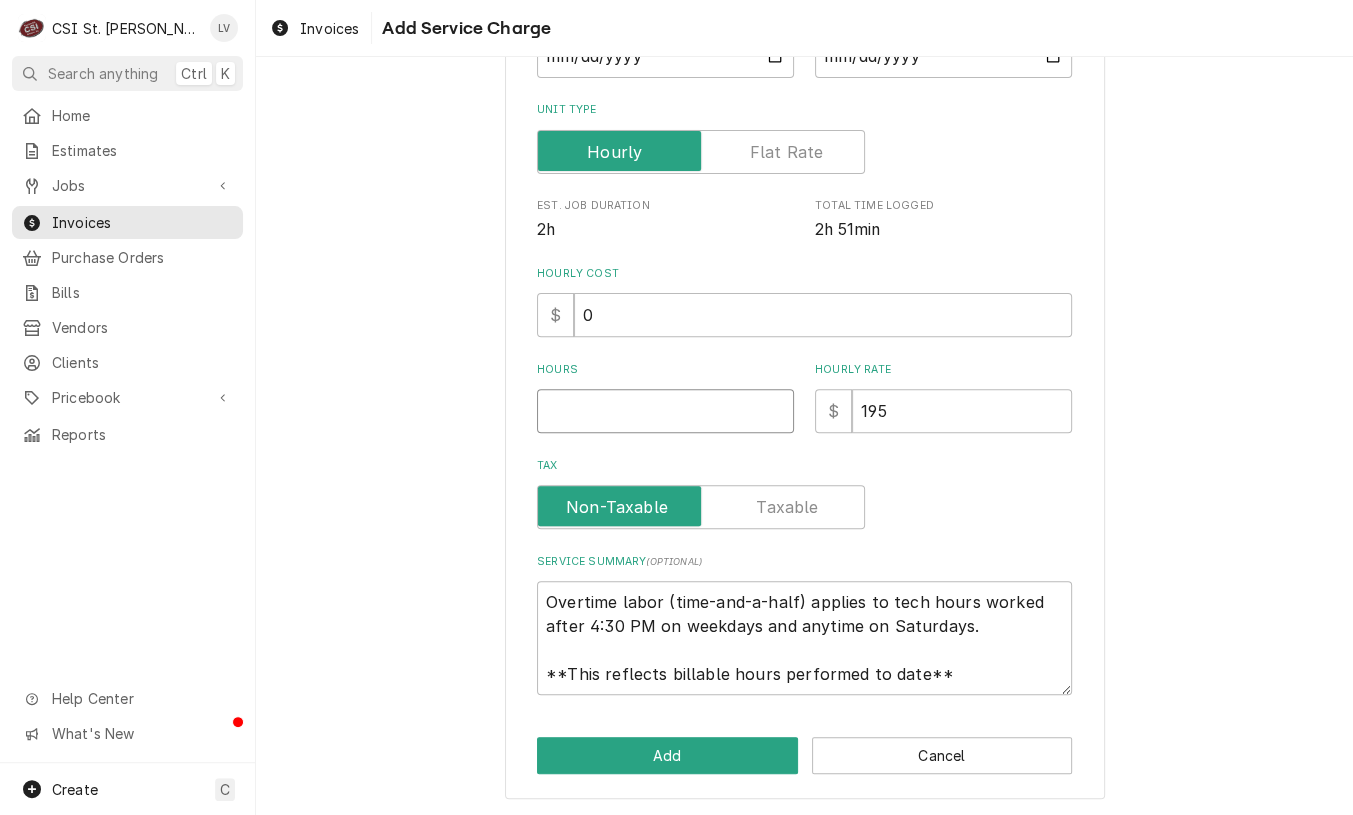 click on "Hours" at bounding box center (665, 411) 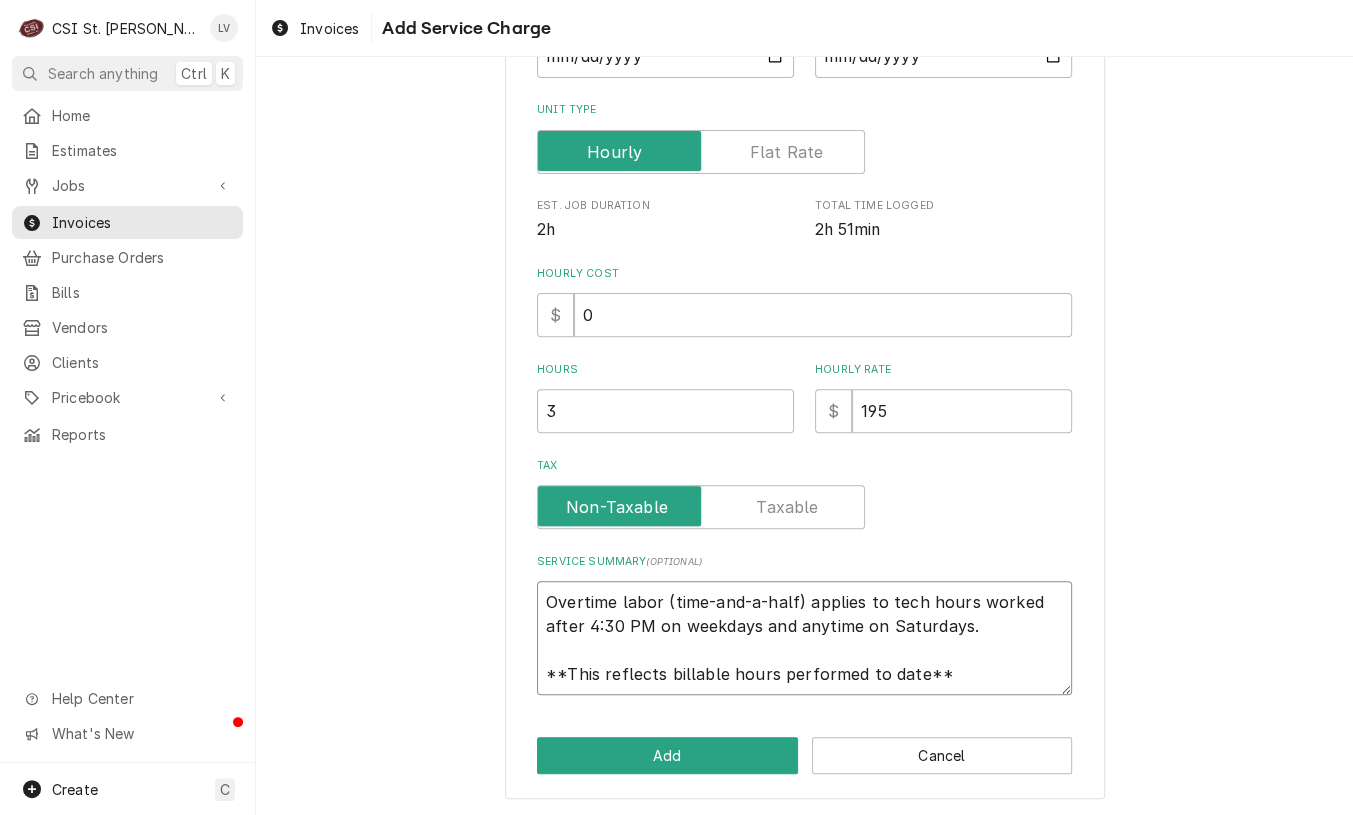 drag, startPoint x: 542, startPoint y: 598, endPoint x: 1099, endPoint y: 667, distance: 561.2575 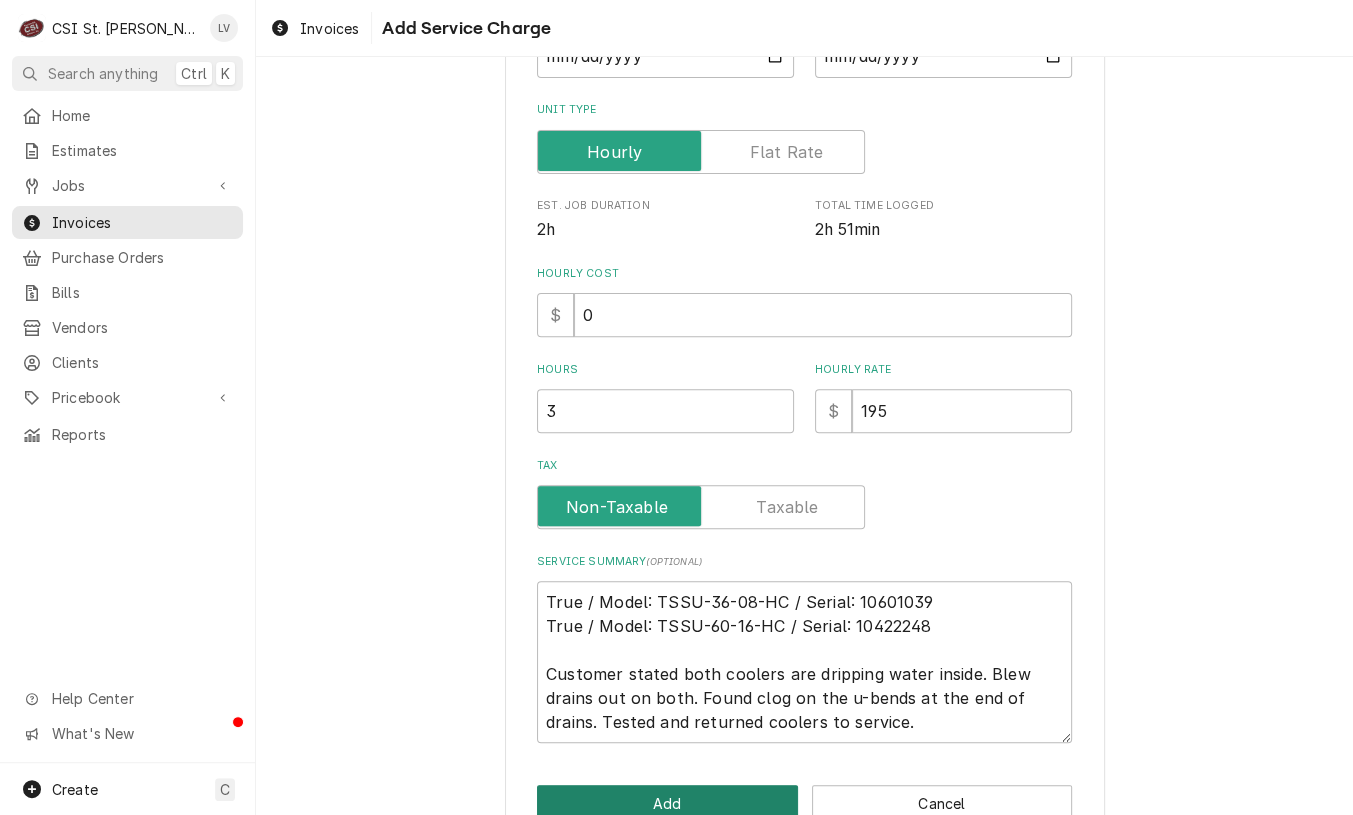 click on "Add" at bounding box center [667, 803] 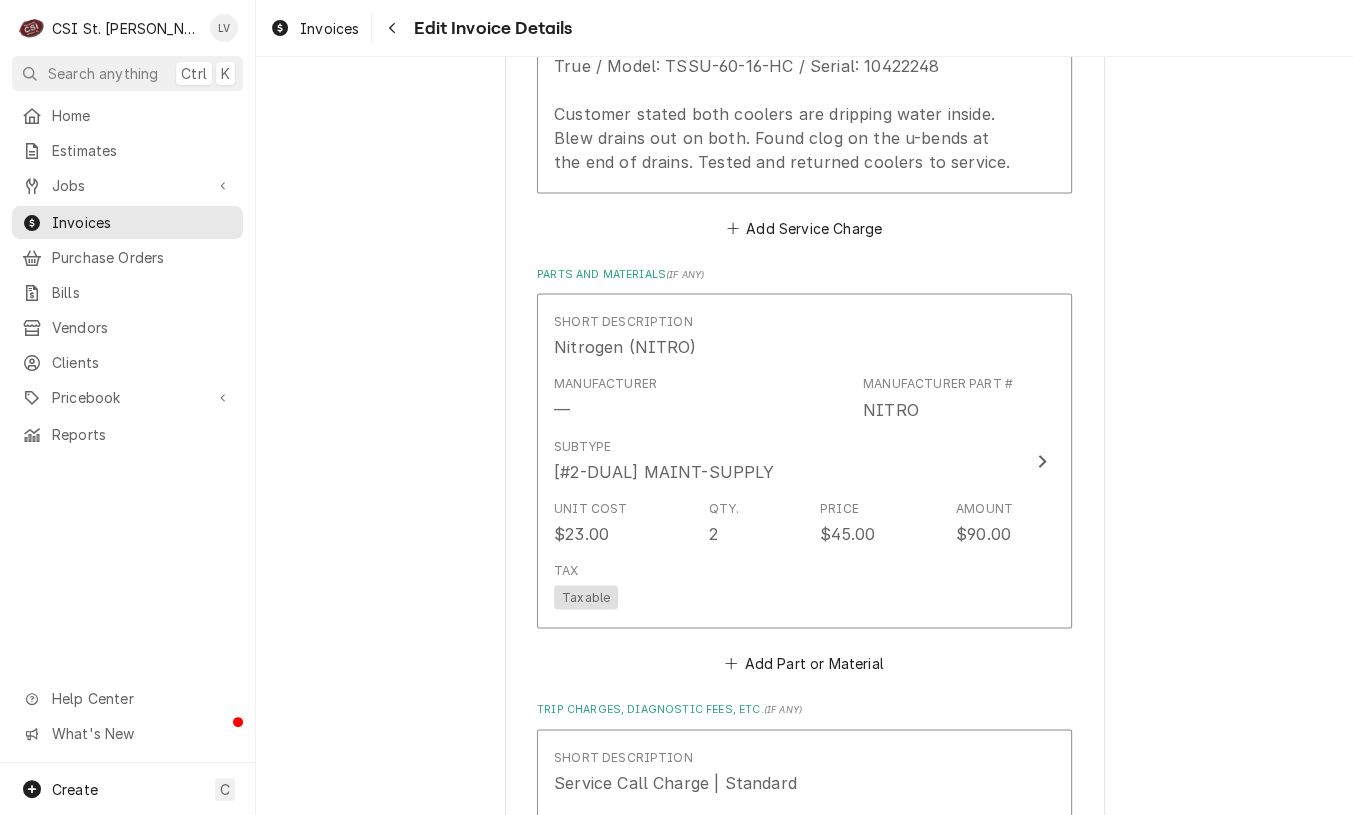 scroll, scrollTop: 2550, scrollLeft: 0, axis: vertical 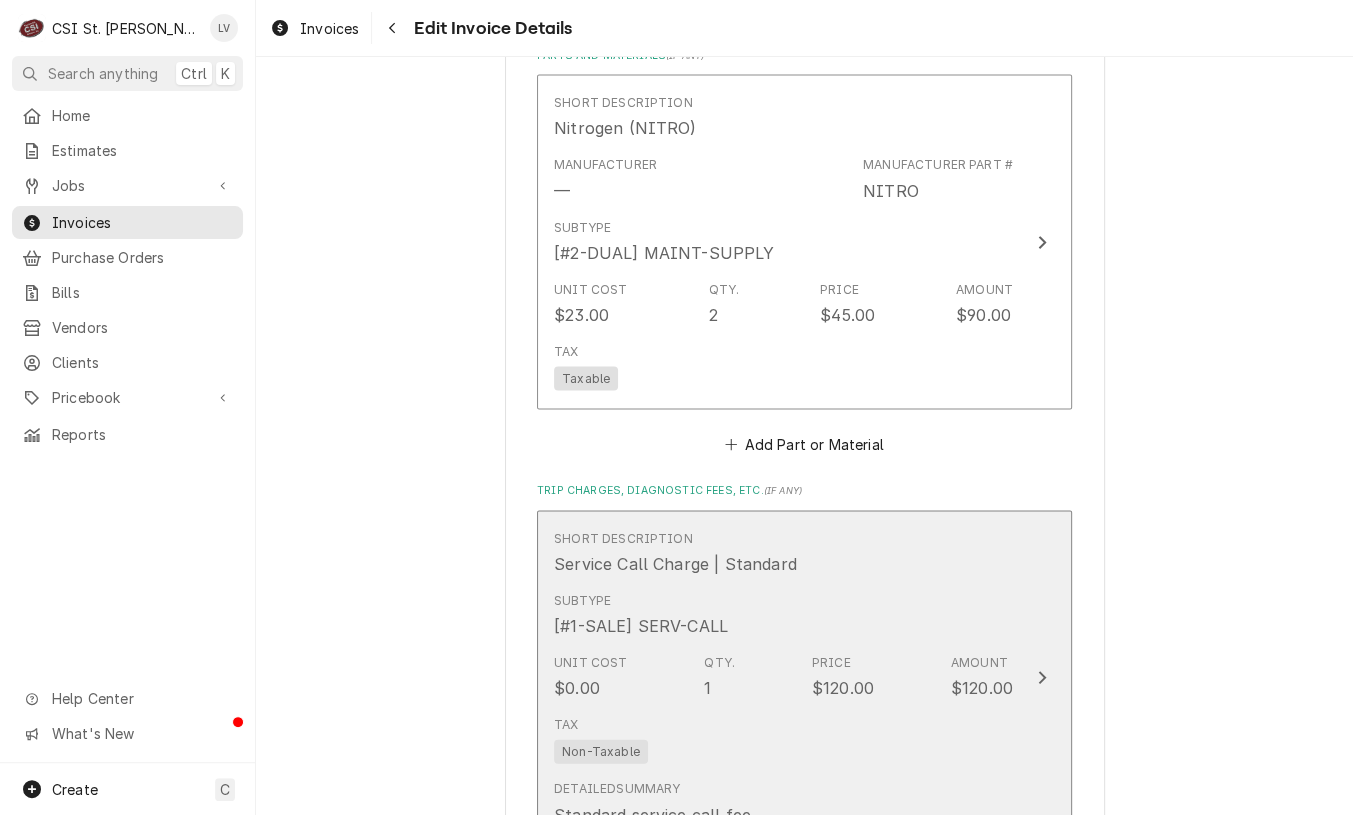 click on "Tax Non-Taxable" at bounding box center [783, 740] 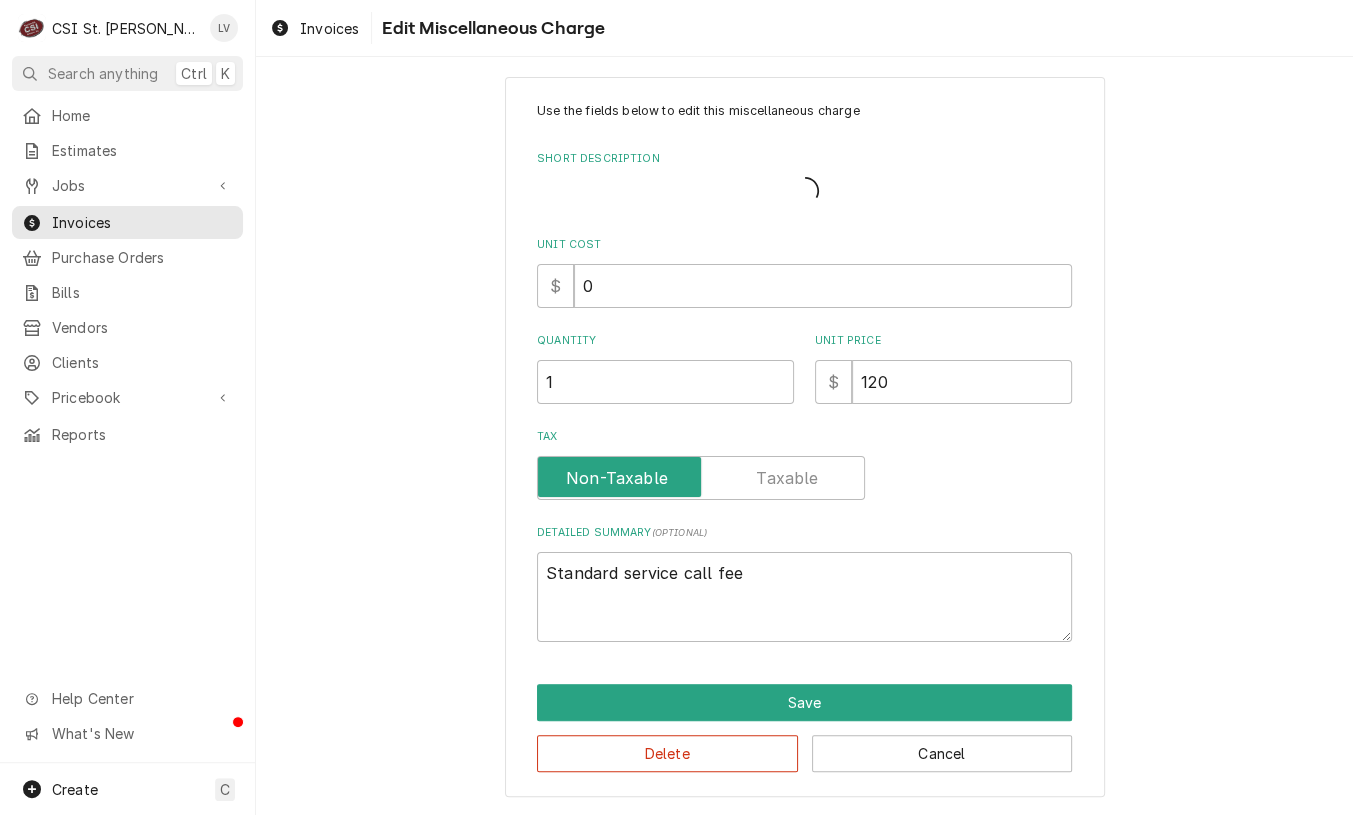 scroll, scrollTop: 0, scrollLeft: 0, axis: both 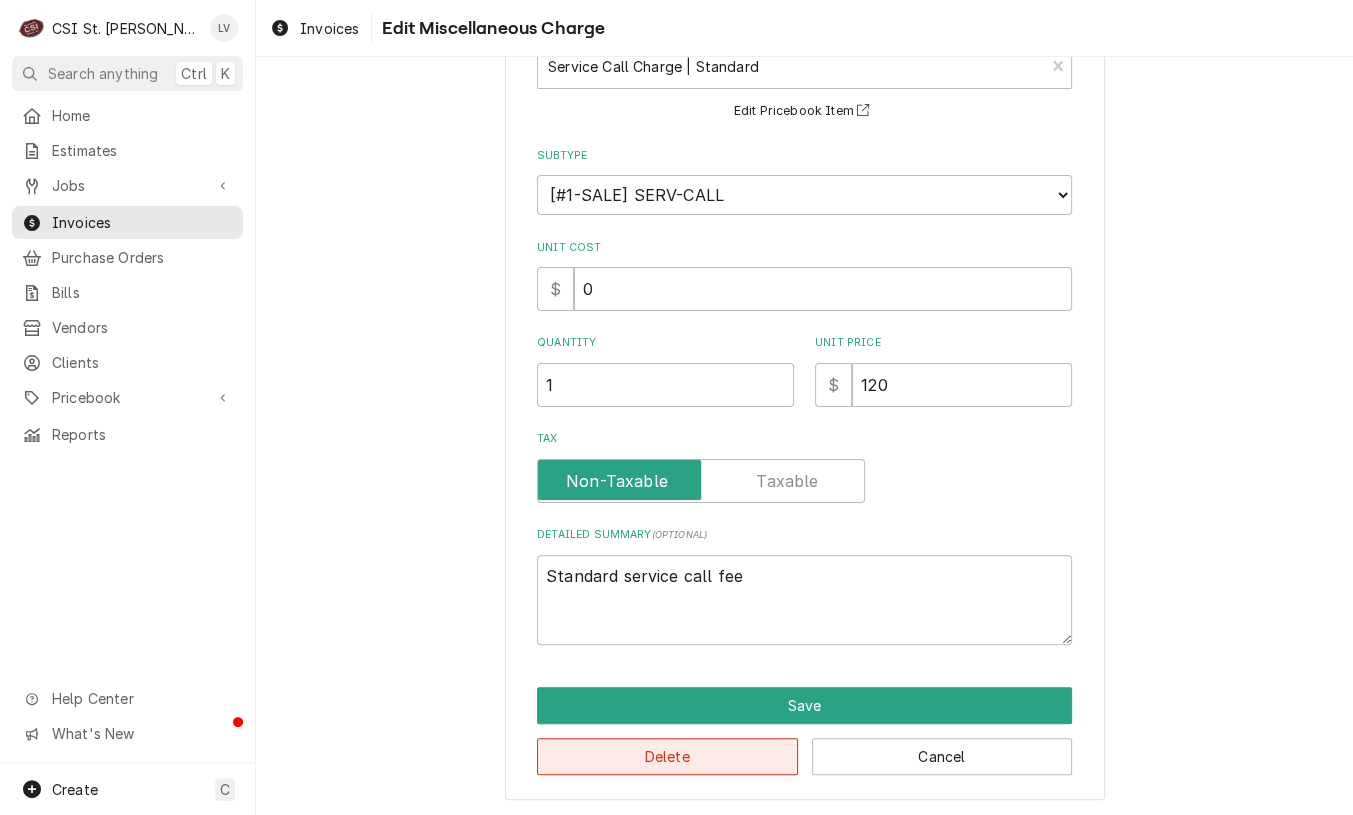 click on "Delete" at bounding box center [667, 756] 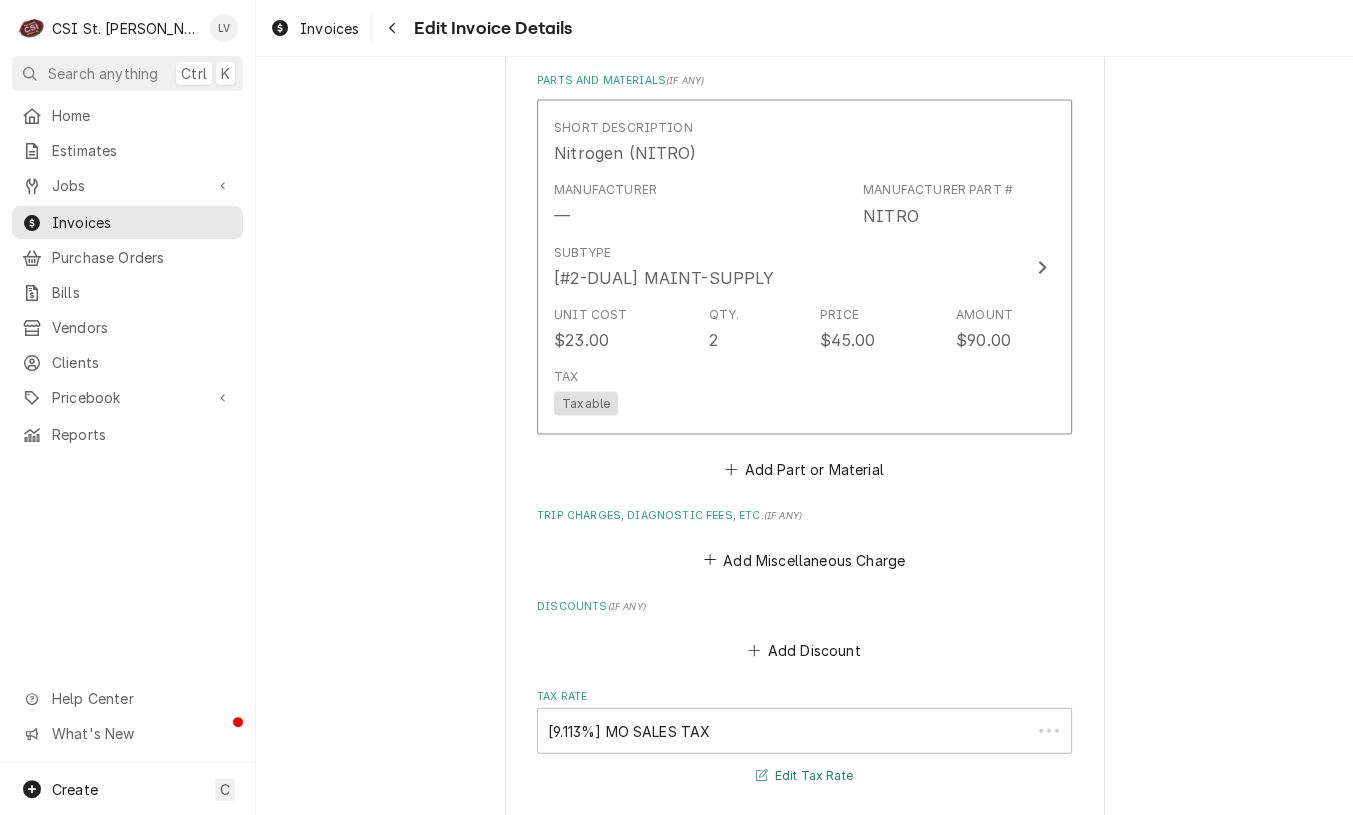 scroll, scrollTop: 2589, scrollLeft: 0, axis: vertical 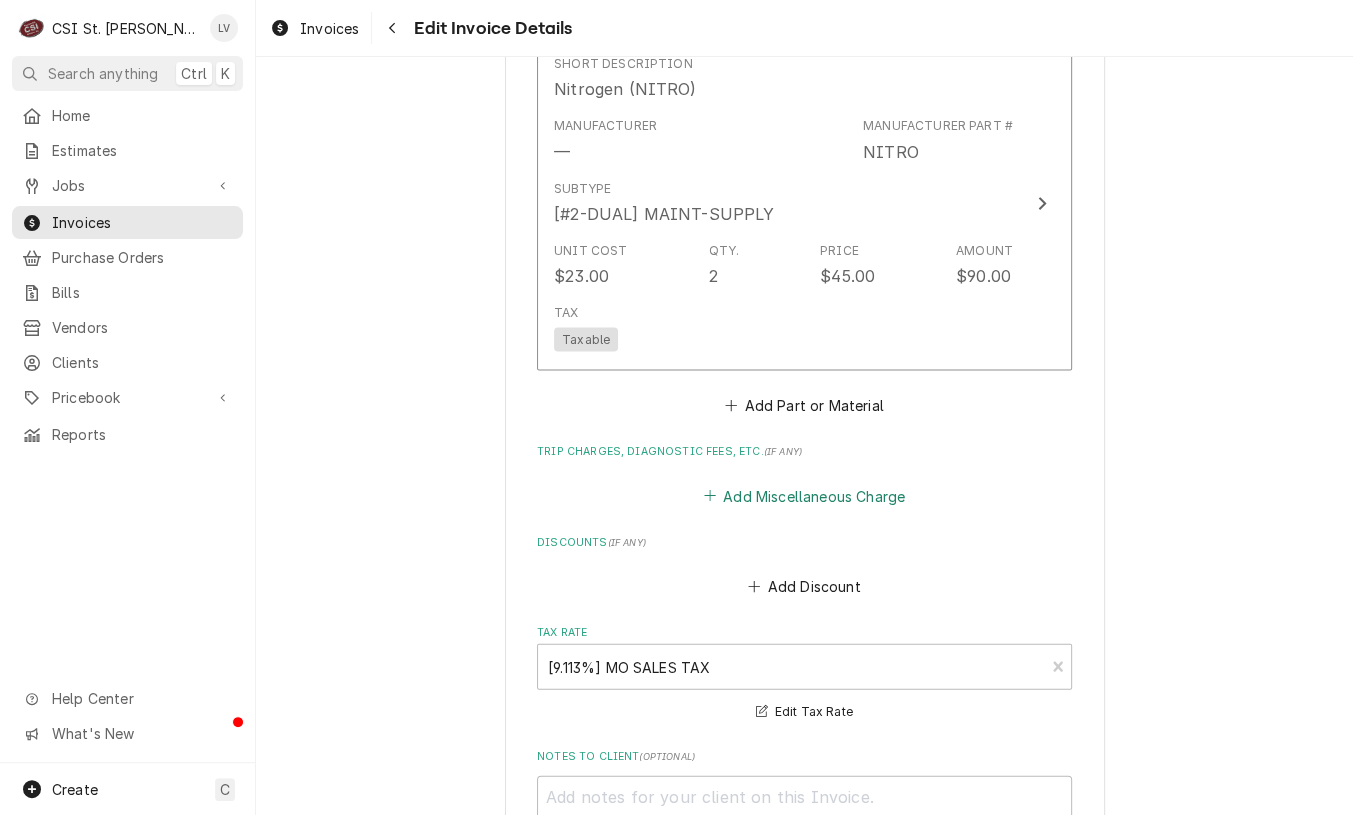 click on "Add Miscellaneous Charge" at bounding box center (804, 496) 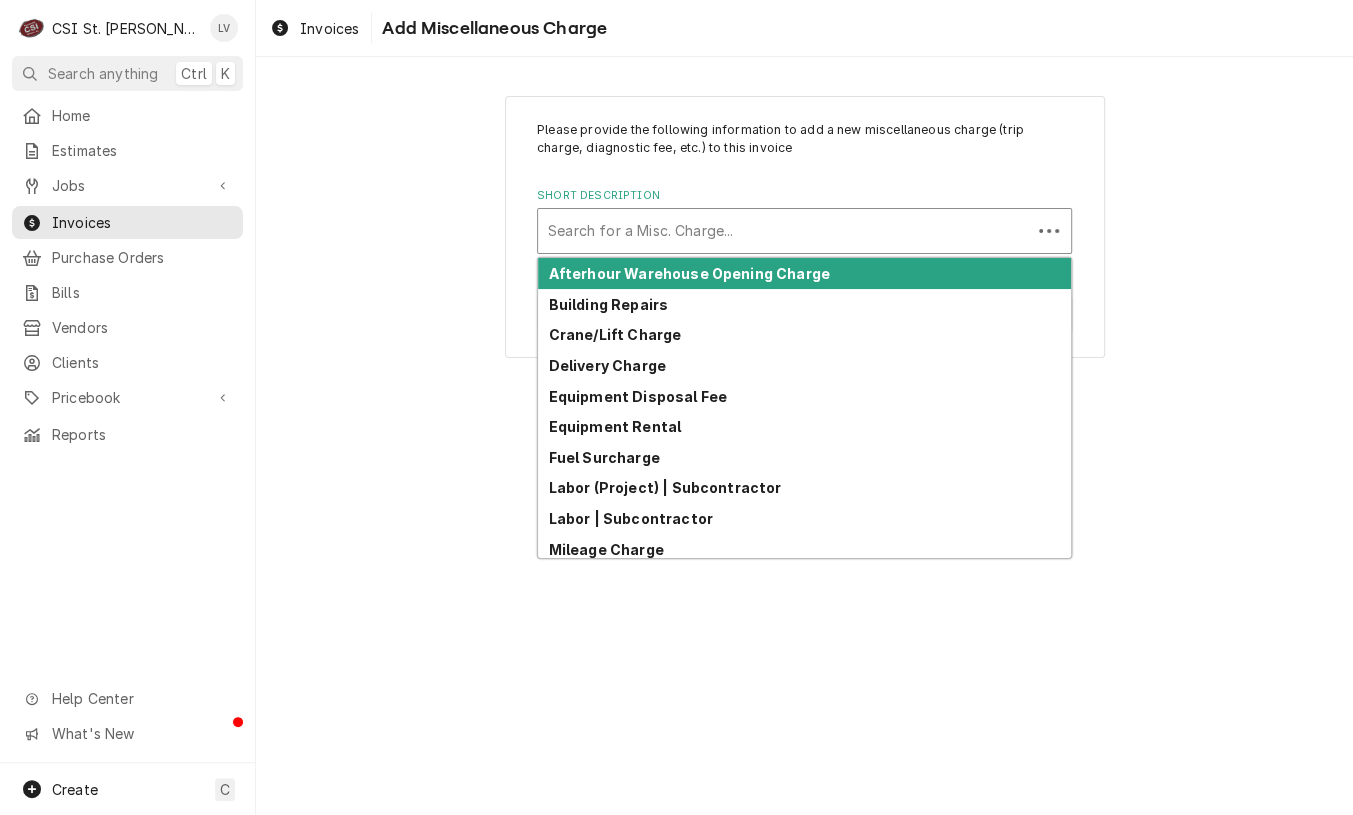 click at bounding box center (784, 231) 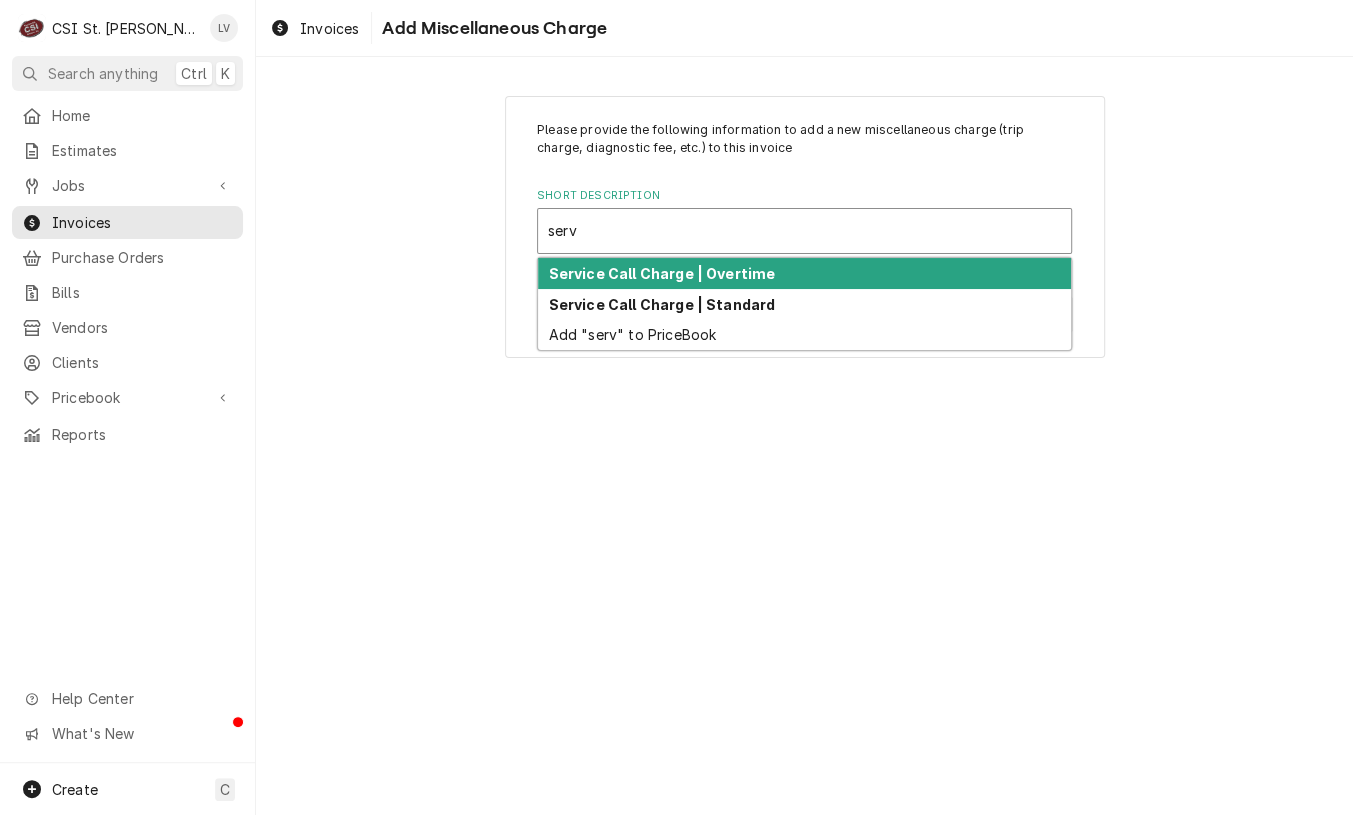 click on "Service Call Charge | Overtime" at bounding box center [662, 273] 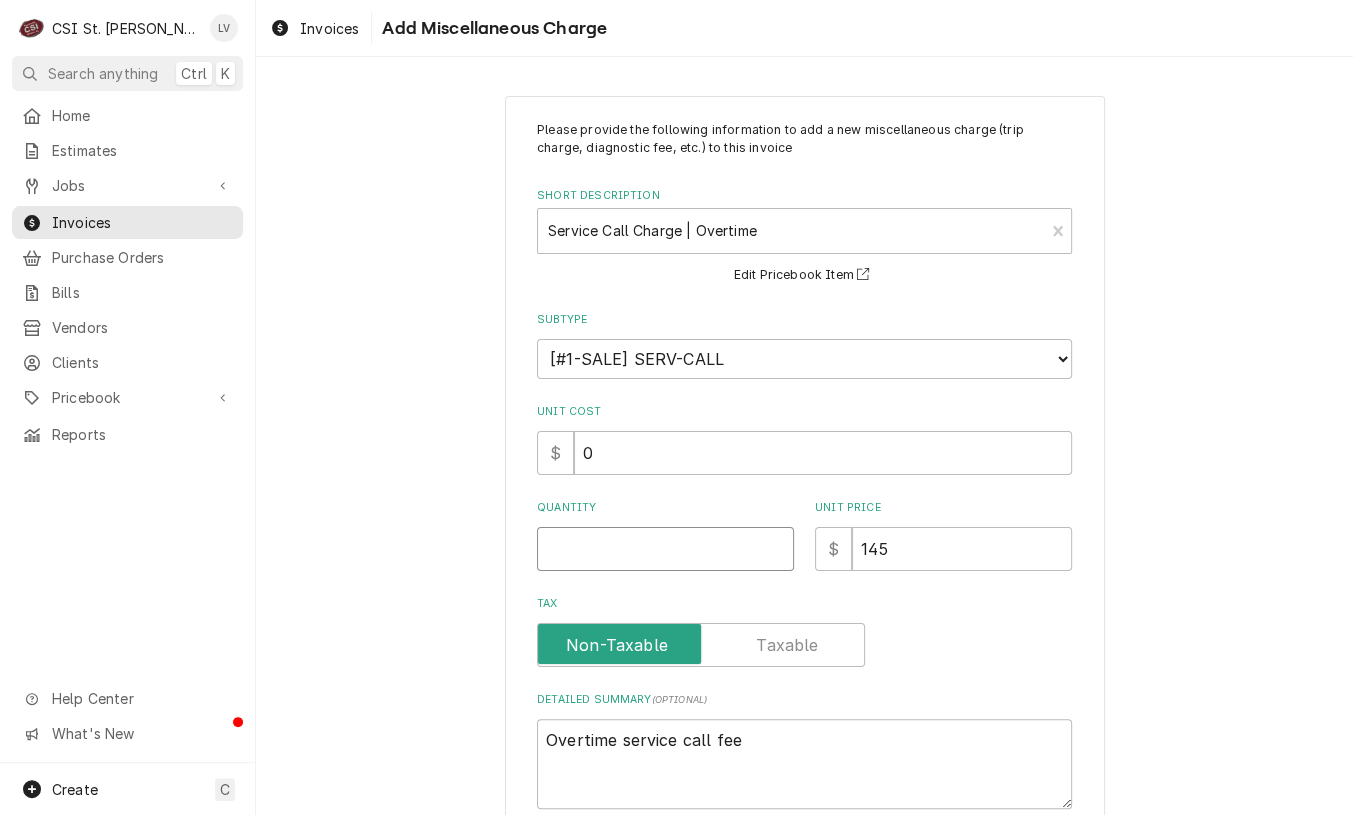 click on "Quantity" at bounding box center (665, 549) 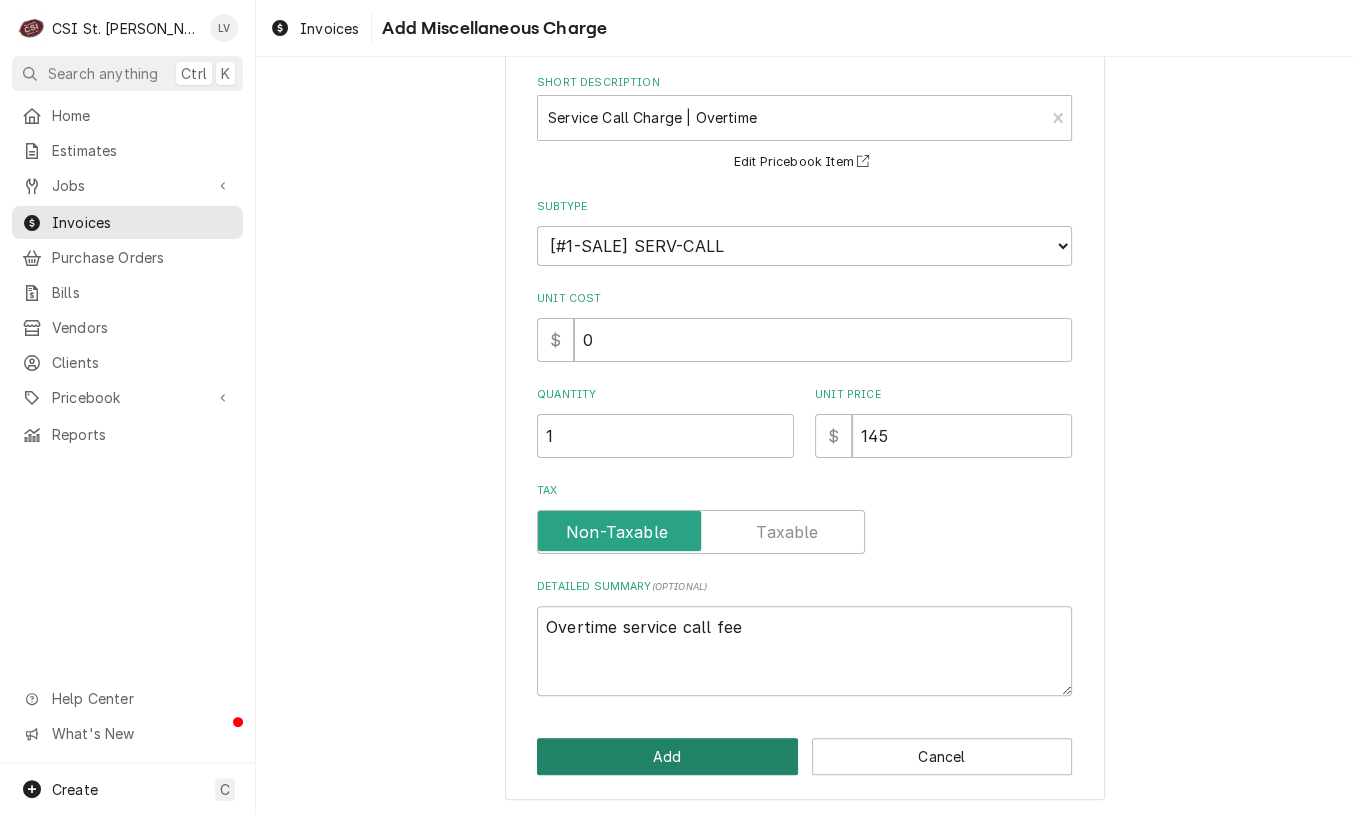 click on "Add" at bounding box center (667, 756) 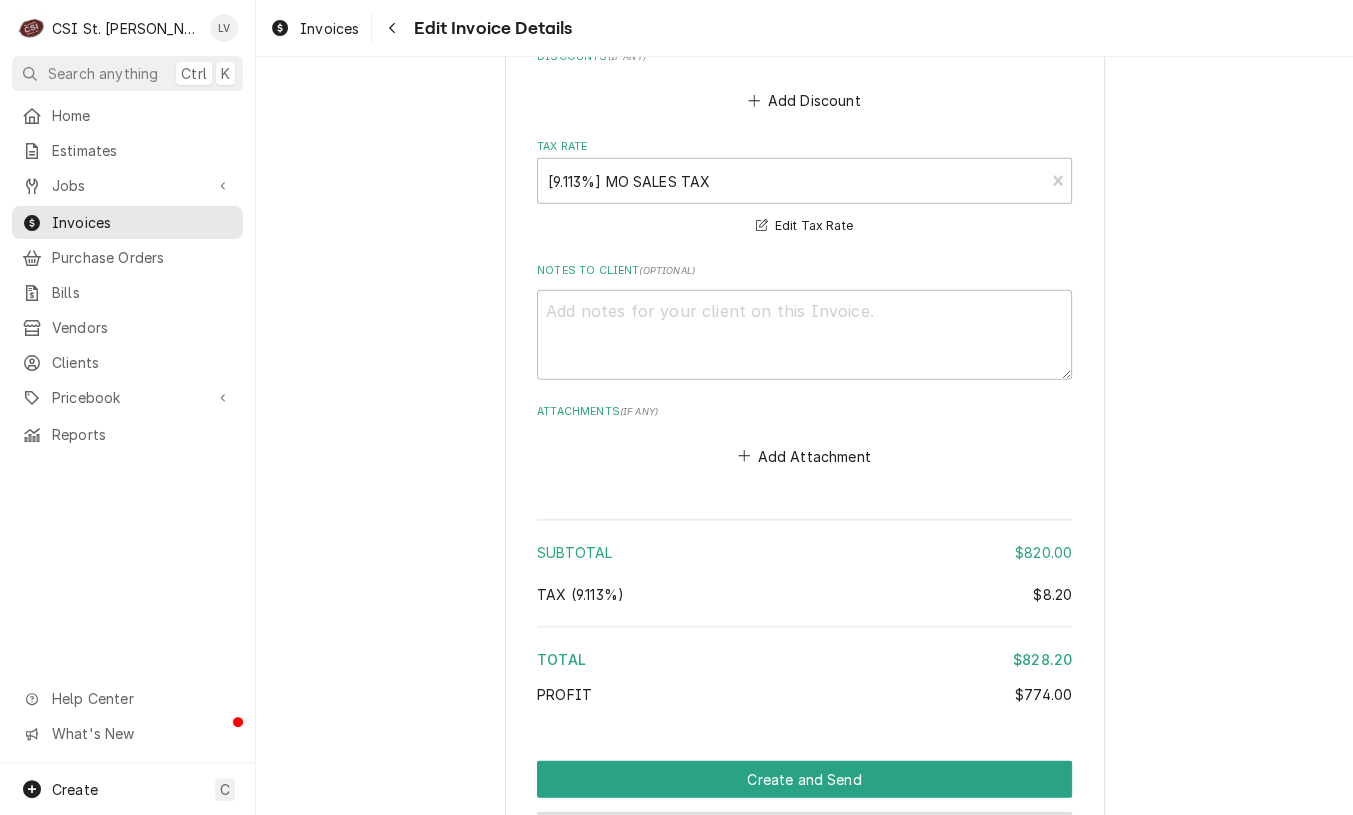 scroll, scrollTop: 3611, scrollLeft: 0, axis: vertical 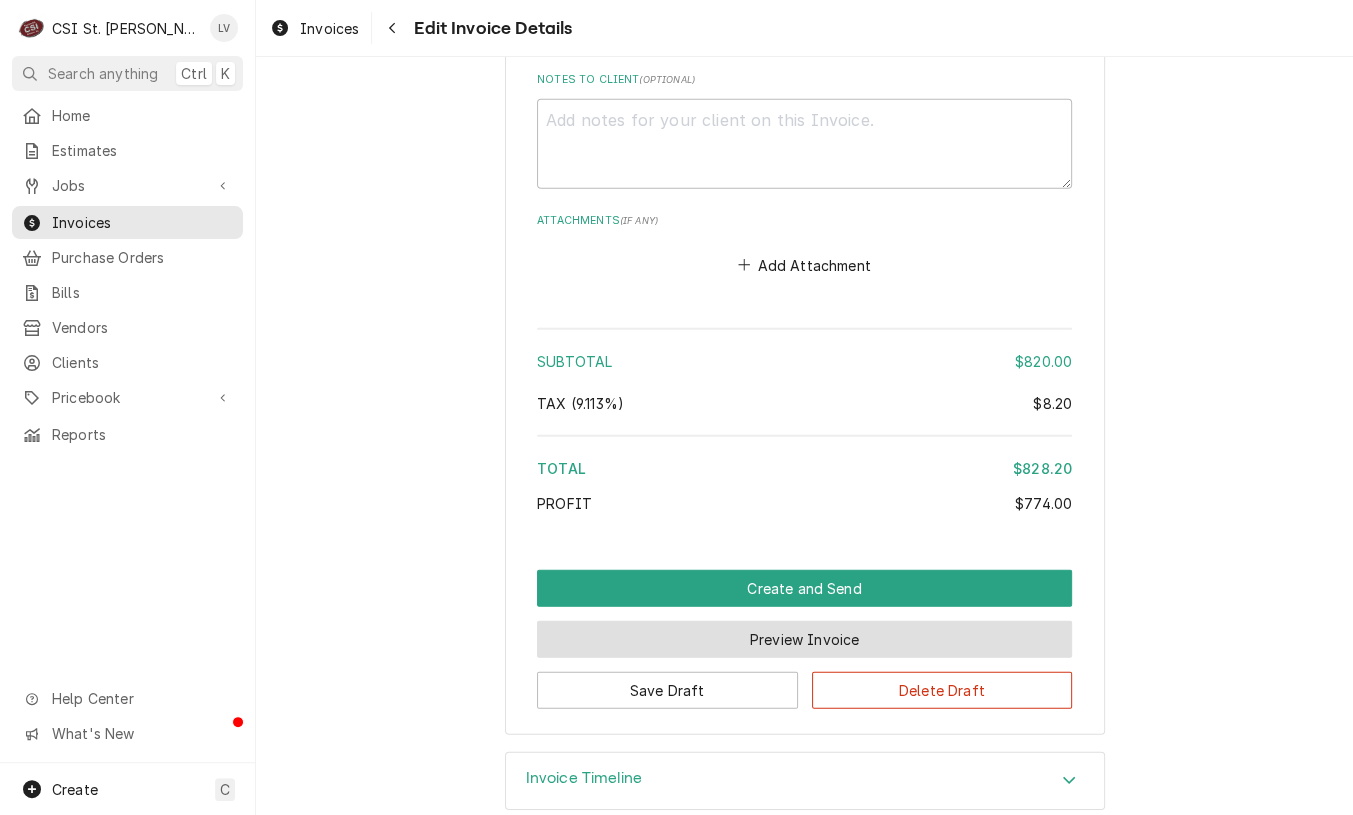 click on "Preview Invoice" at bounding box center (804, 639) 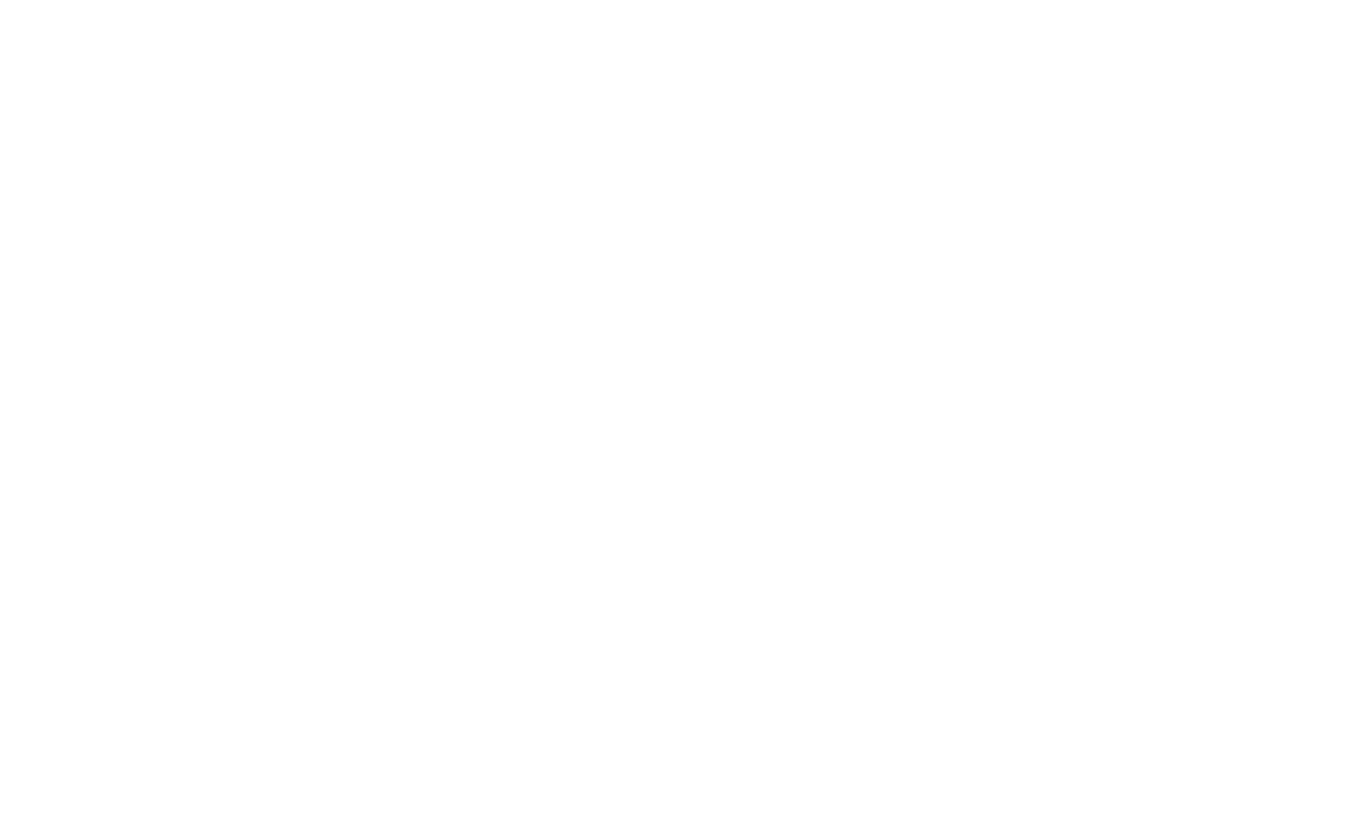scroll, scrollTop: 0, scrollLeft: 0, axis: both 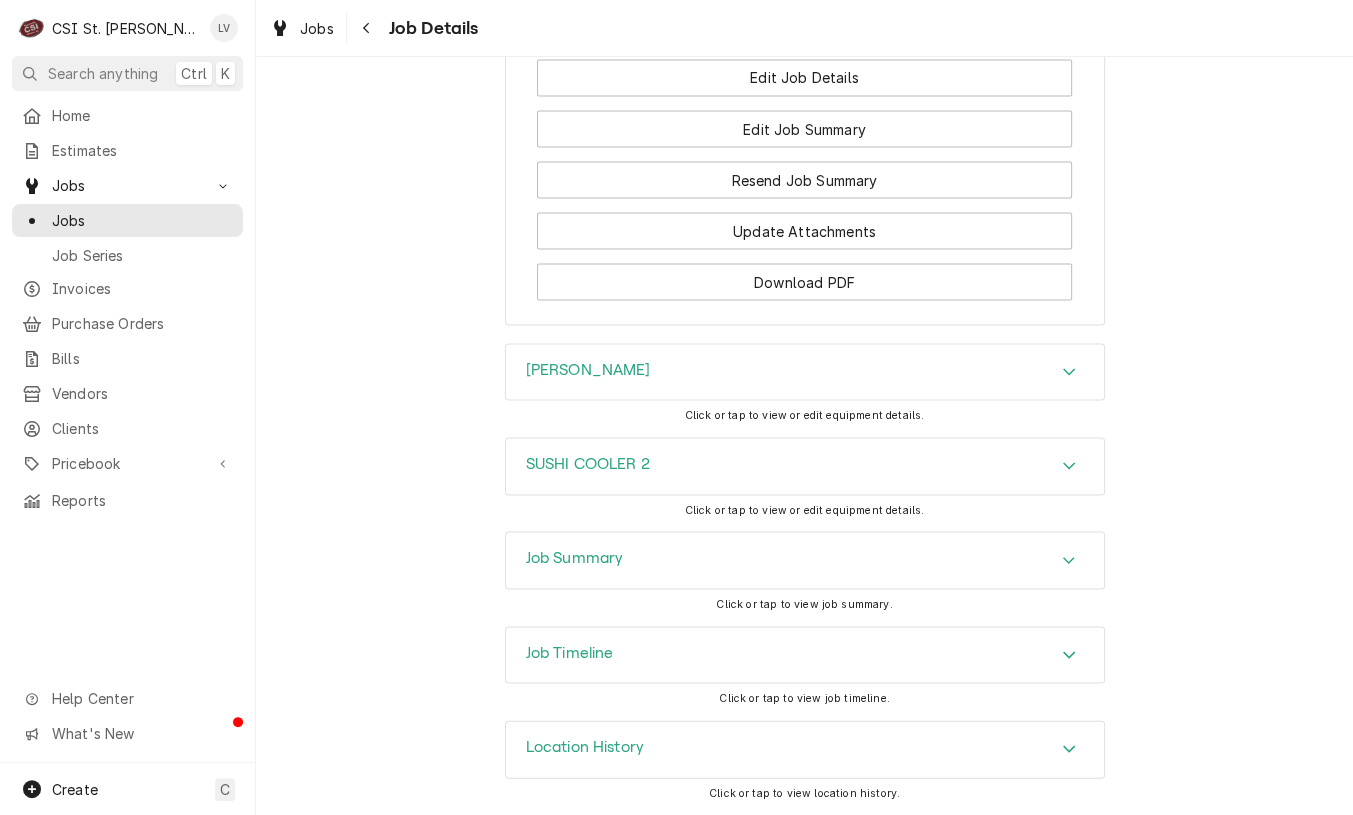 click on "Job Timeline" at bounding box center (805, 655) 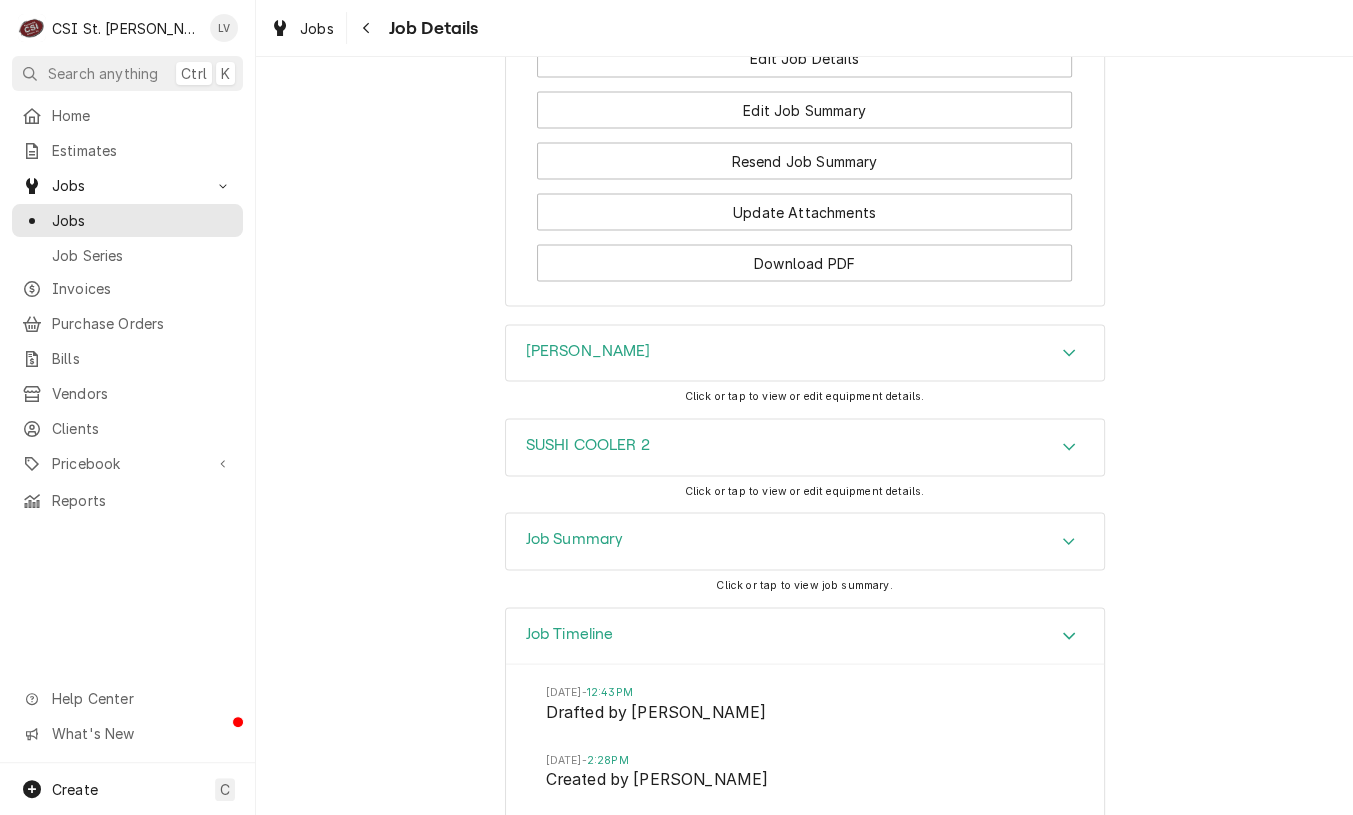 scroll, scrollTop: 3056, scrollLeft: 0, axis: vertical 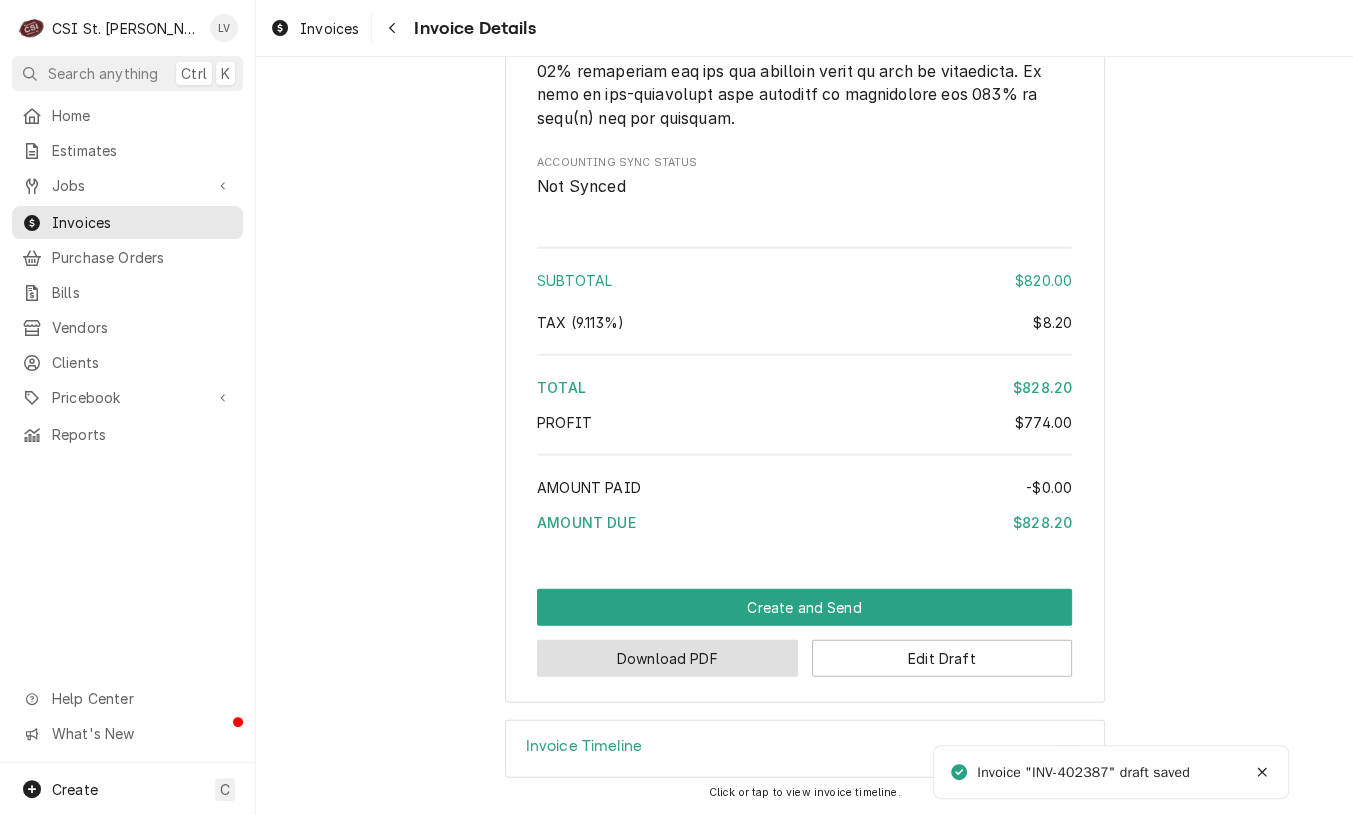 click on "Download PDF" at bounding box center [667, 658] 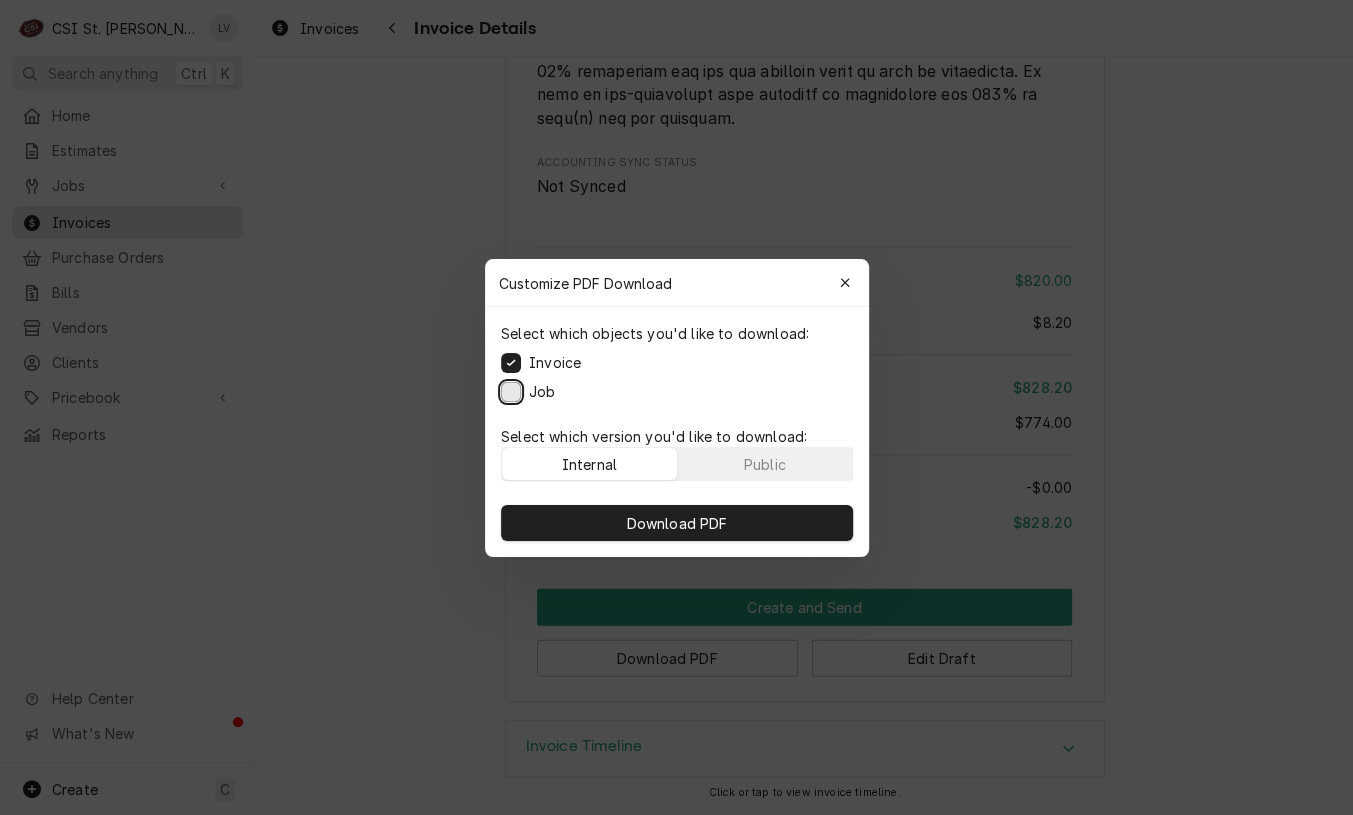 click on "Job" at bounding box center (511, 391) 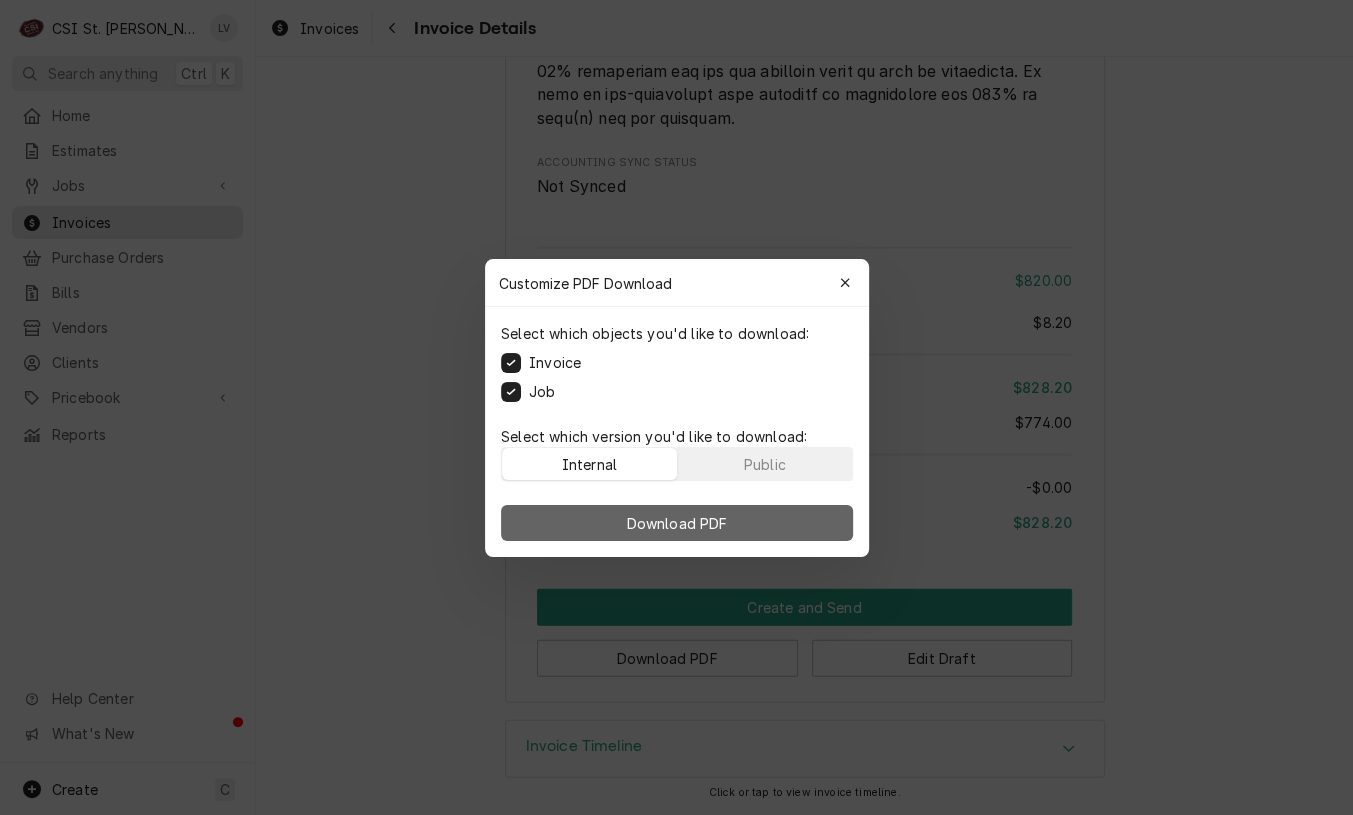 click on "Download PDF" at bounding box center (676, 522) 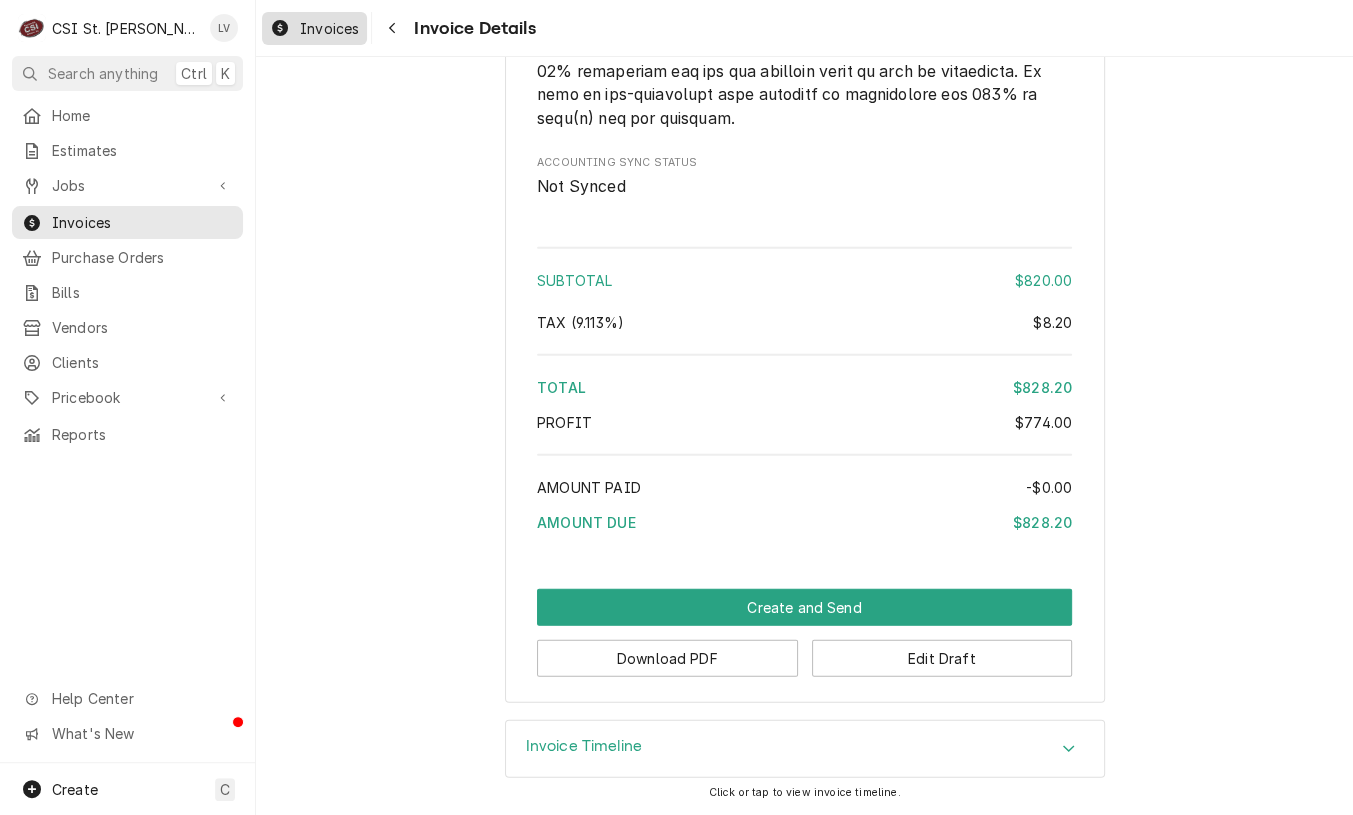 click on "Invoices" at bounding box center [329, 28] 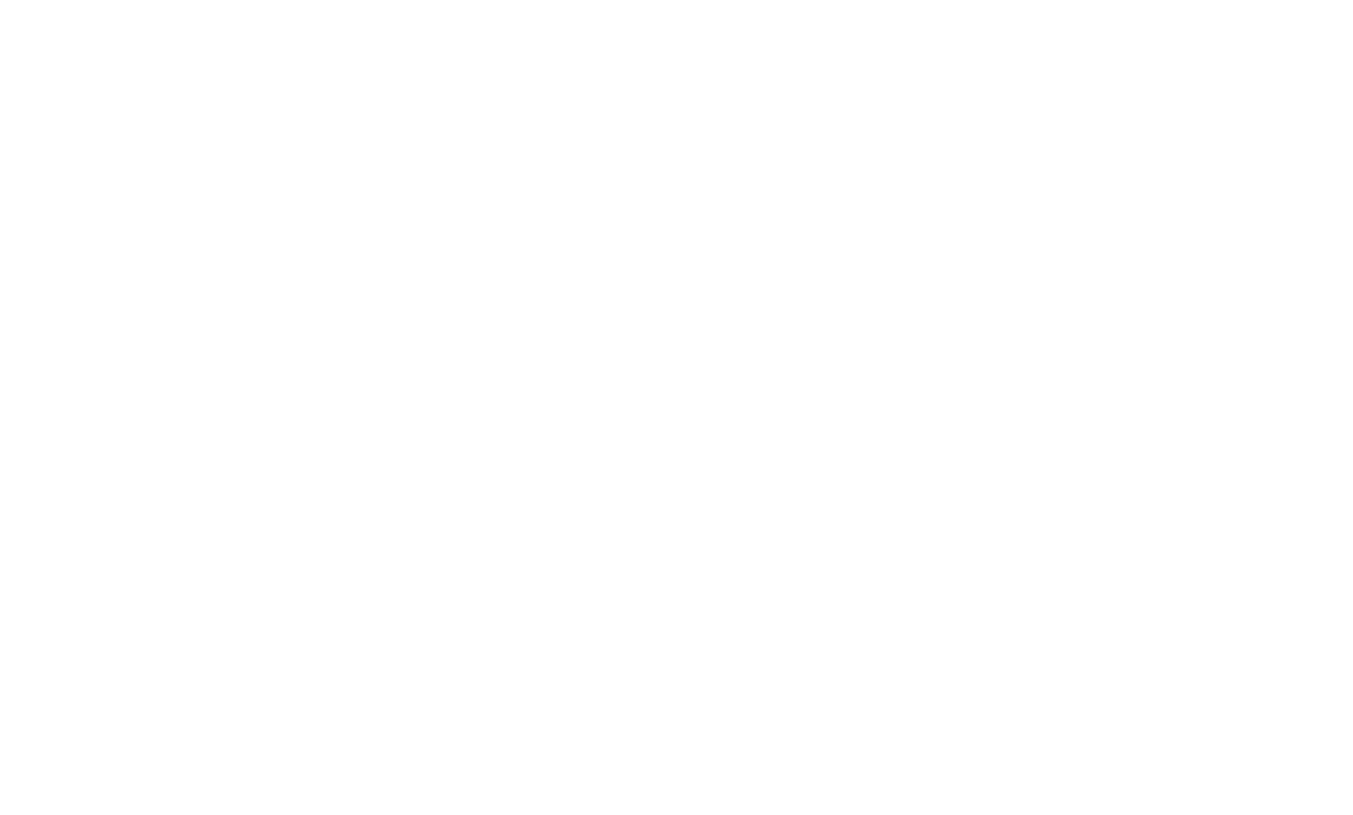 scroll, scrollTop: 0, scrollLeft: 0, axis: both 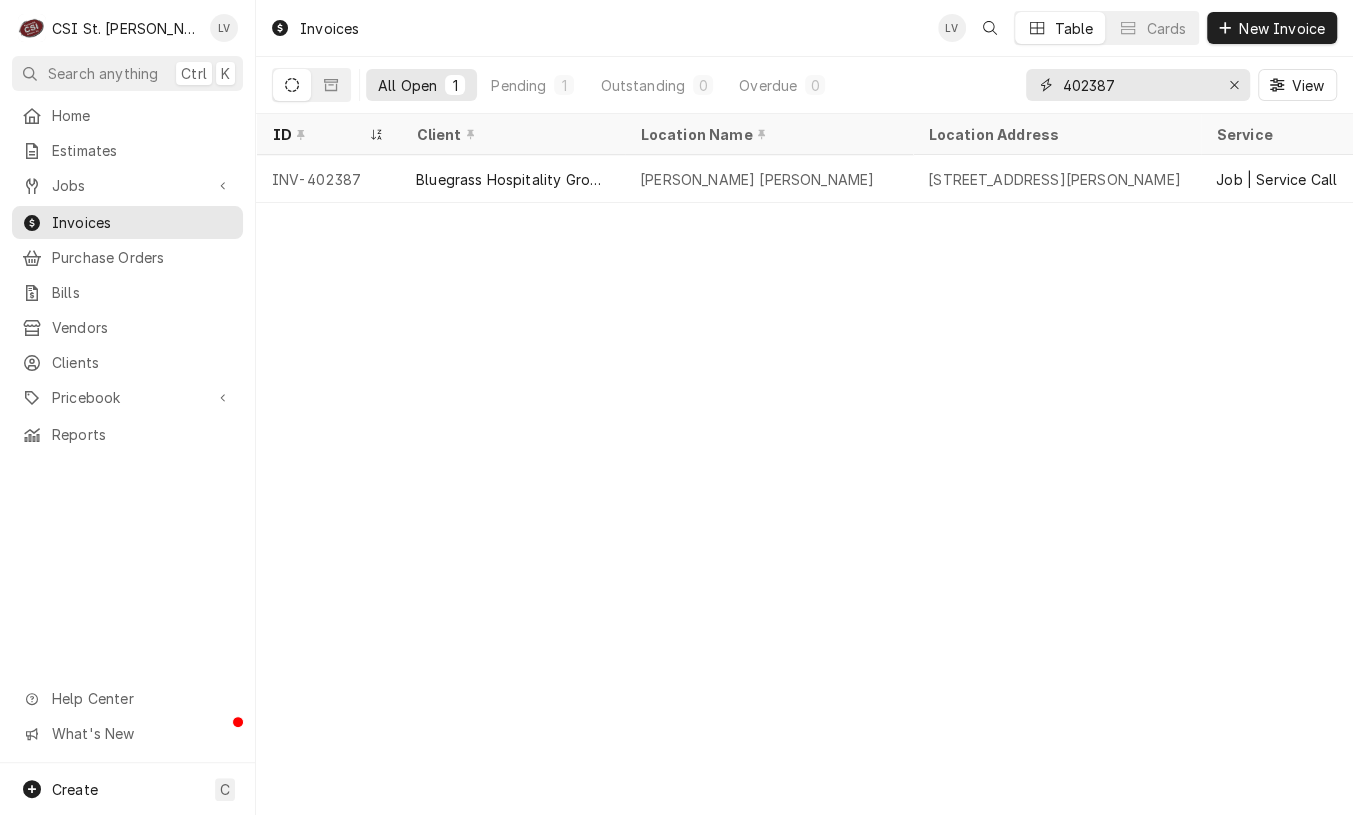 drag, startPoint x: 1135, startPoint y: 83, endPoint x: 969, endPoint y: 107, distance: 167.72597 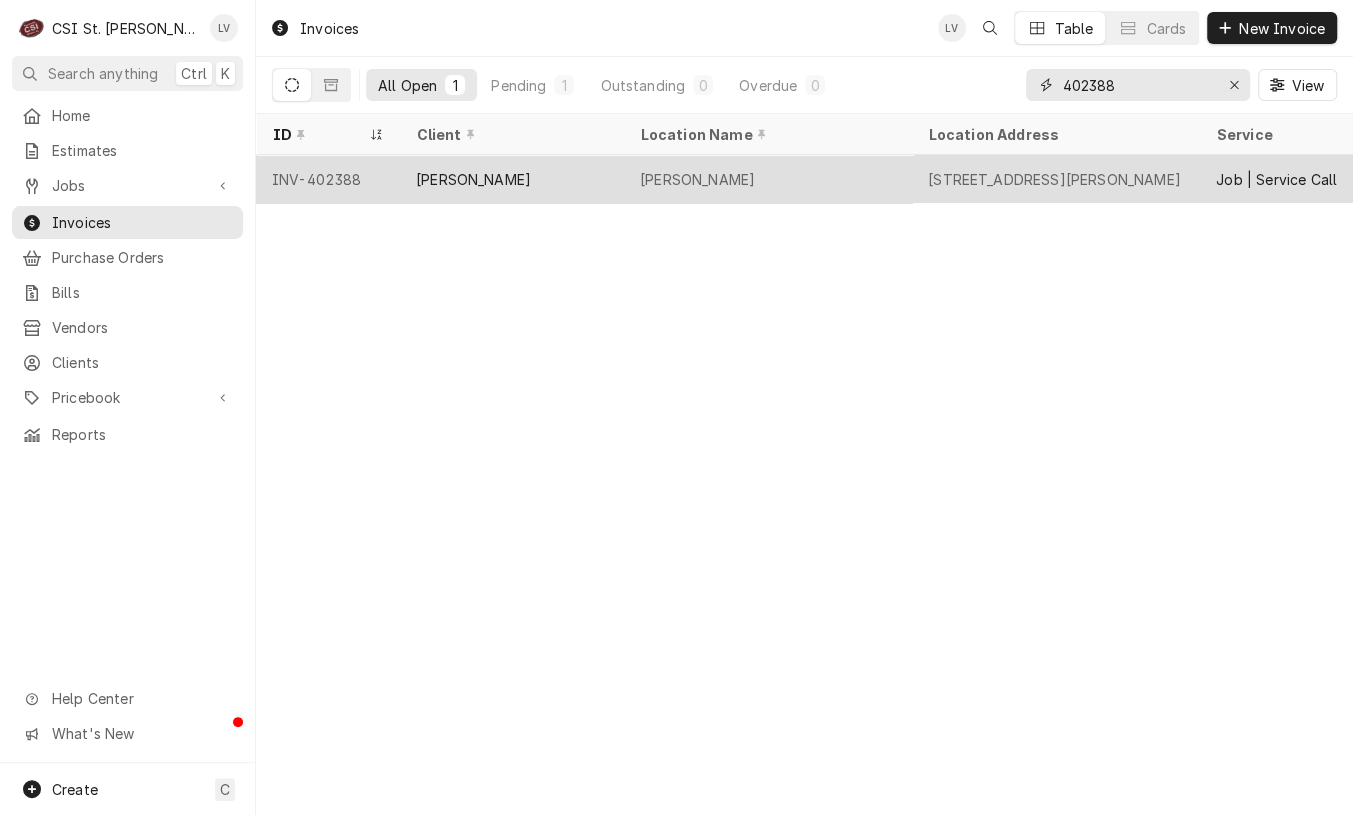 type on "402388" 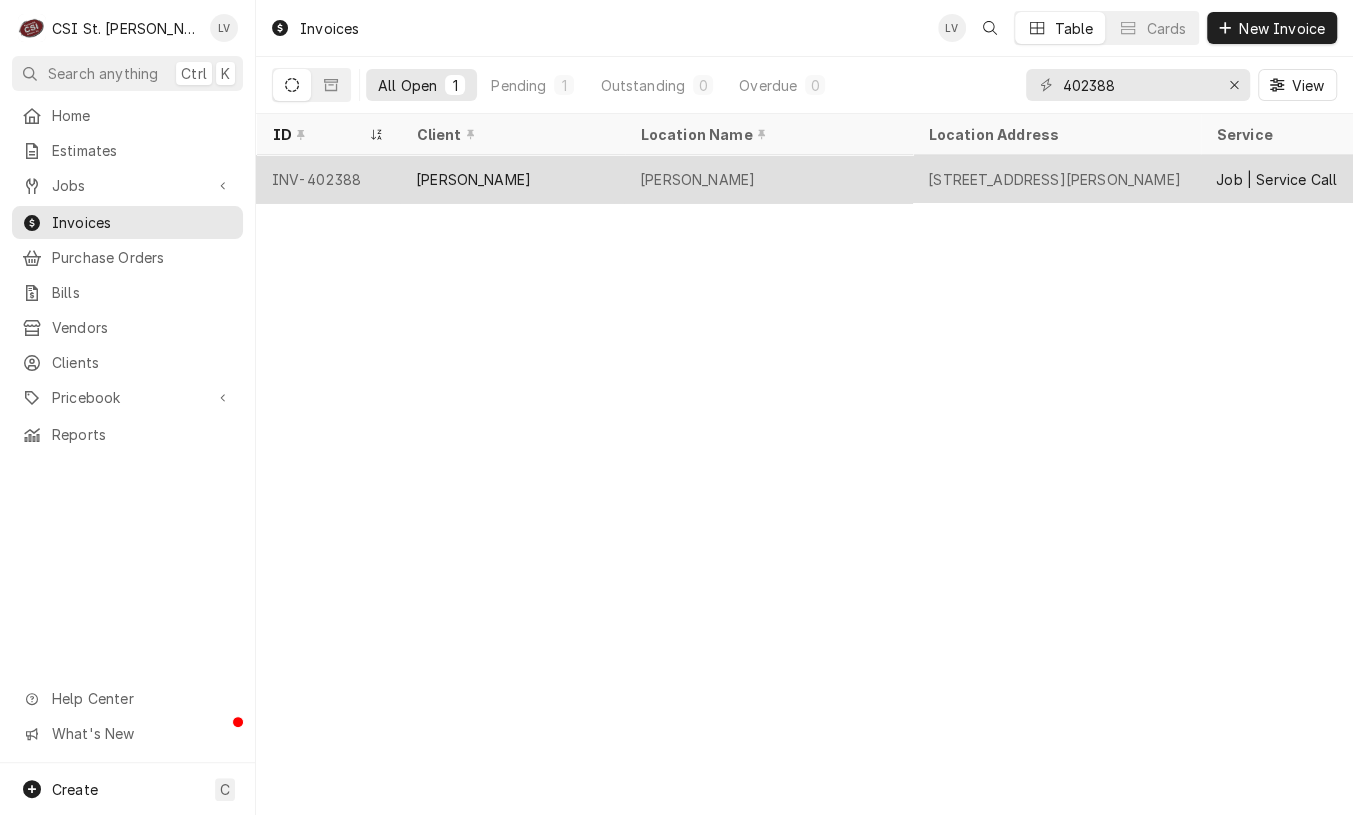 click on "[STREET_ADDRESS][PERSON_NAME]" at bounding box center [1056, 179] 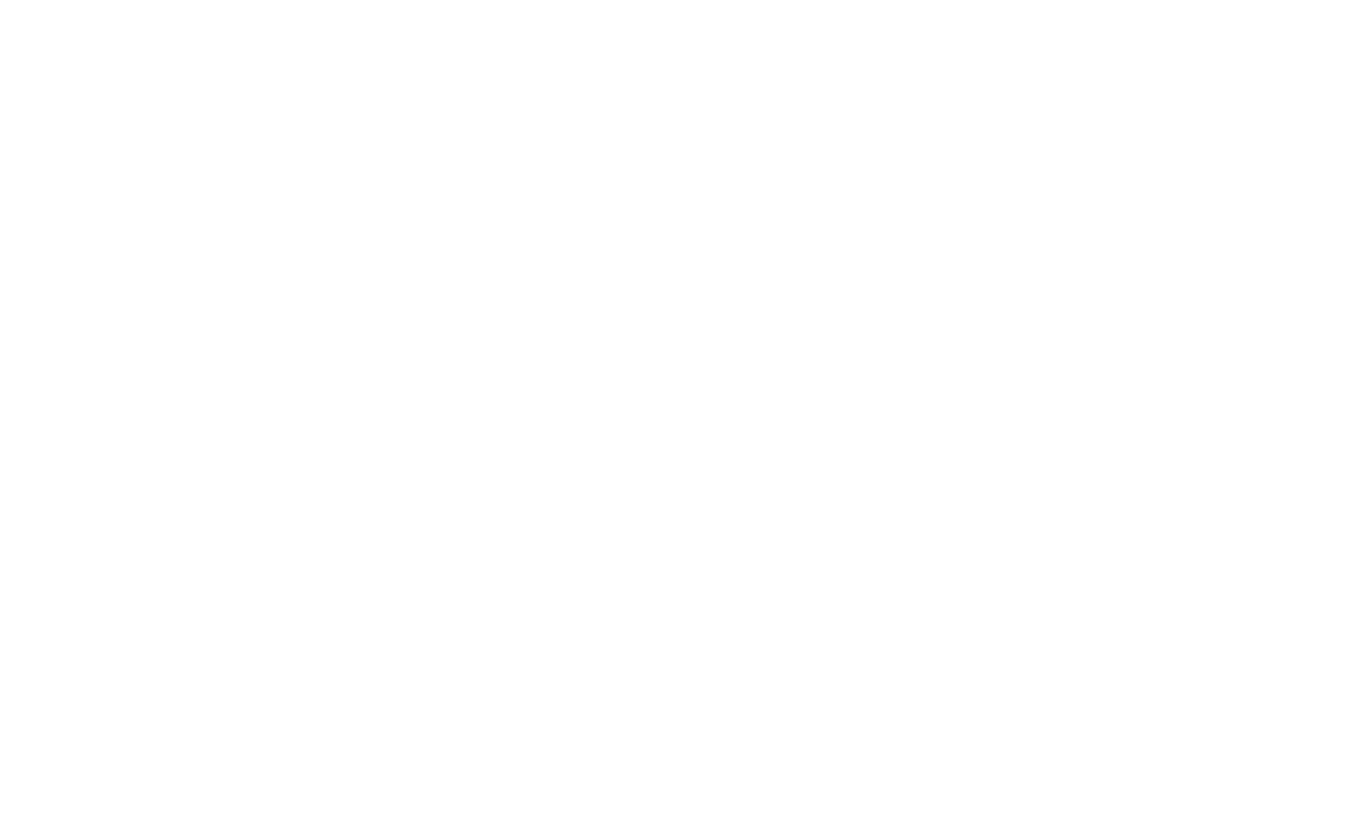 scroll, scrollTop: 0, scrollLeft: 0, axis: both 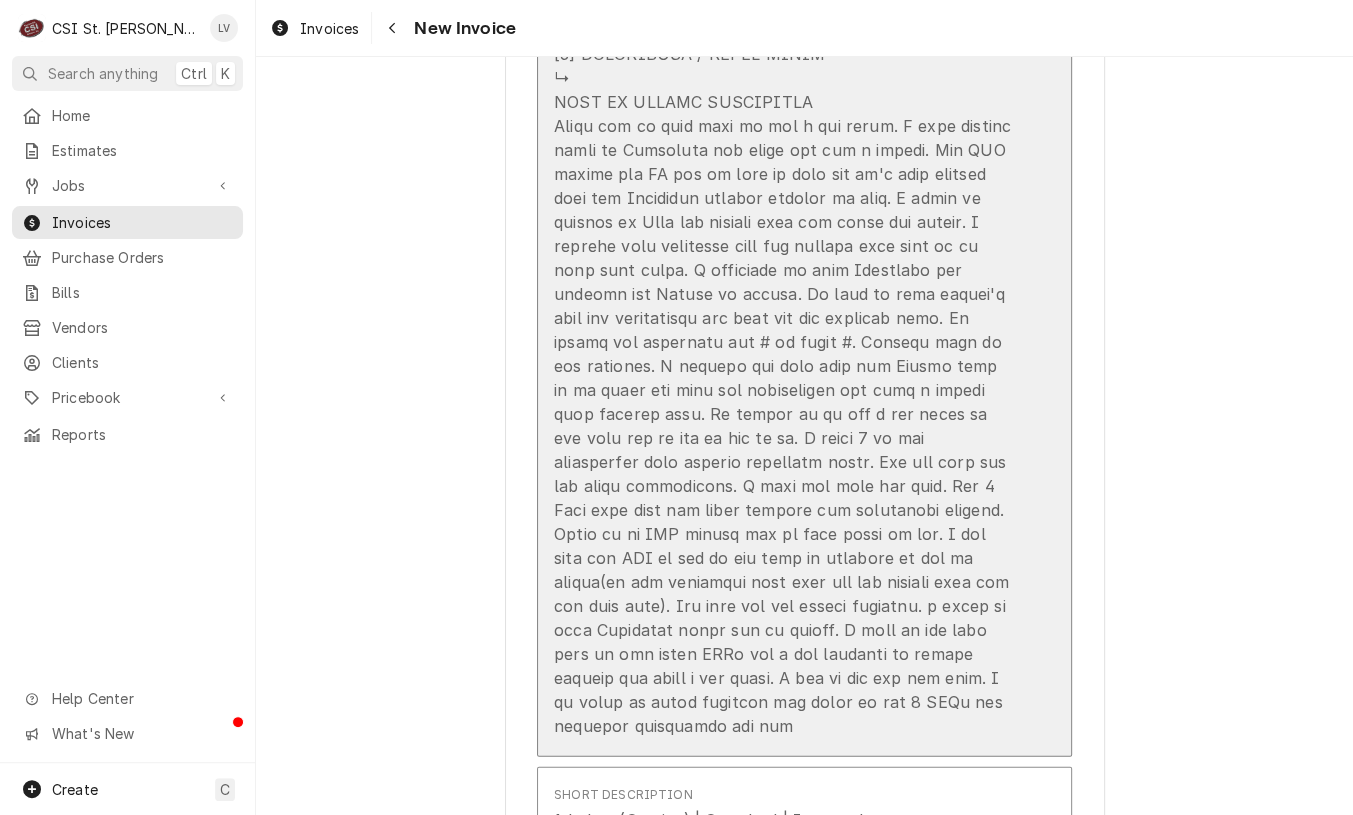 click at bounding box center (783, -246) 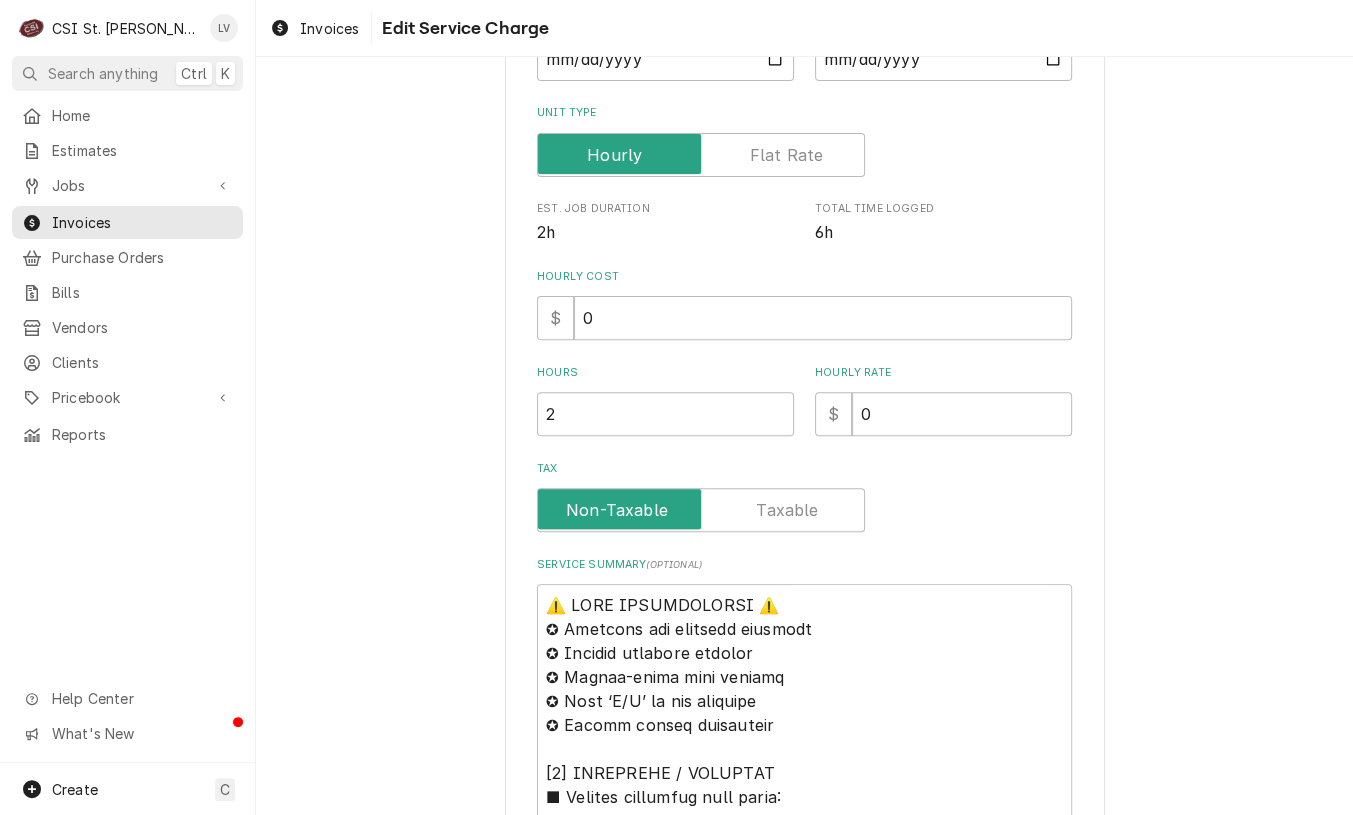 scroll, scrollTop: 600, scrollLeft: 0, axis: vertical 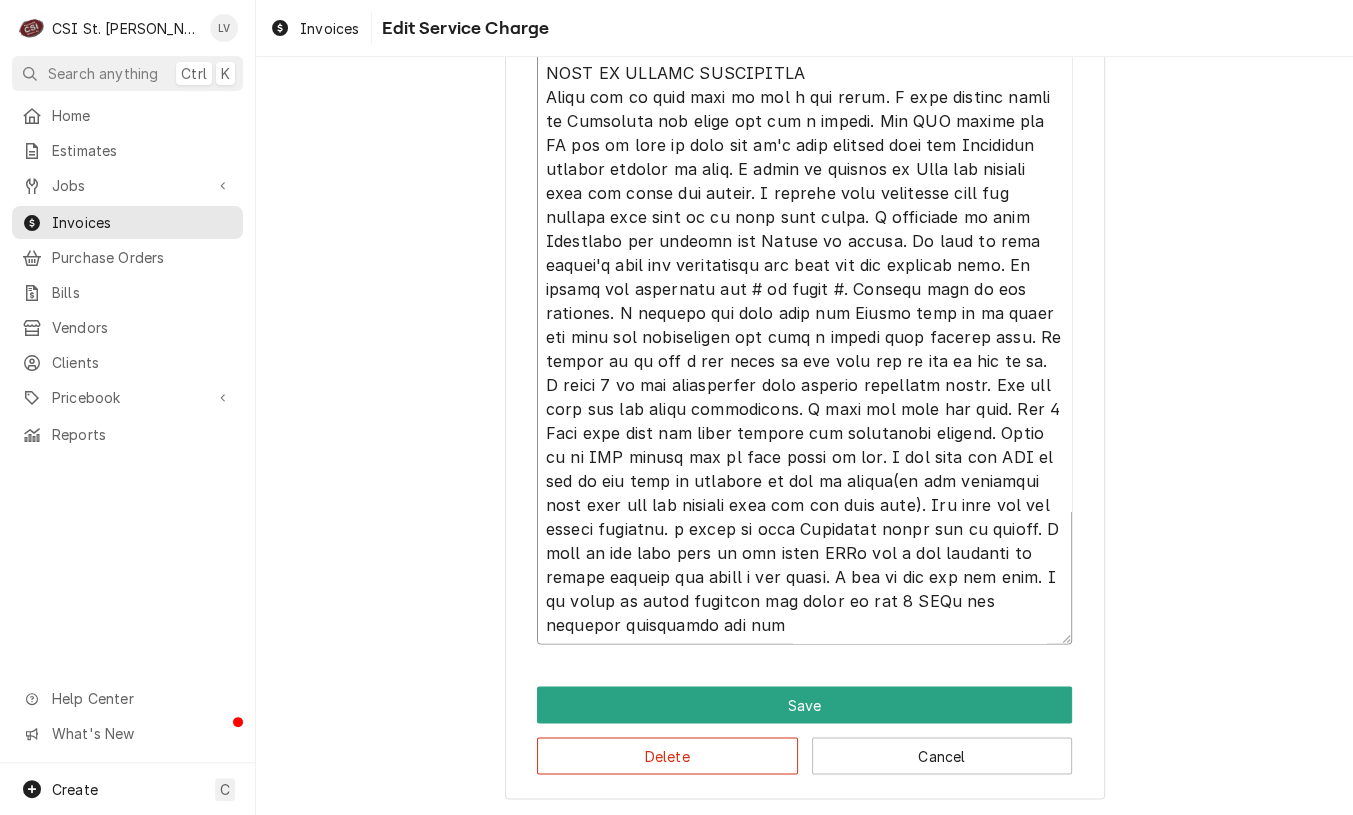 drag, startPoint x: 533, startPoint y: 377, endPoint x: 841, endPoint y: 80, distance: 427.8703 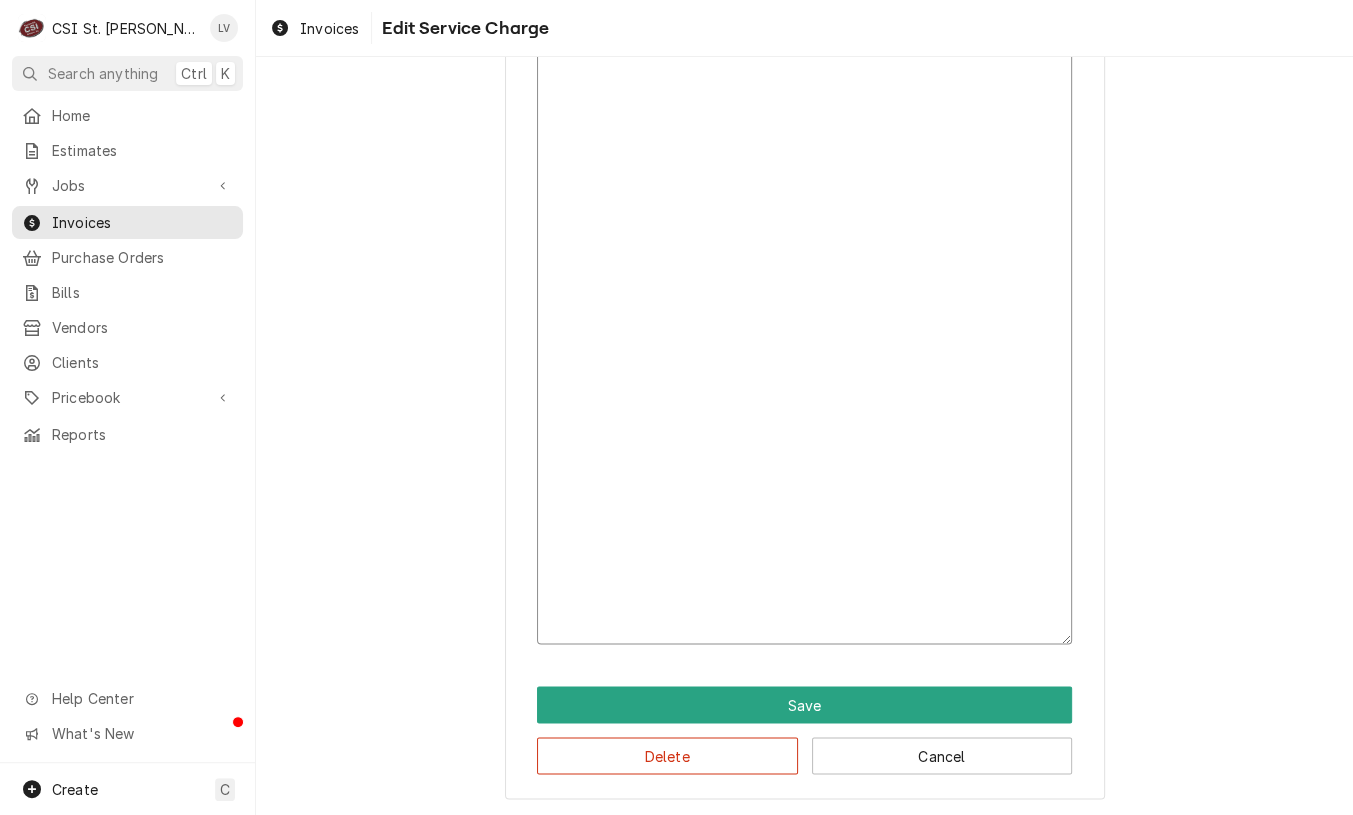 scroll, scrollTop: 0, scrollLeft: 0, axis: both 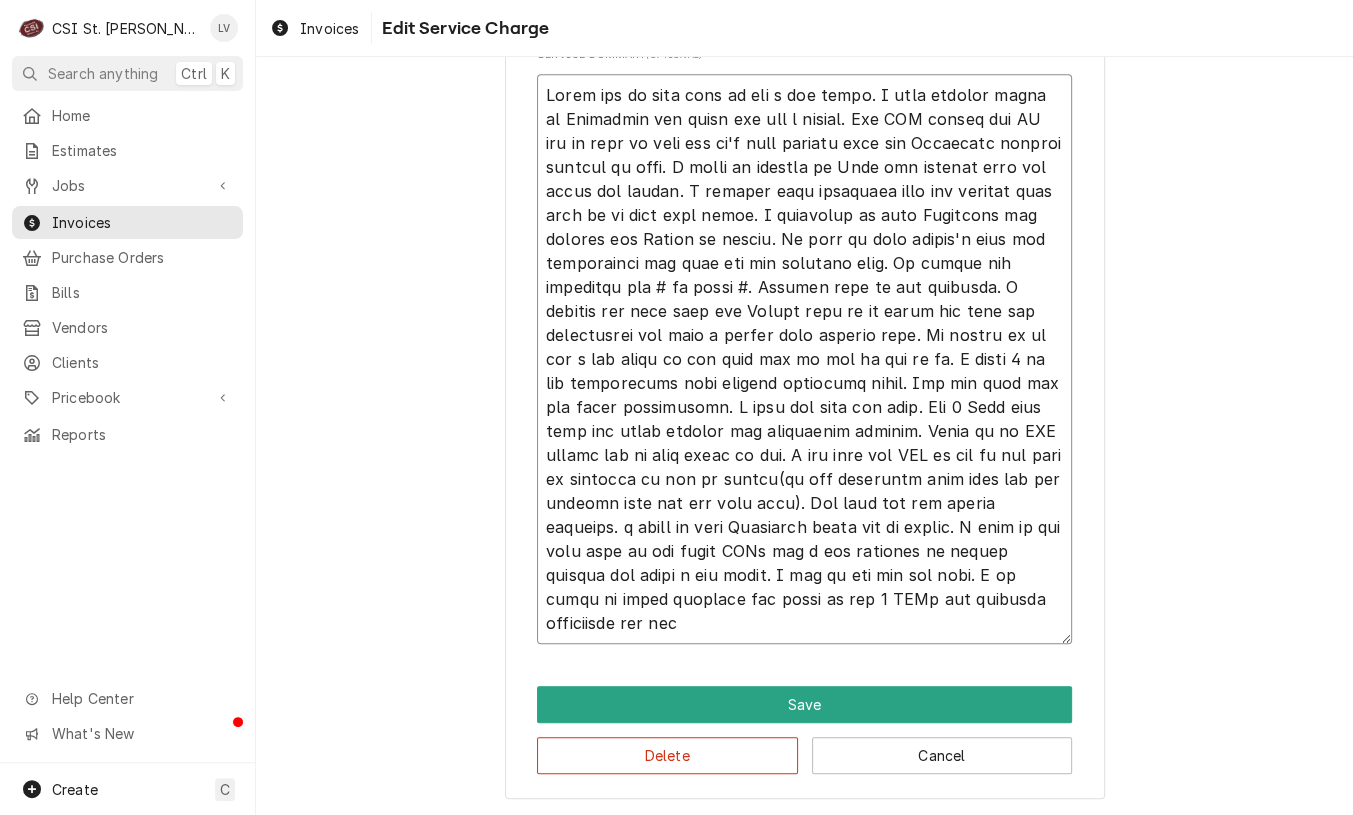 drag, startPoint x: 540, startPoint y: 113, endPoint x: 710, endPoint y: 200, distance: 190.96858 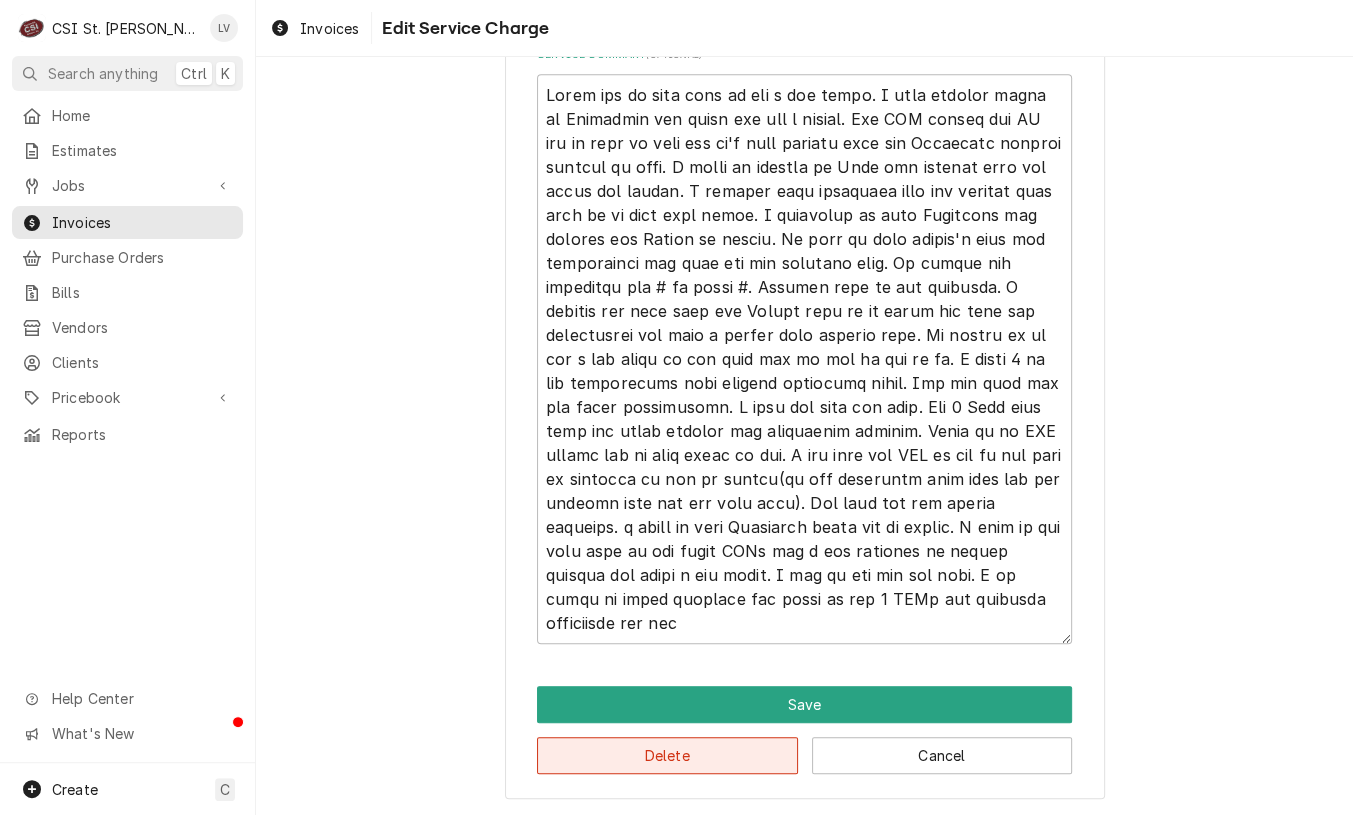 click on "Delete" at bounding box center (667, 755) 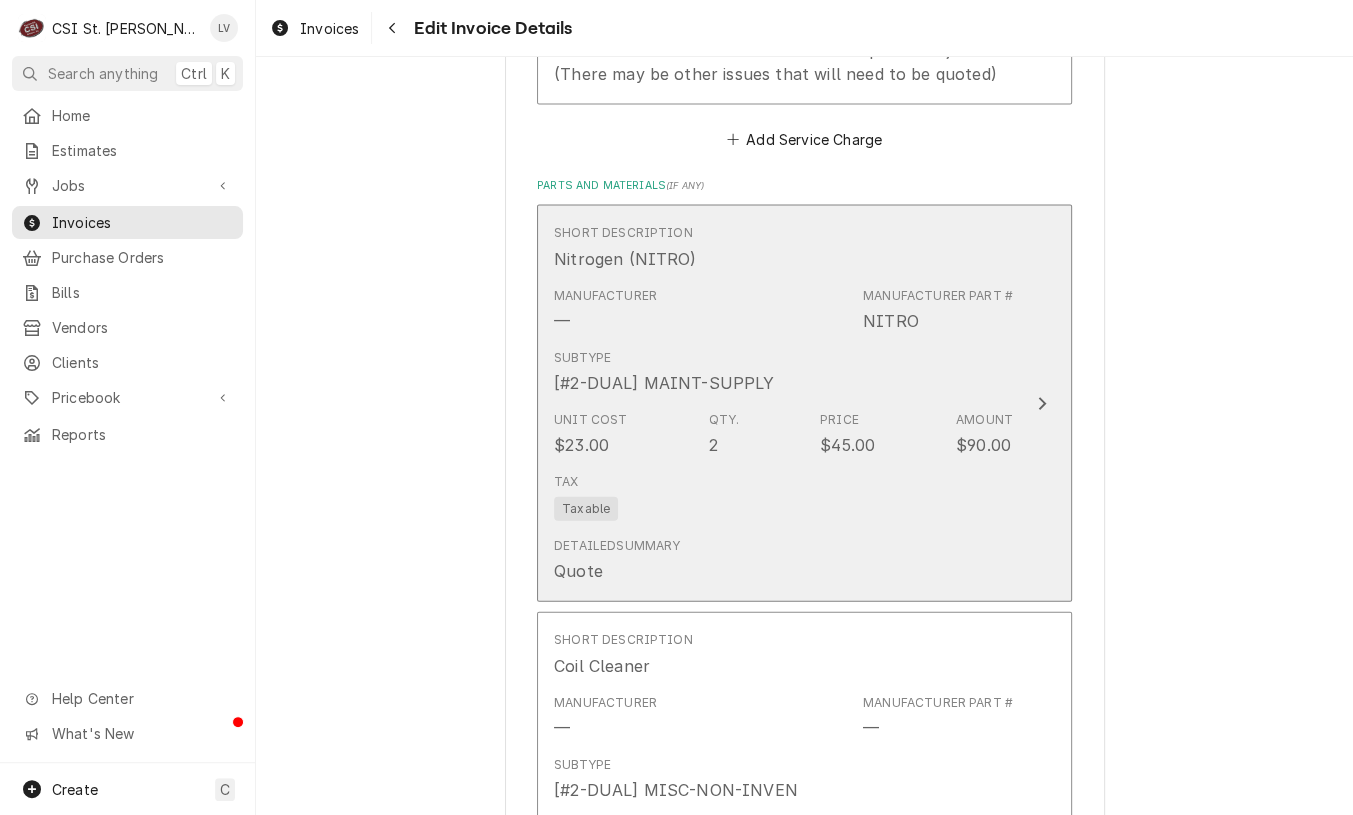 scroll, scrollTop: 2424, scrollLeft: 0, axis: vertical 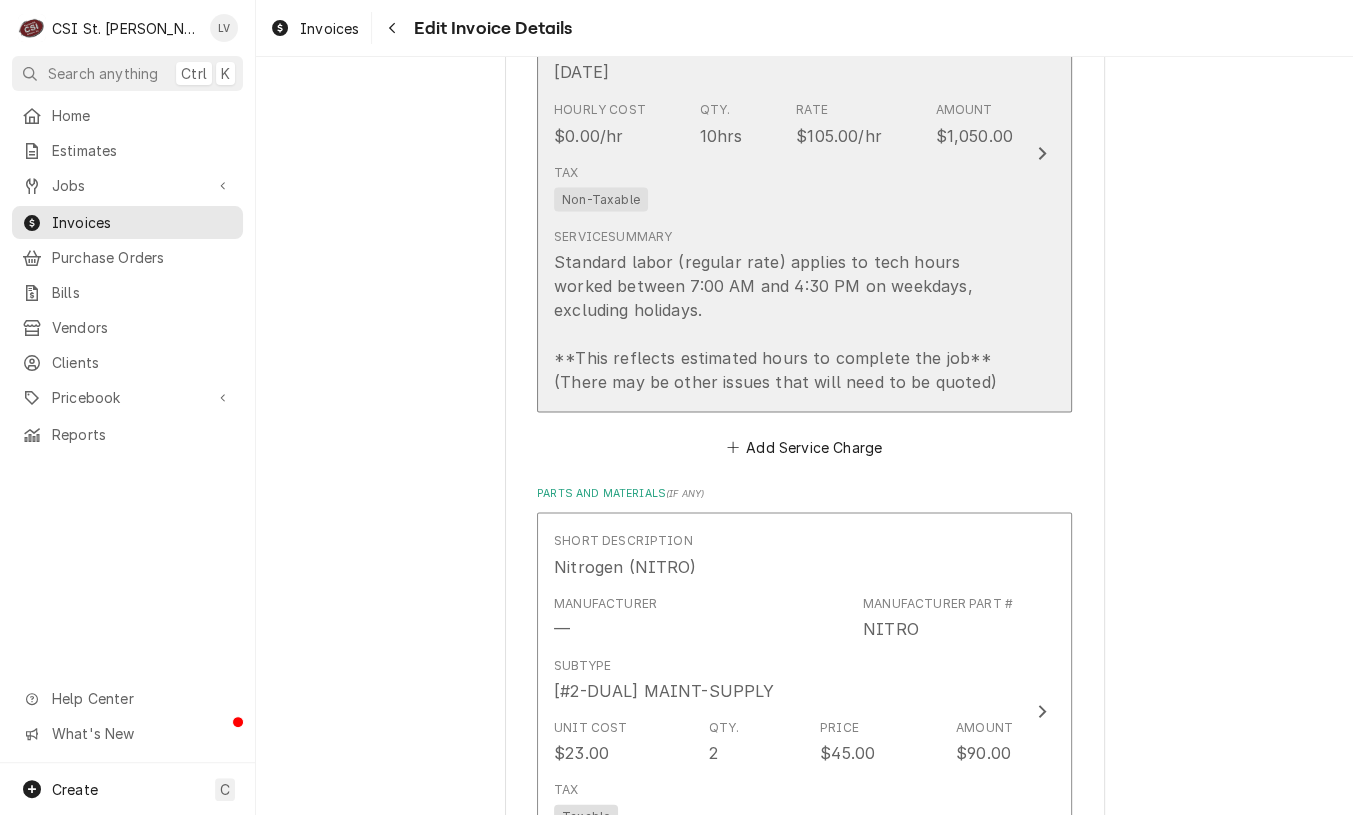 click on "Standard labor (regular rate) applies to tech hours worked between 7:00 AM and 4:30 PM on weekdays, excluding holidays.
**This reflects estimated hours to complete the job**
(There may be other issues that will need to be quoted)" at bounding box center [783, 321] 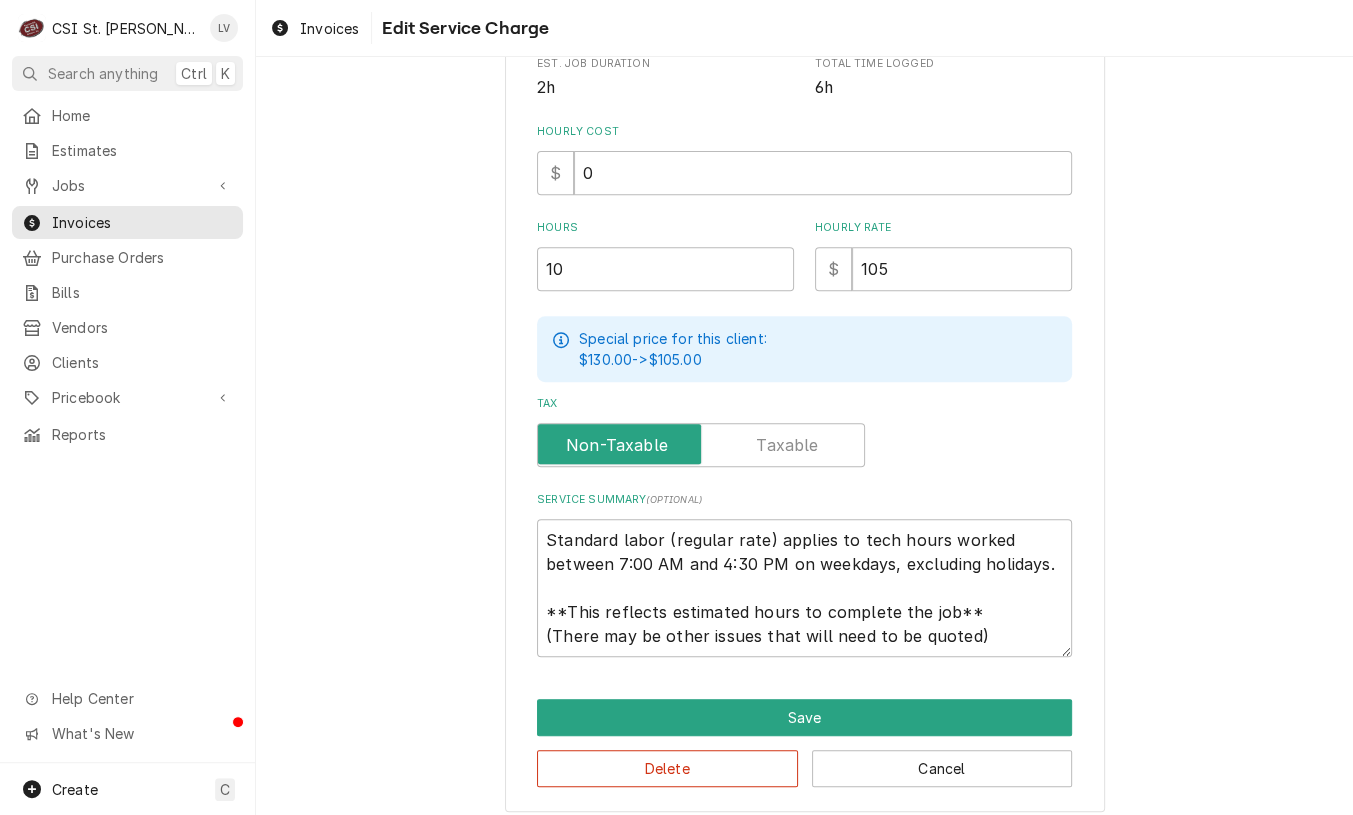 scroll, scrollTop: 531, scrollLeft: 0, axis: vertical 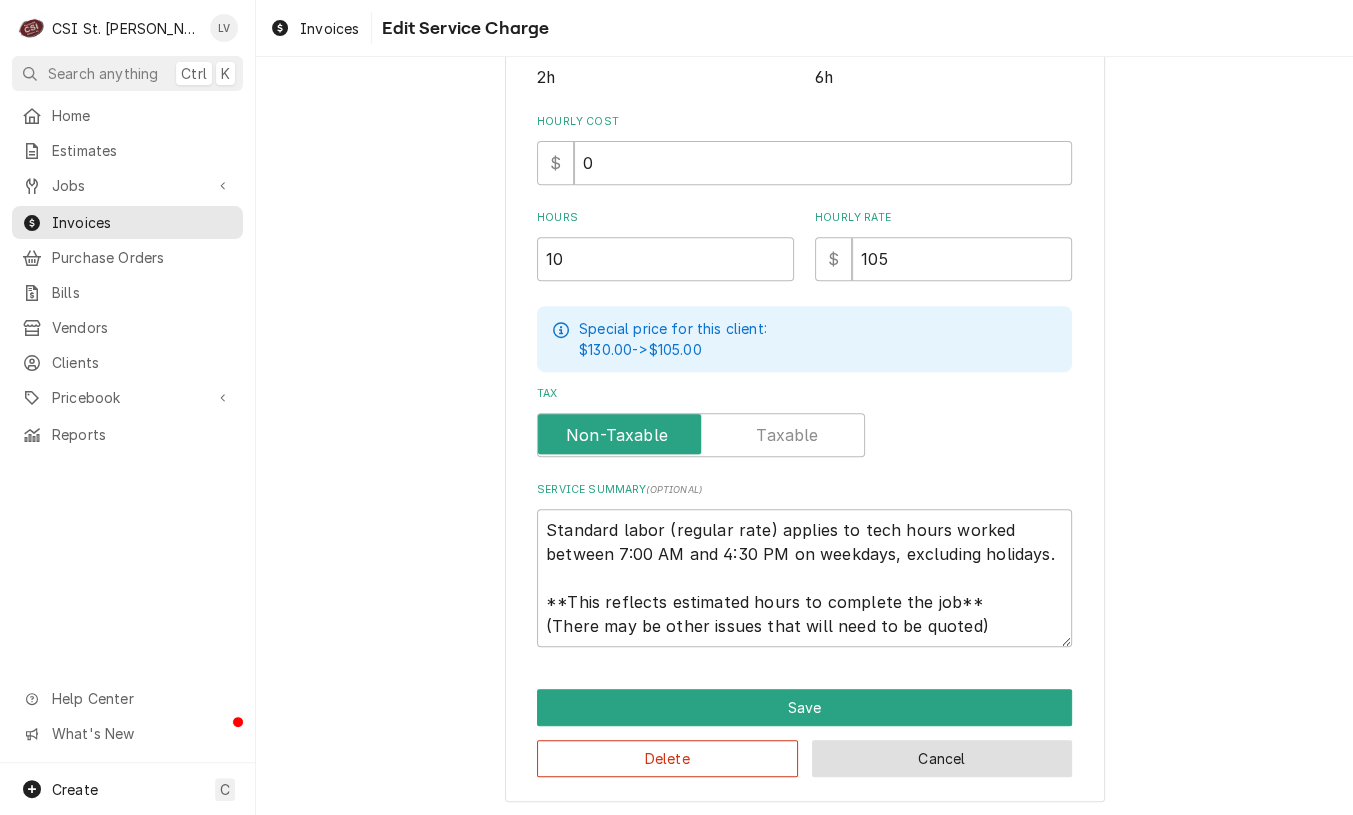 click on "Cancel" at bounding box center (942, 758) 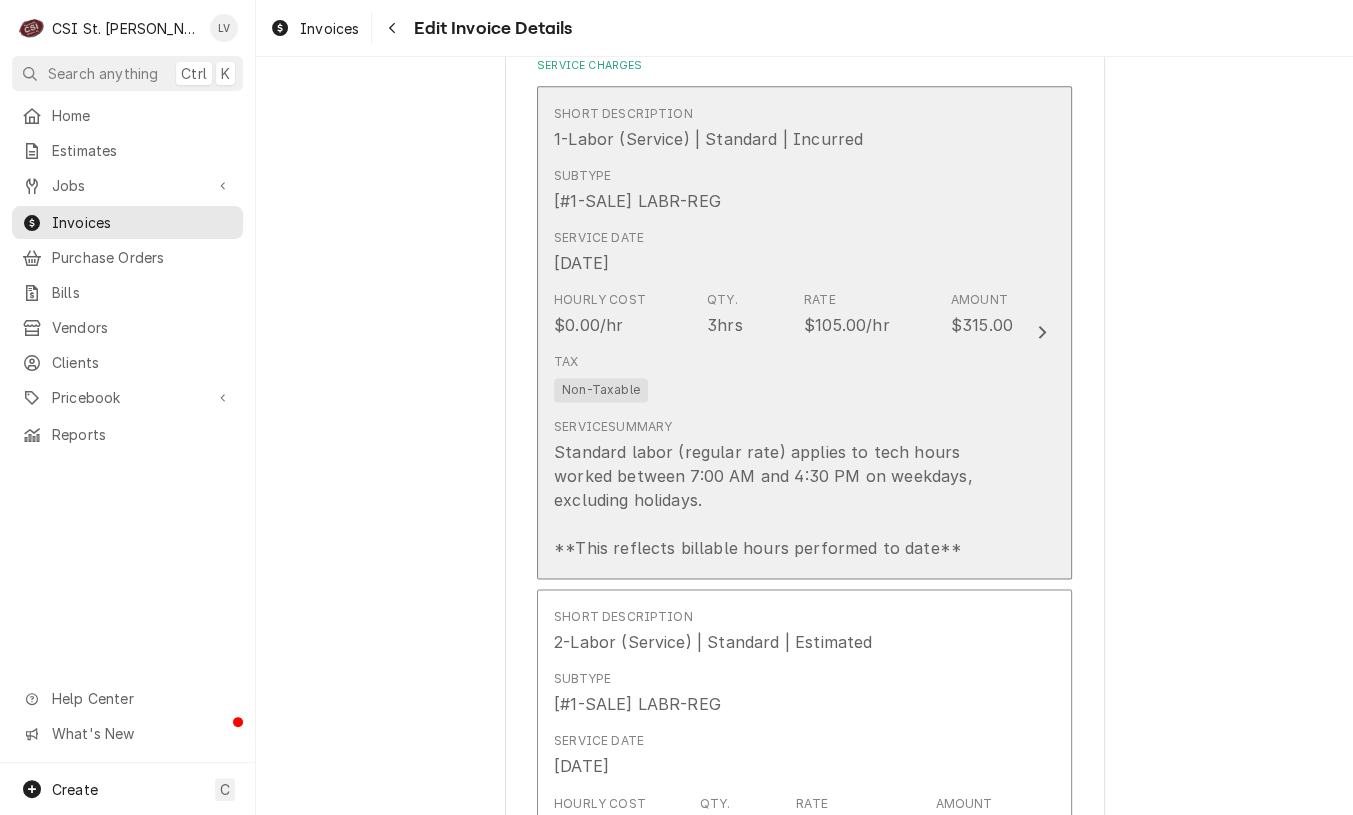 scroll, scrollTop: 1524, scrollLeft: 0, axis: vertical 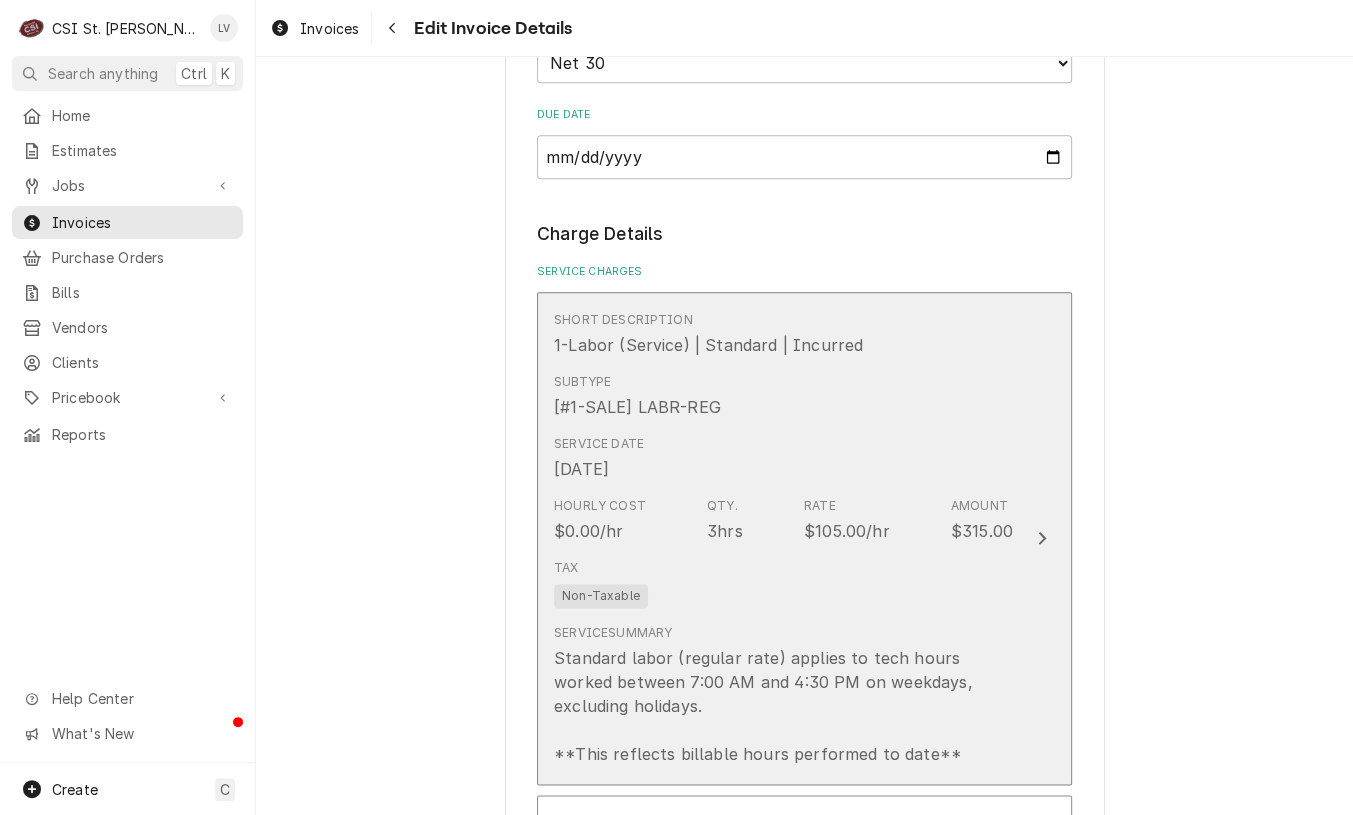 click on "Service Date [DATE]" at bounding box center [783, 458] 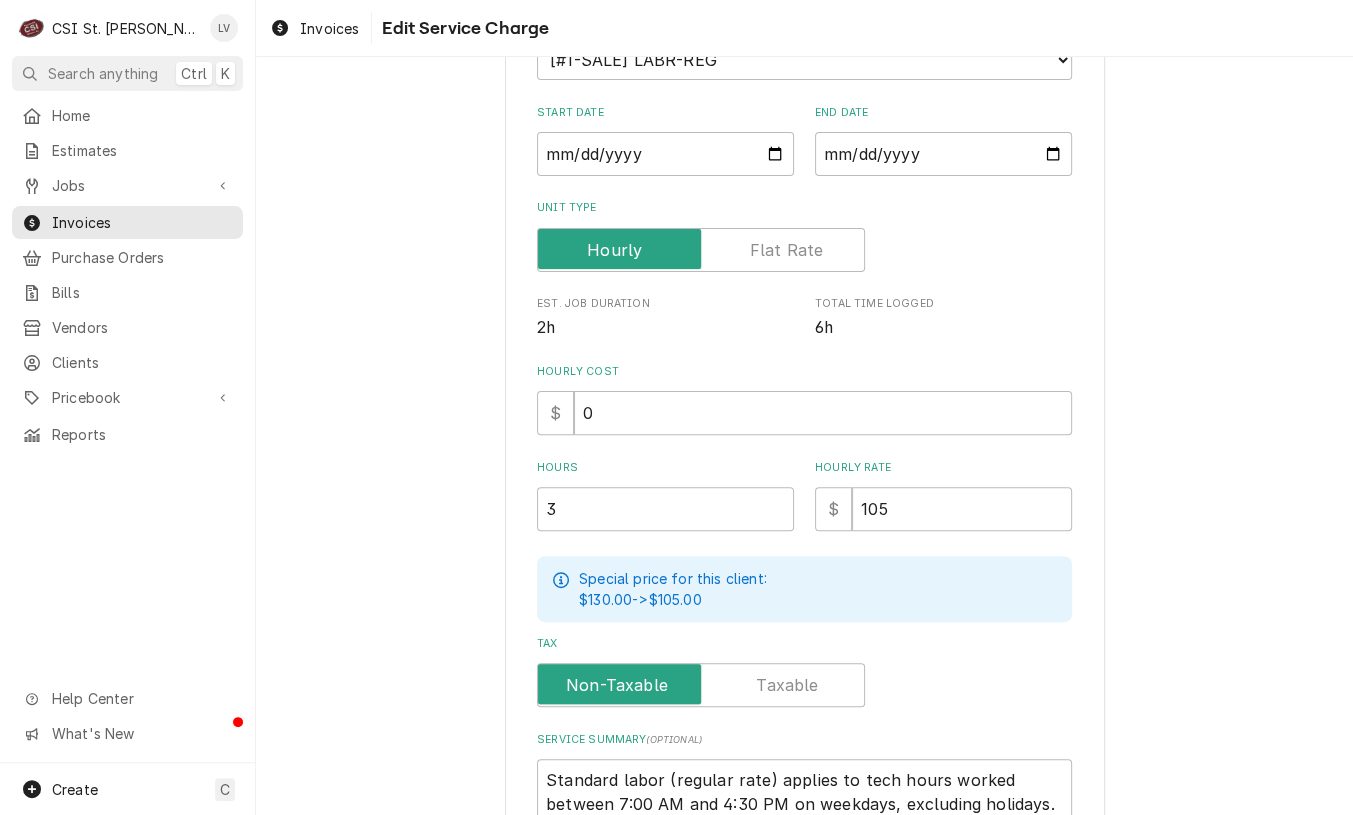 scroll, scrollTop: 400, scrollLeft: 0, axis: vertical 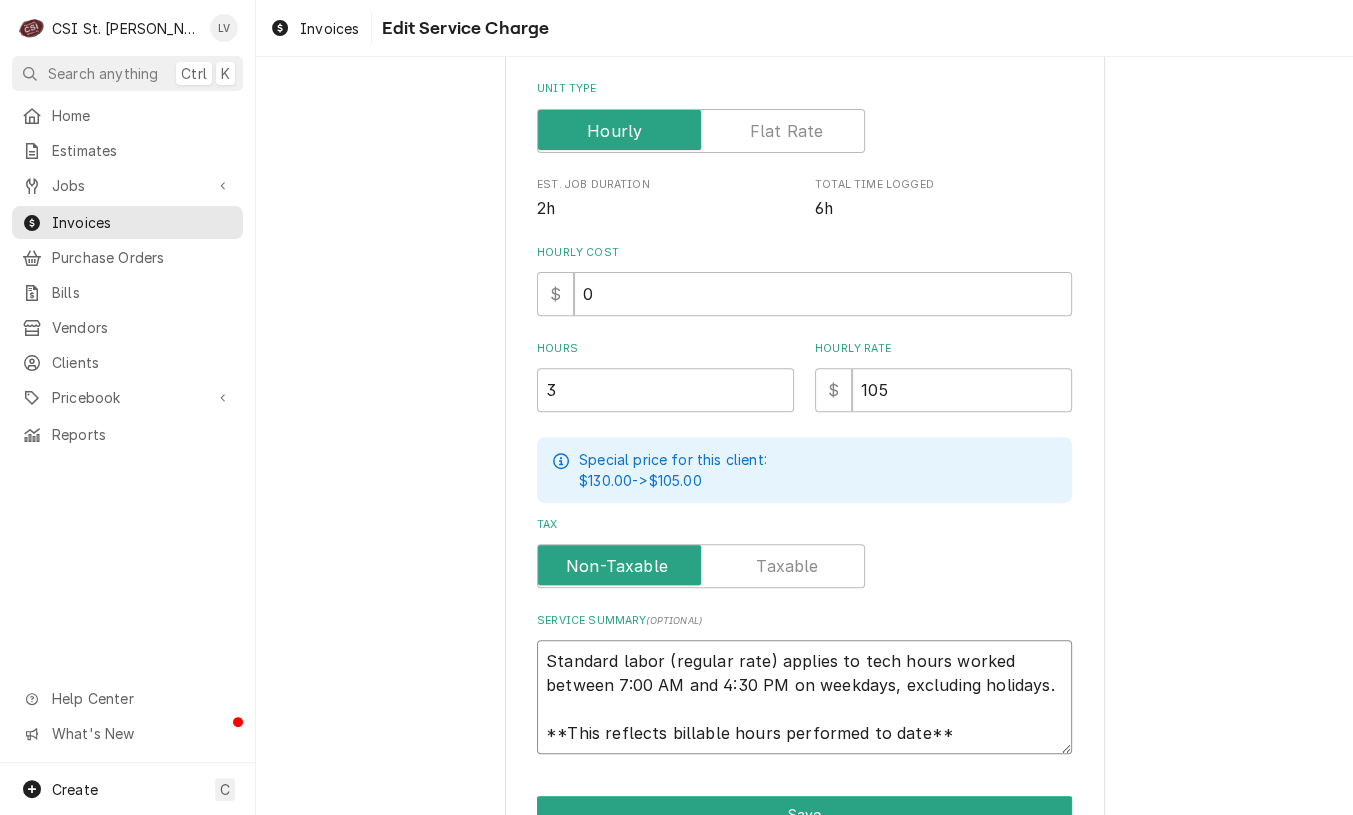 drag, startPoint x: 537, startPoint y: 656, endPoint x: 985, endPoint y: 734, distance: 454.73947 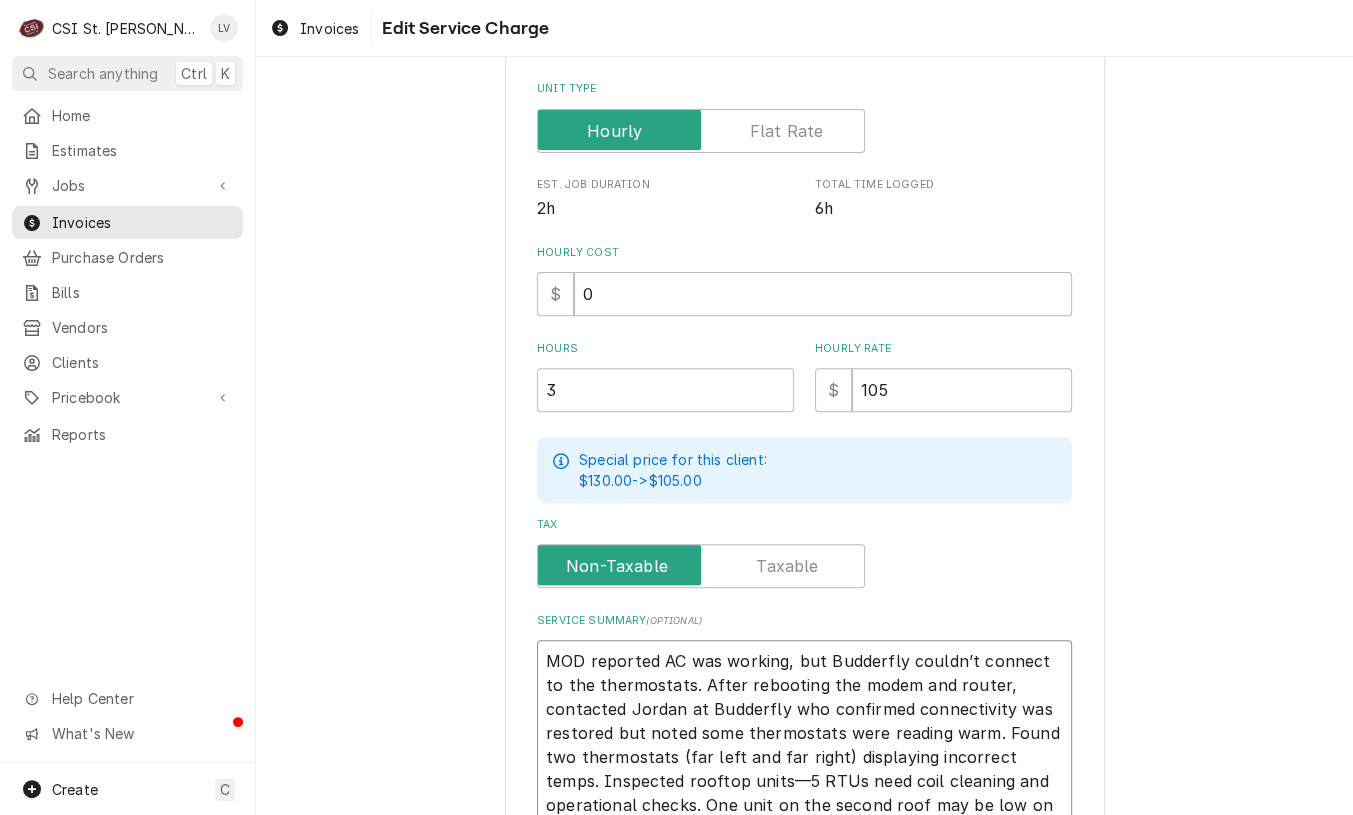 scroll, scrollTop: 515, scrollLeft: 0, axis: vertical 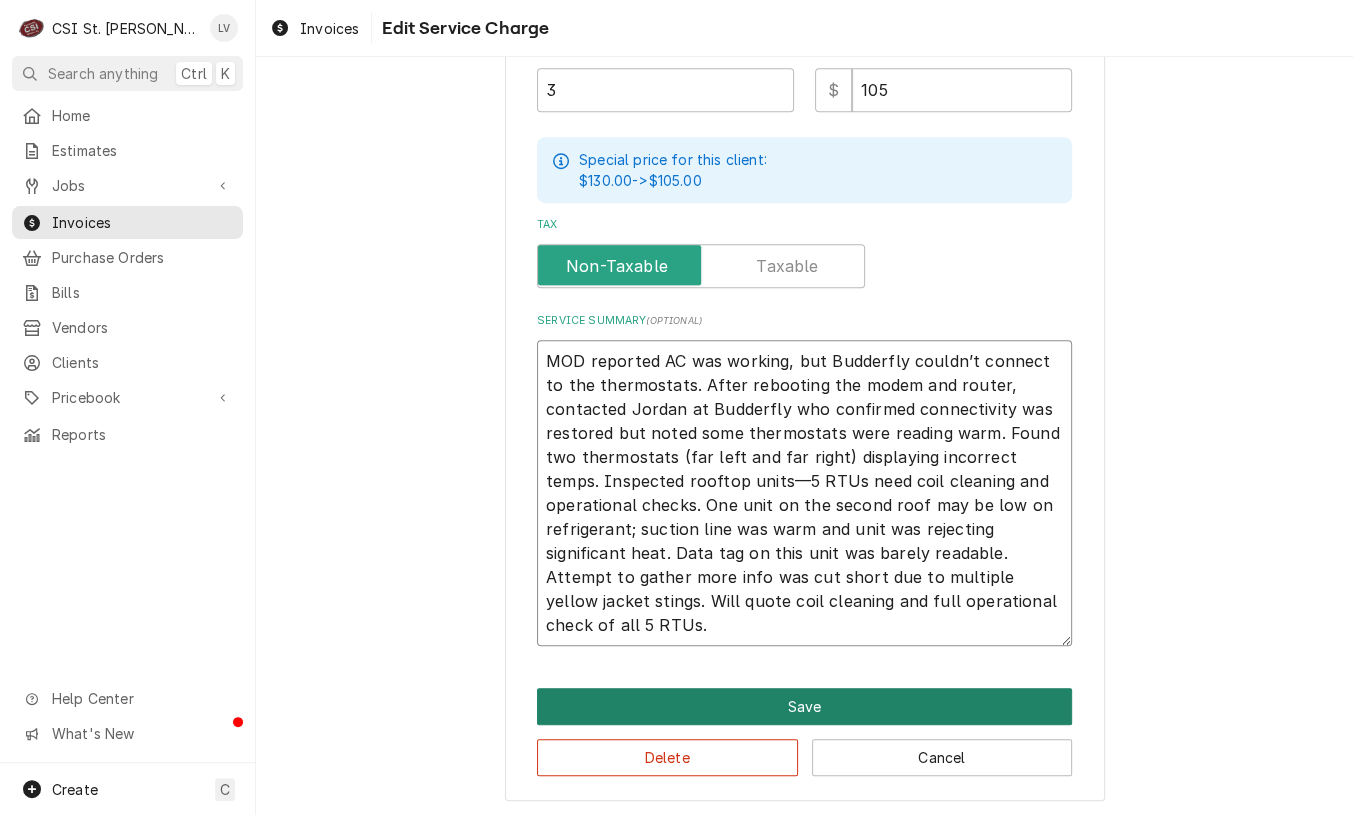 type on "MOD reported AC was working, but Budderfly couldn’t connect to the thermostats. After rebooting the modem and router, contacted Jordan at Budderfly who confirmed connectivity was restored but noted some thermostats were reading warm. Found two thermostats (far left and far right) displaying incorrect temps. Inspected rooftop units—5 RTUs need coil cleaning and operational checks. One unit on the second roof may be low on refrigerant; suction line was warm and unit was rejecting significant heat. Data tag on this unit was barely readable. Attempt to gather more info was cut short due to multiple yellow jacket stings. Will quote coil cleaning and full operational check of all 5 RTUs." 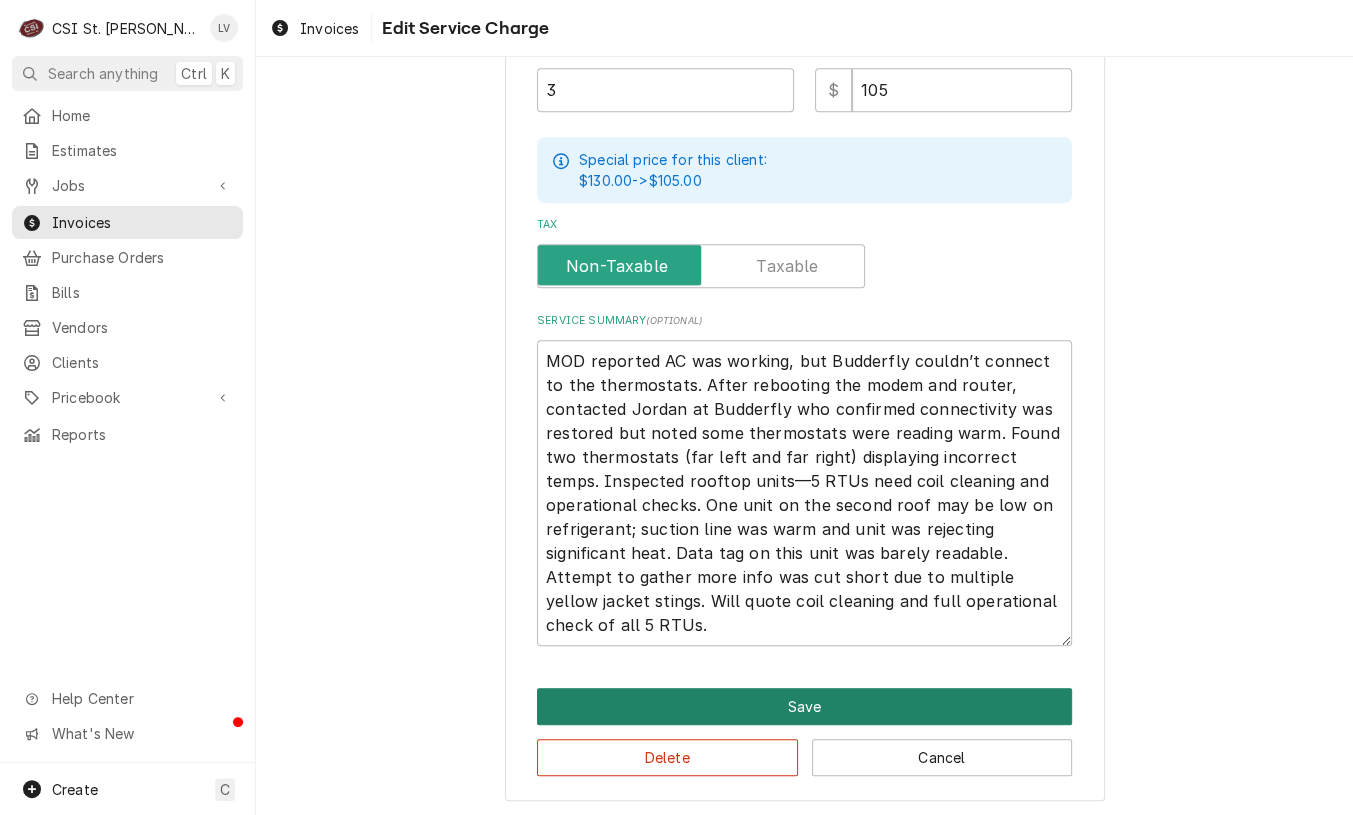 click on "Save" at bounding box center [804, 706] 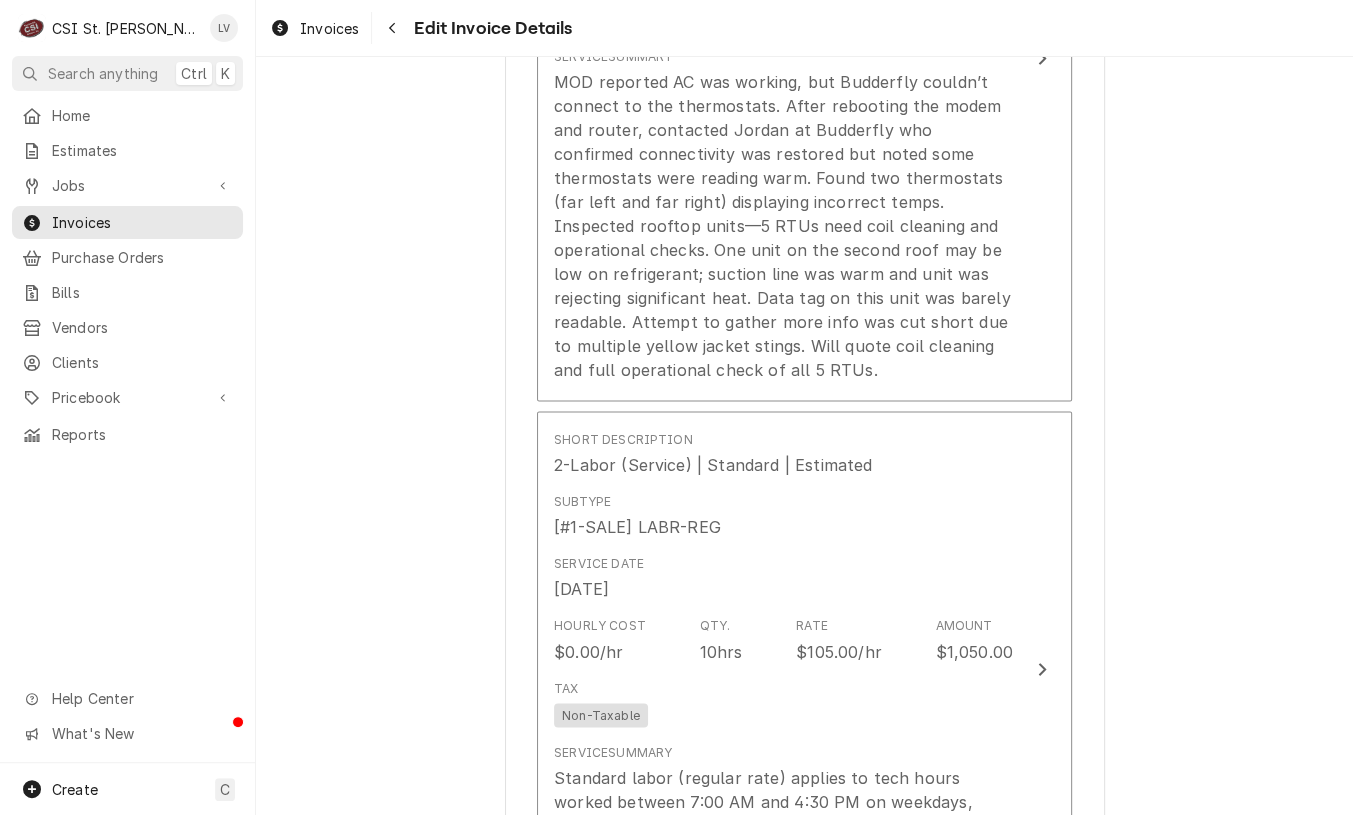 scroll, scrollTop: 2700, scrollLeft: 0, axis: vertical 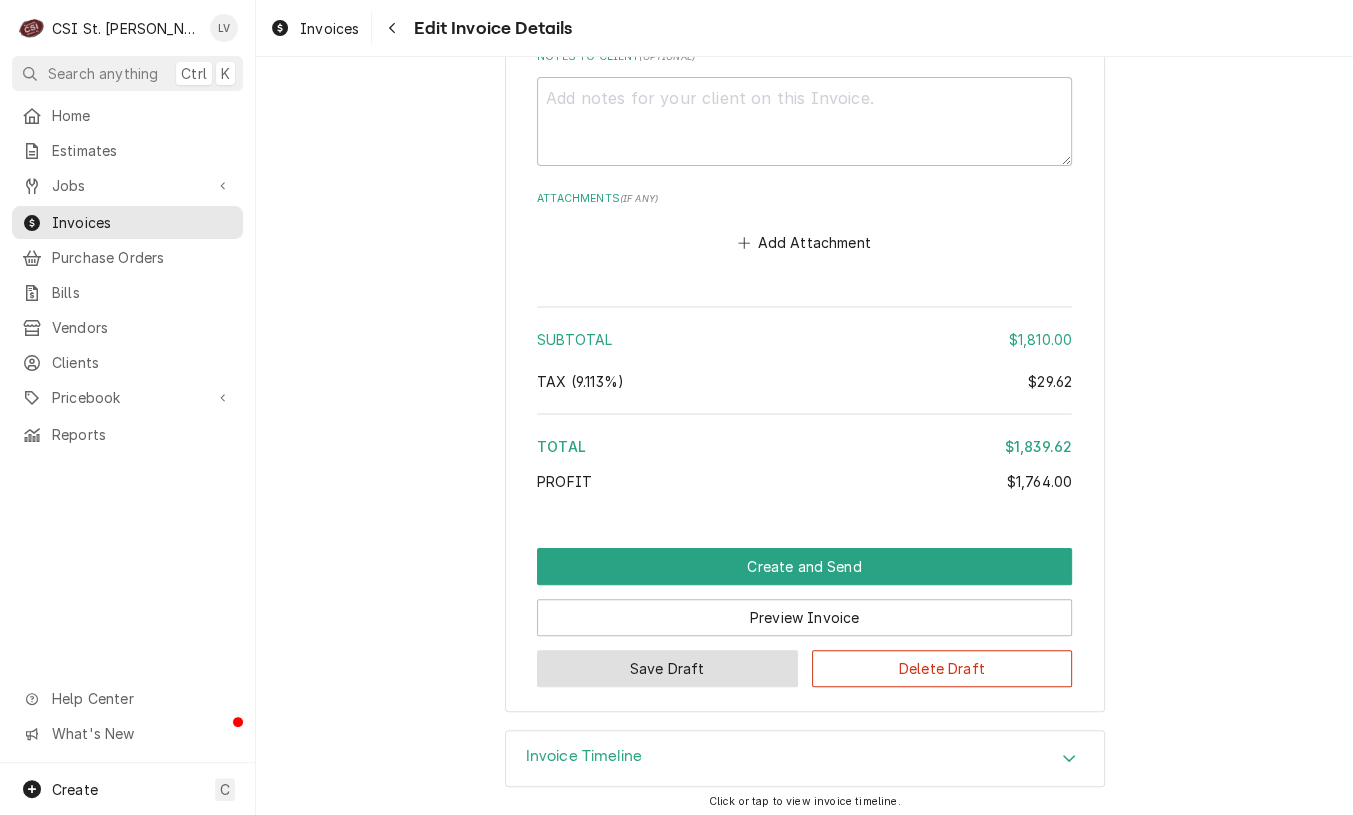 click on "Save Draft" at bounding box center (667, 668) 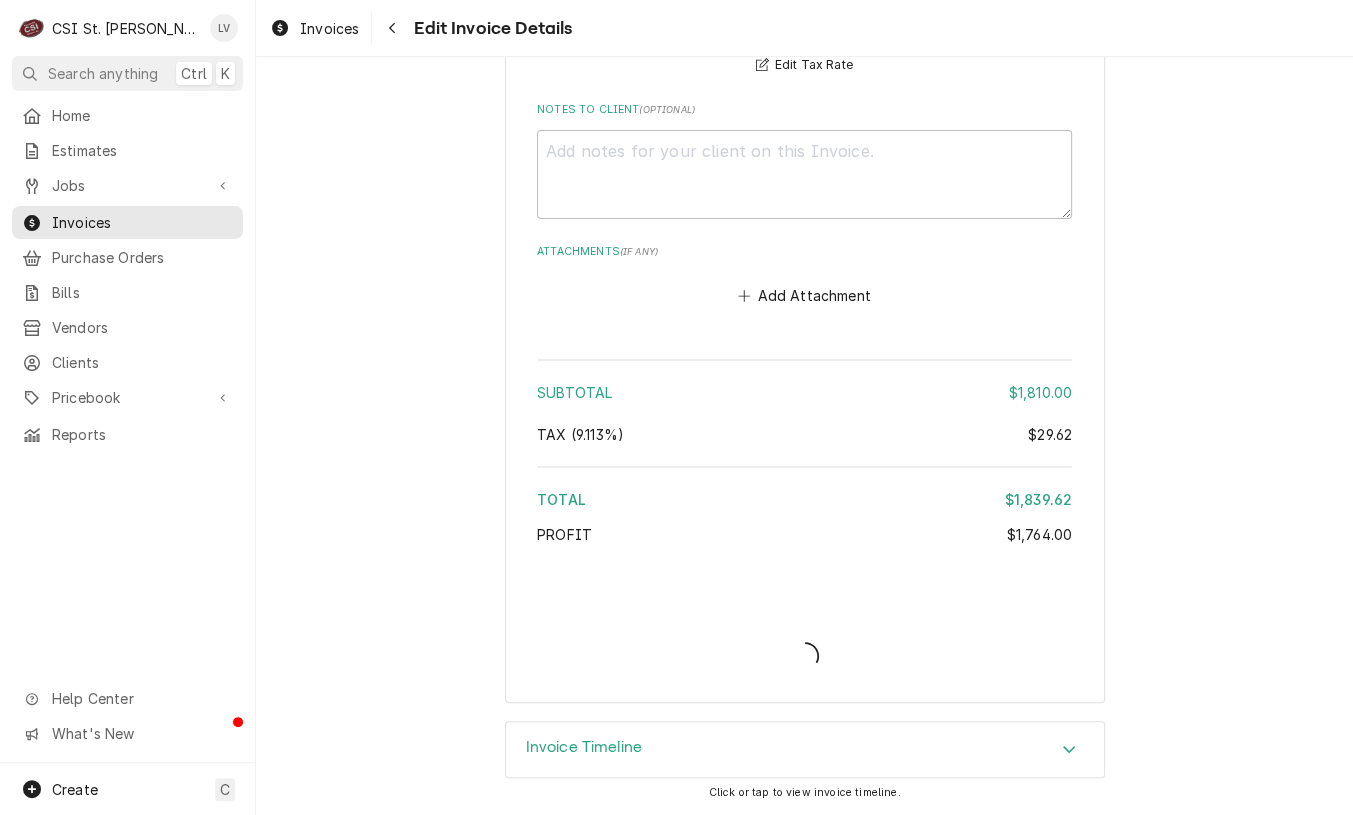 scroll, scrollTop: 5024, scrollLeft: 0, axis: vertical 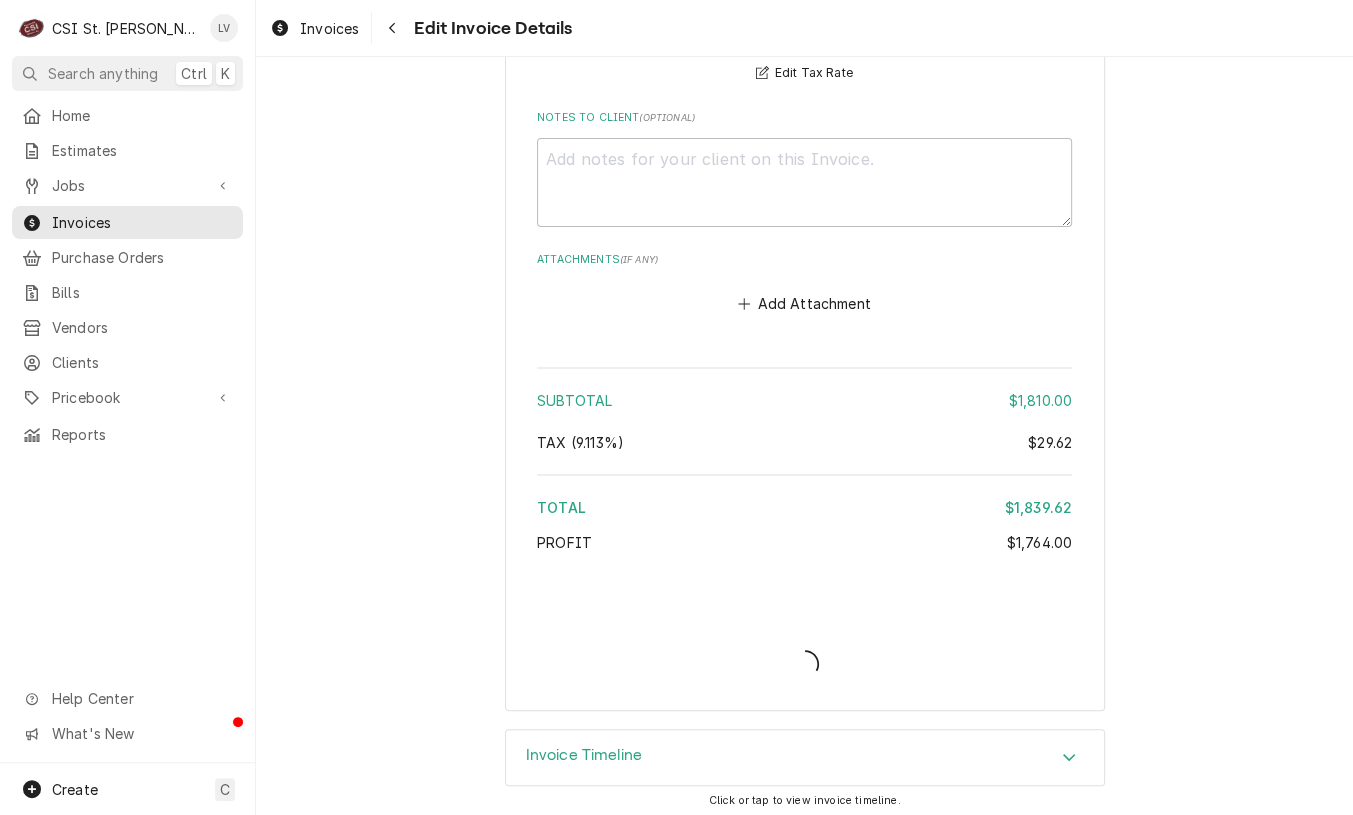 type on "x" 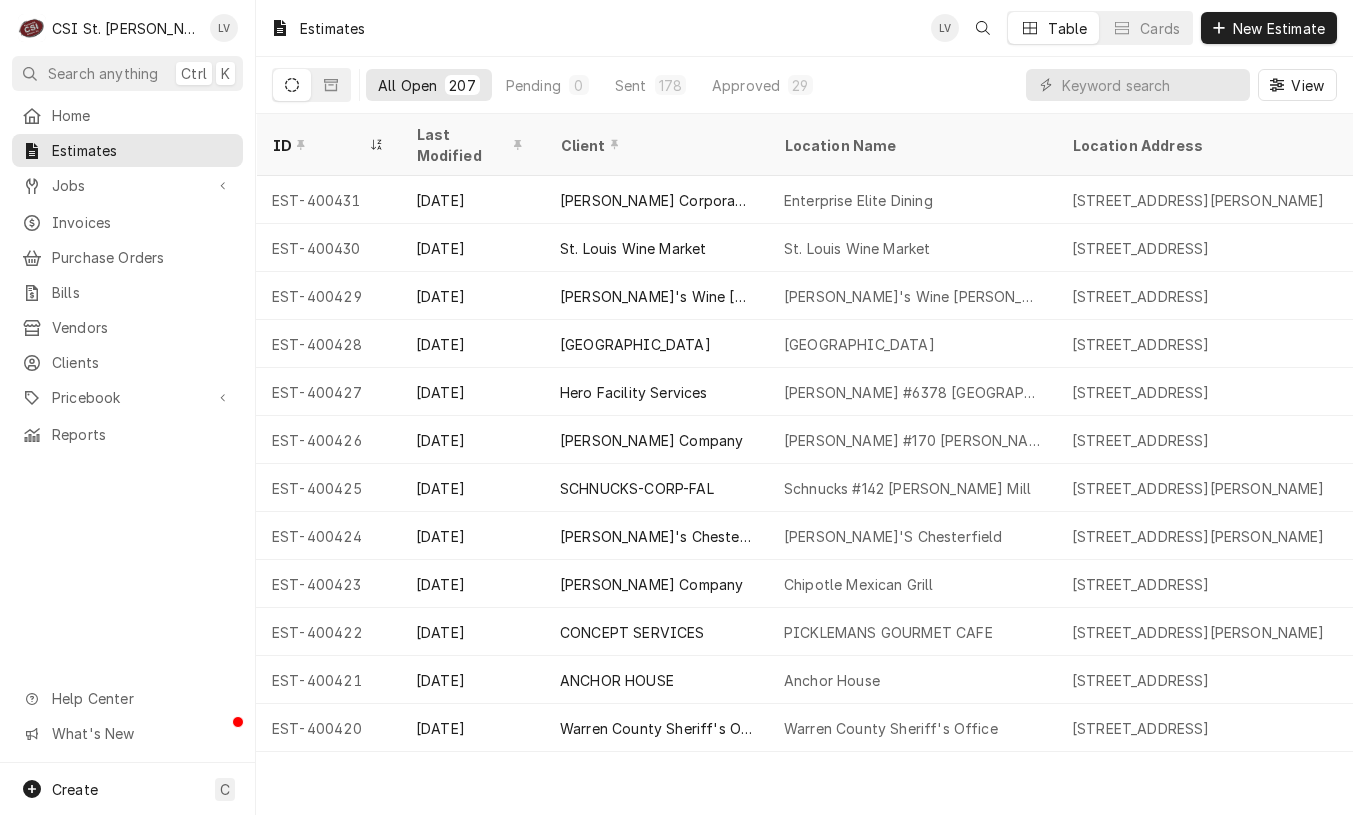 scroll, scrollTop: 0, scrollLeft: 0, axis: both 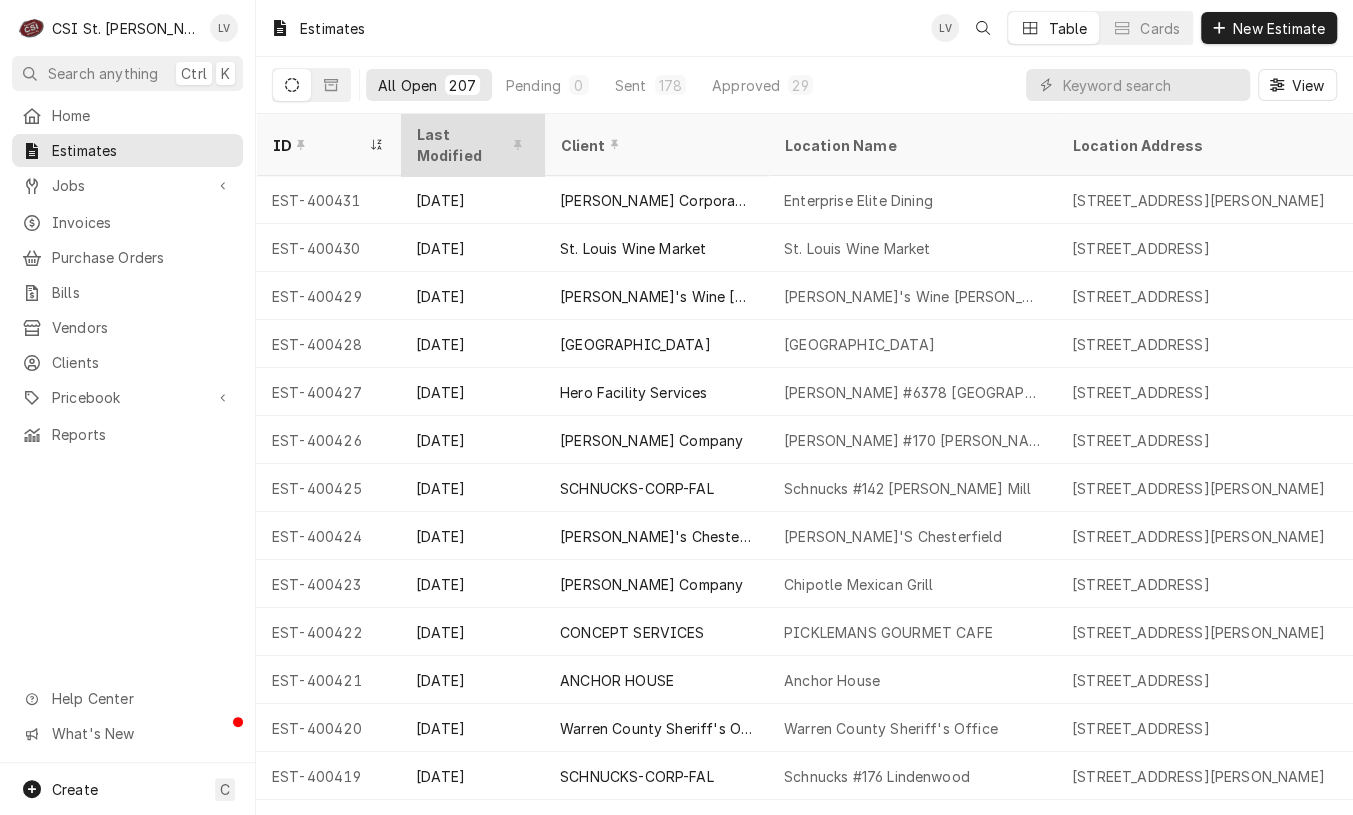 click on "Last Modified" at bounding box center [470, 145] 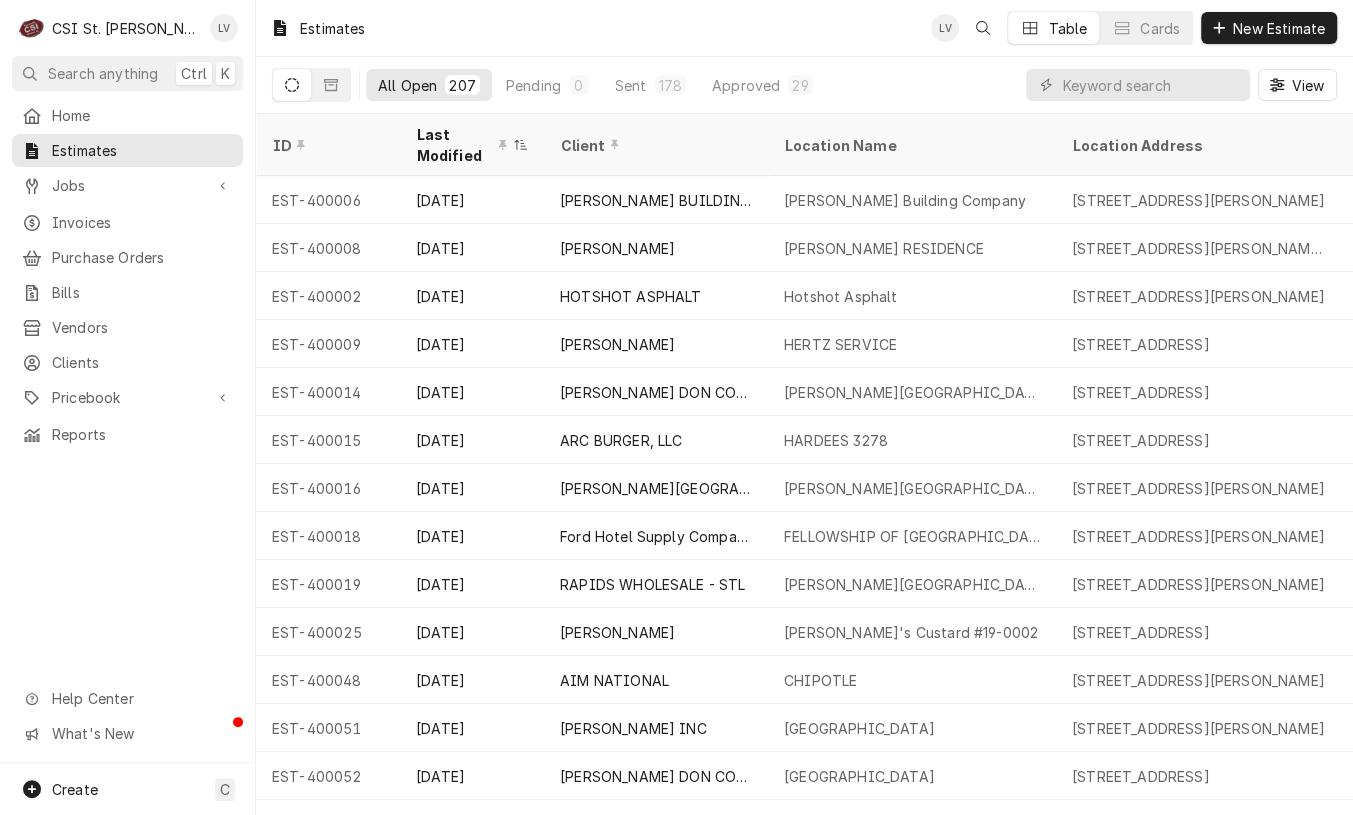 click on "Last Modified" at bounding box center [462, 145] 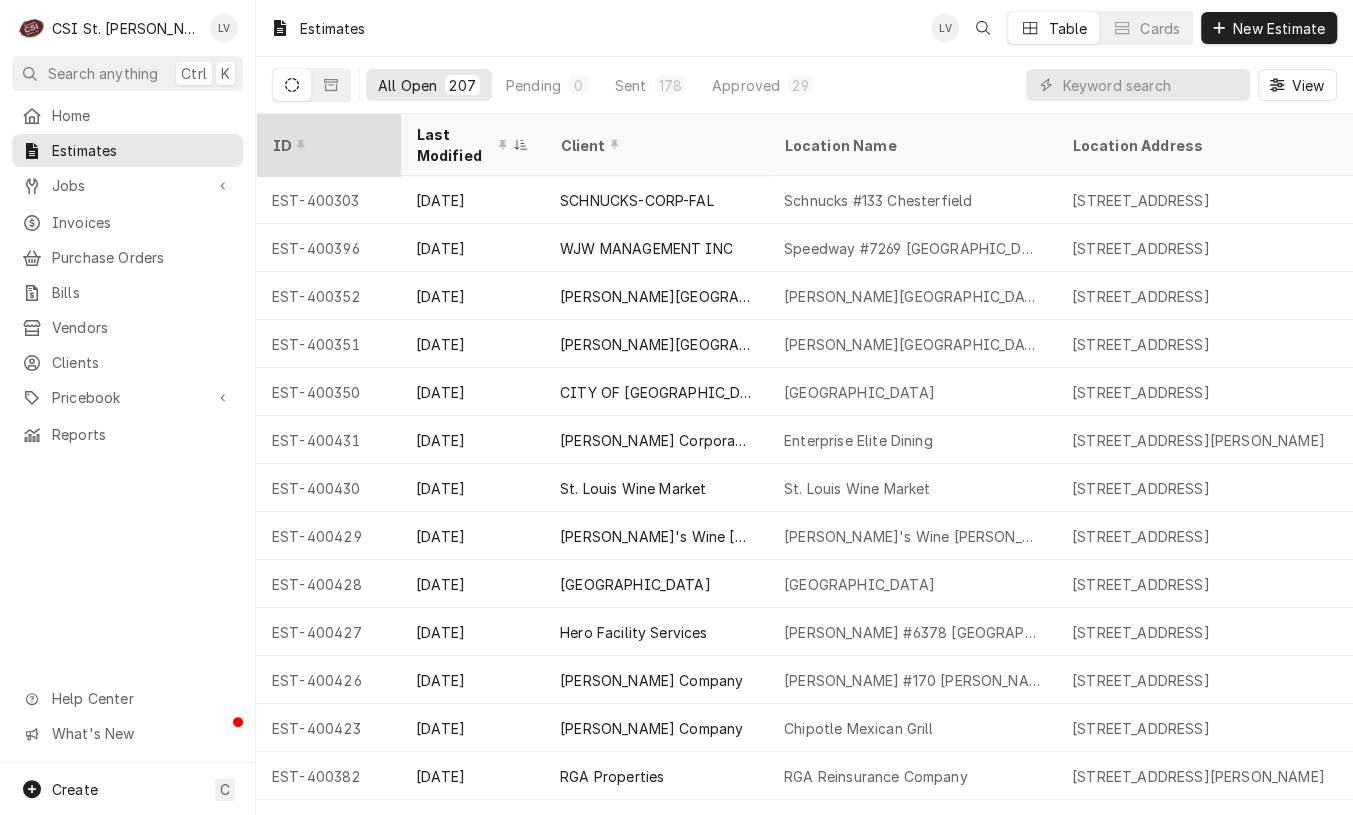 click on "ID" at bounding box center (328, 145) 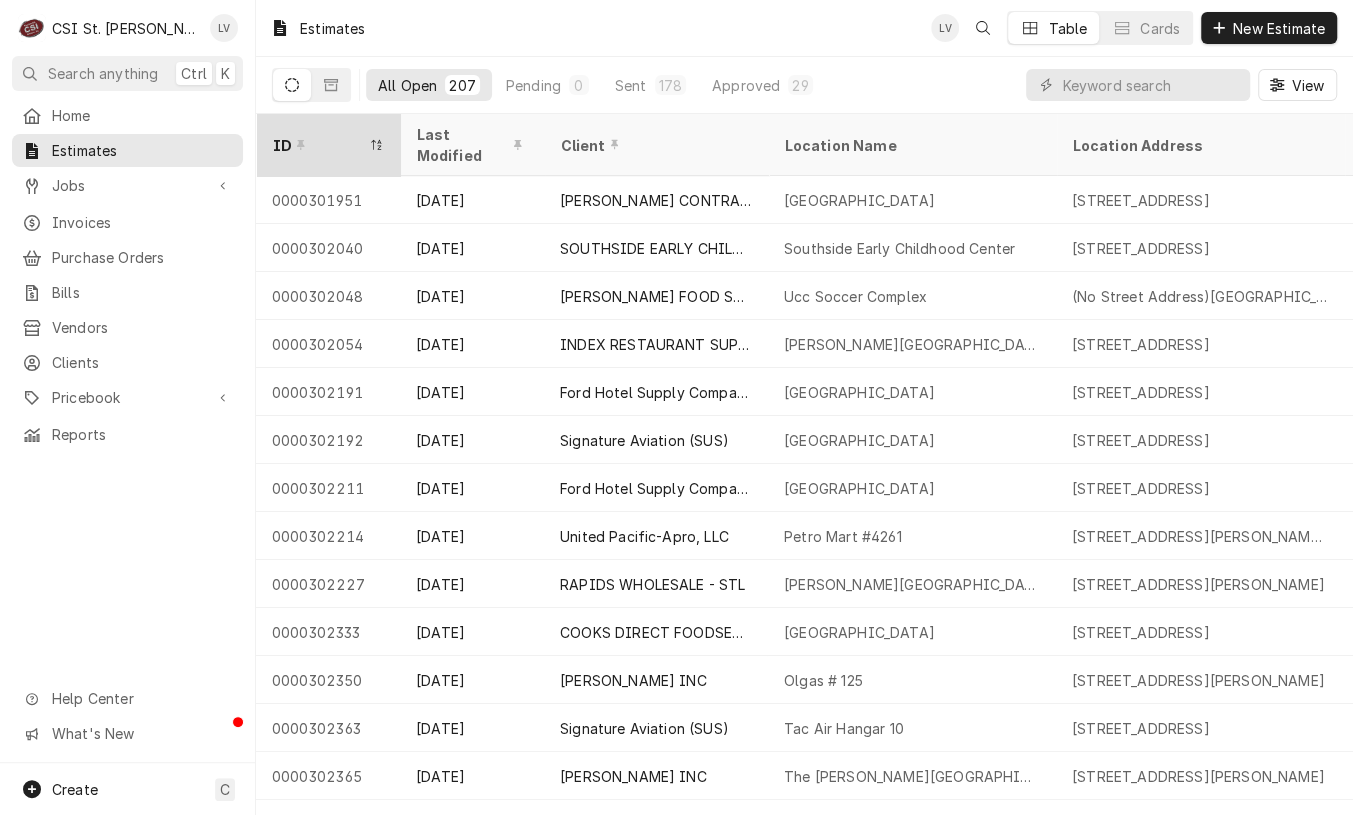 click on "ID" at bounding box center (318, 145) 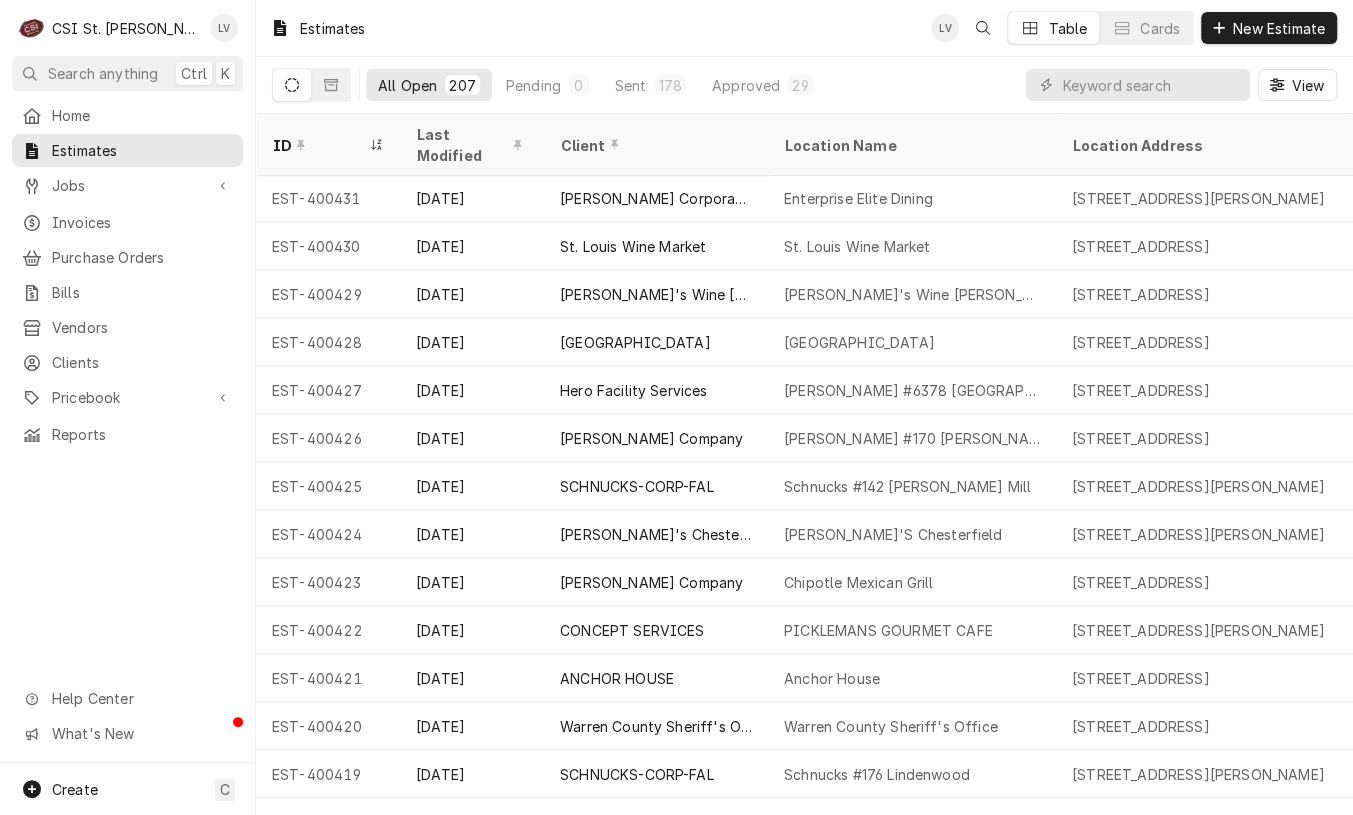 scroll, scrollTop: 0, scrollLeft: 0, axis: both 